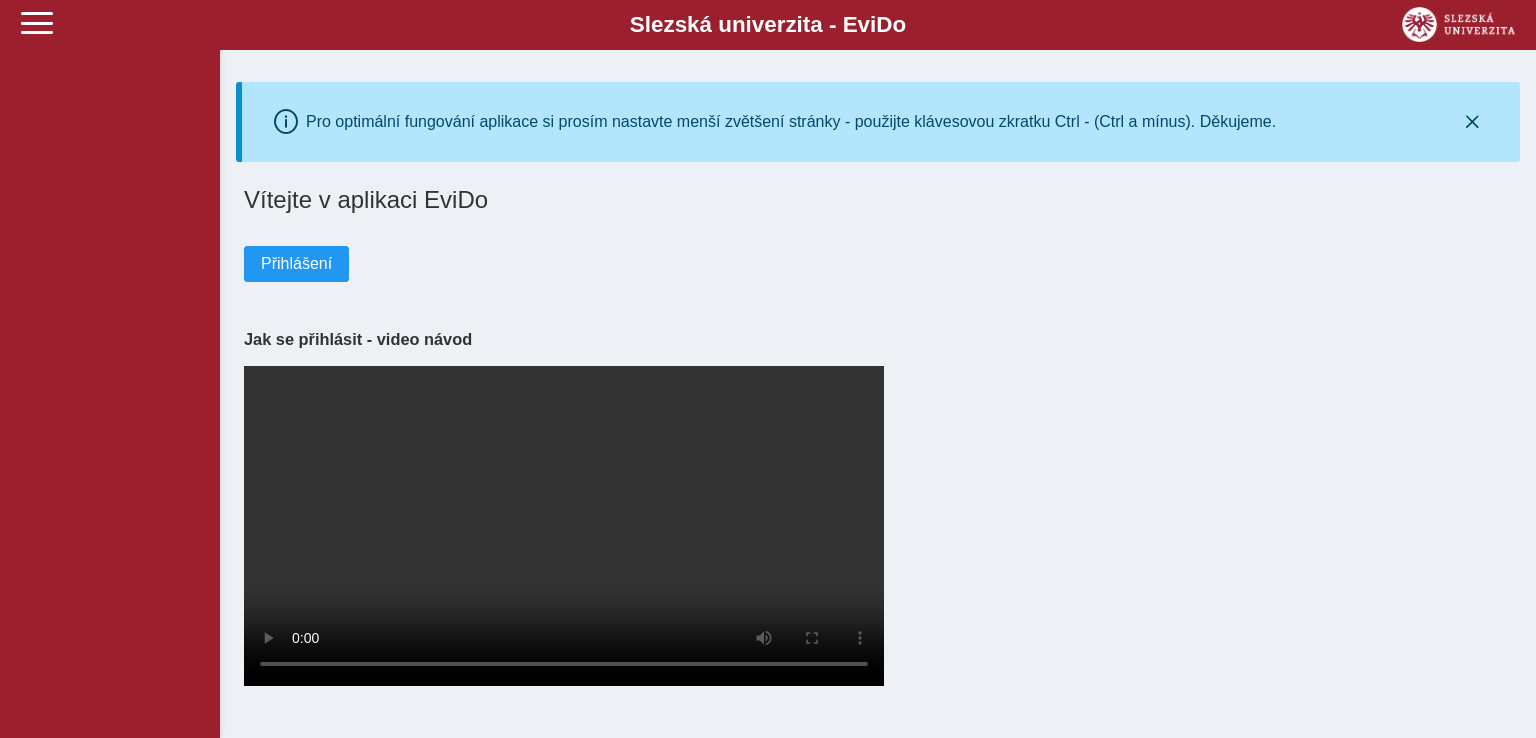 scroll, scrollTop: 0, scrollLeft: 0, axis: both 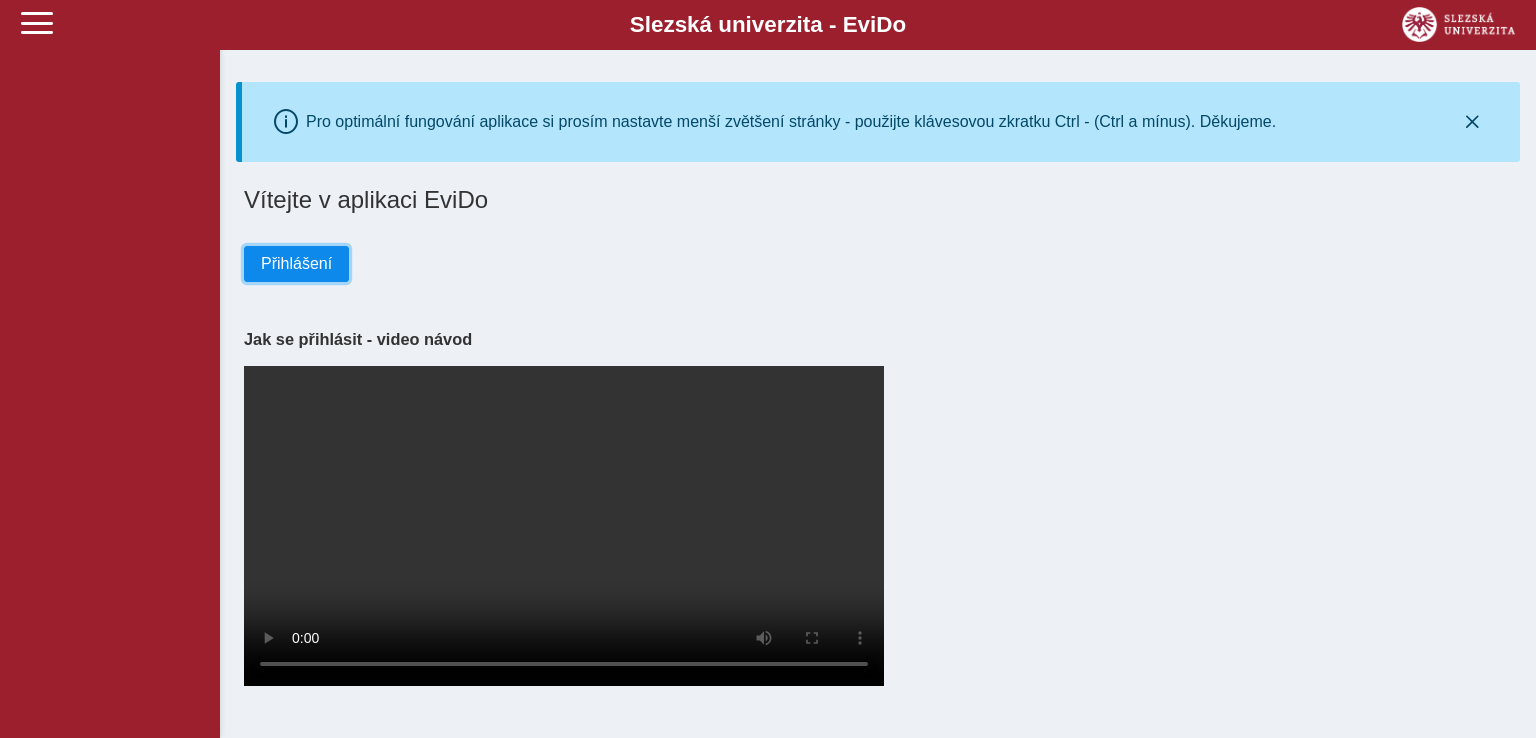 click on "Přihlášení" at bounding box center [296, 264] 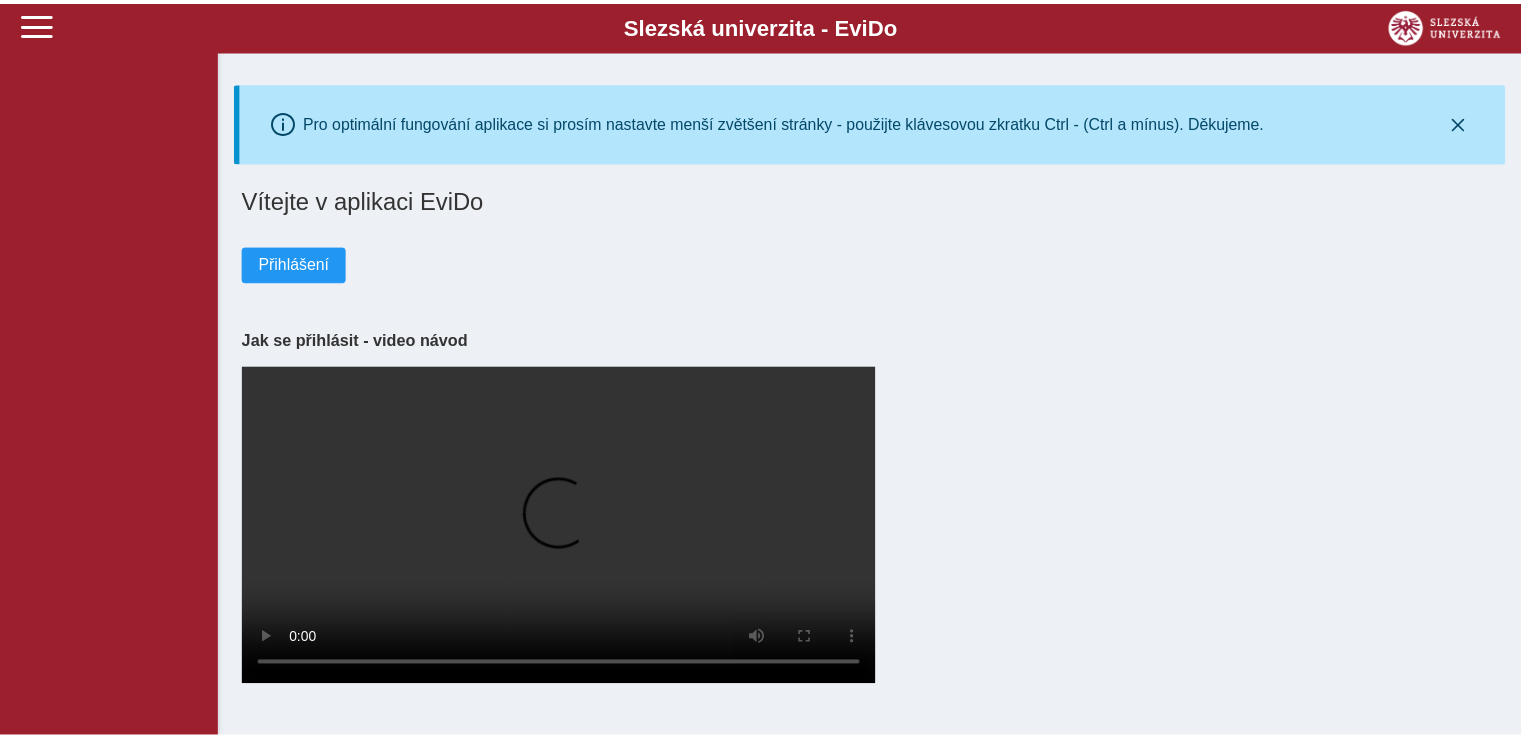 scroll, scrollTop: 0, scrollLeft: 0, axis: both 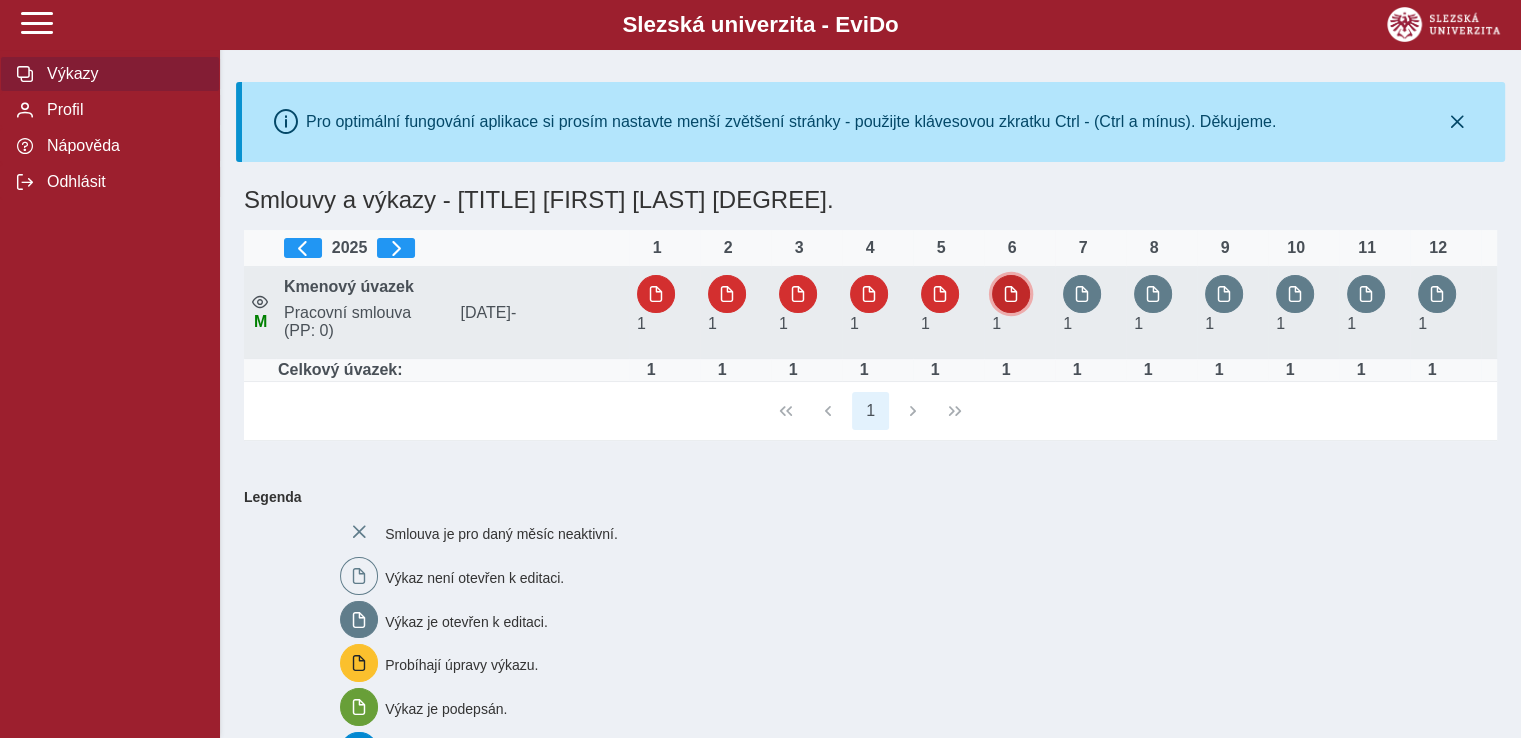click at bounding box center (1011, 294) 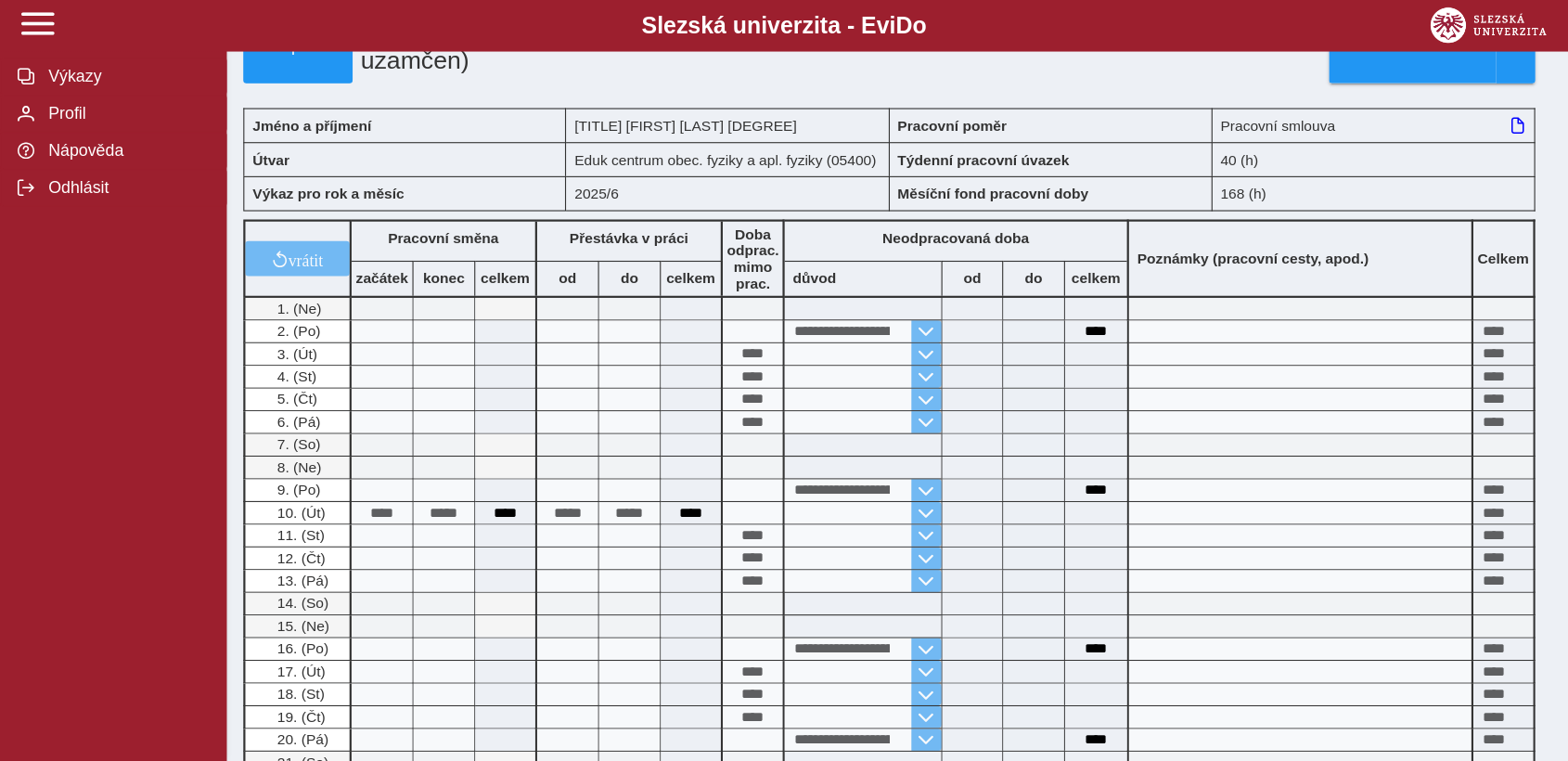 scroll, scrollTop: 0, scrollLeft: 0, axis: both 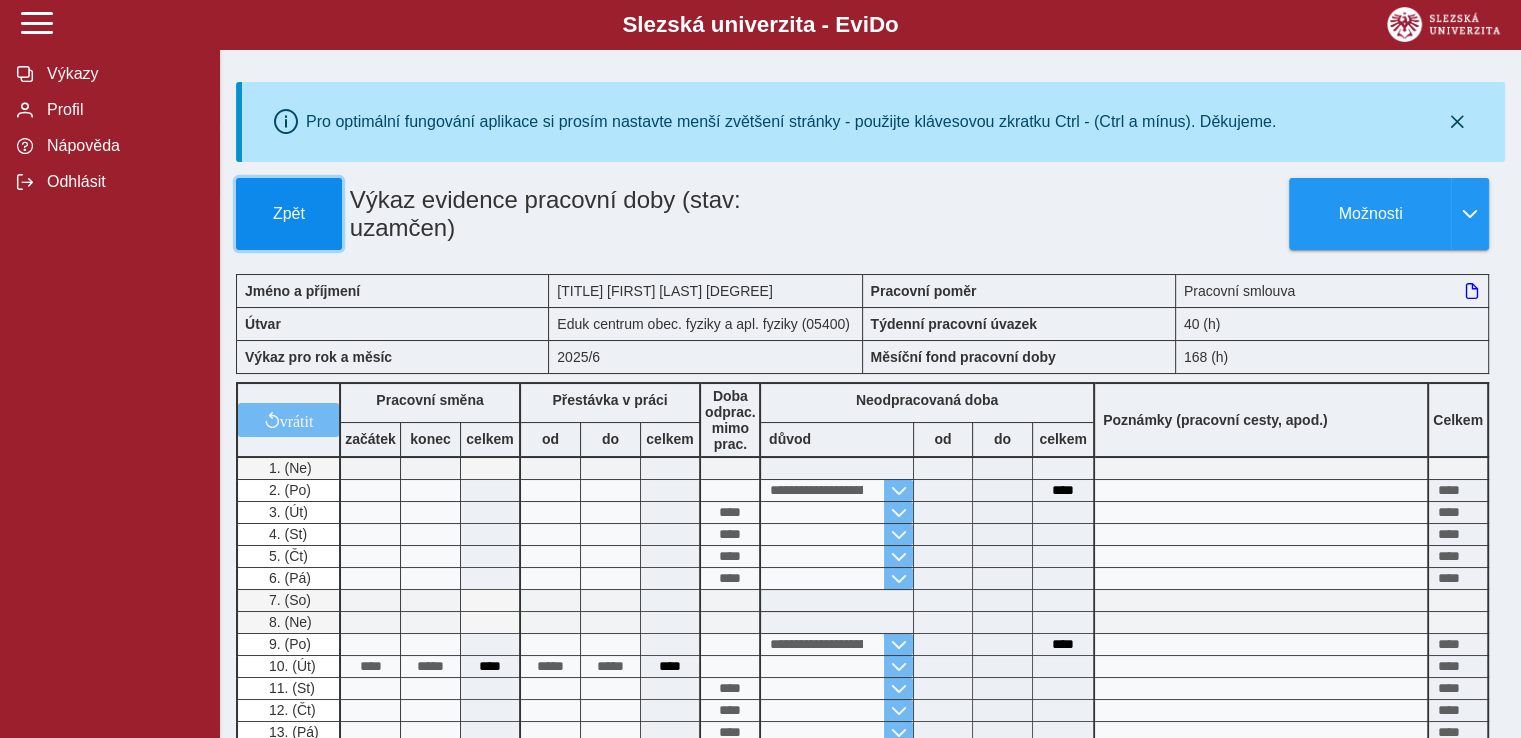 click on "Zpět" at bounding box center (289, 214) 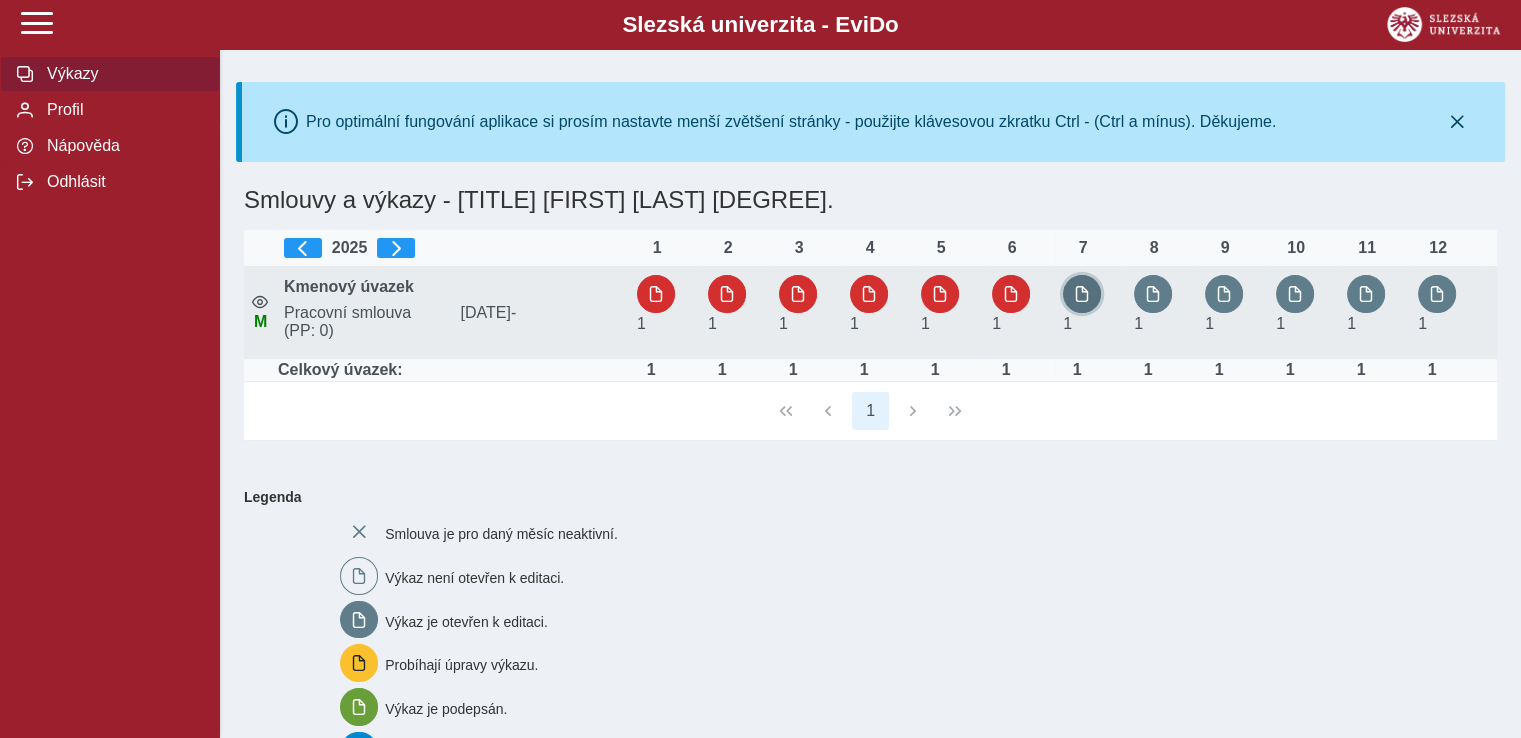 click at bounding box center (1082, 294) 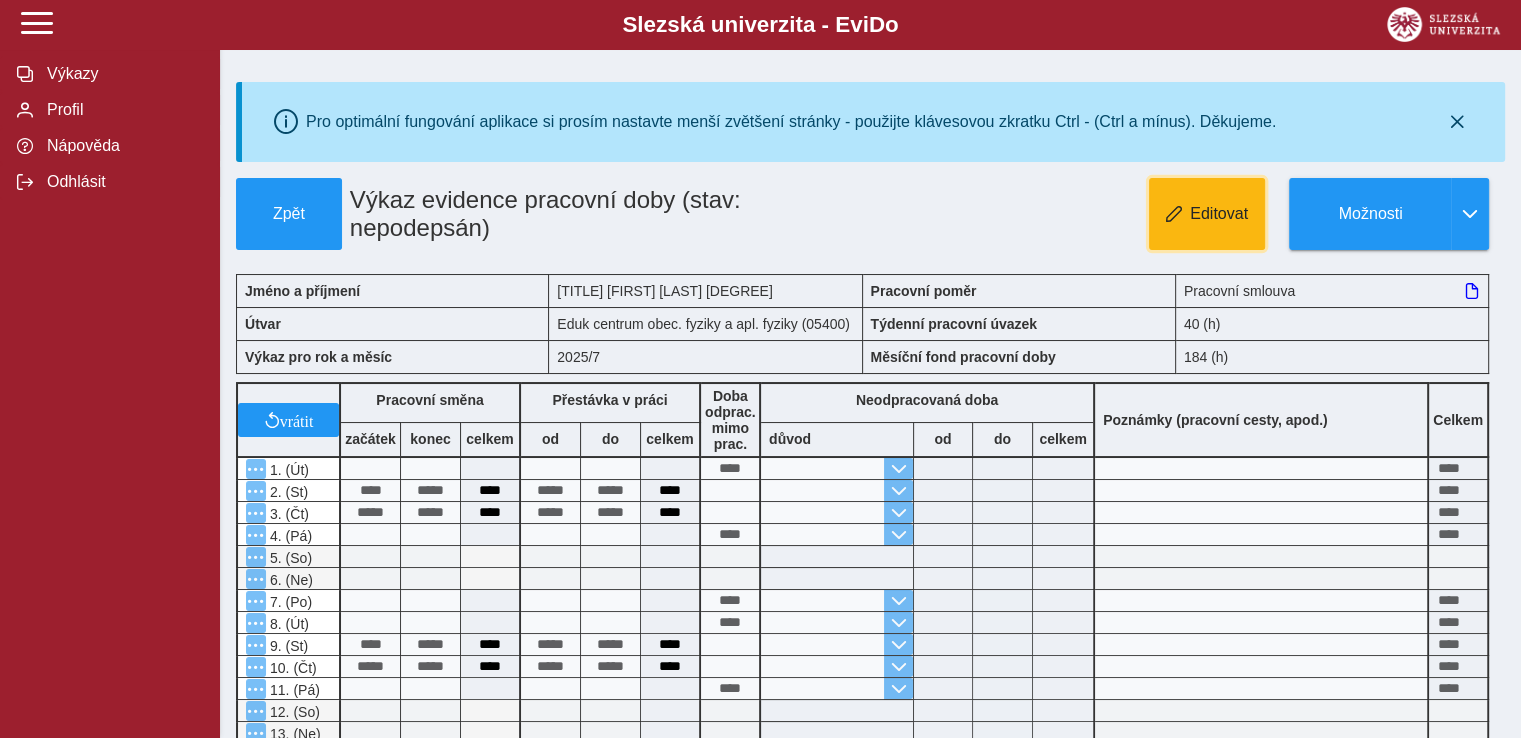 click on "Editovat" at bounding box center (1207, 214) 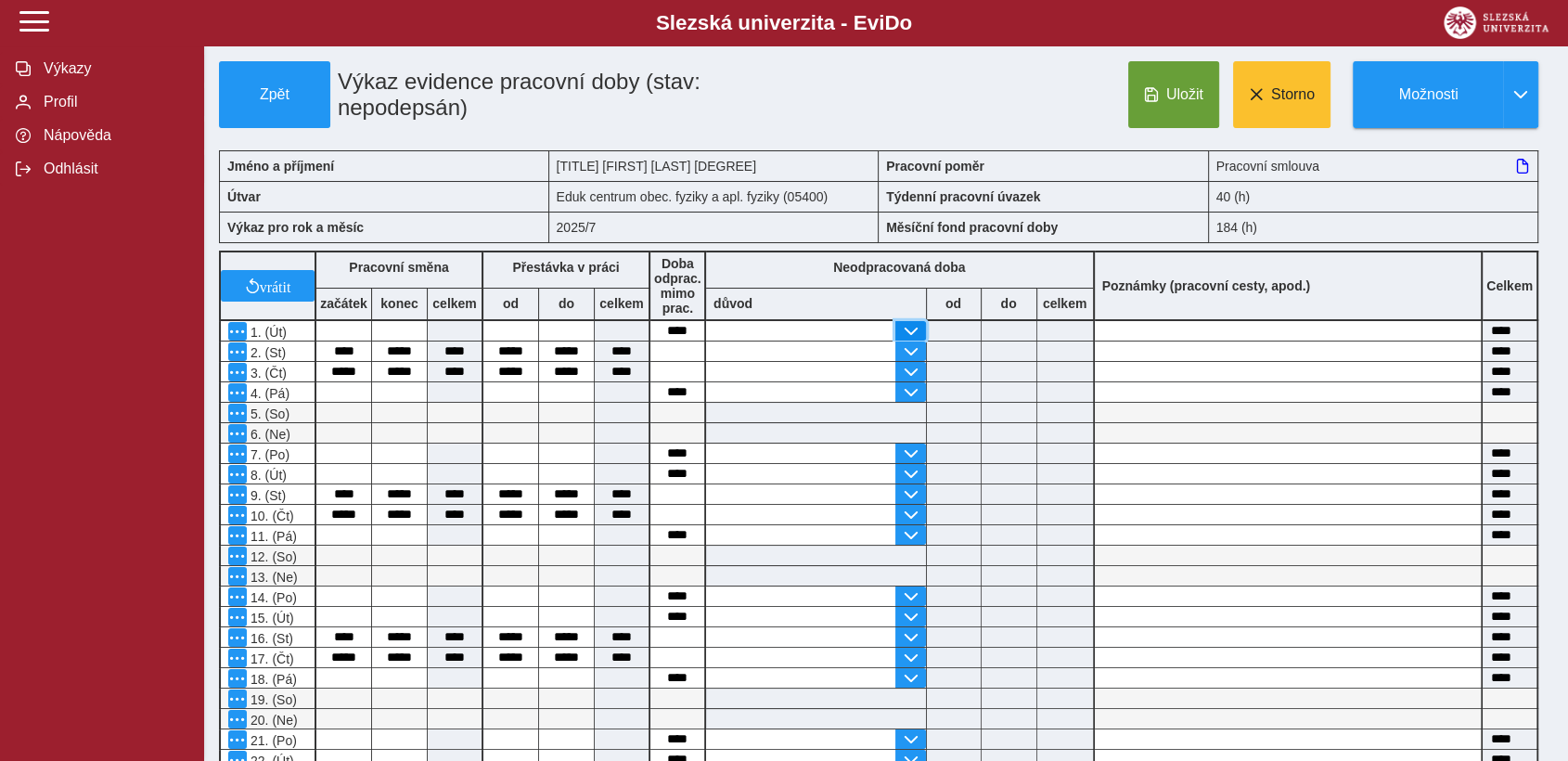 click at bounding box center (910, 331) 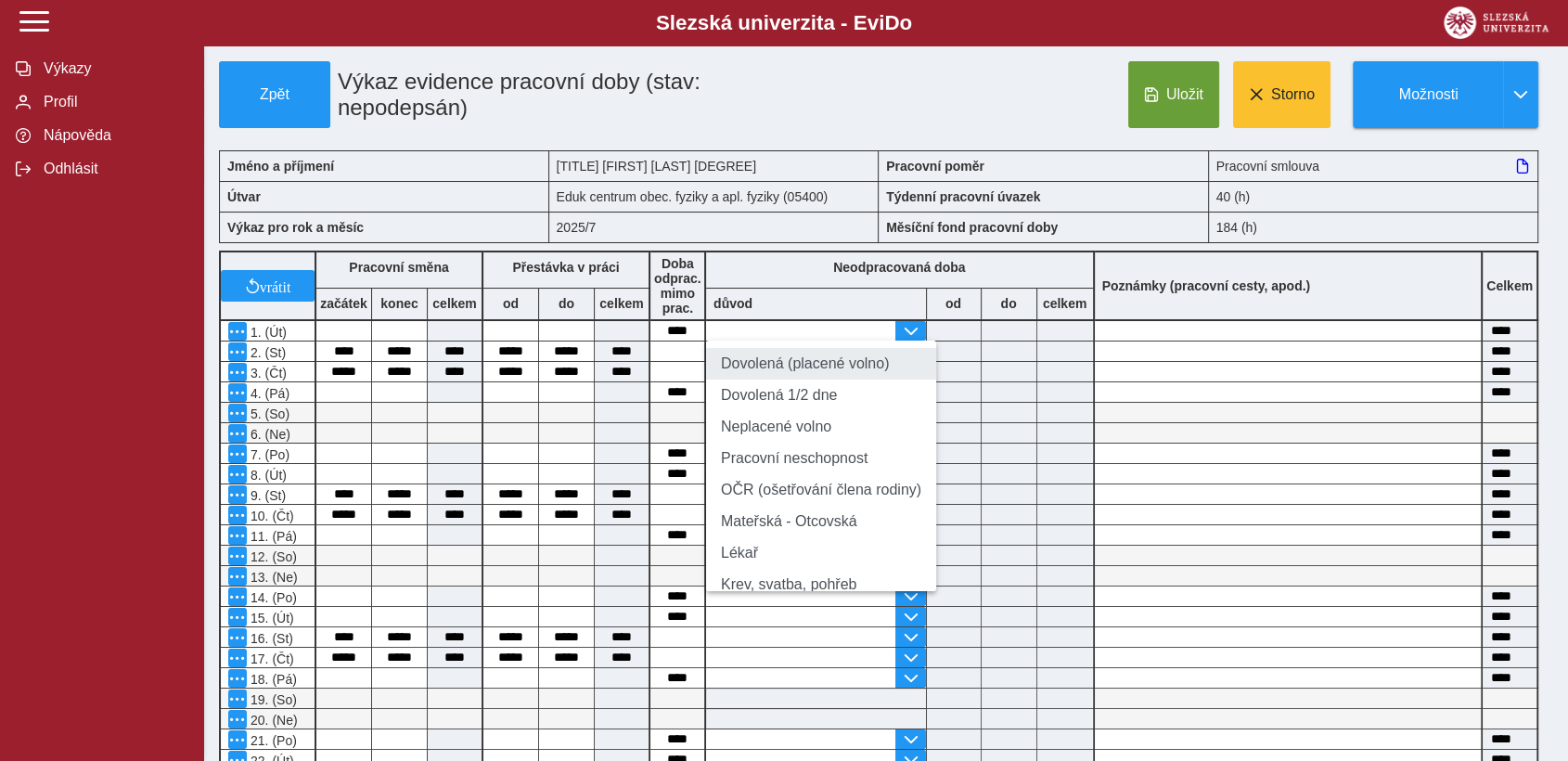 click on "Dovolená (placené volno)" at bounding box center (821, 364) 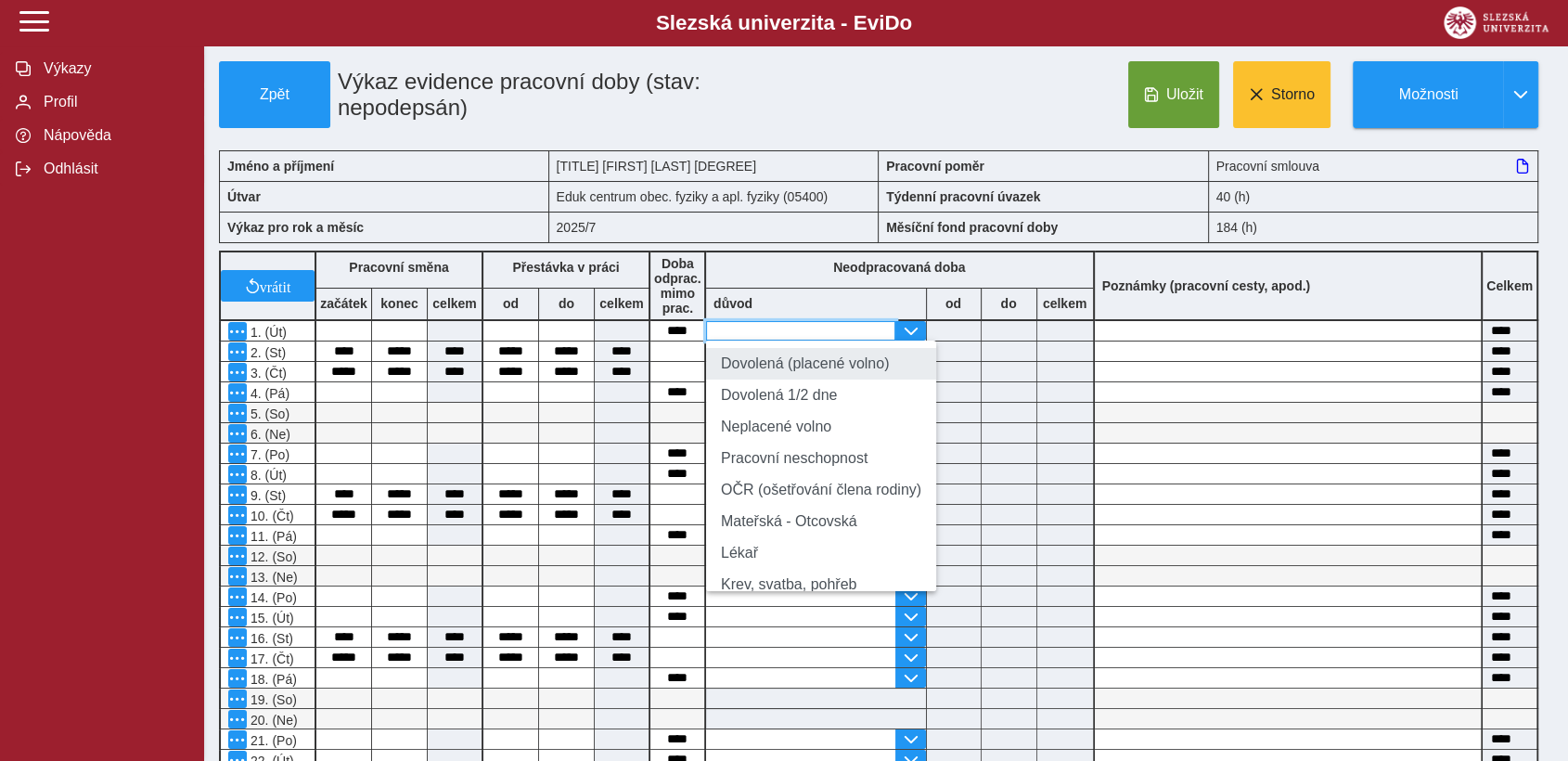 type 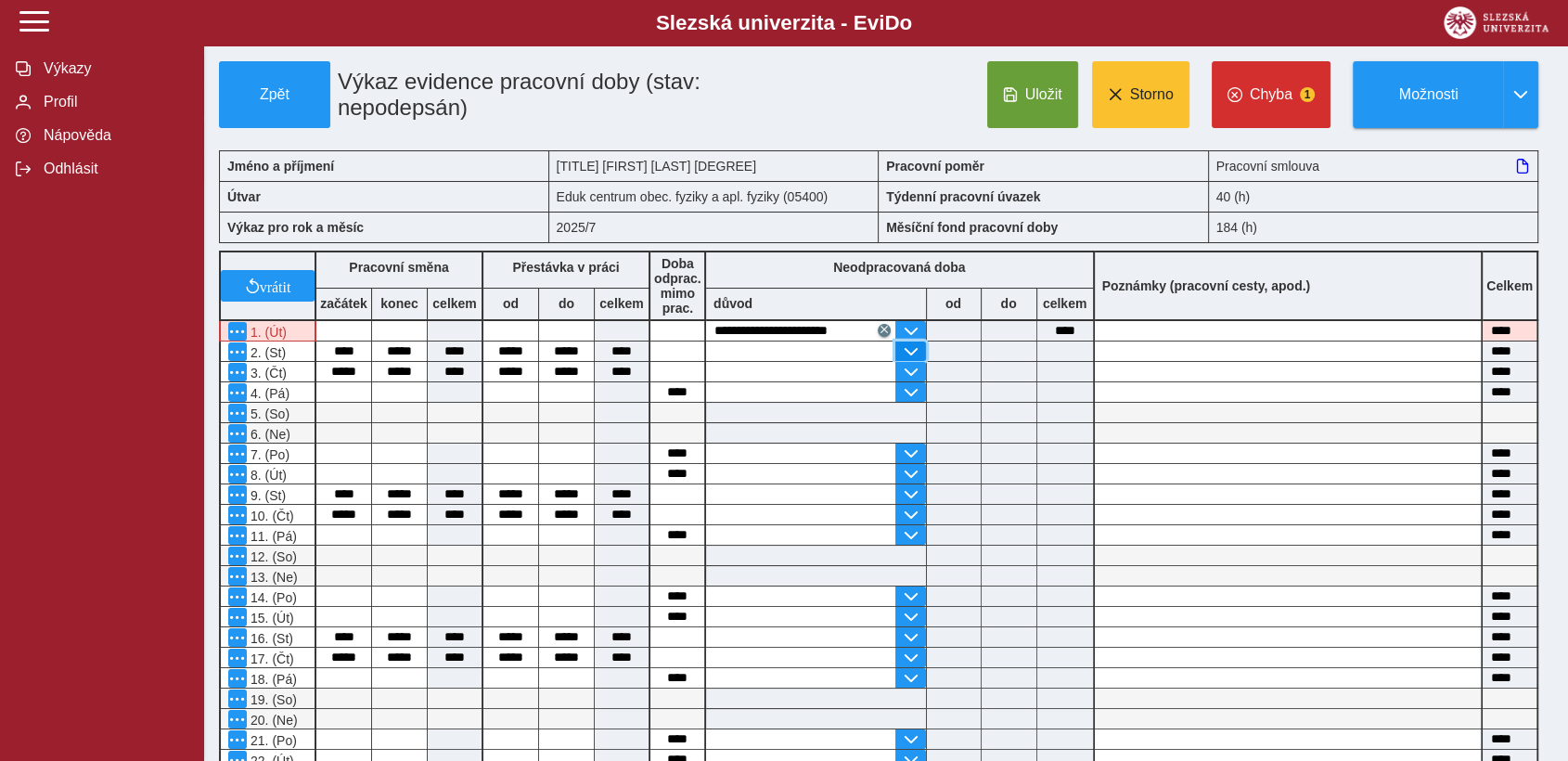 click at bounding box center (910, 352) 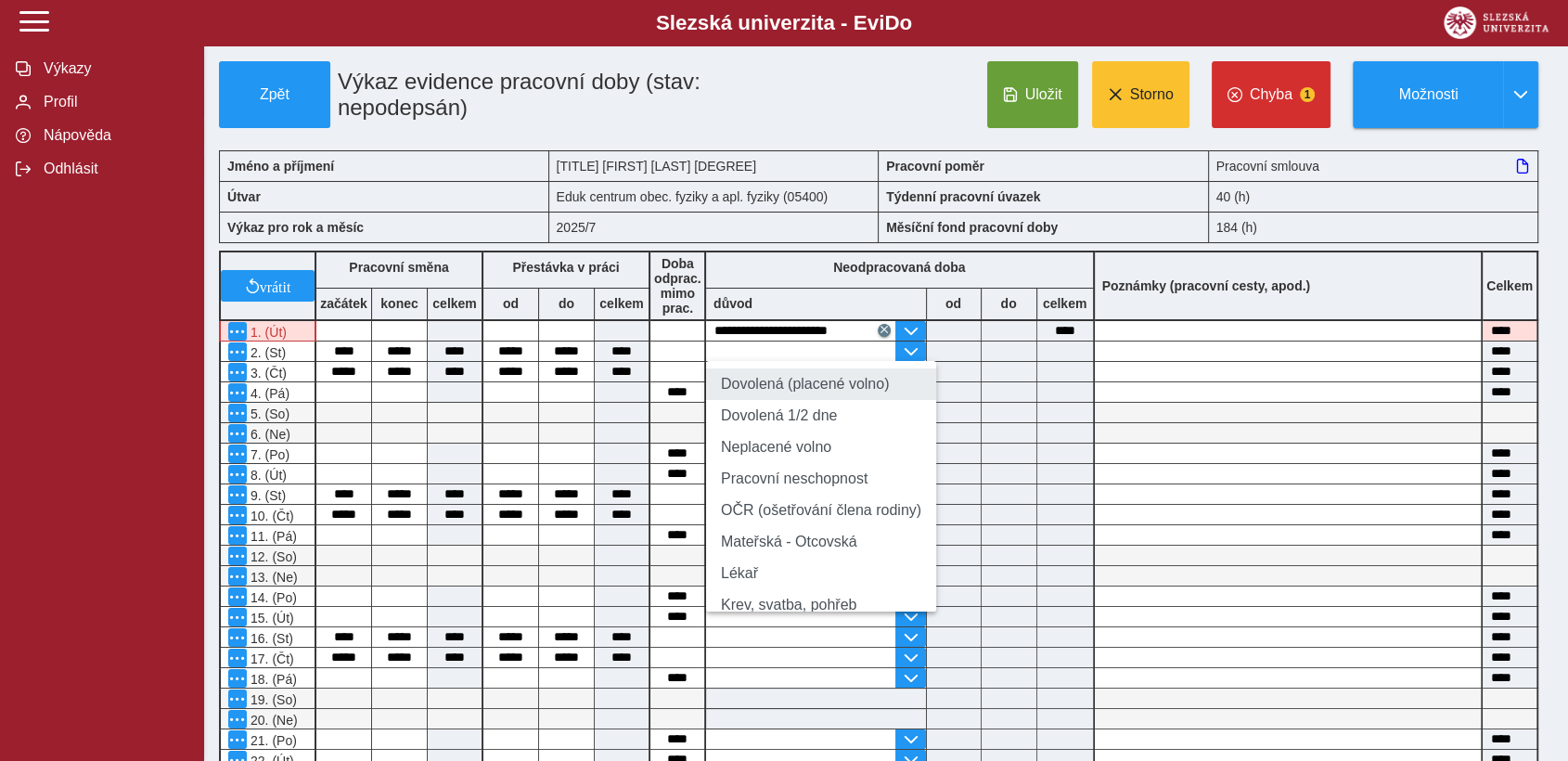 click on "Dovolená (placené volno)" at bounding box center (821, 384) 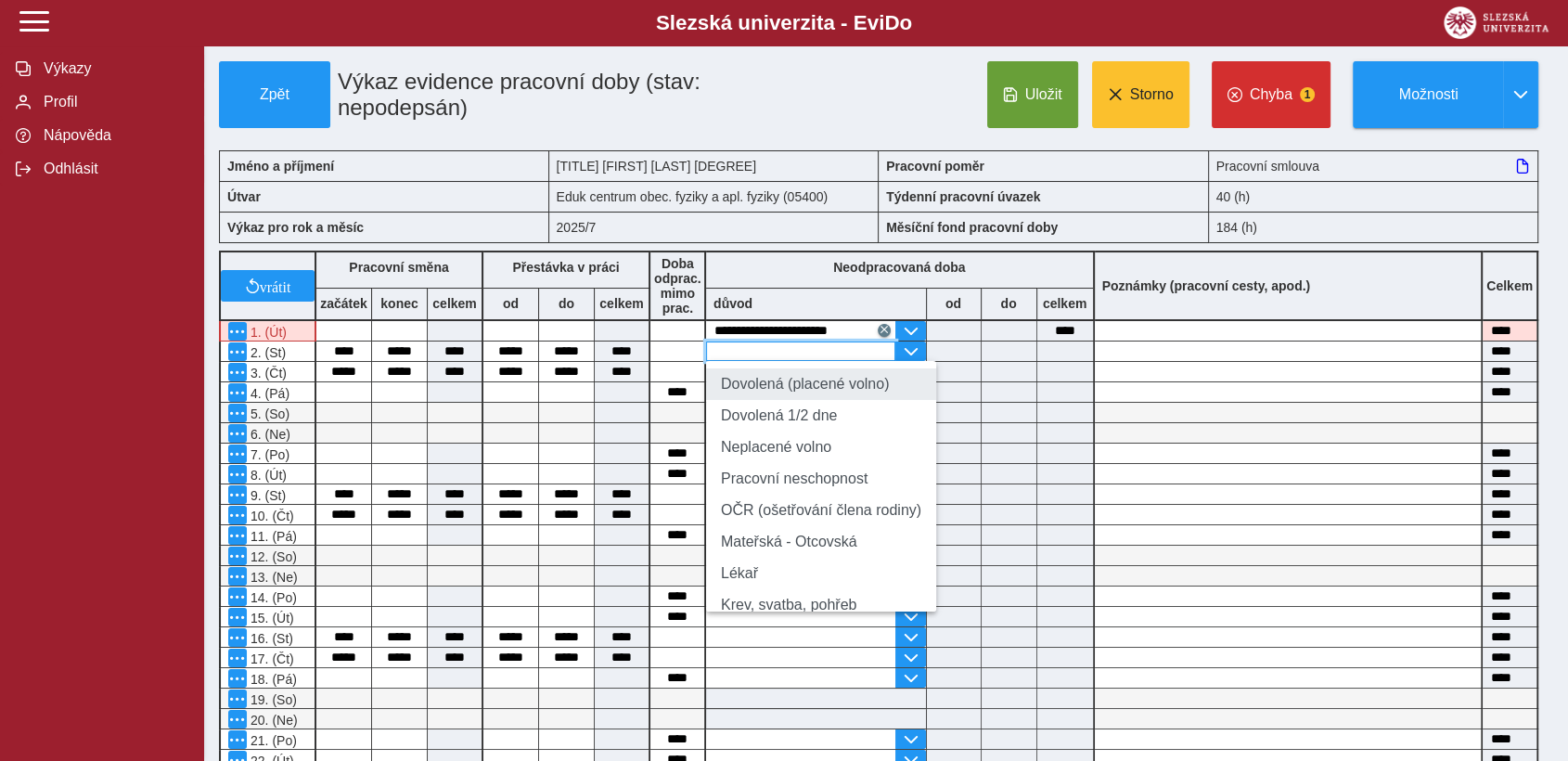 type 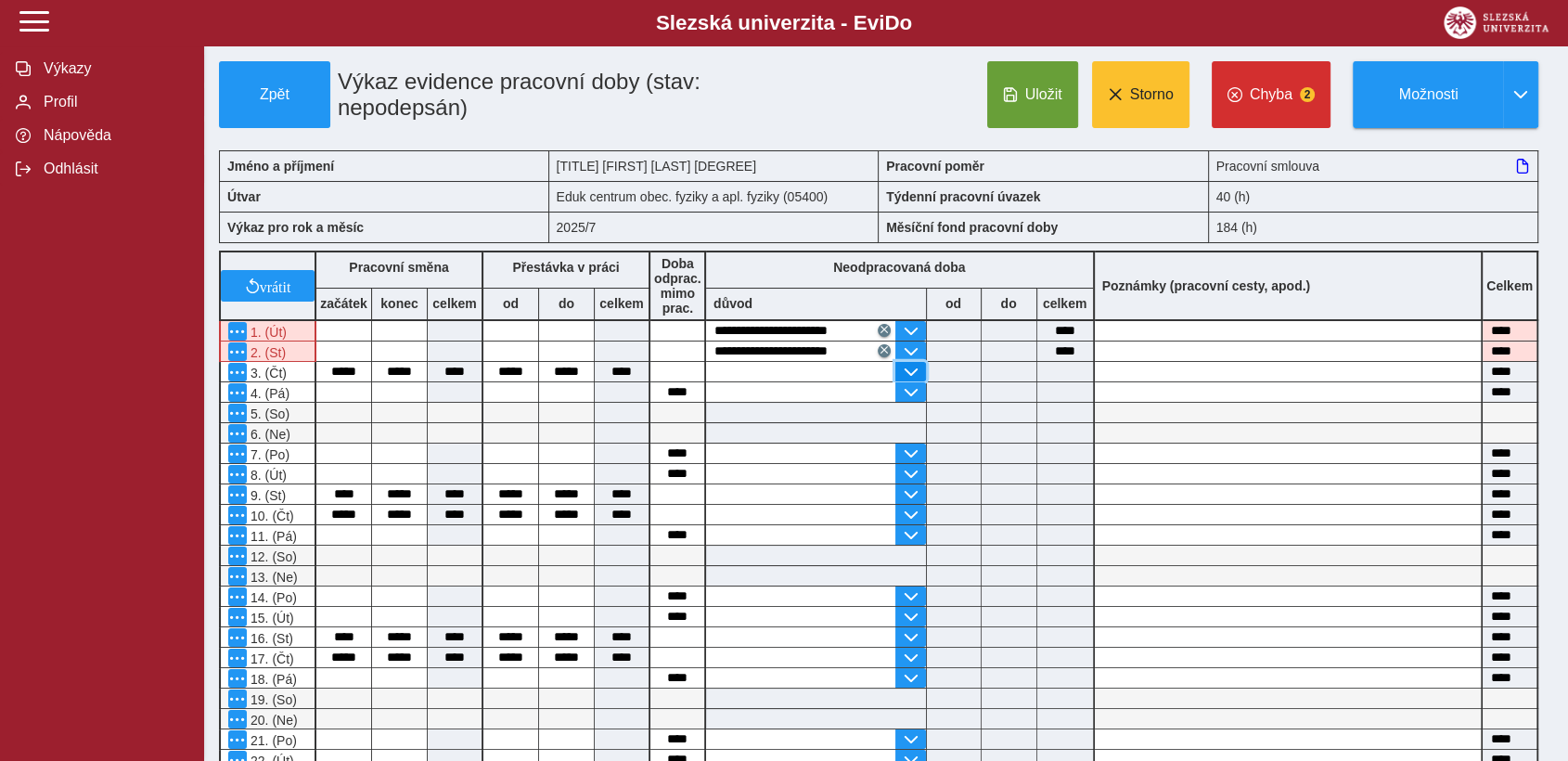 click at bounding box center [910, 372] 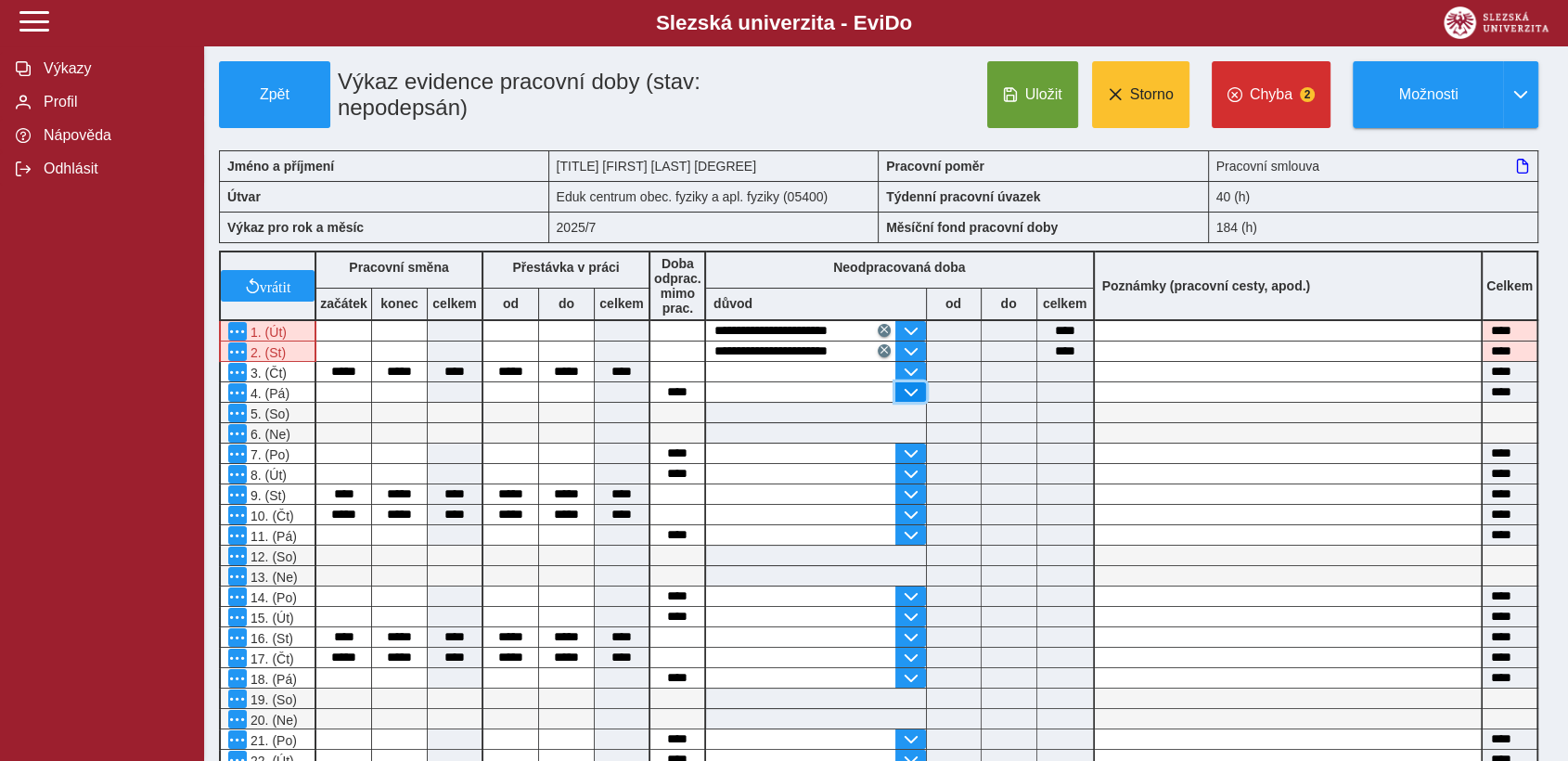 click at bounding box center (910, 393) 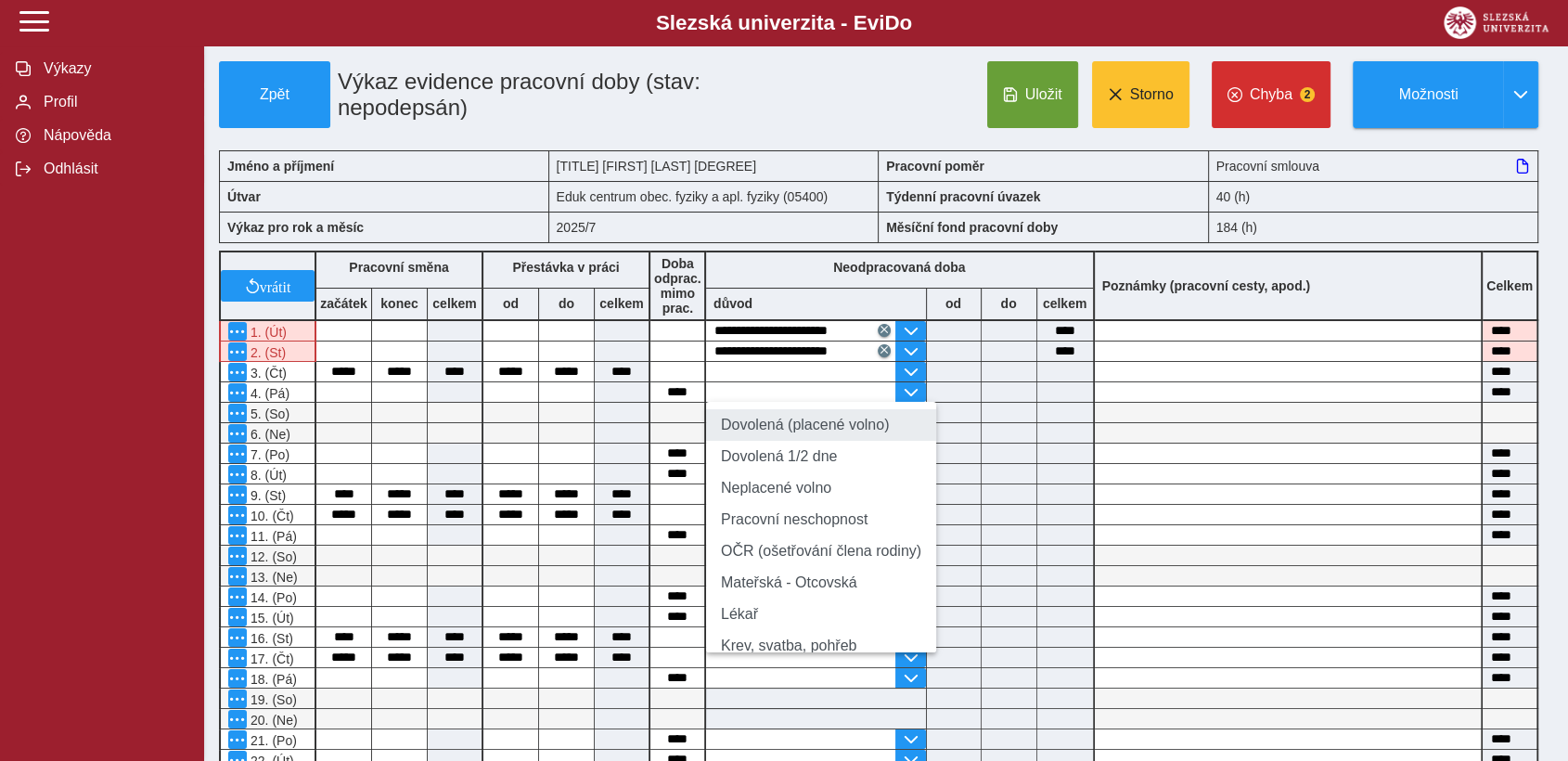 click on "Dovolená (placené volno)" at bounding box center [821, 425] 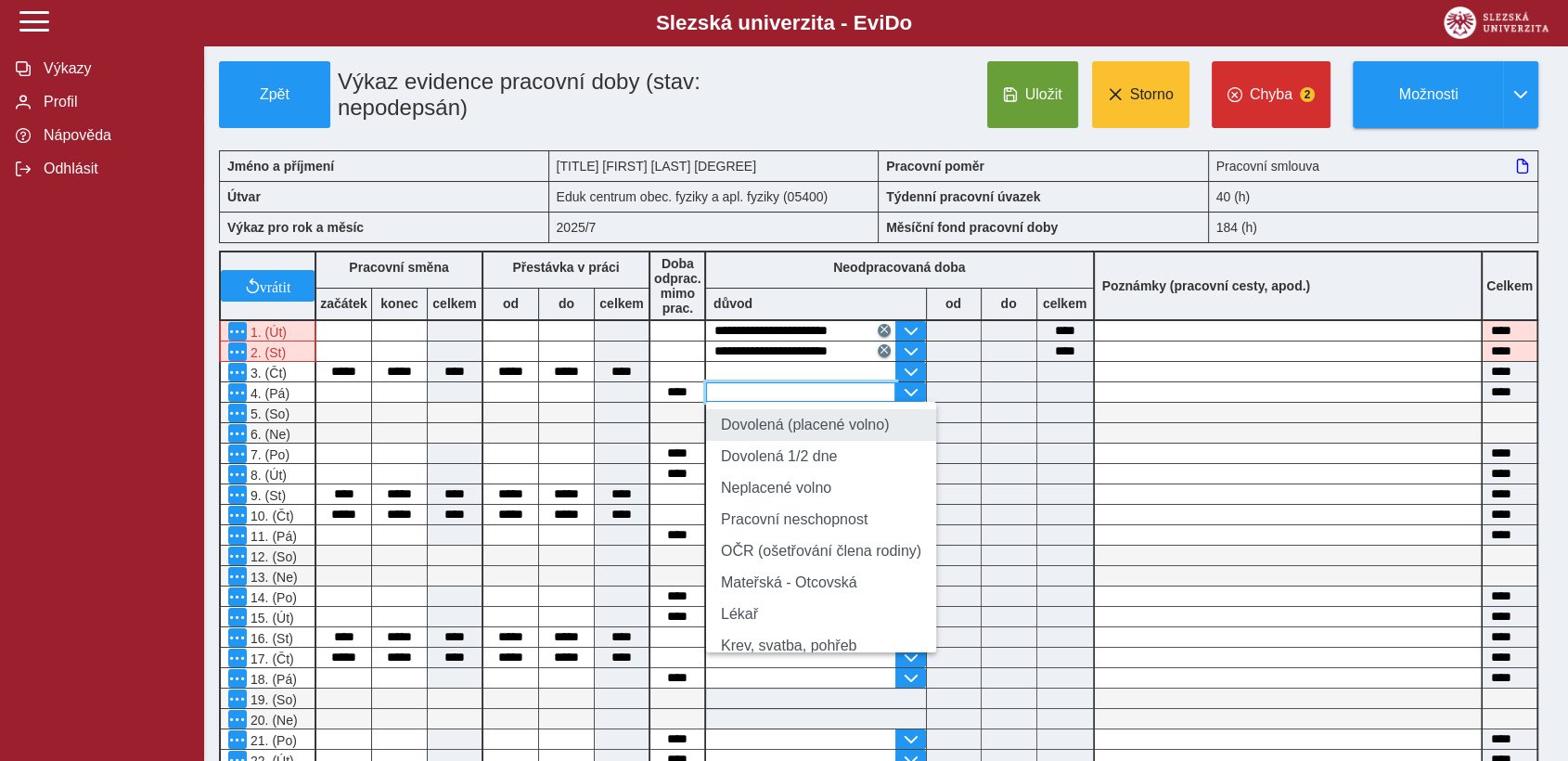 type 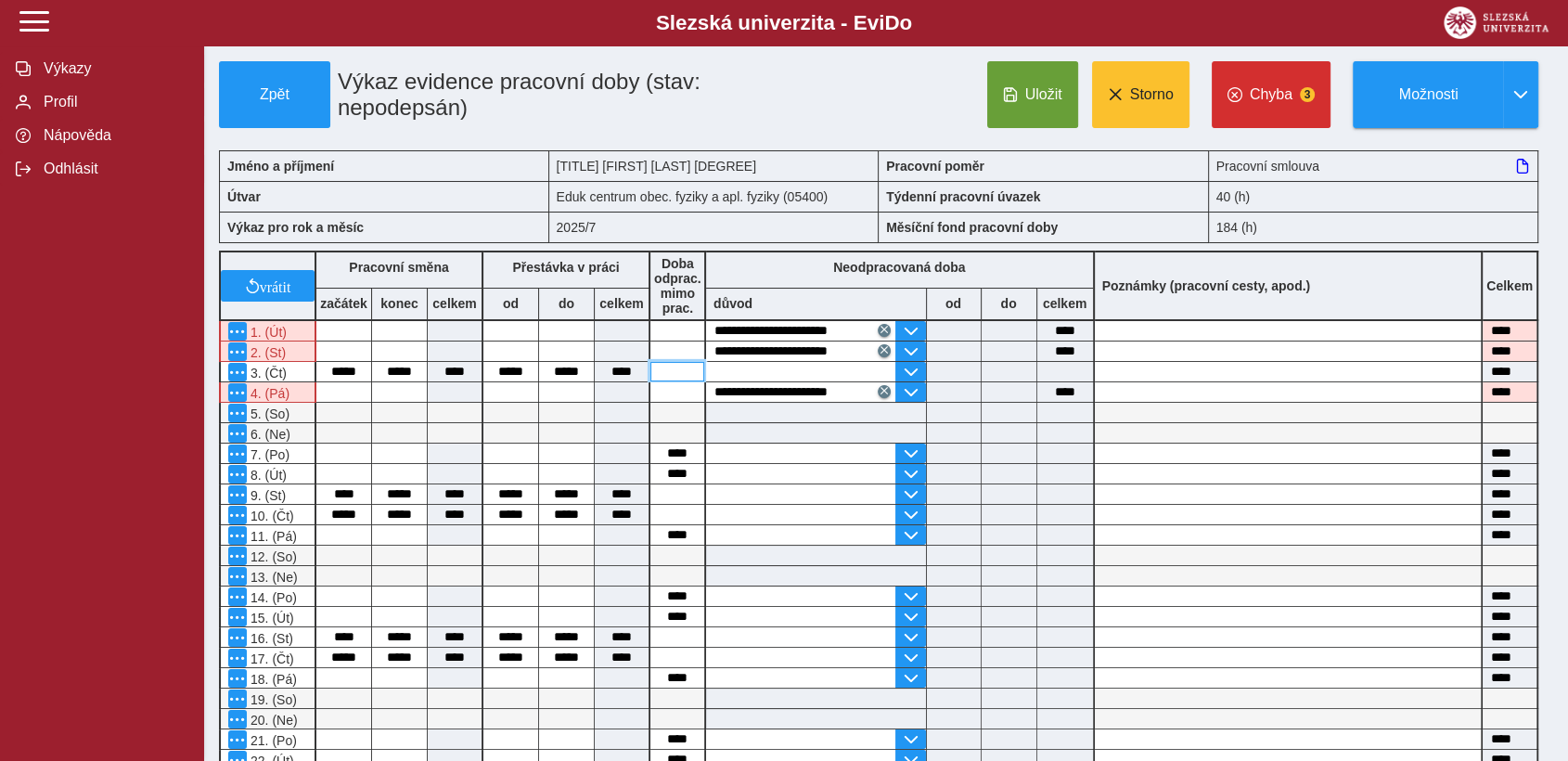 click at bounding box center [677, 371] 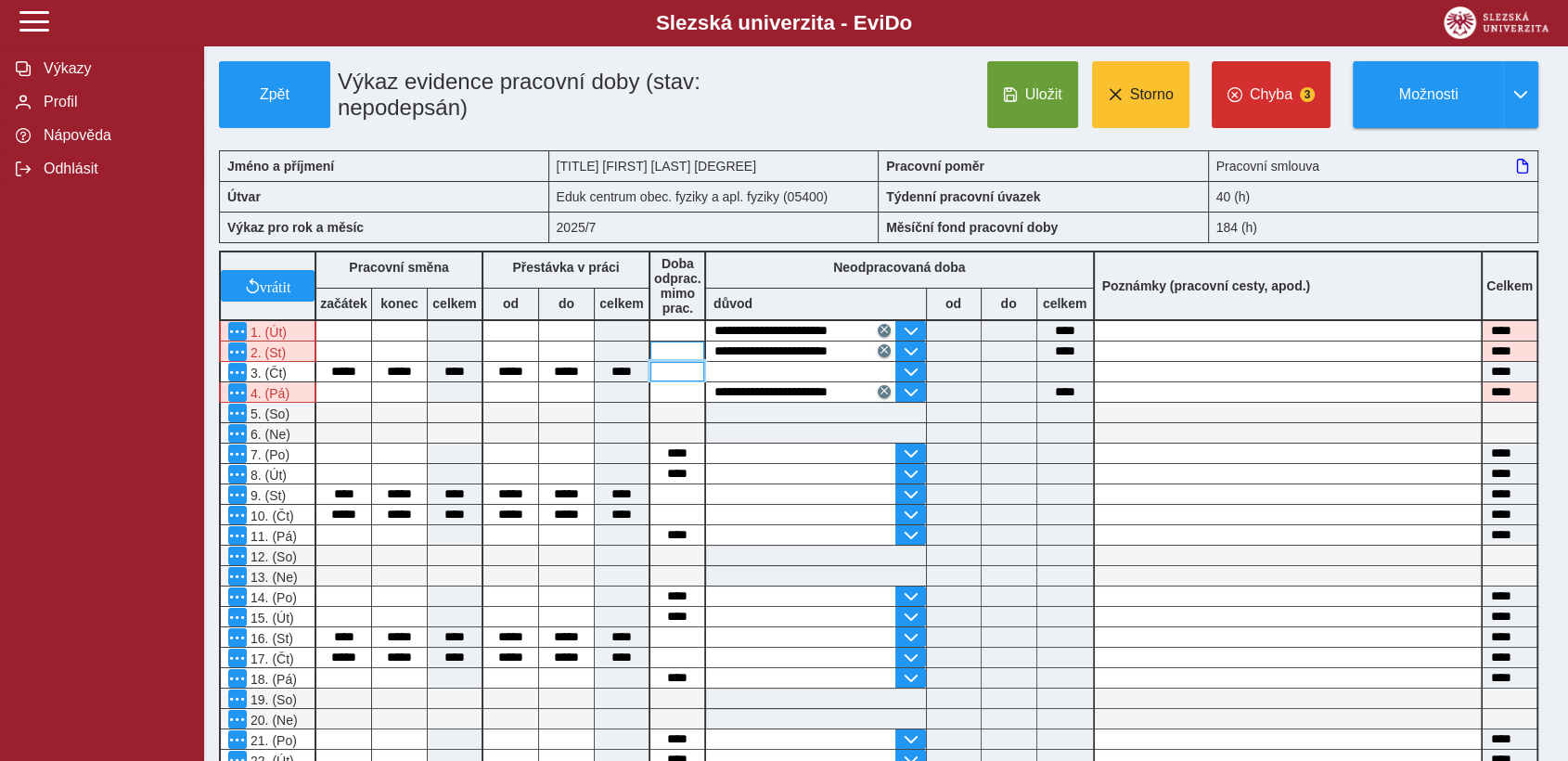type on "*" 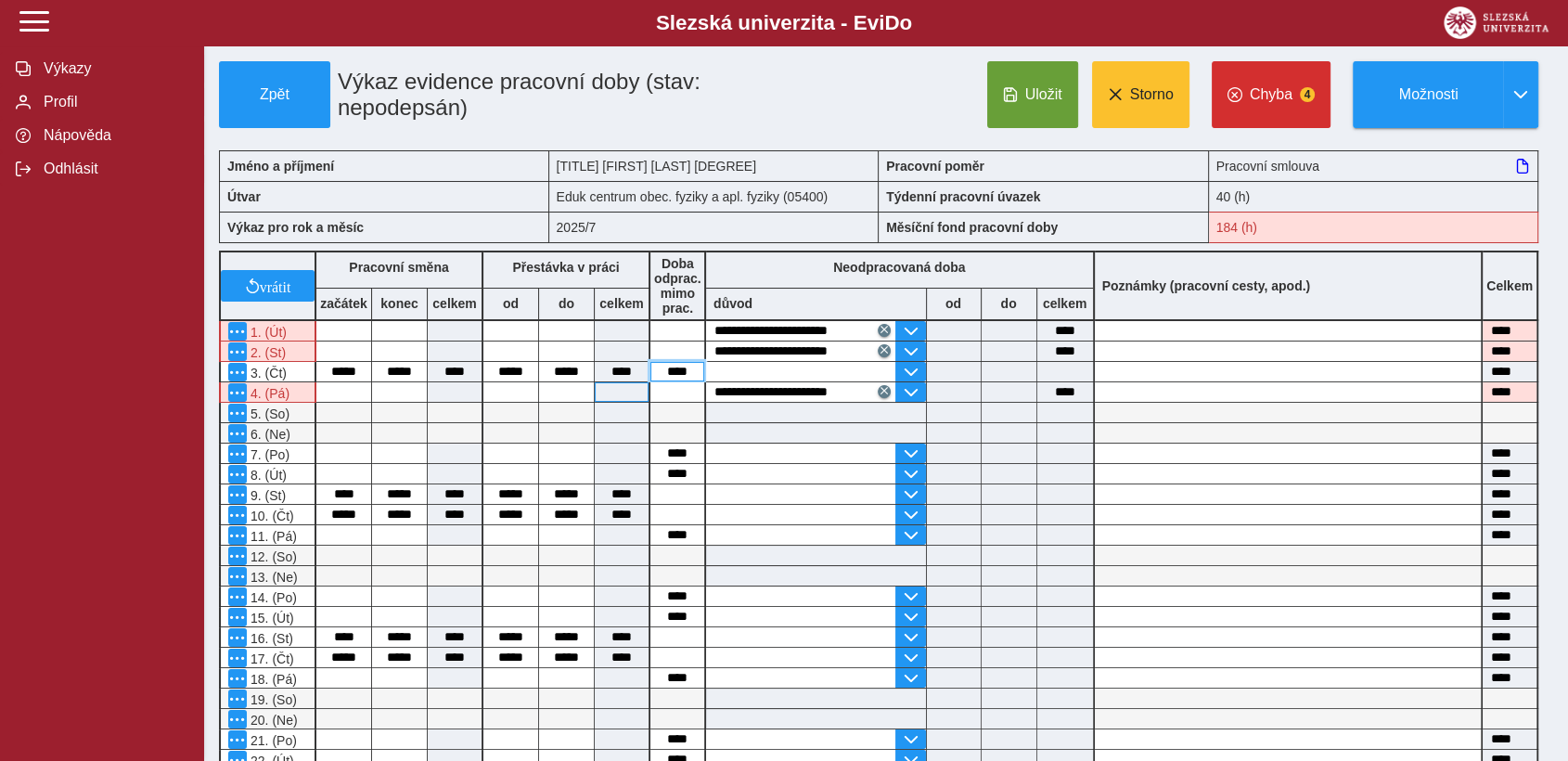 type on "****" 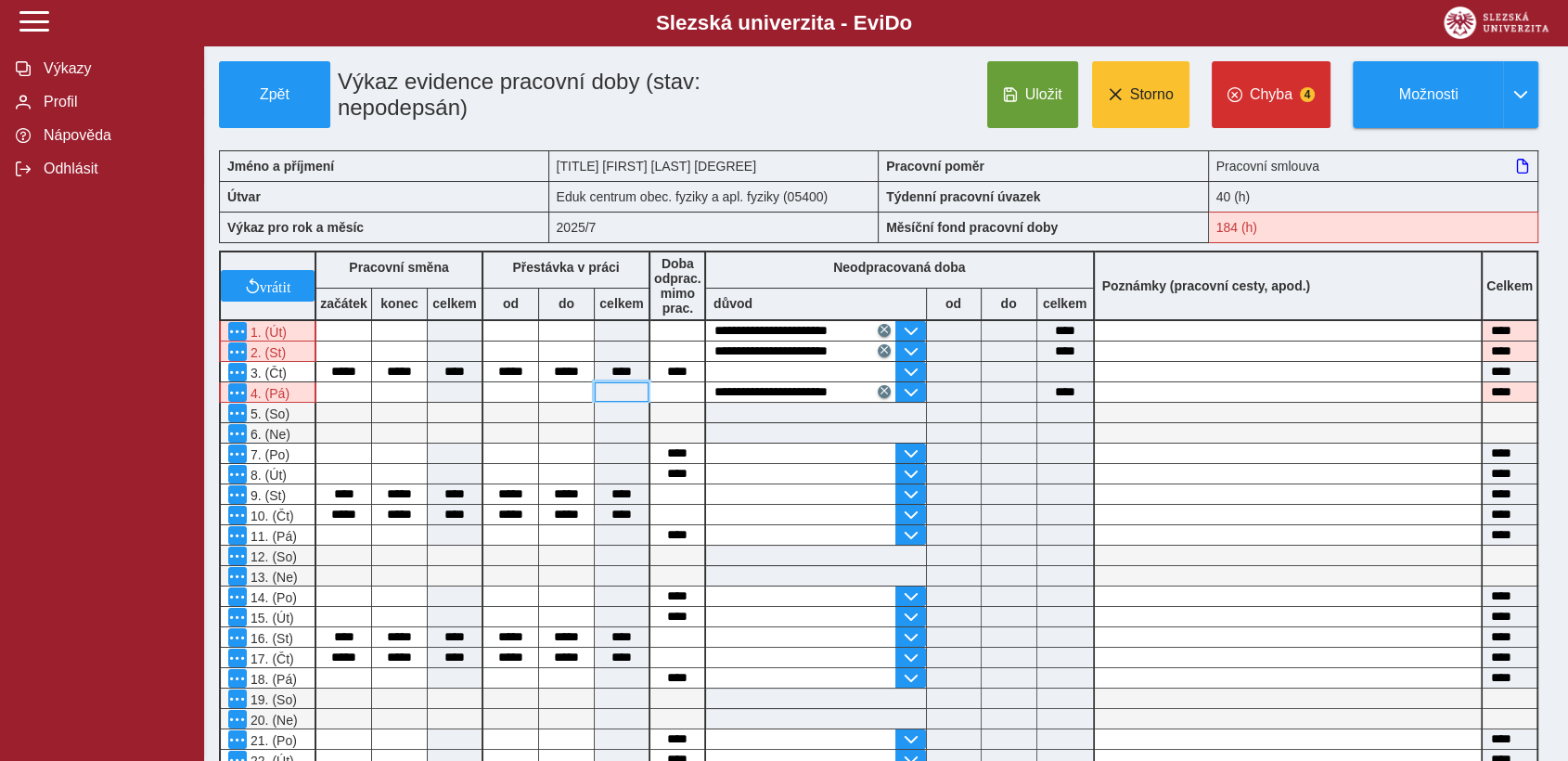 type on "*****" 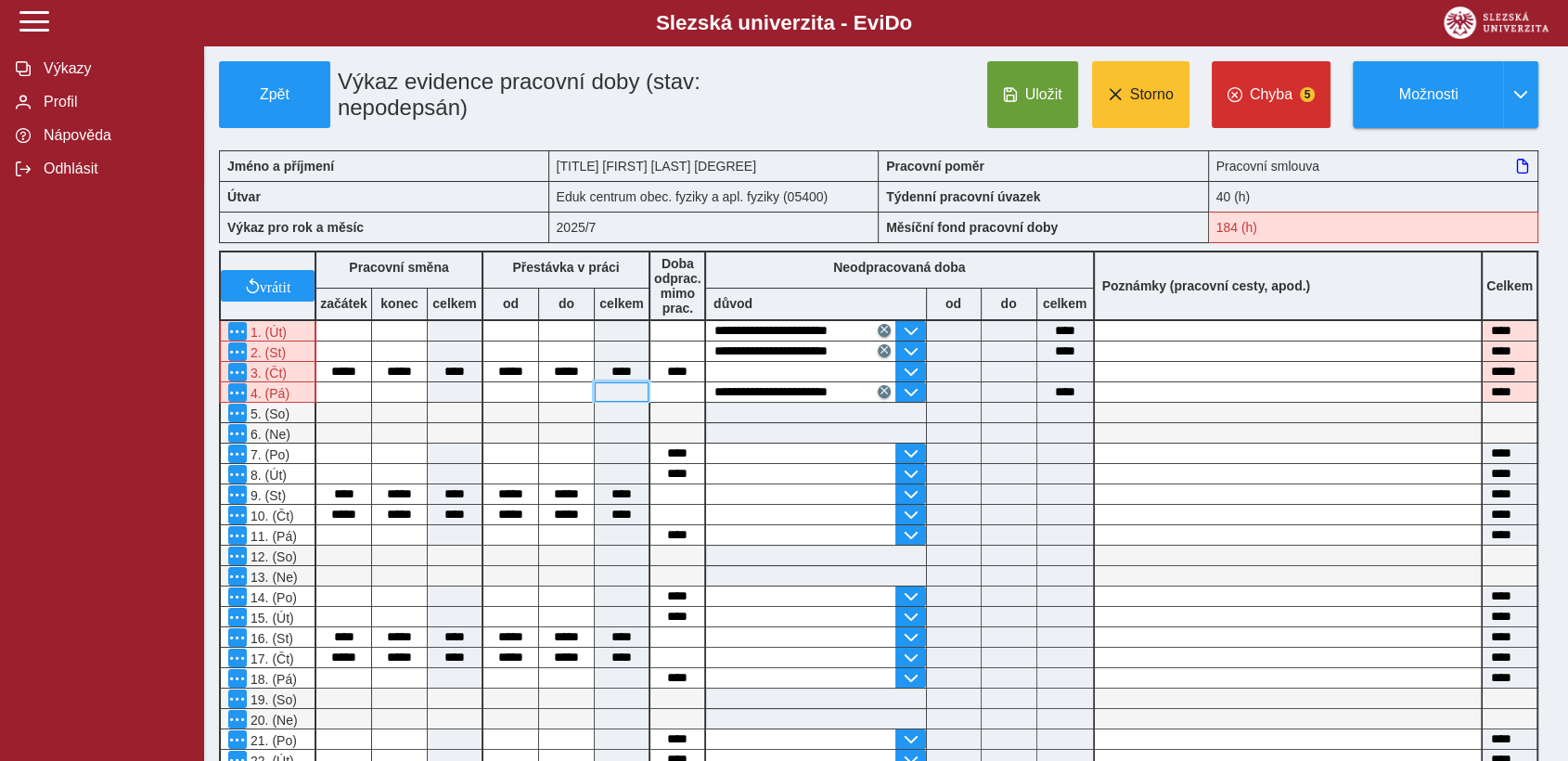 click at bounding box center [622, 392] 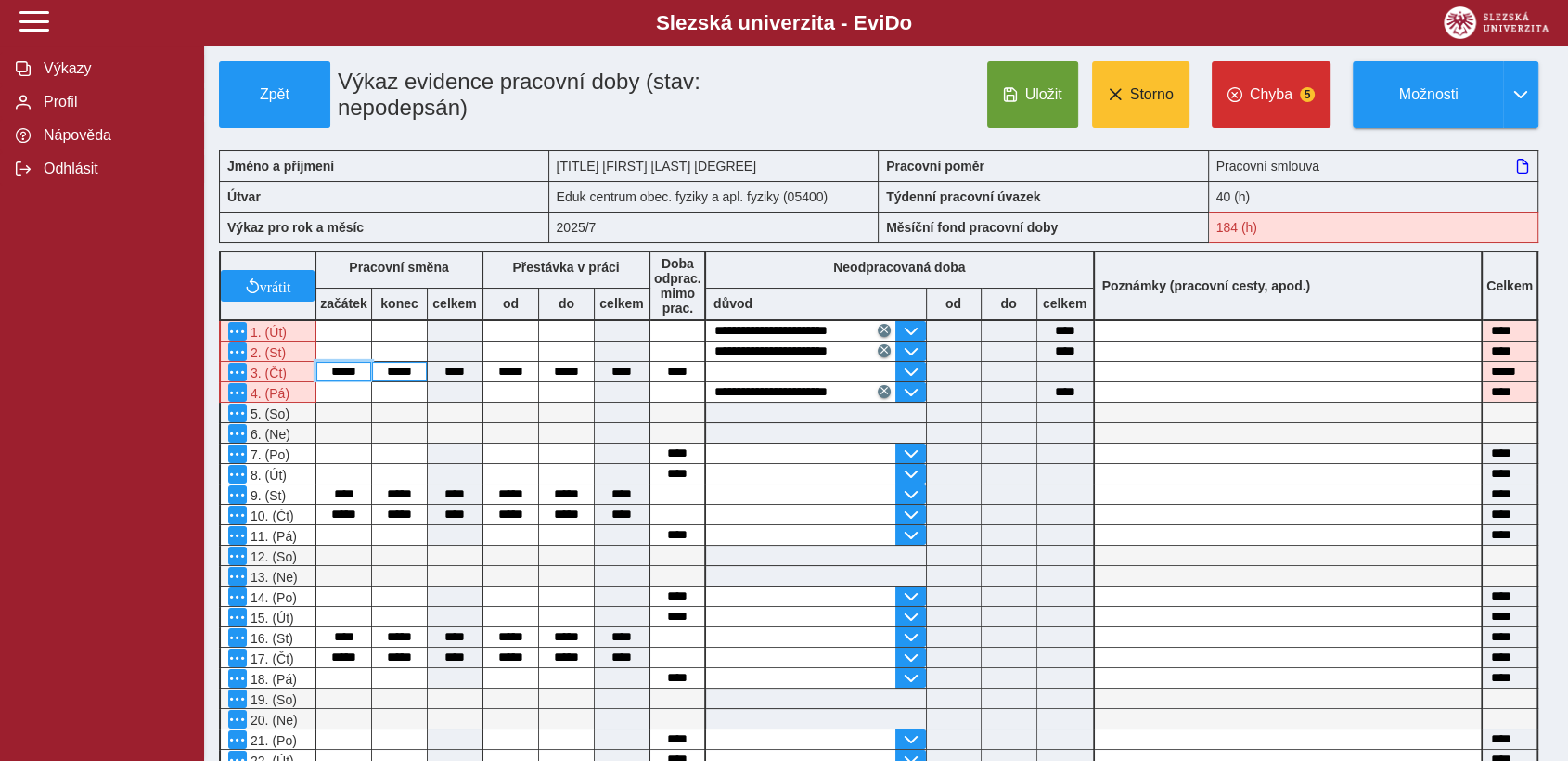 drag, startPoint x: 329, startPoint y: 367, endPoint x: 424, endPoint y: 368, distance: 95.0053 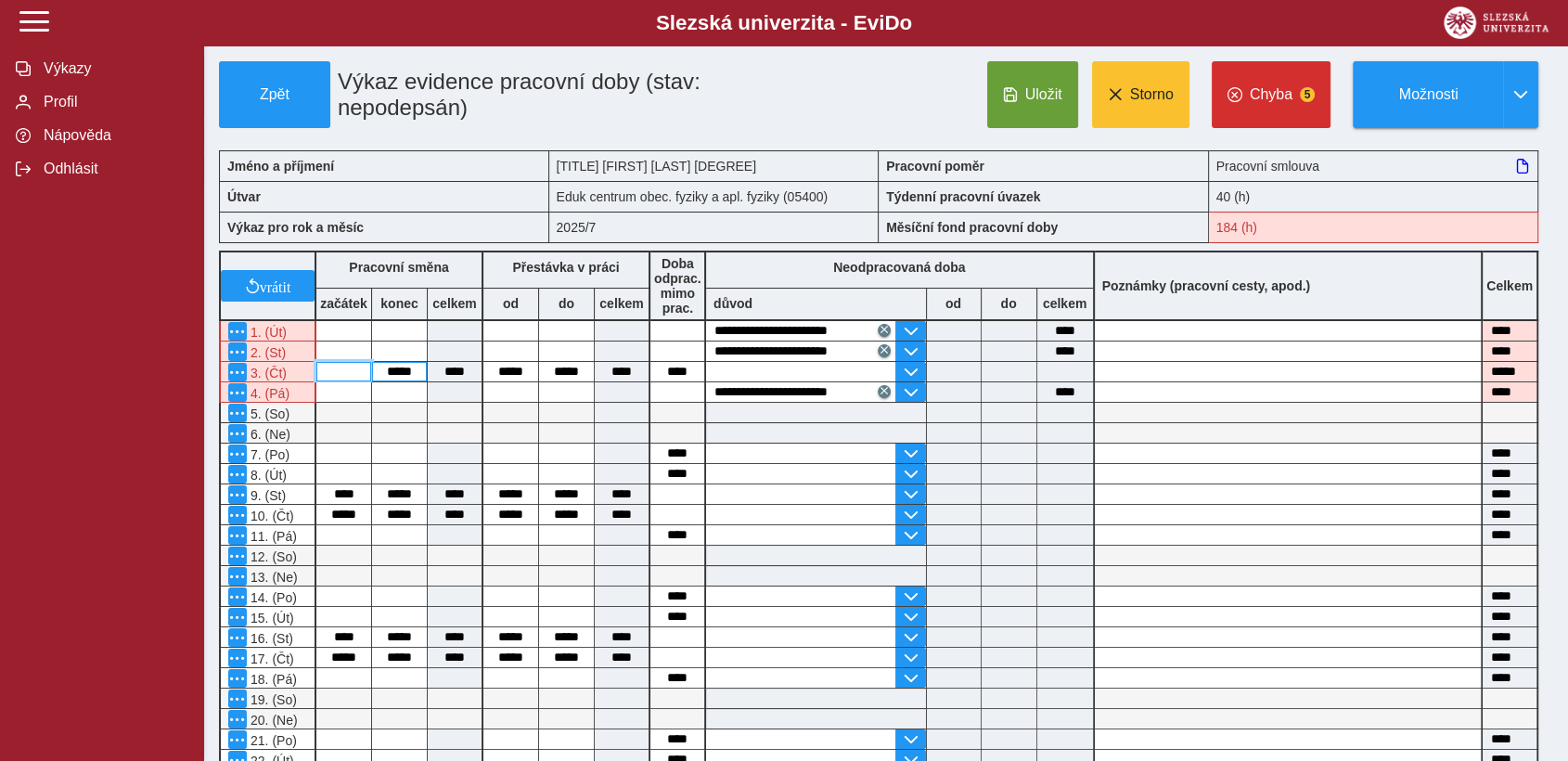 type 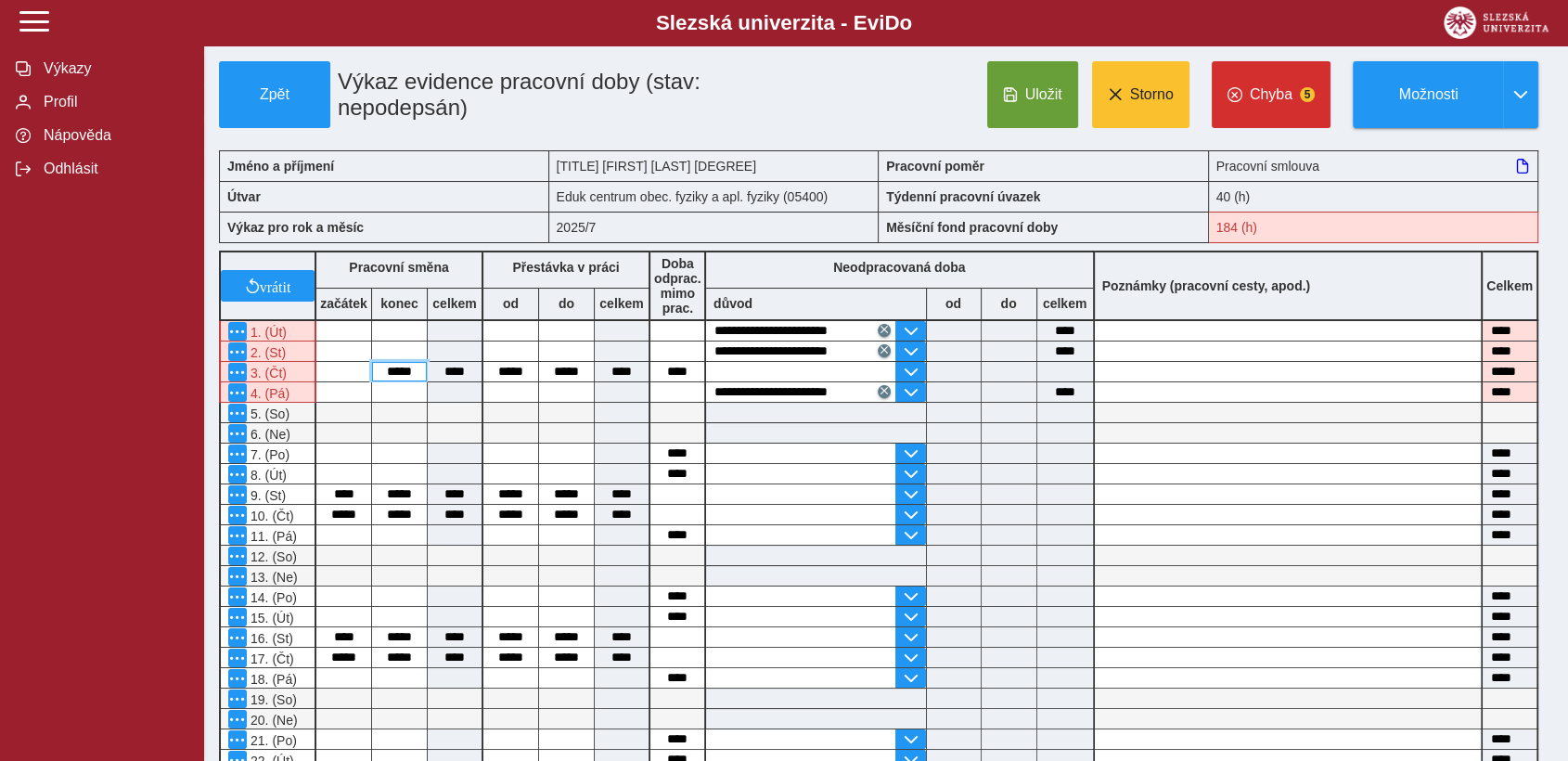 type 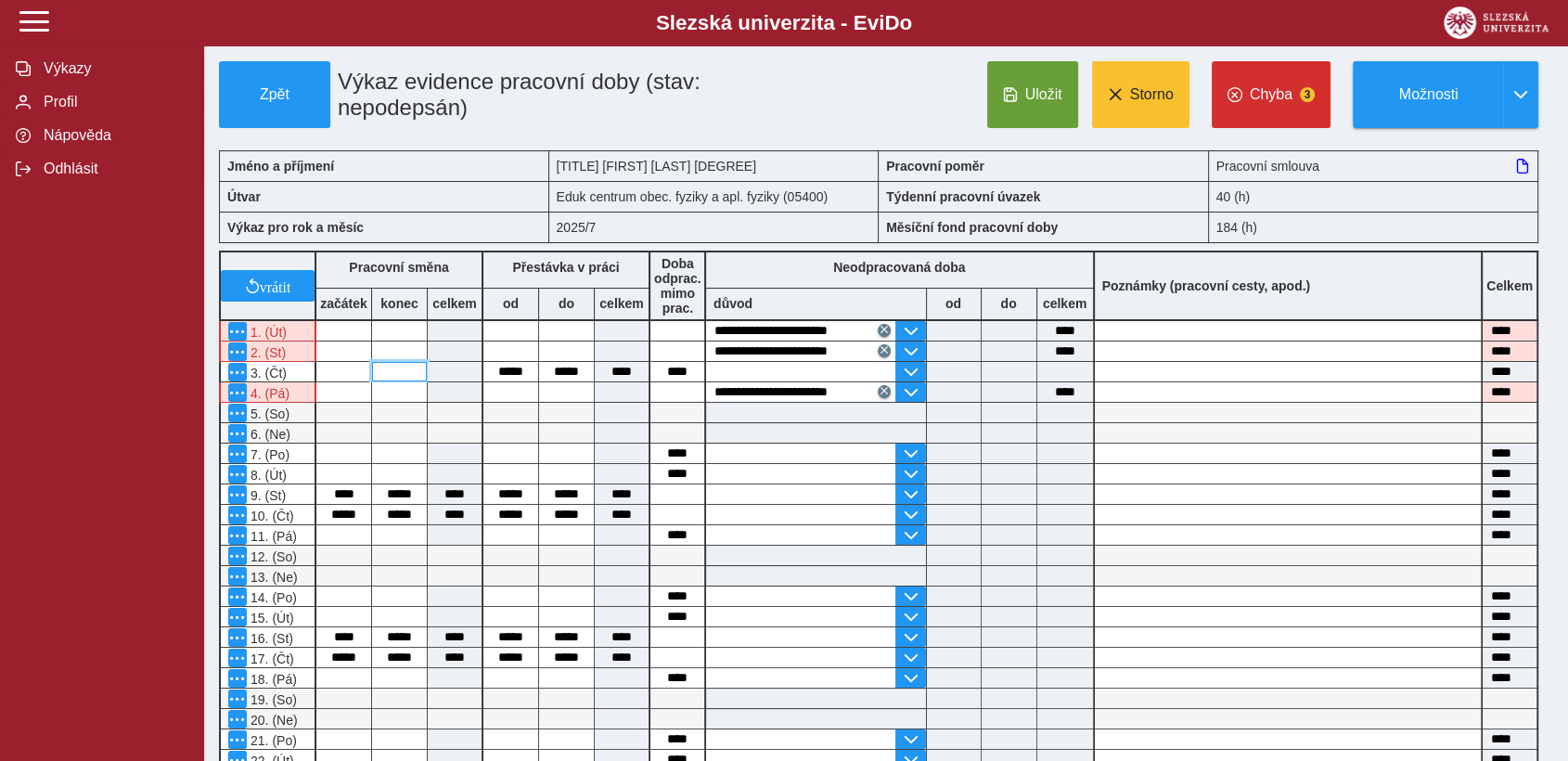 type 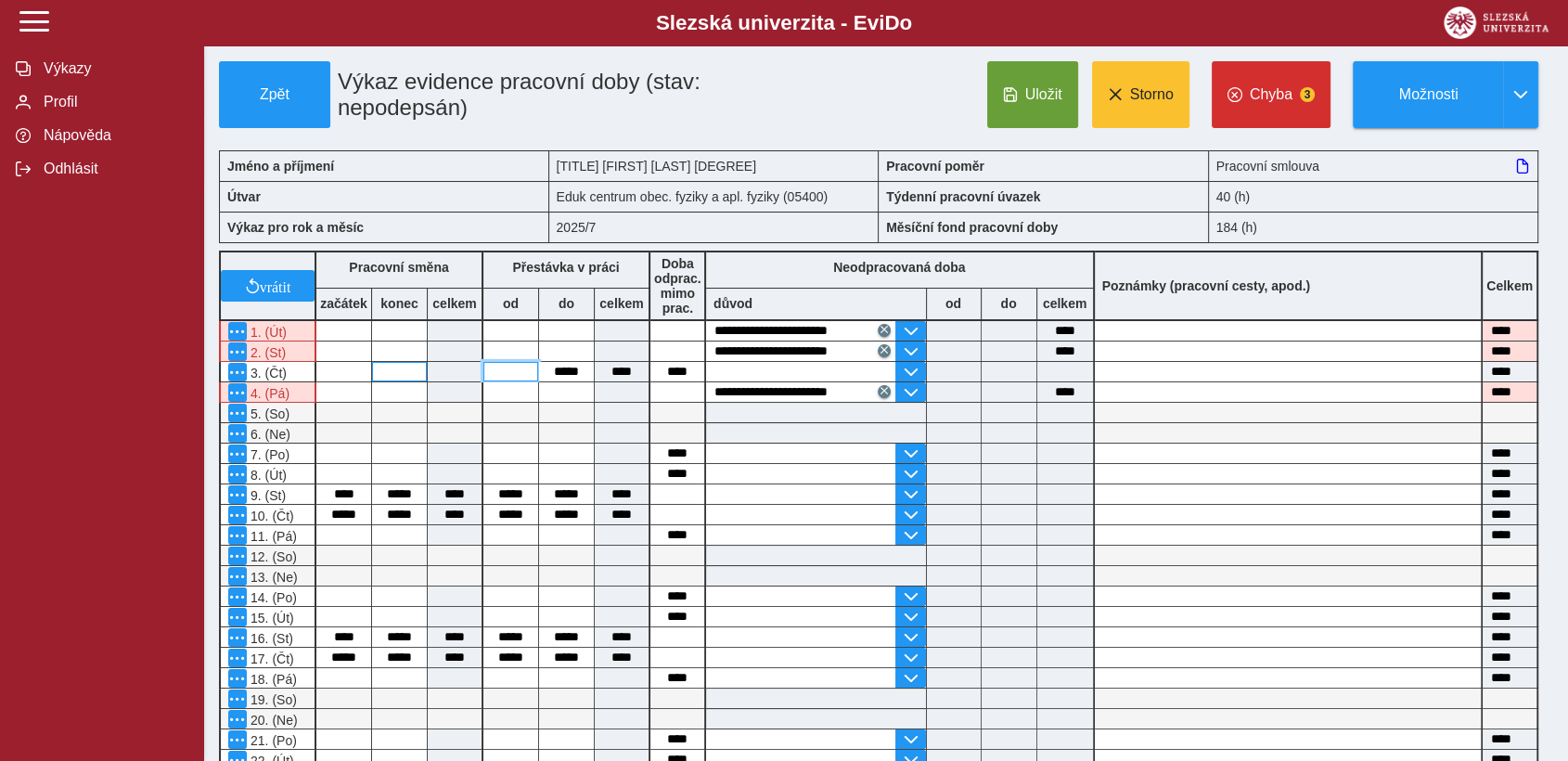 type 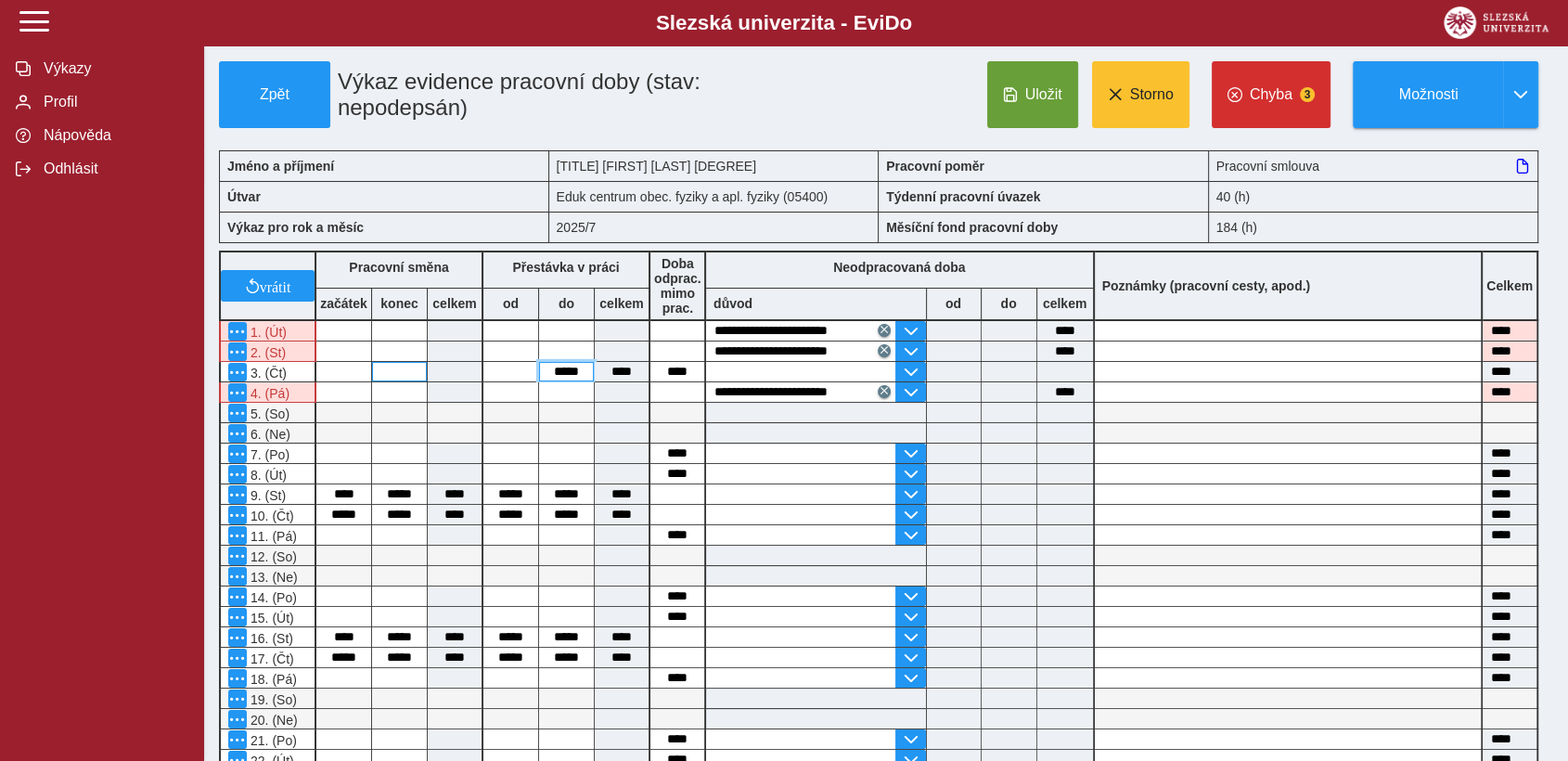 type 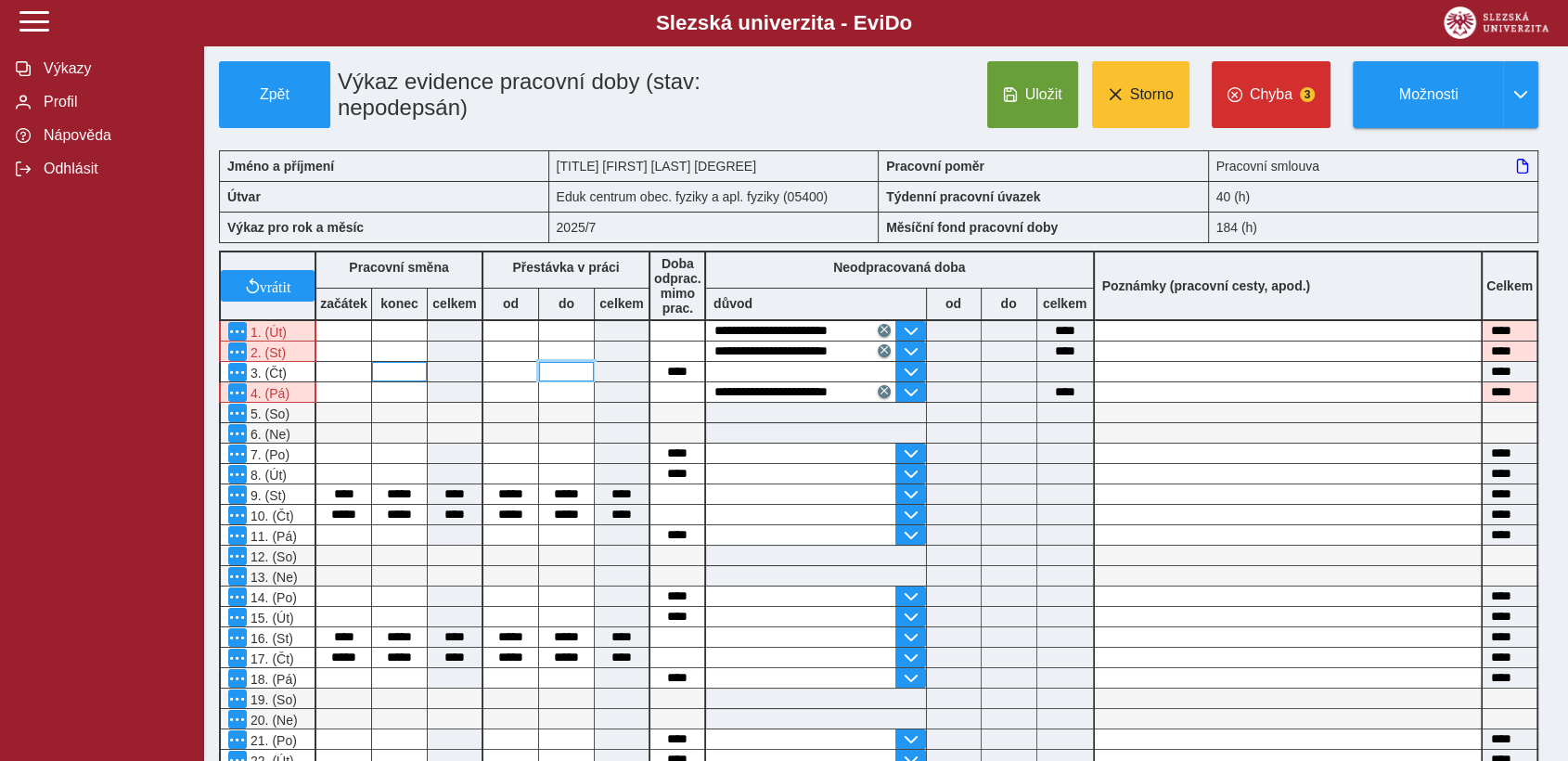 type 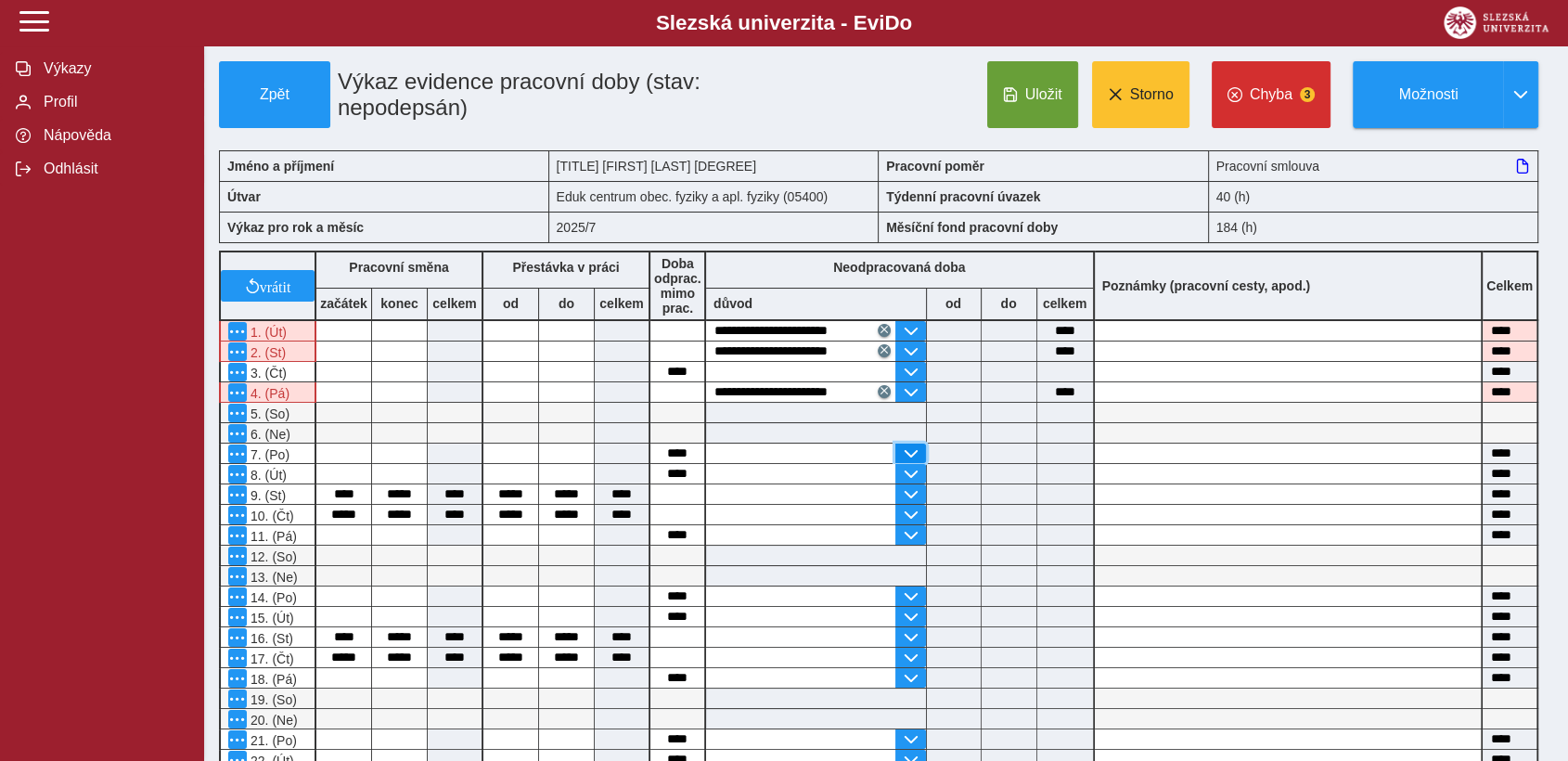click at bounding box center [910, 454] 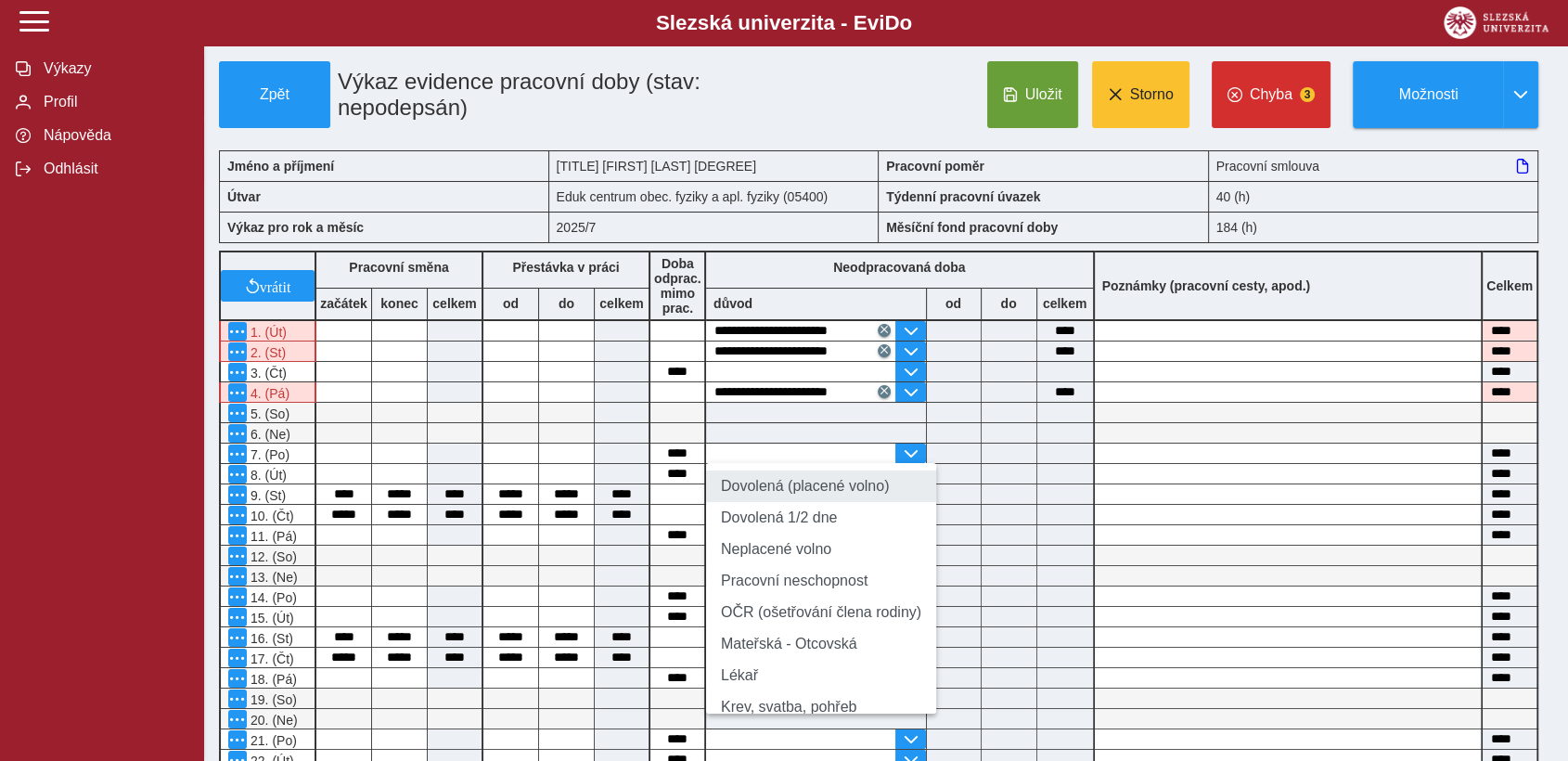 click on "Dovolená (placené volno)" at bounding box center (821, 486) 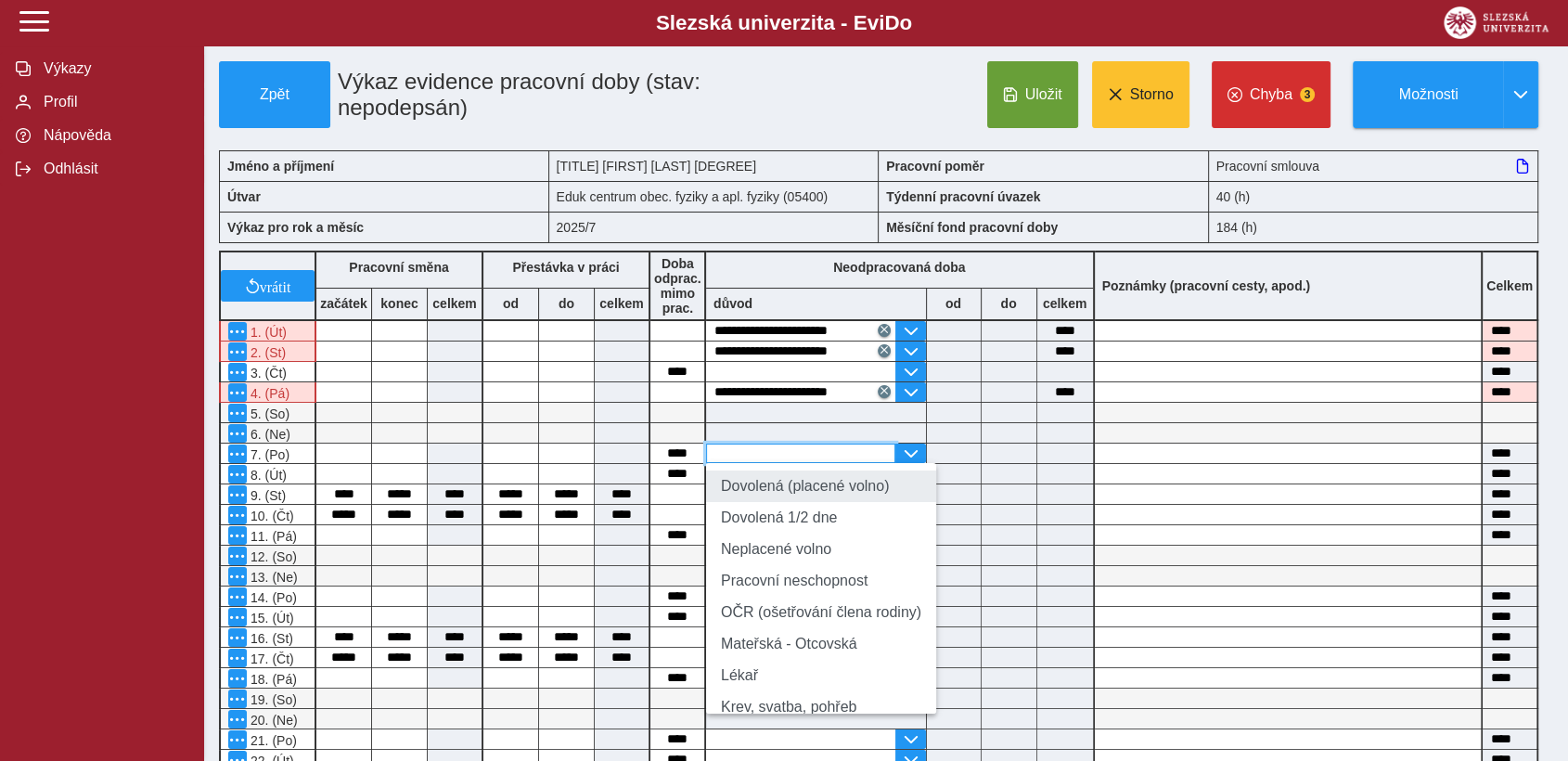 type 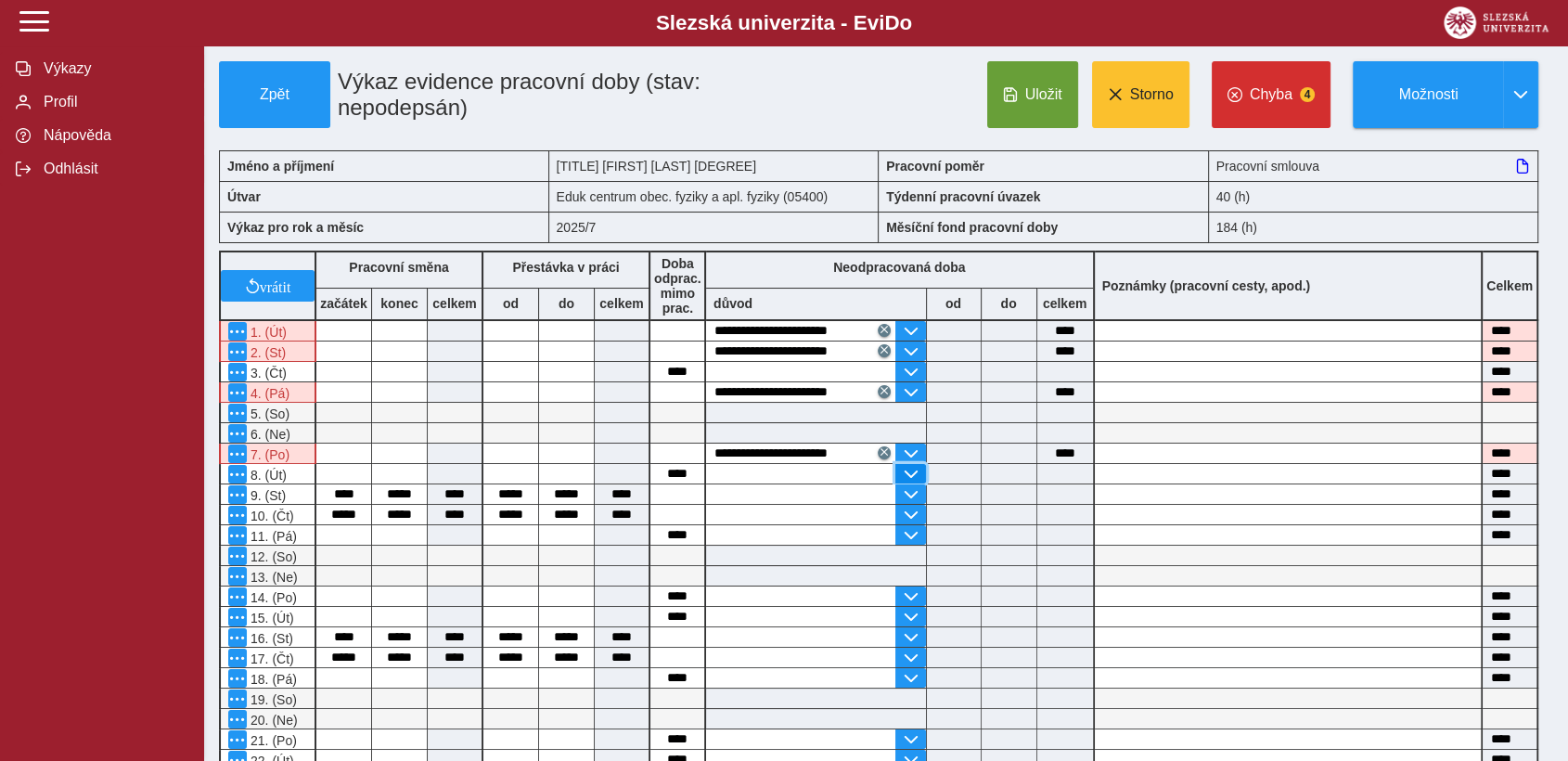 click at bounding box center (910, 473) 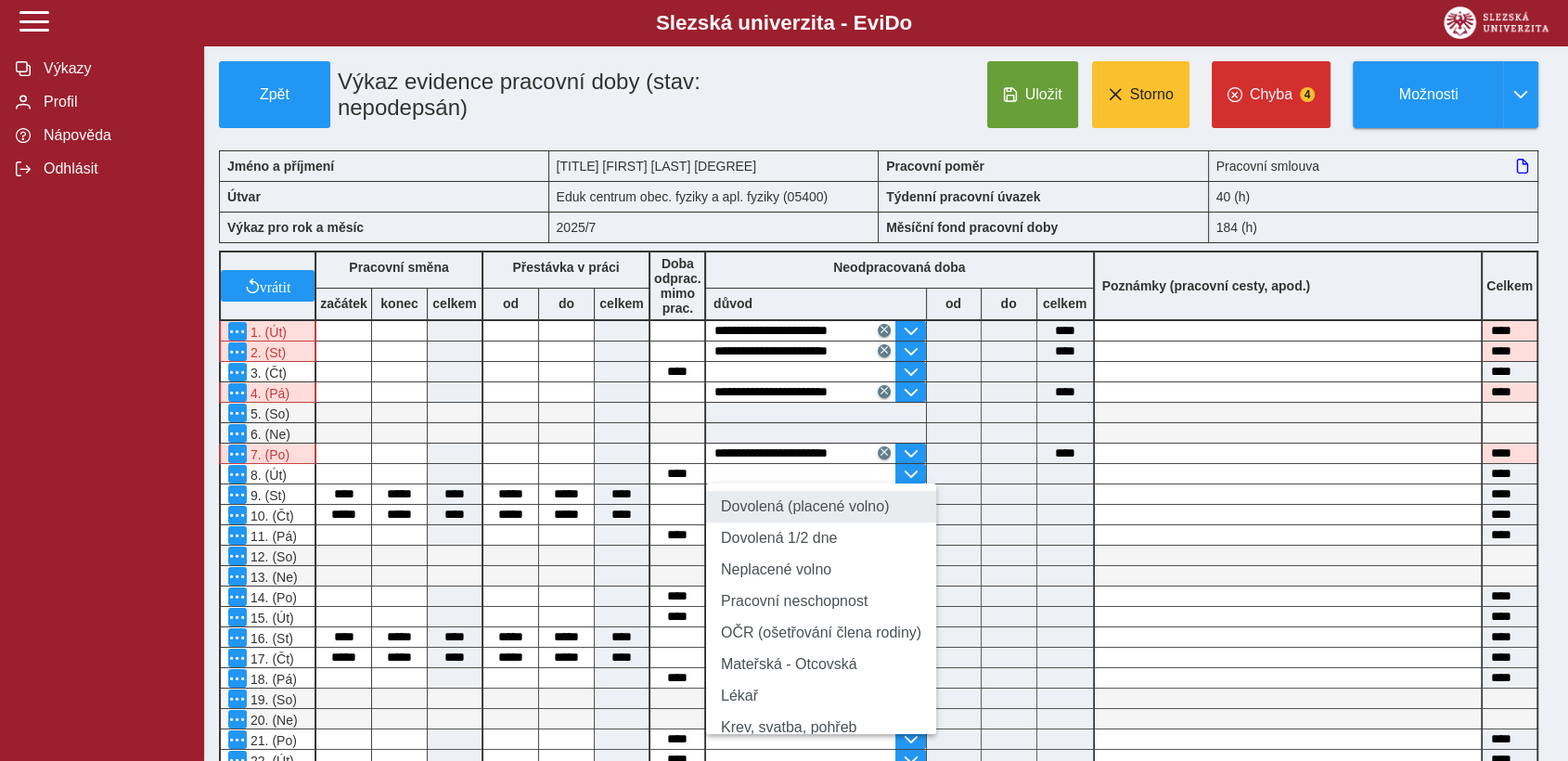 click on "Dovolená (placené volno)" at bounding box center (821, 507) 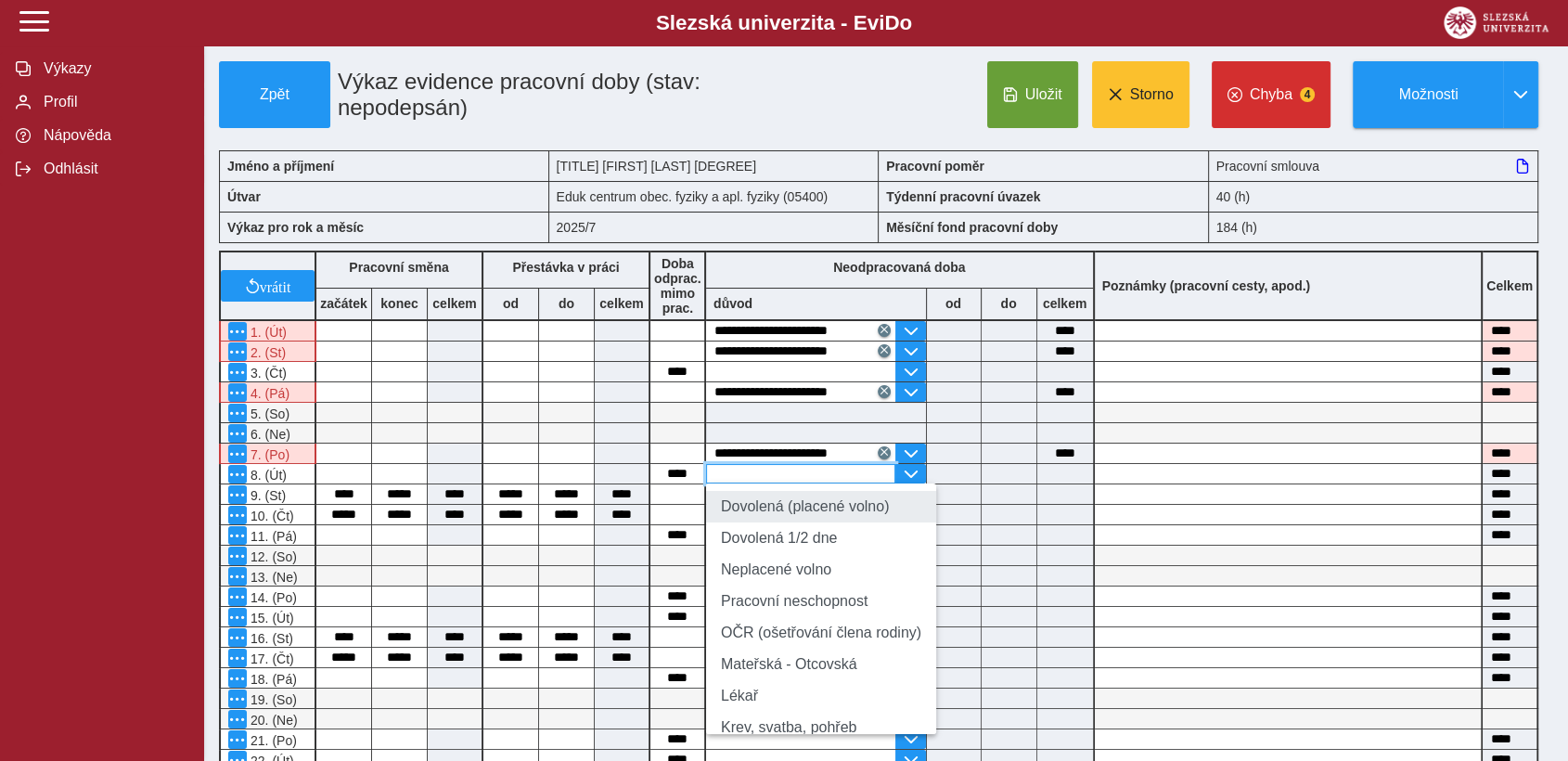 type 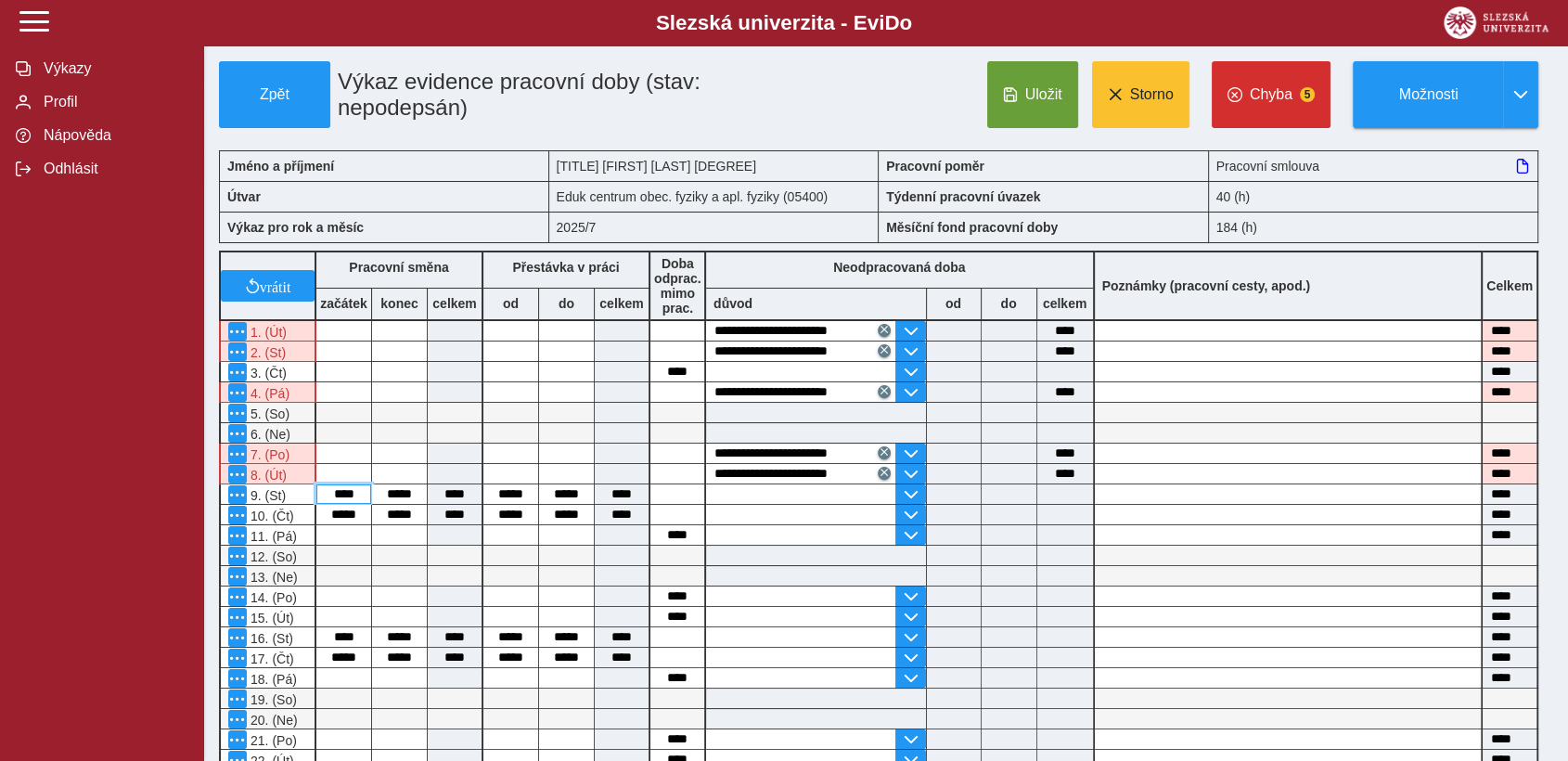 click on "****" at bounding box center (343, 494) 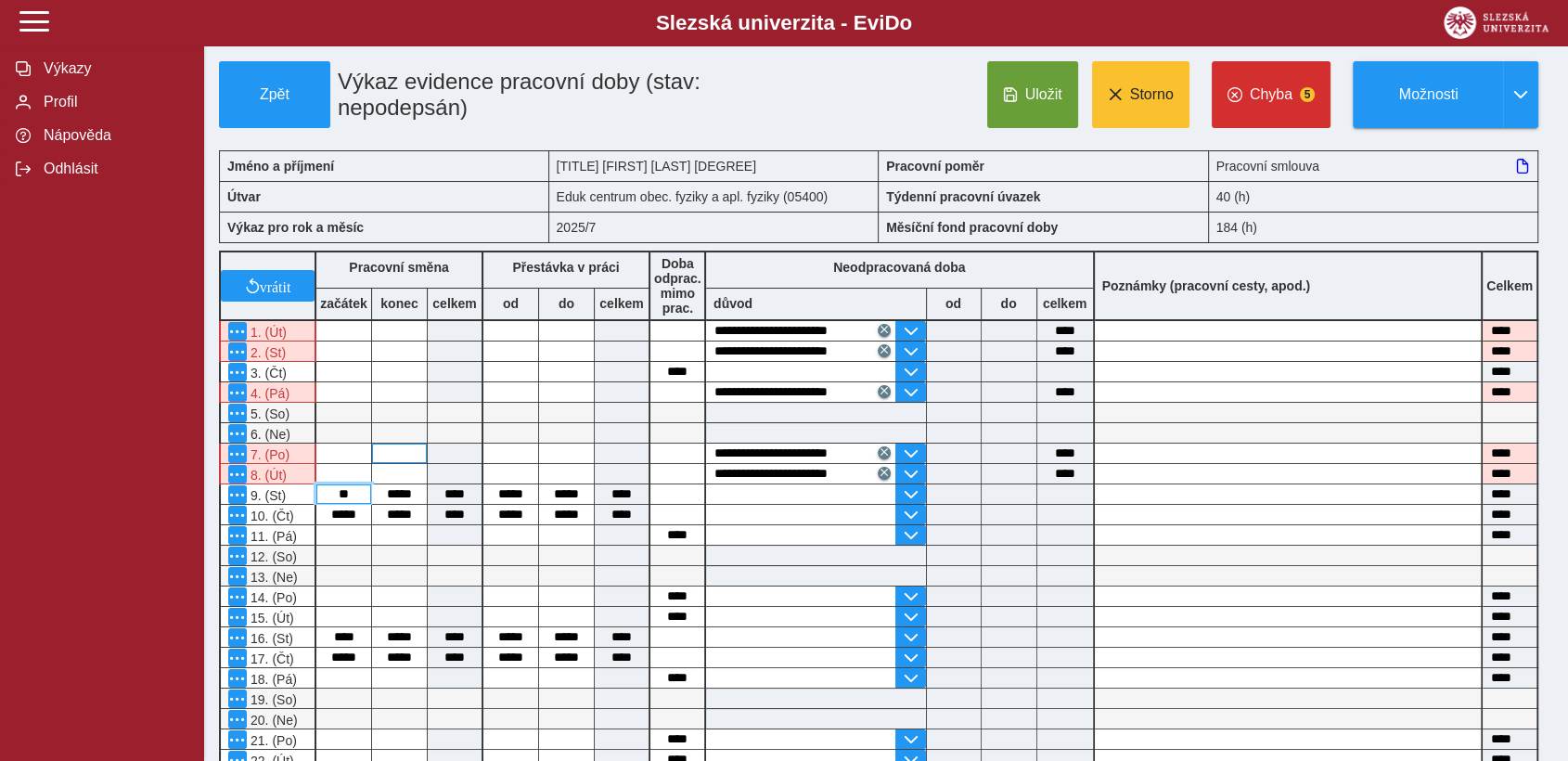 type on "*" 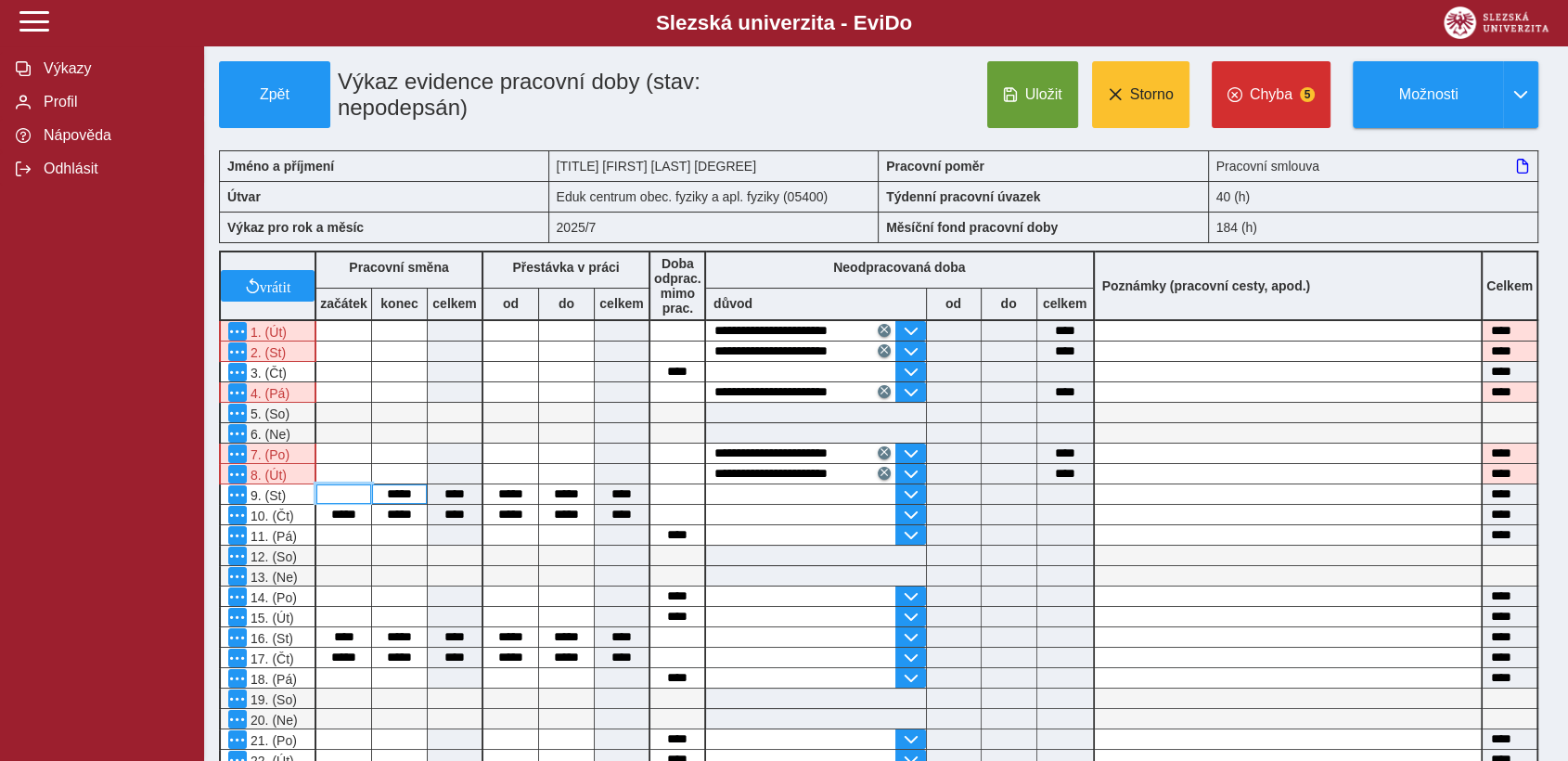 type 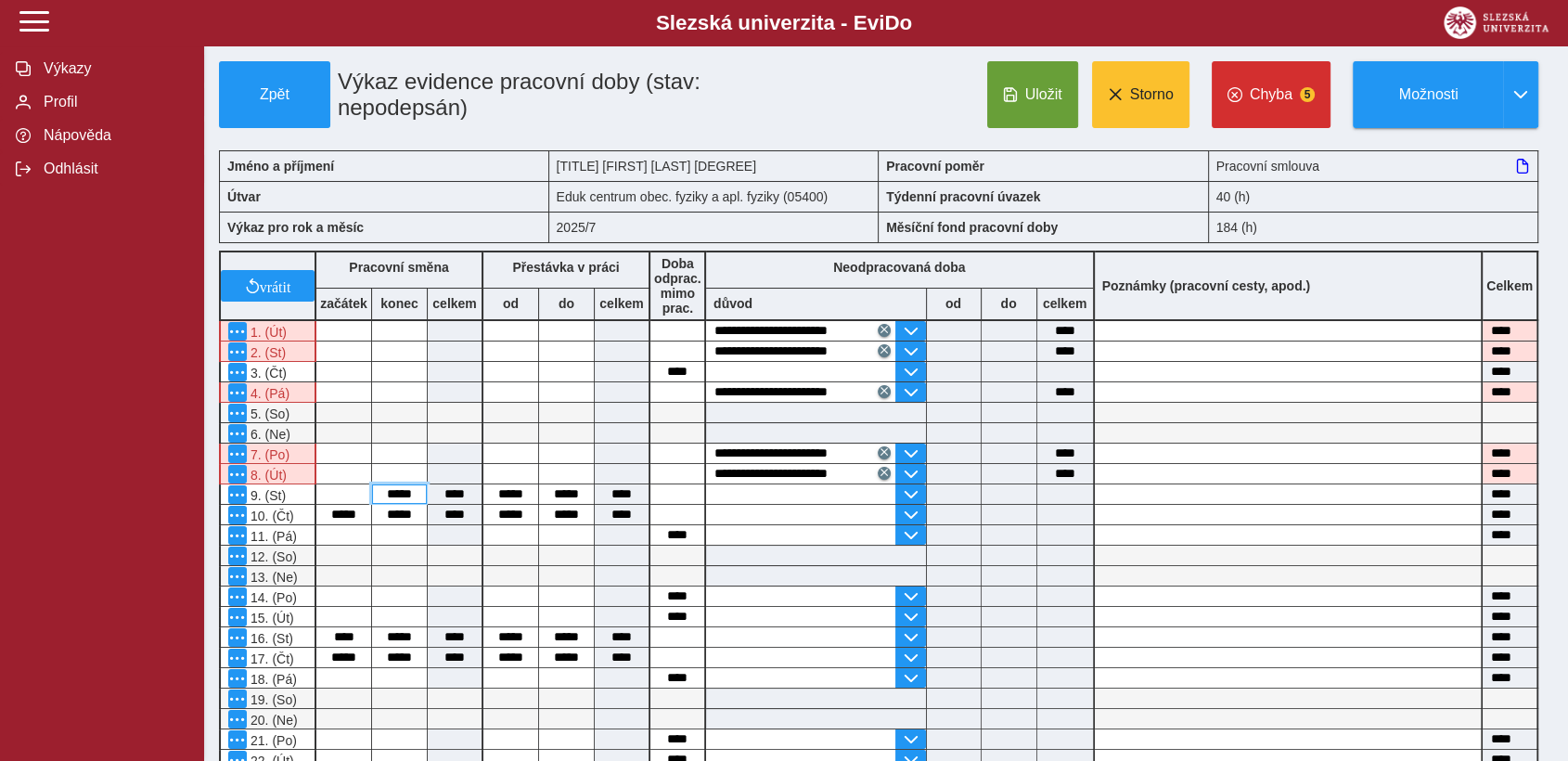 type 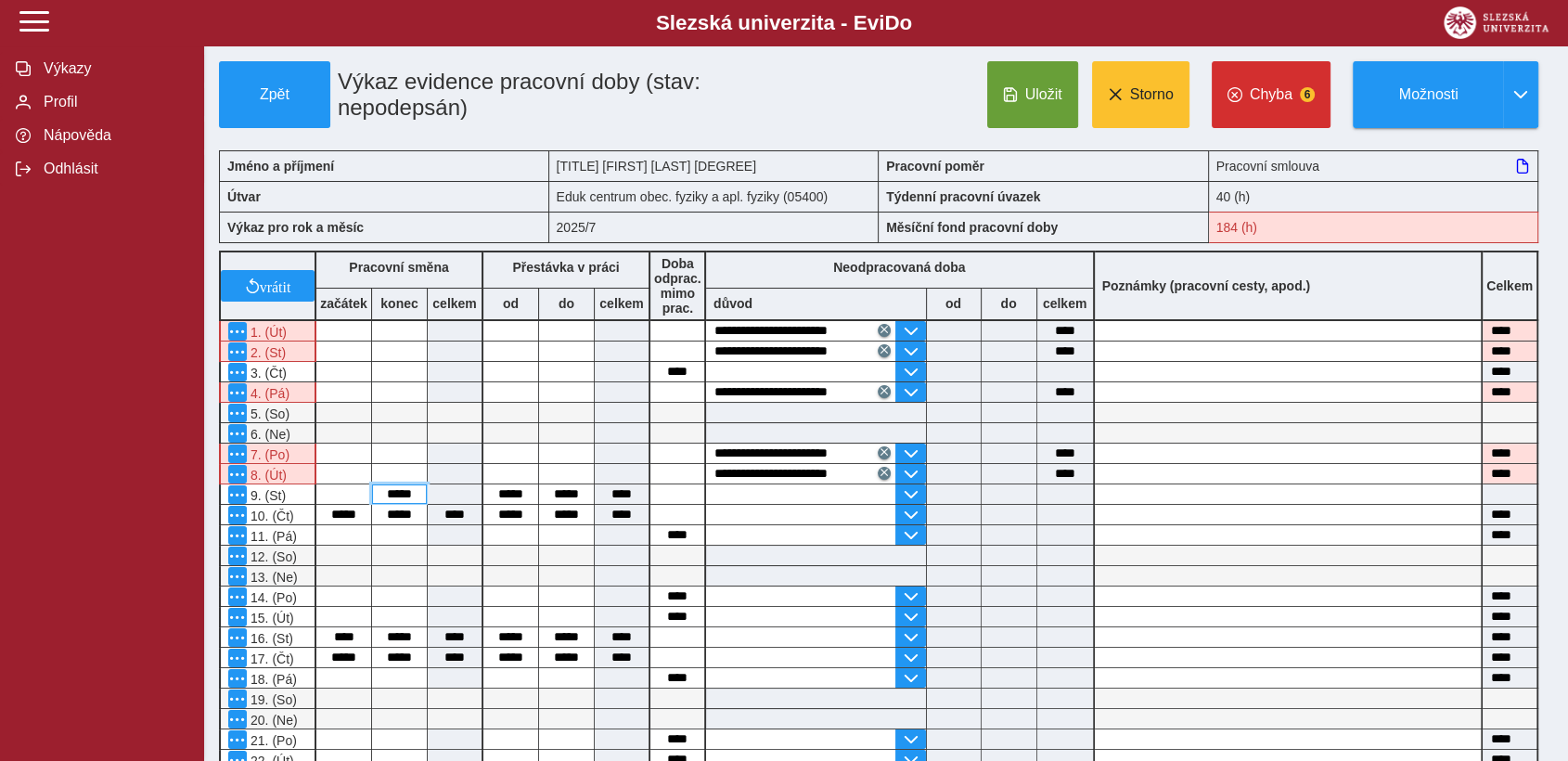 click on "*****" at bounding box center (399, 494) 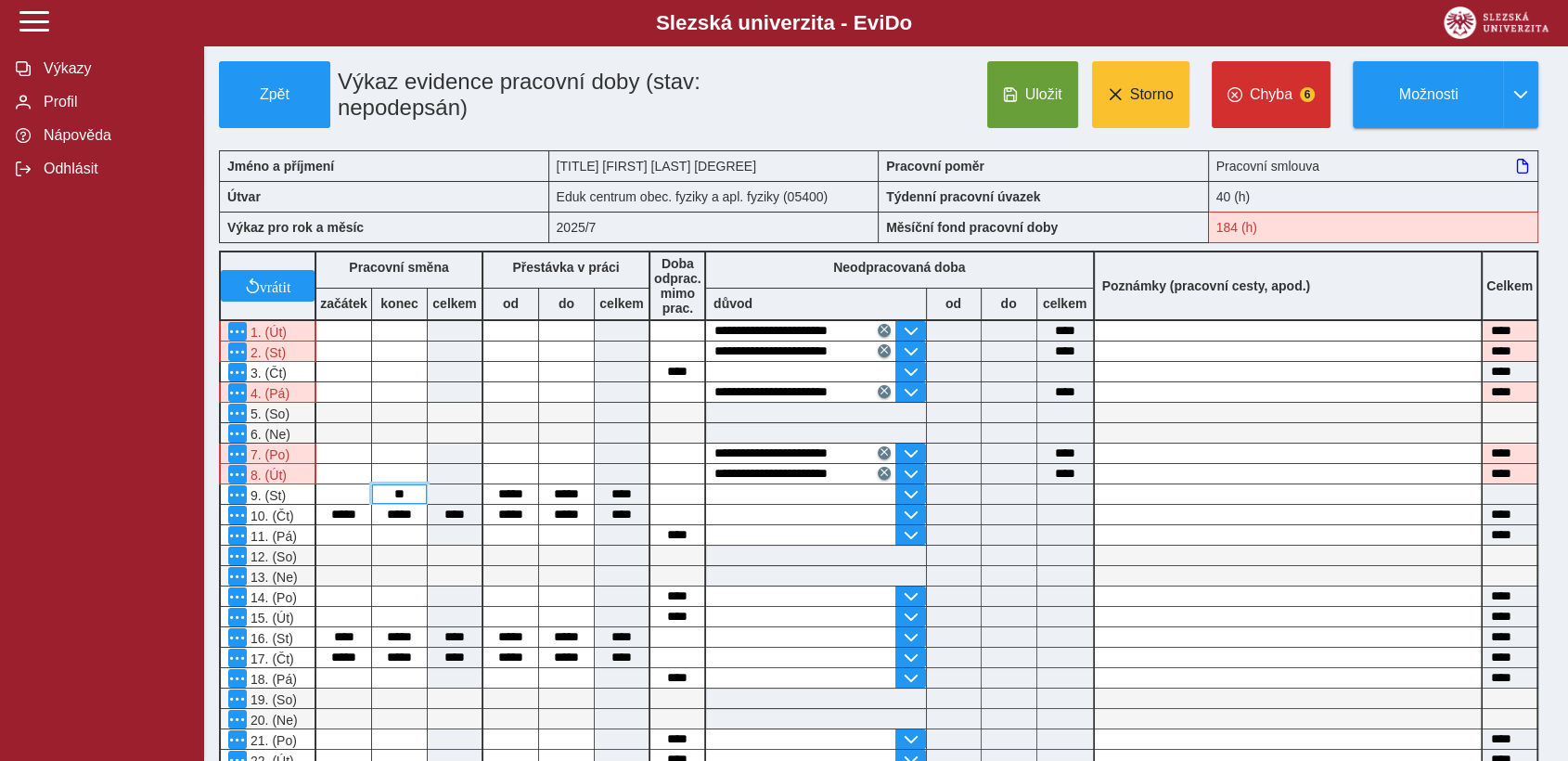 type on "*" 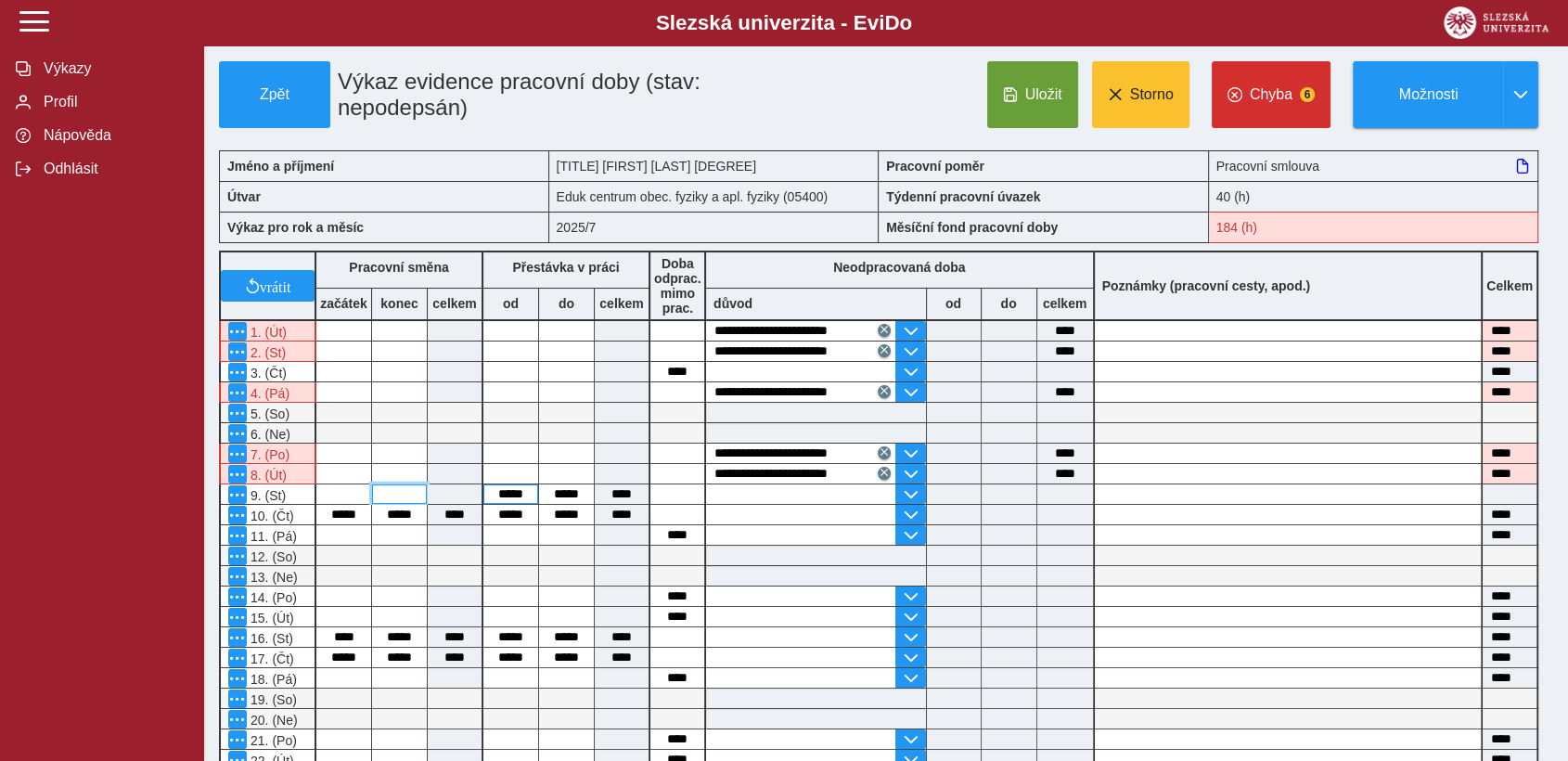 type 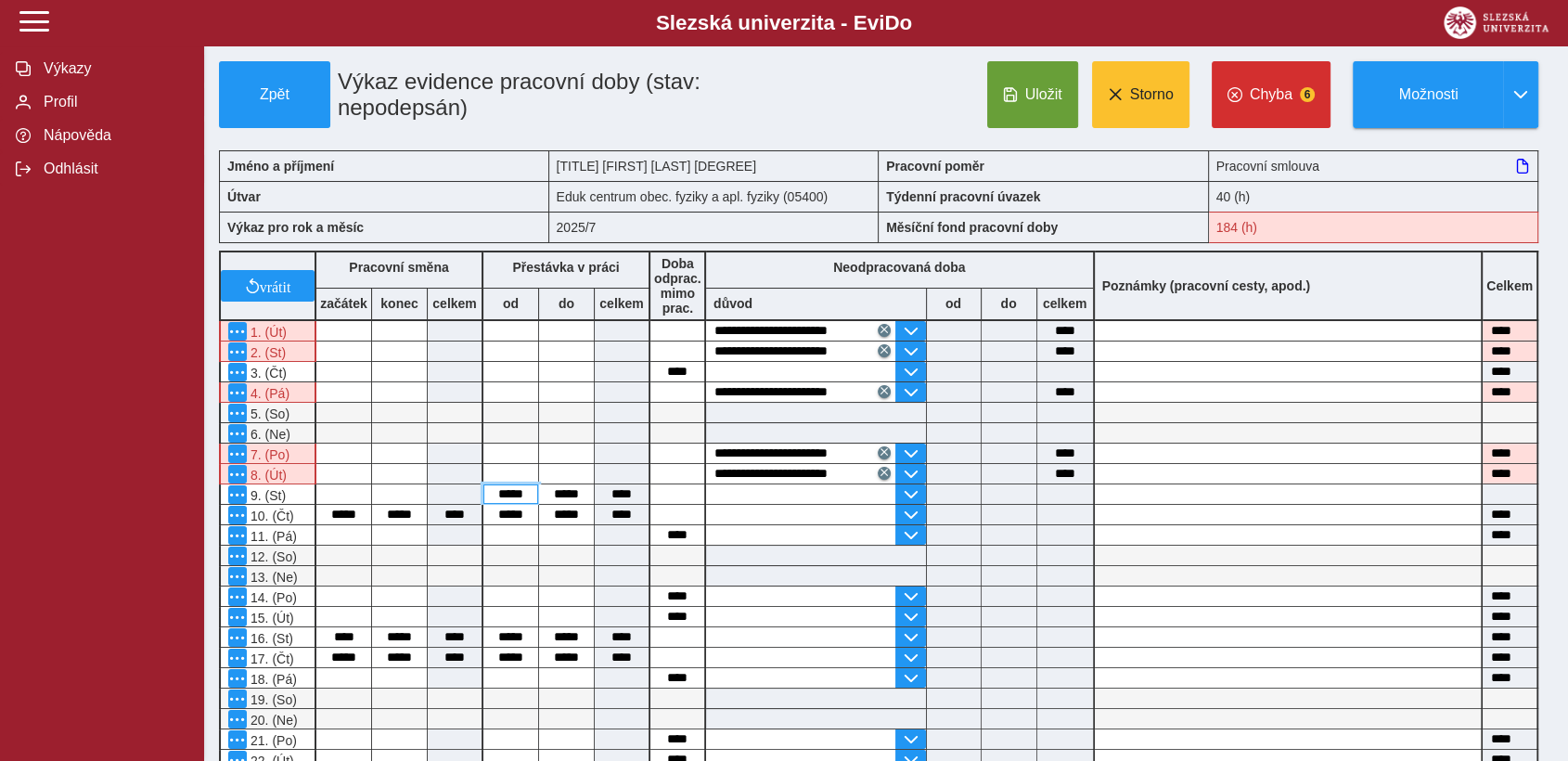 click on "*****" at bounding box center (510, 494) 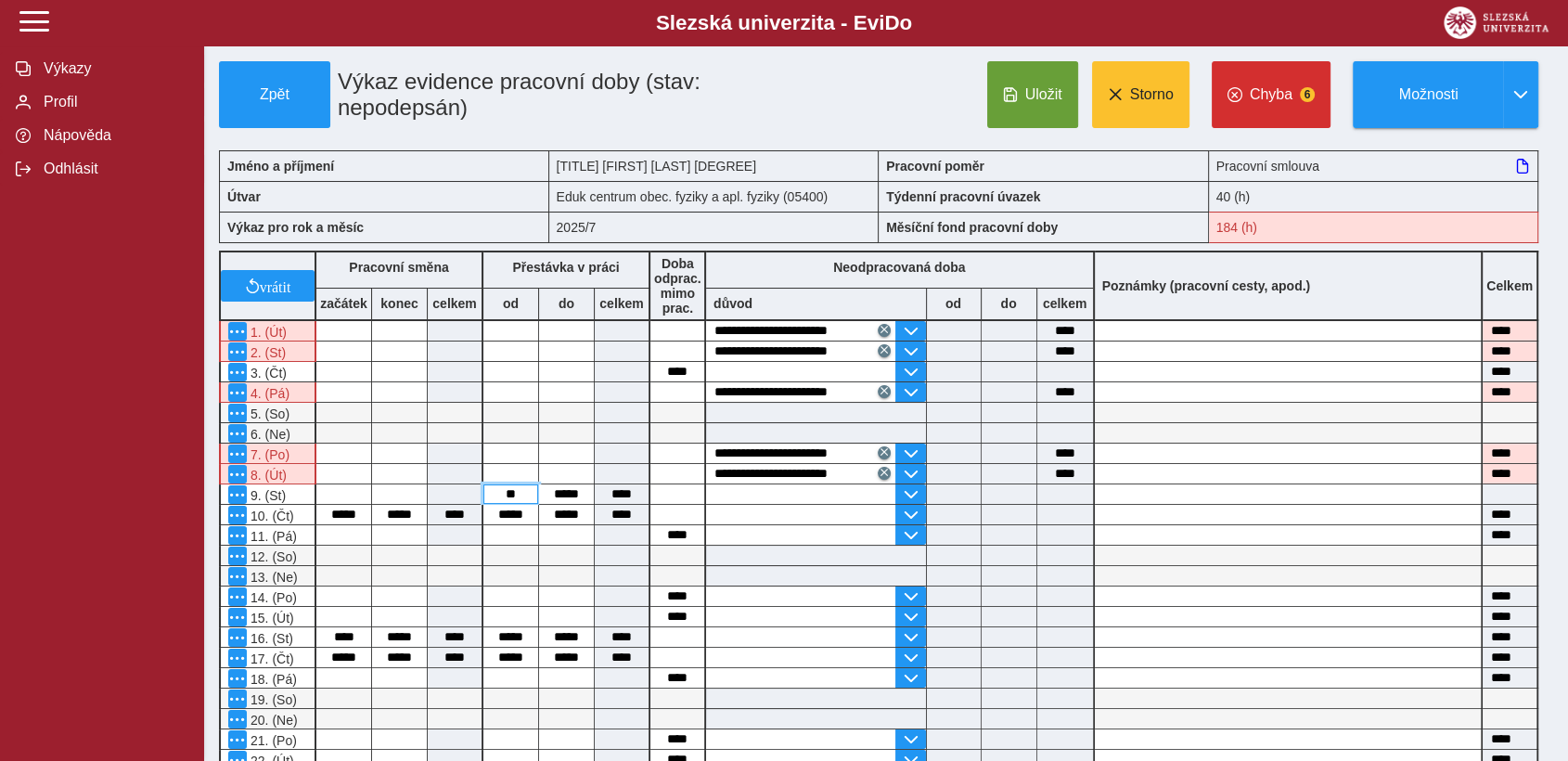 type on "*" 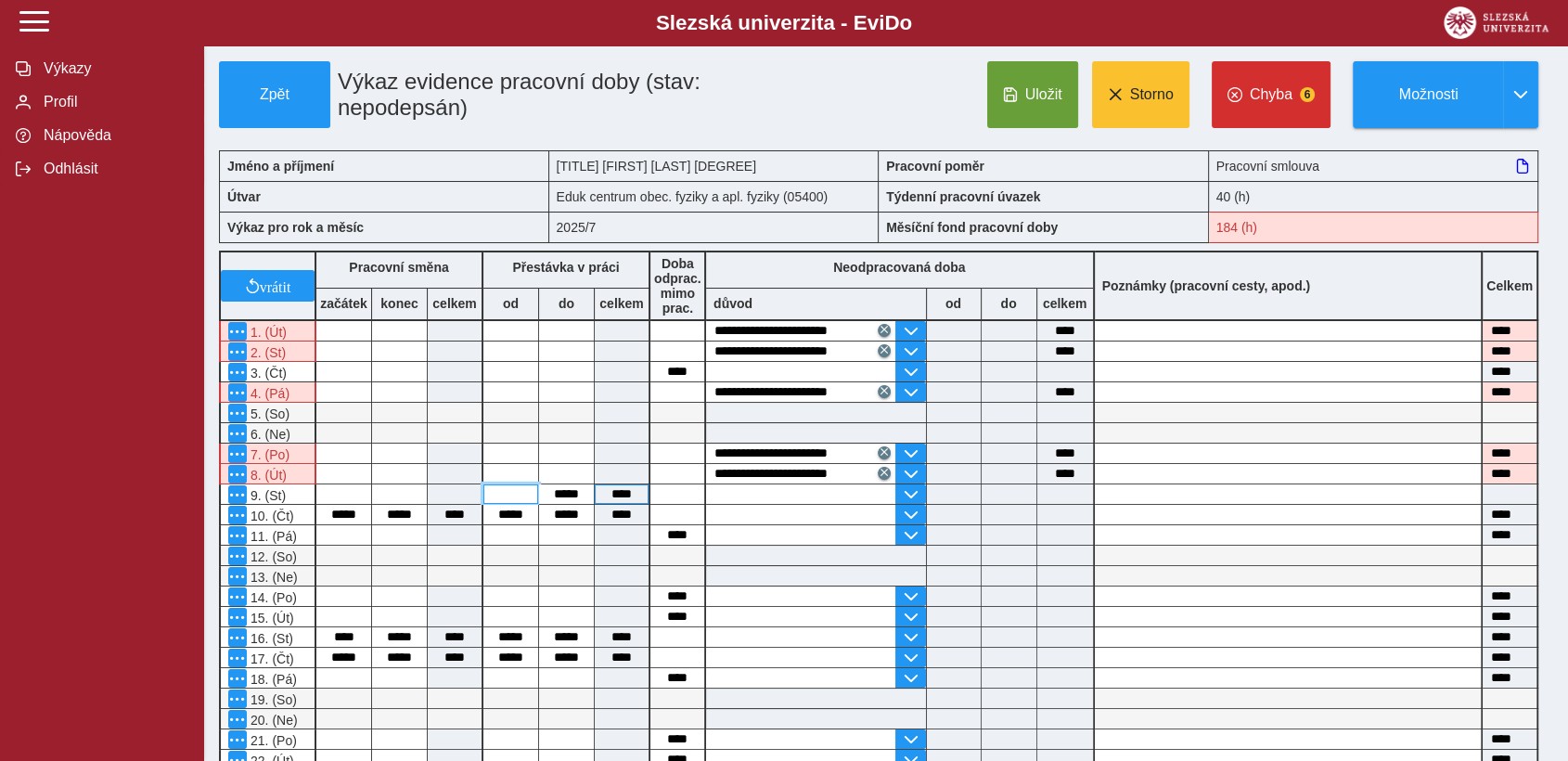 type 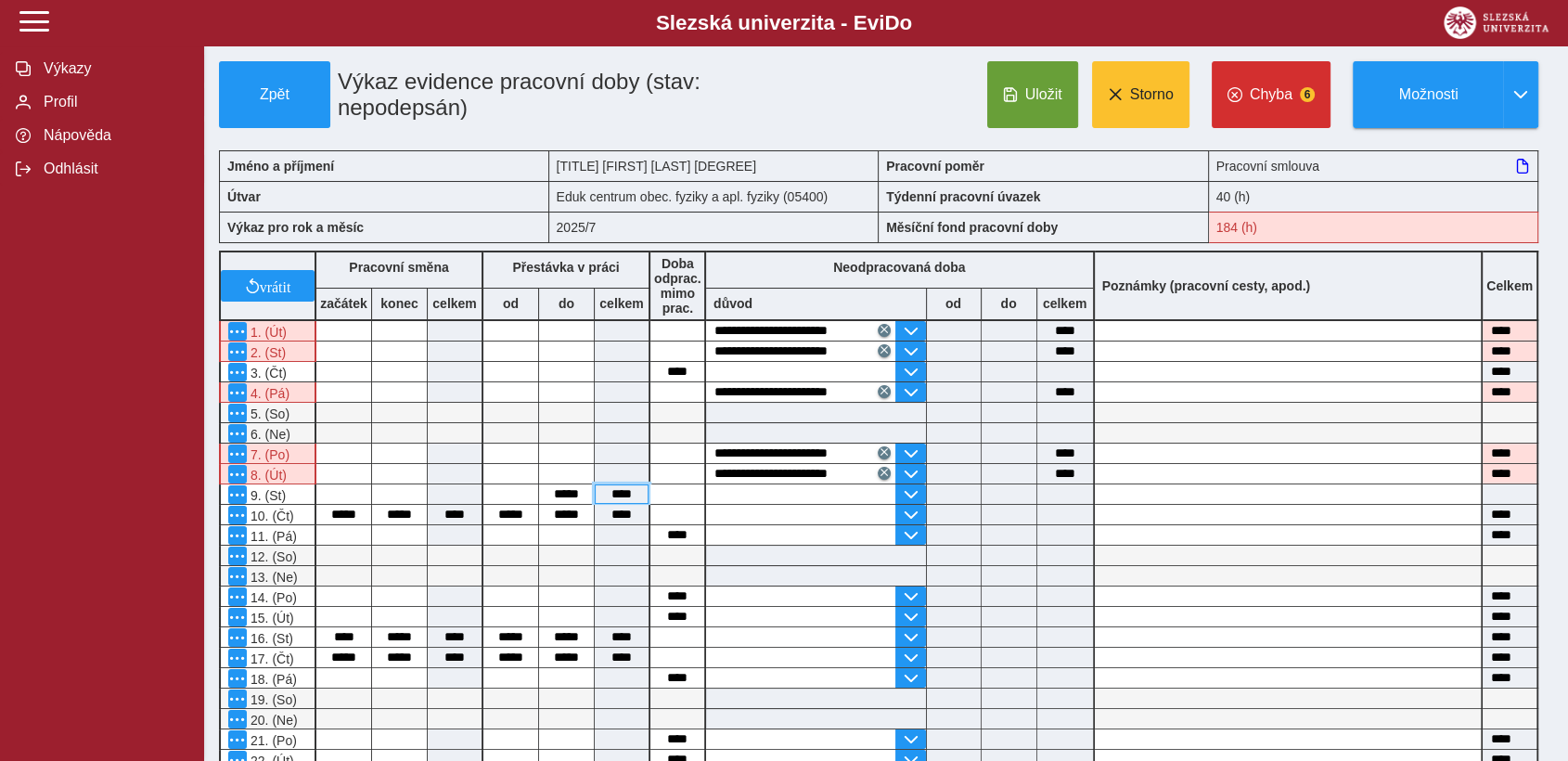 type 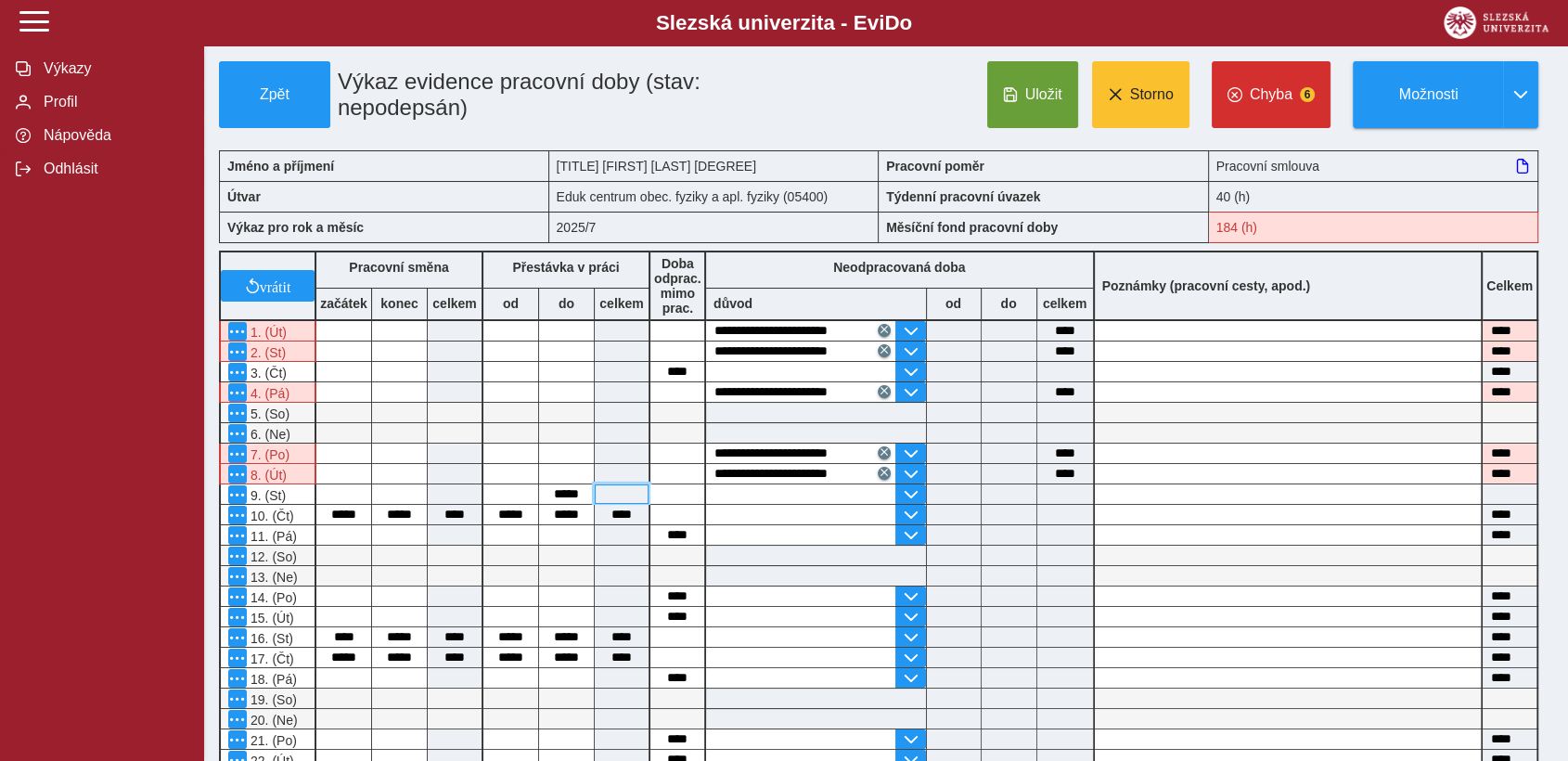 click at bounding box center (622, 494) 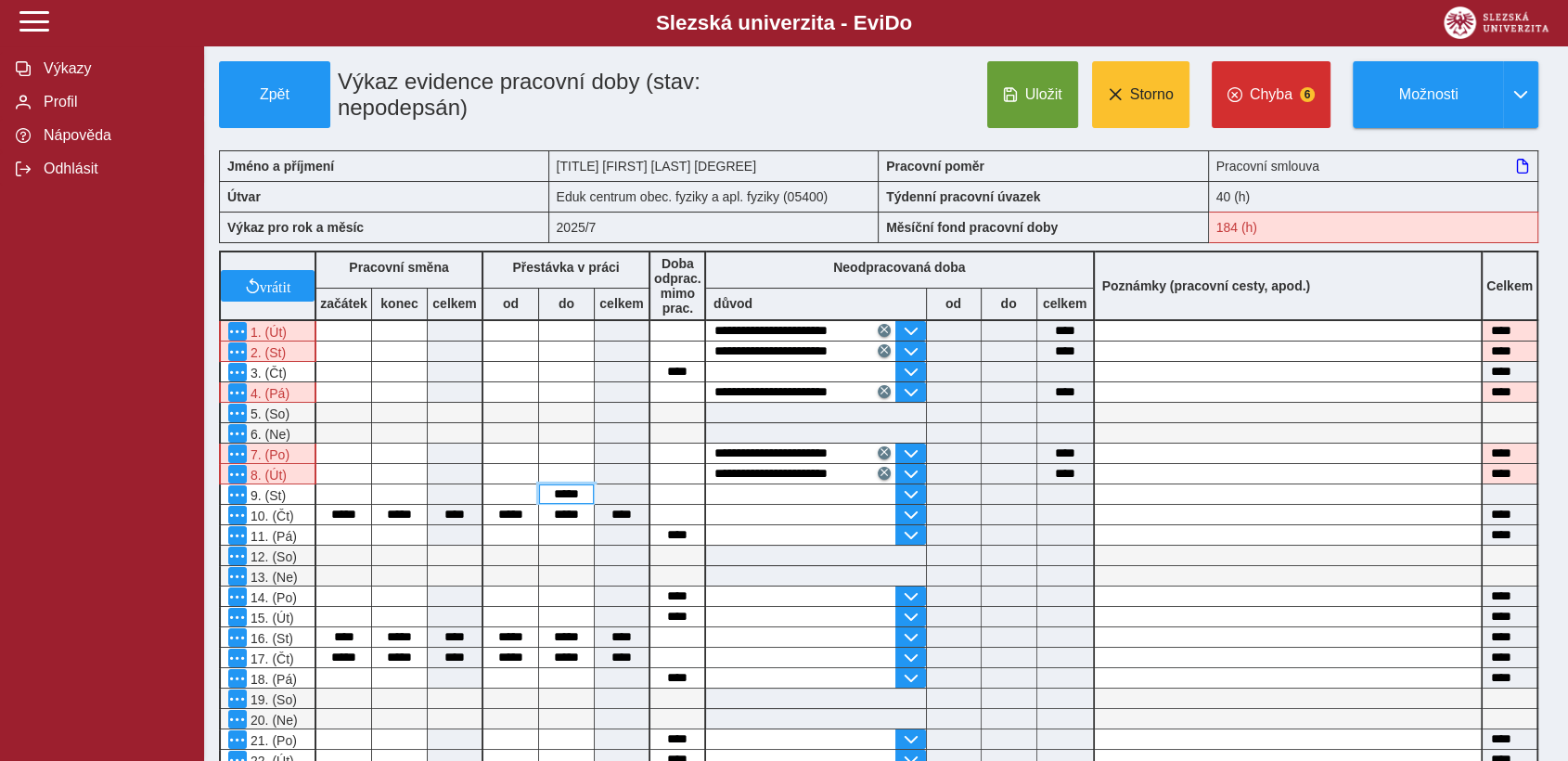 click on "*****" at bounding box center [566, 494] 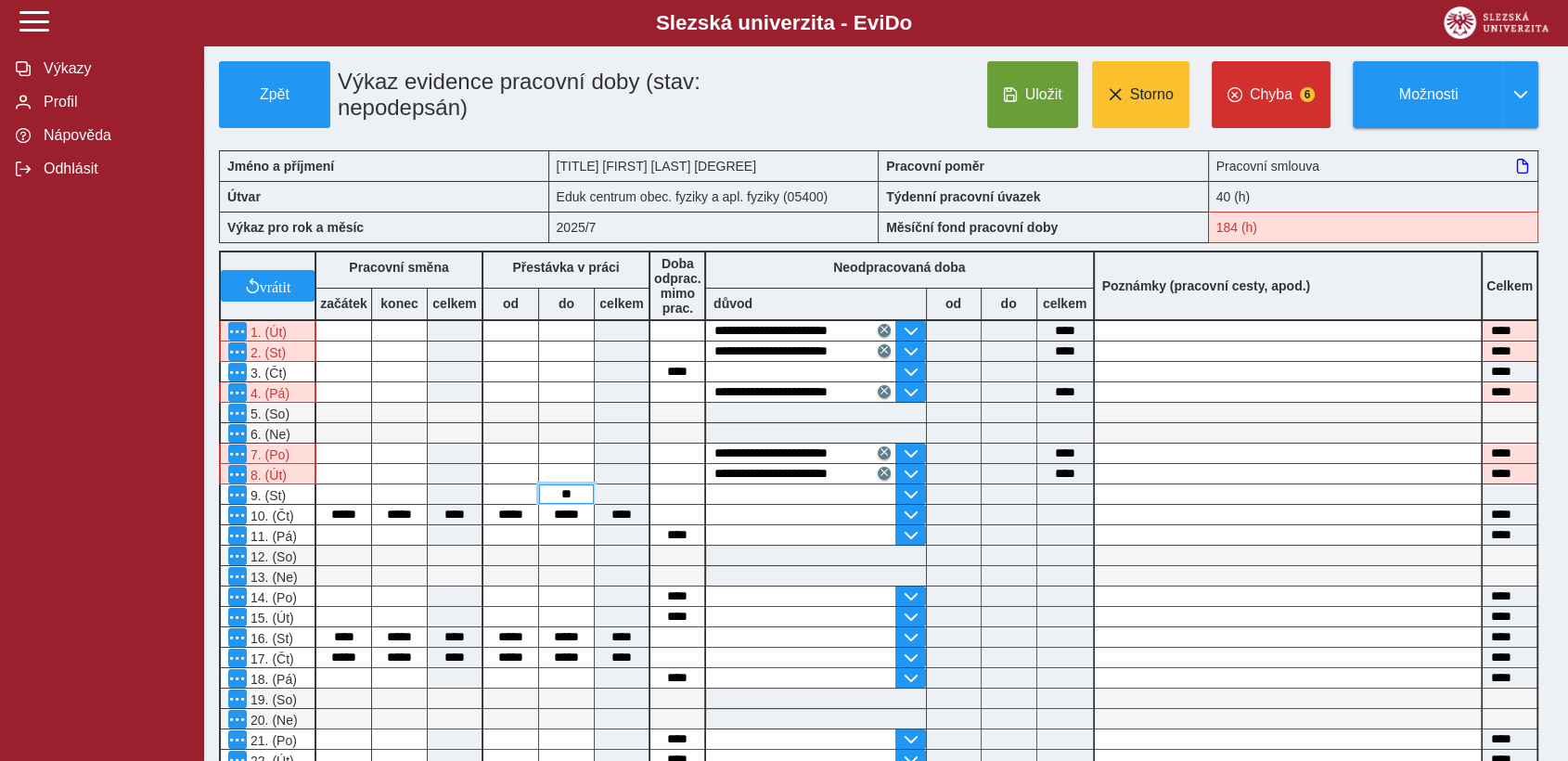 type on "*" 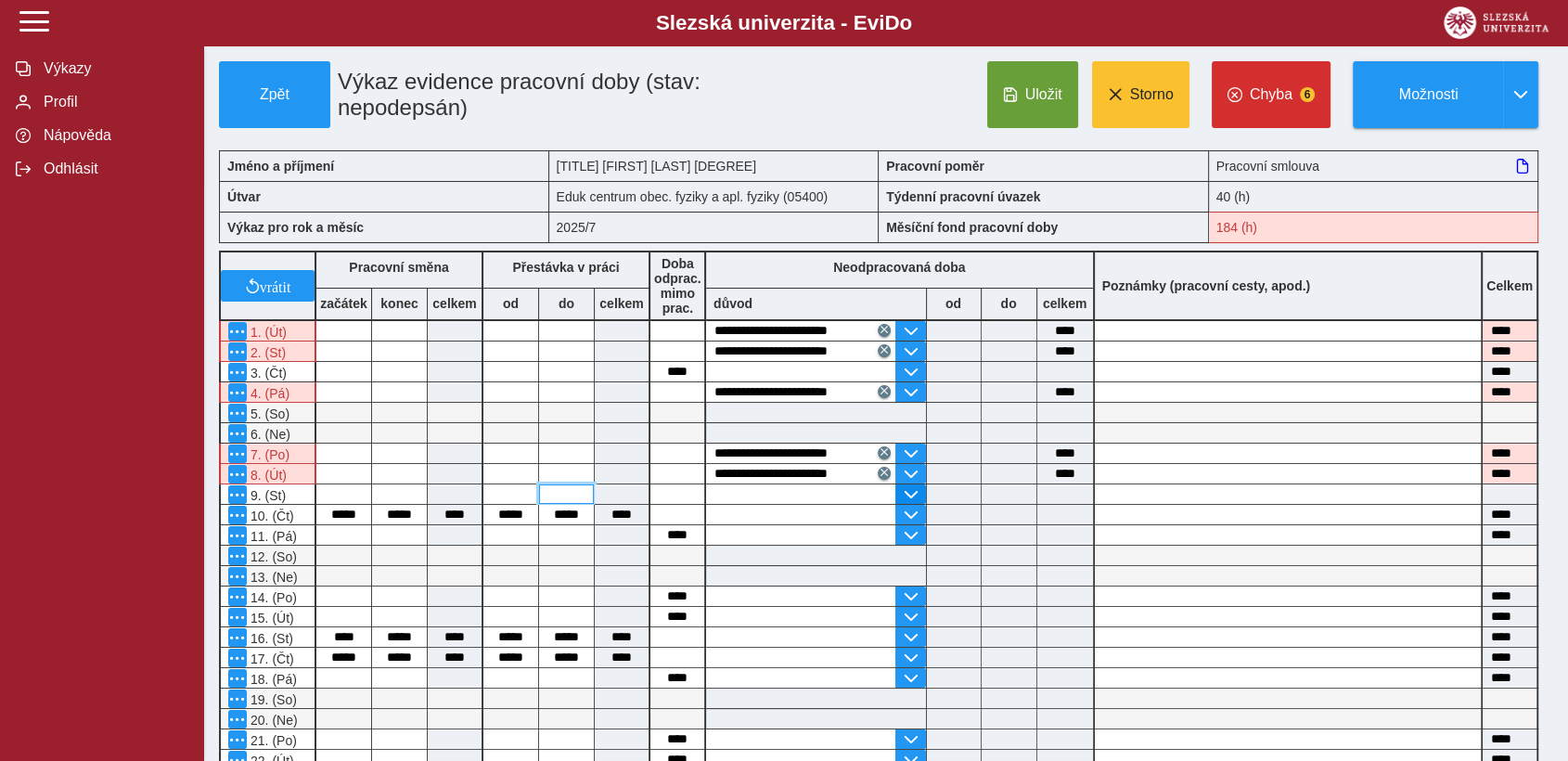 type 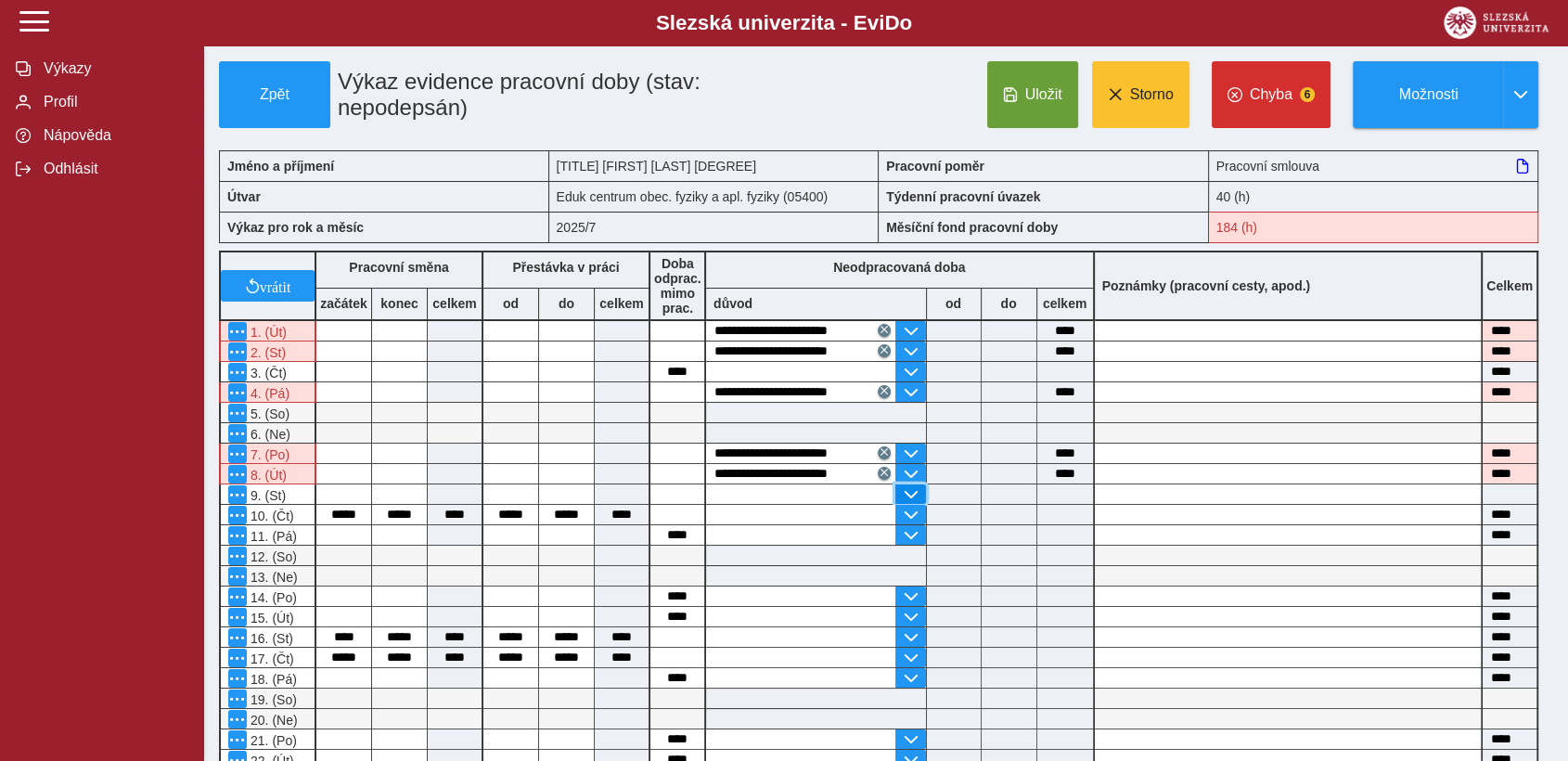 click at bounding box center (910, 495) 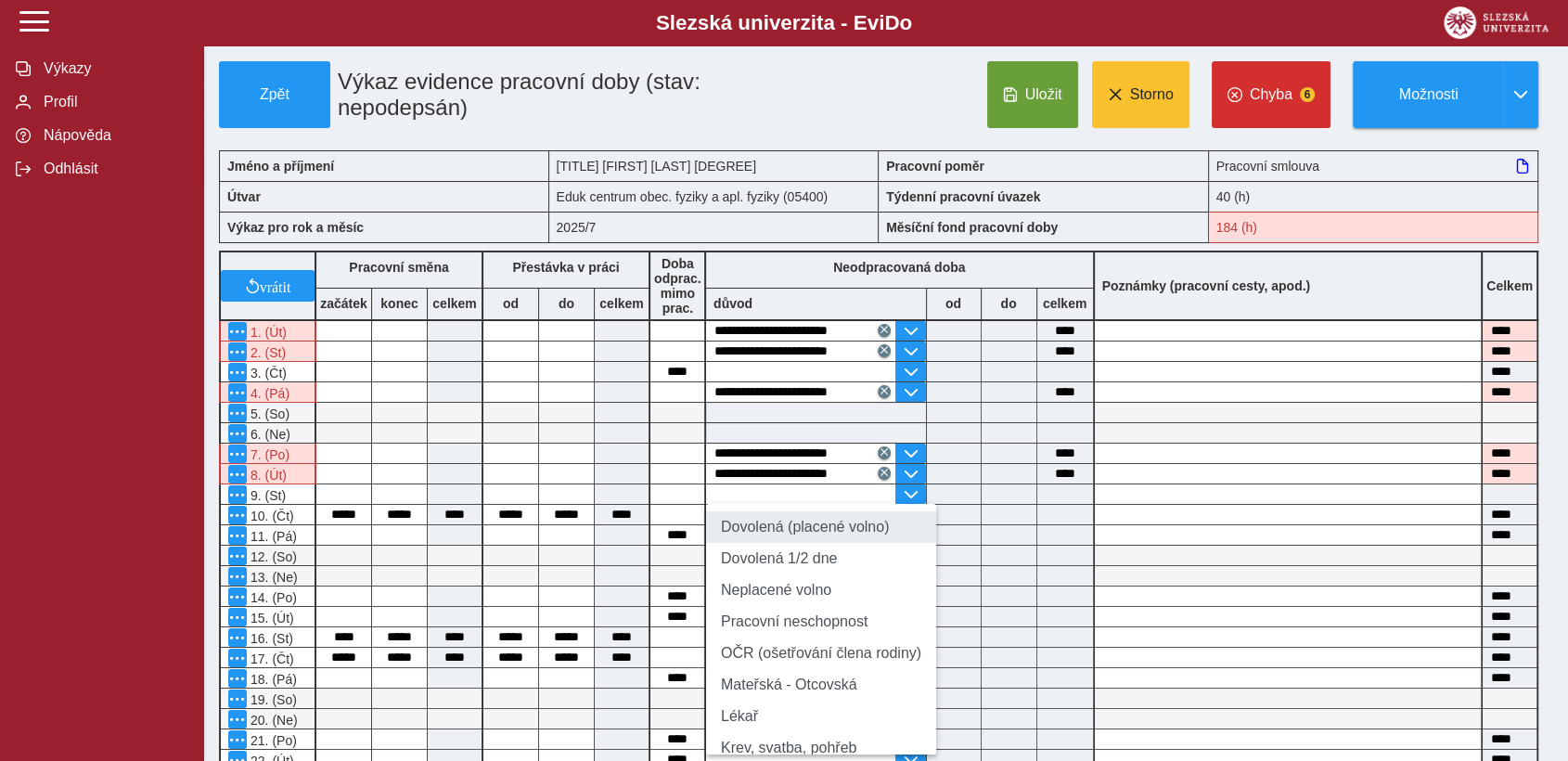 click on "Dovolená (placené volno)" at bounding box center [821, 527] 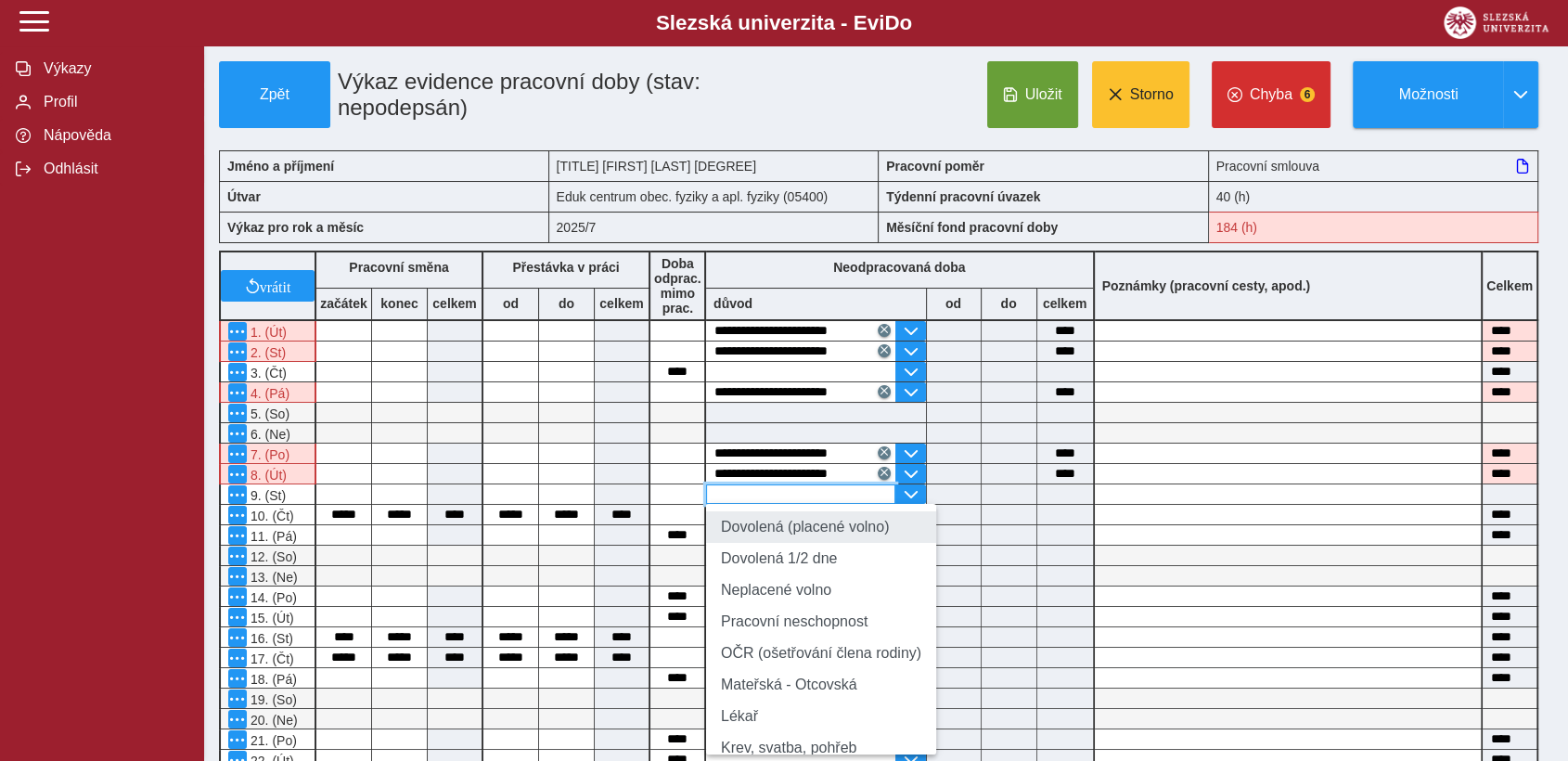 type on "**********" 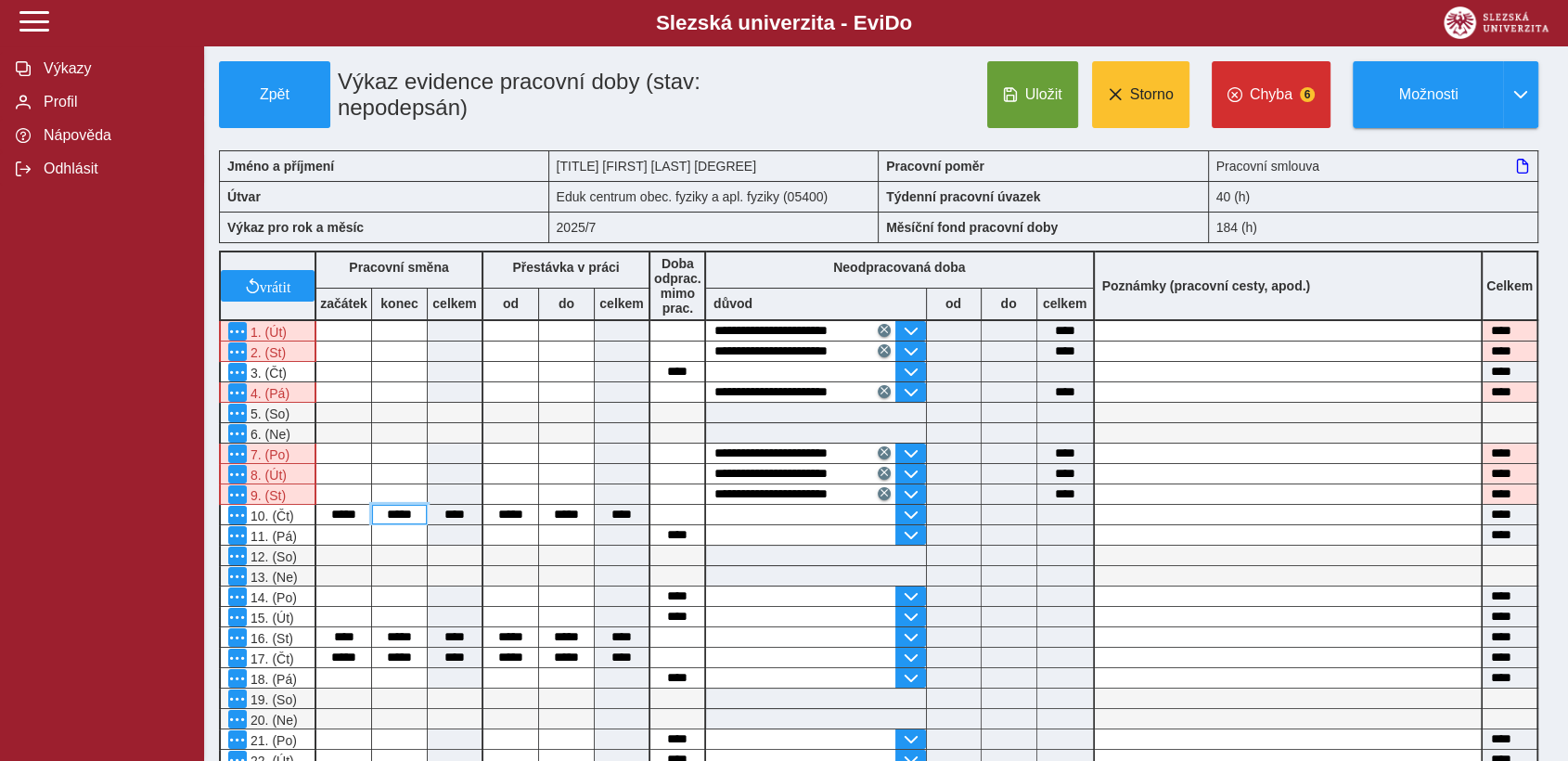 drag, startPoint x: 416, startPoint y: 517, endPoint x: 292, endPoint y: 517, distance: 124 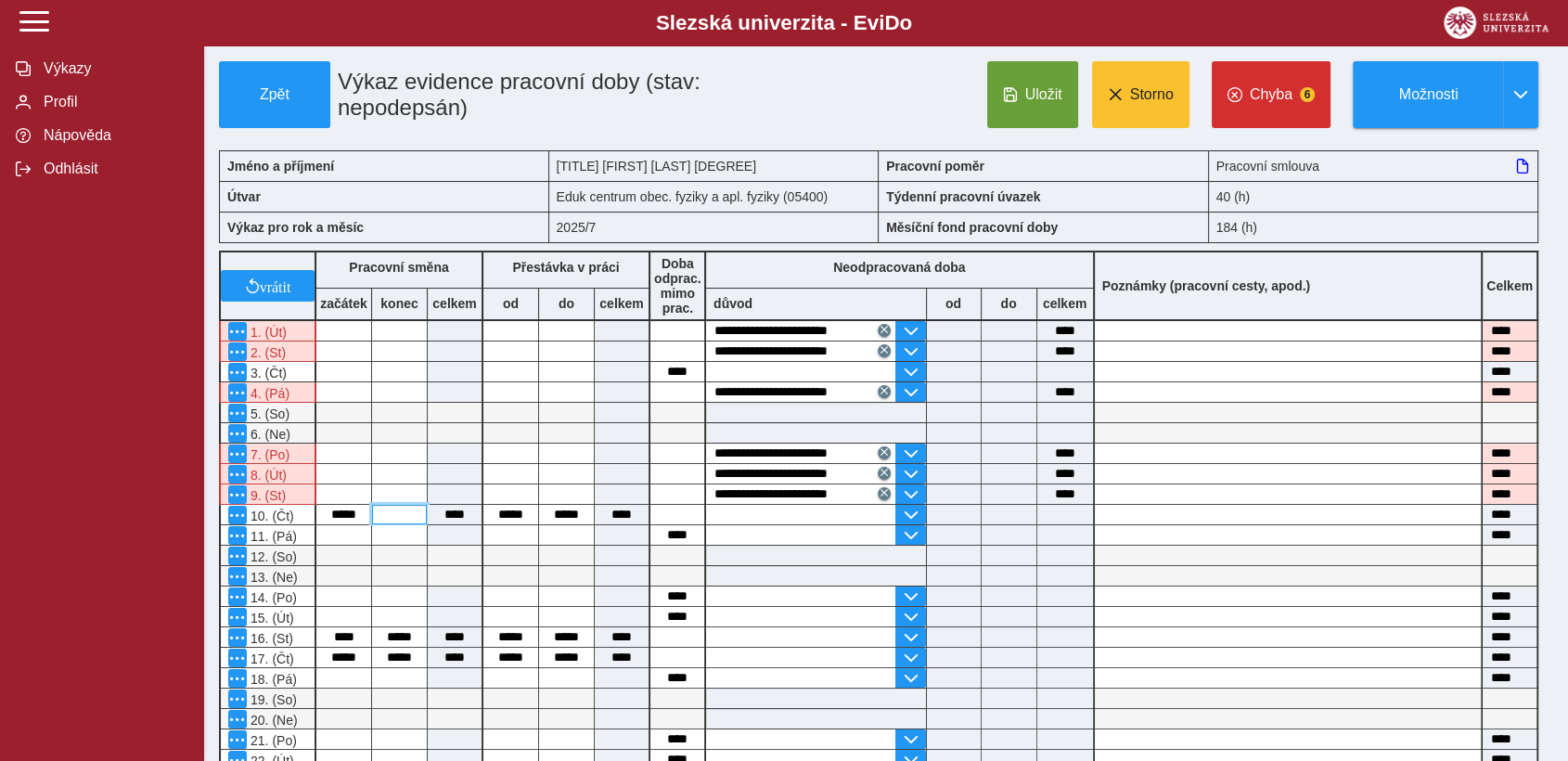 type 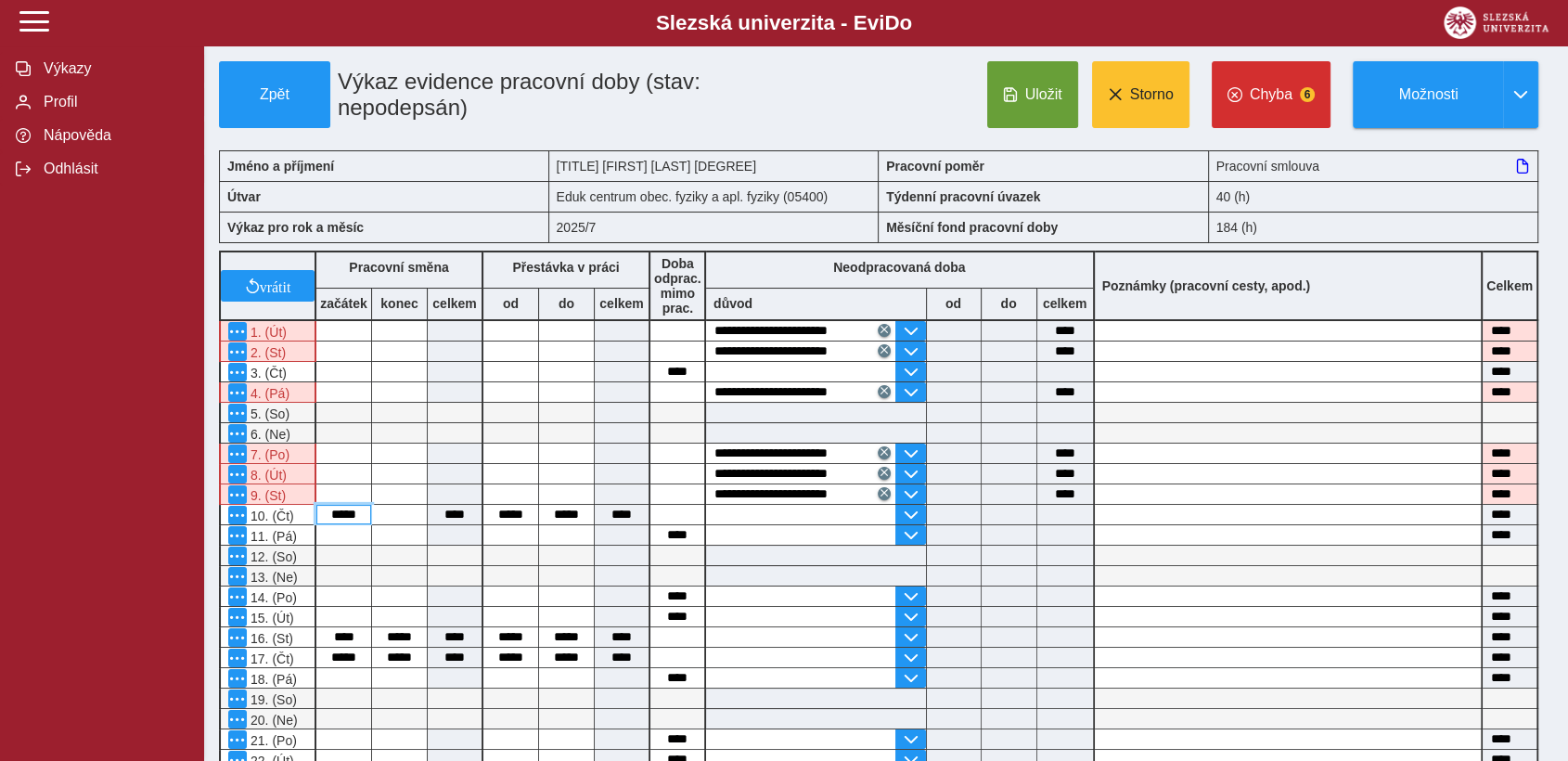type 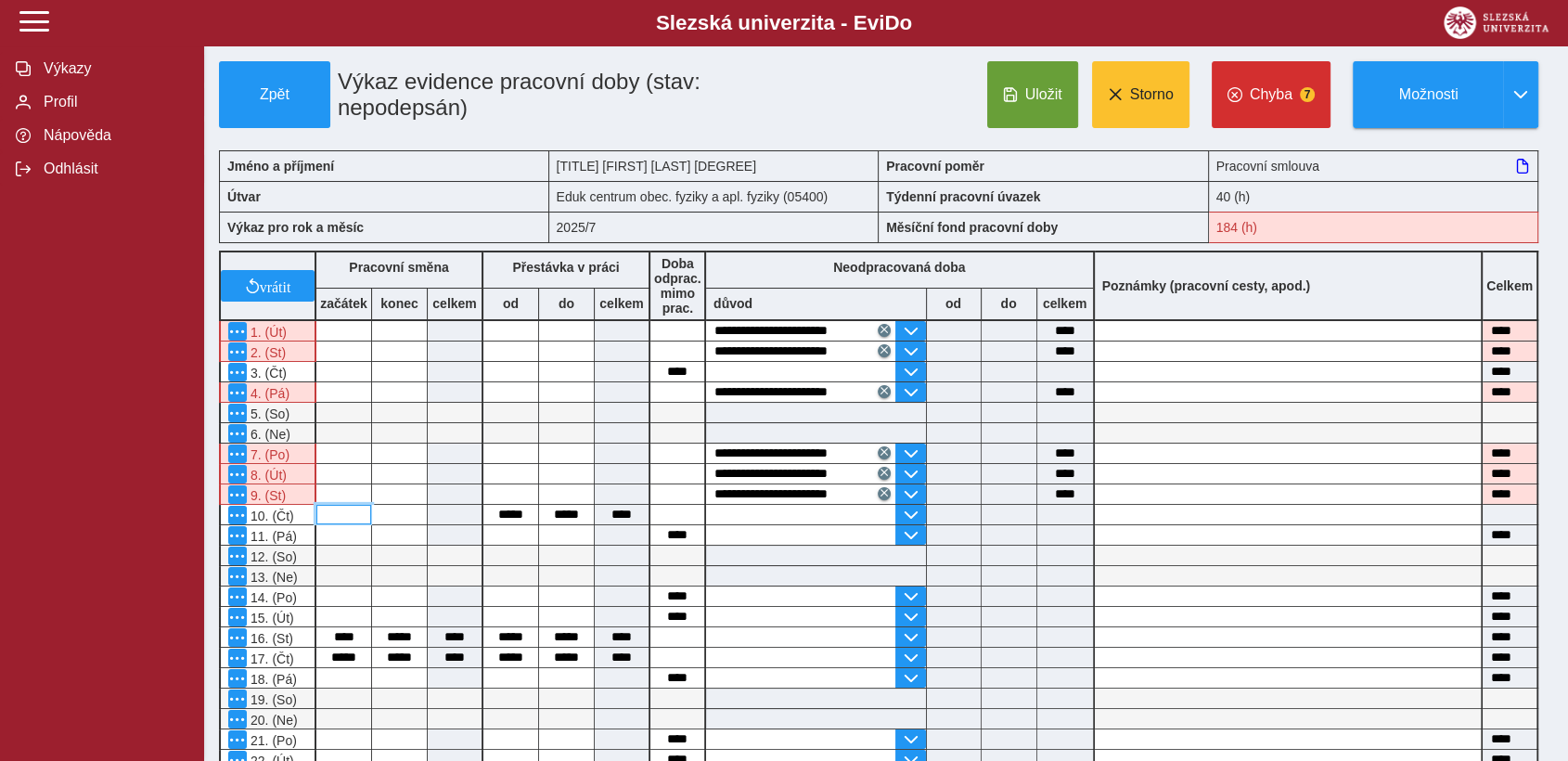 type 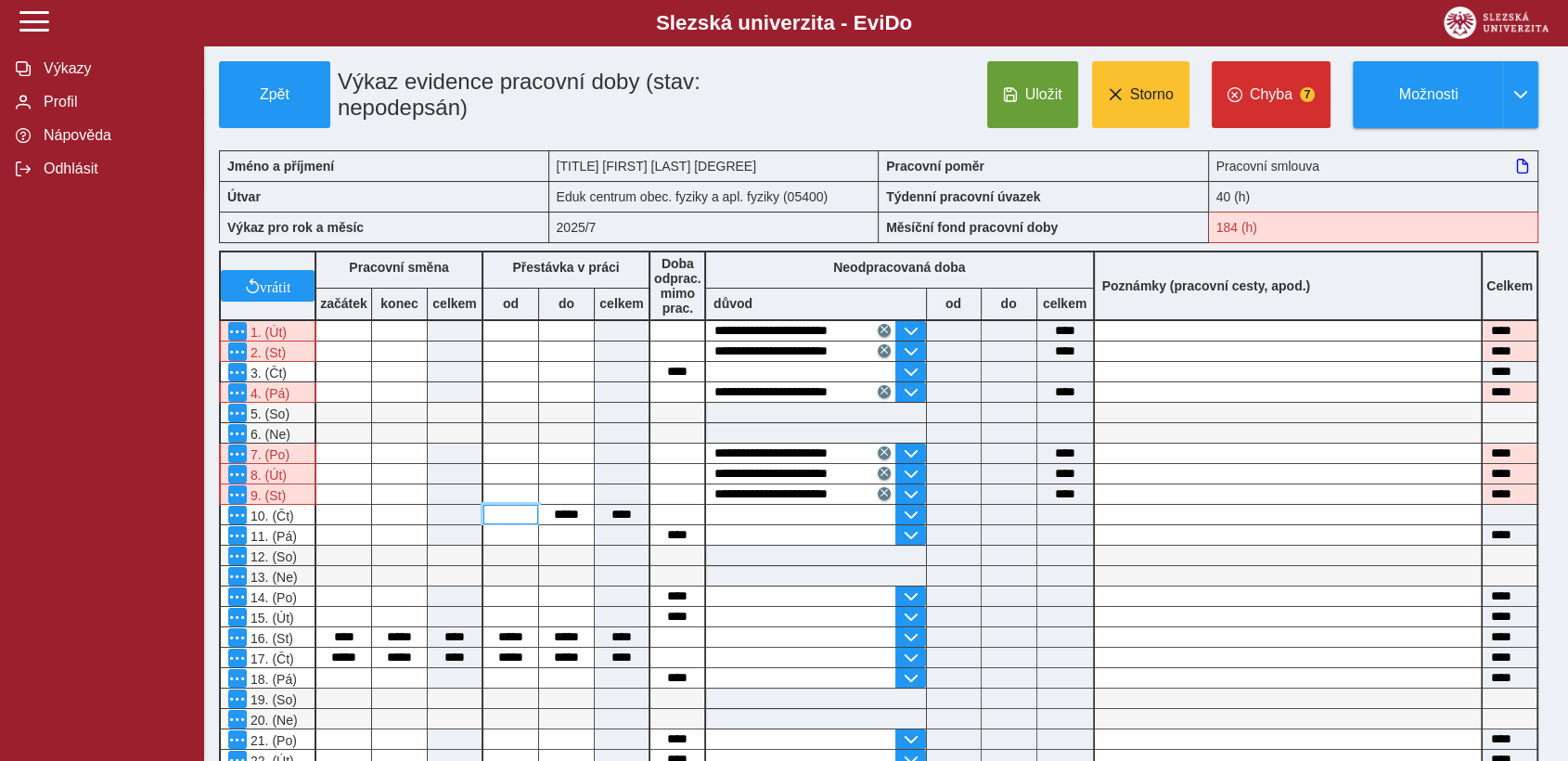 type 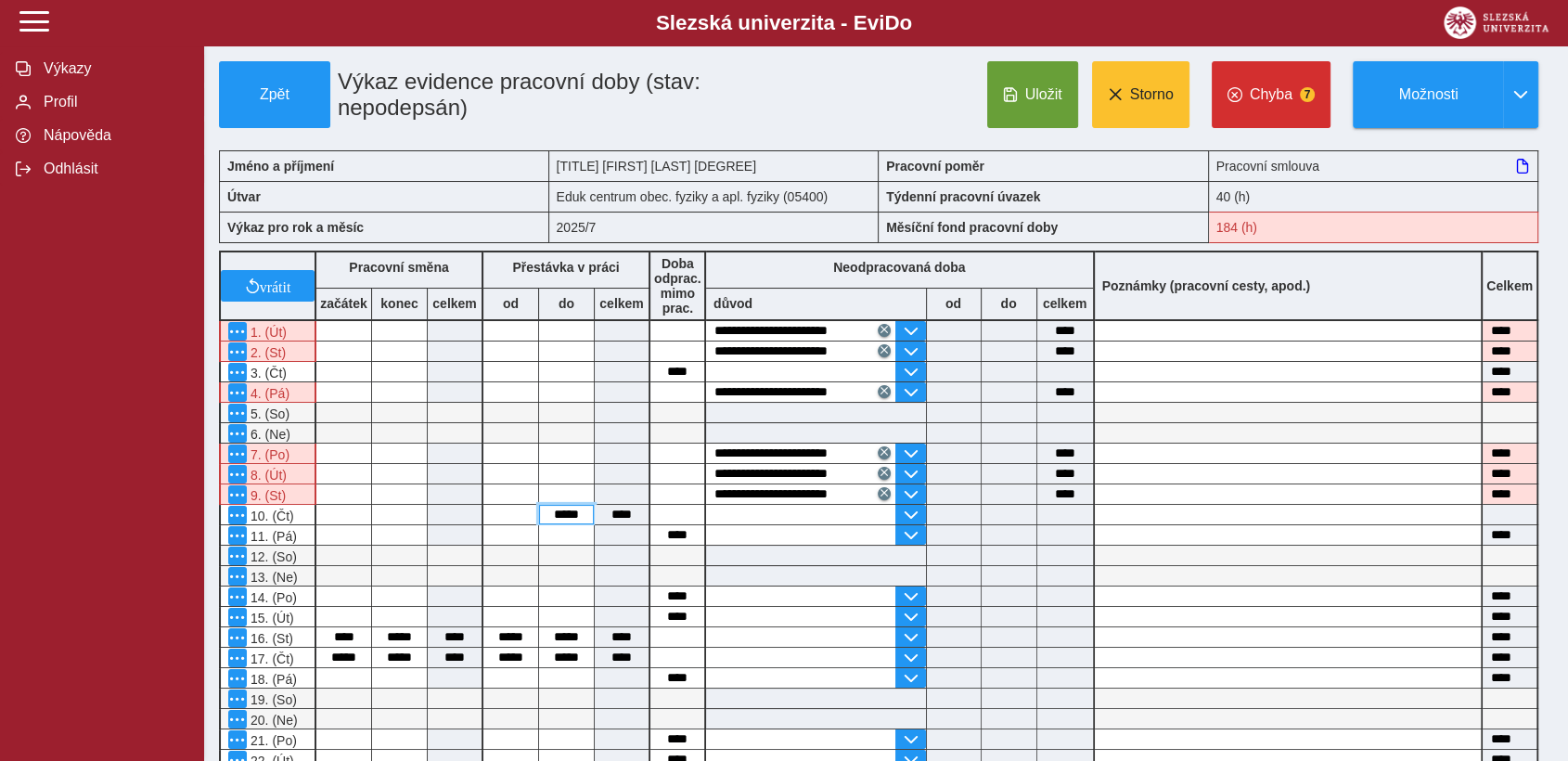 type 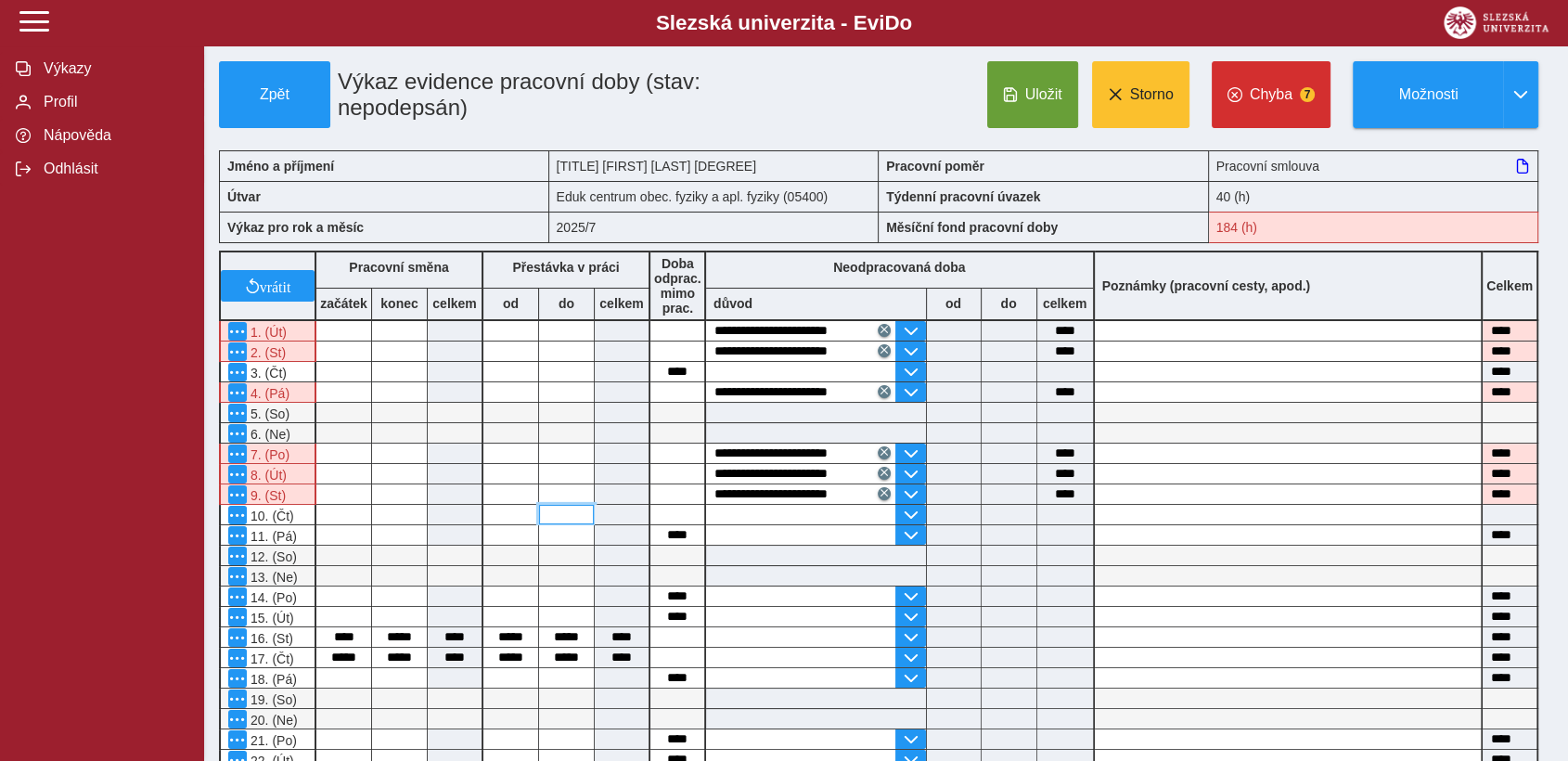 type 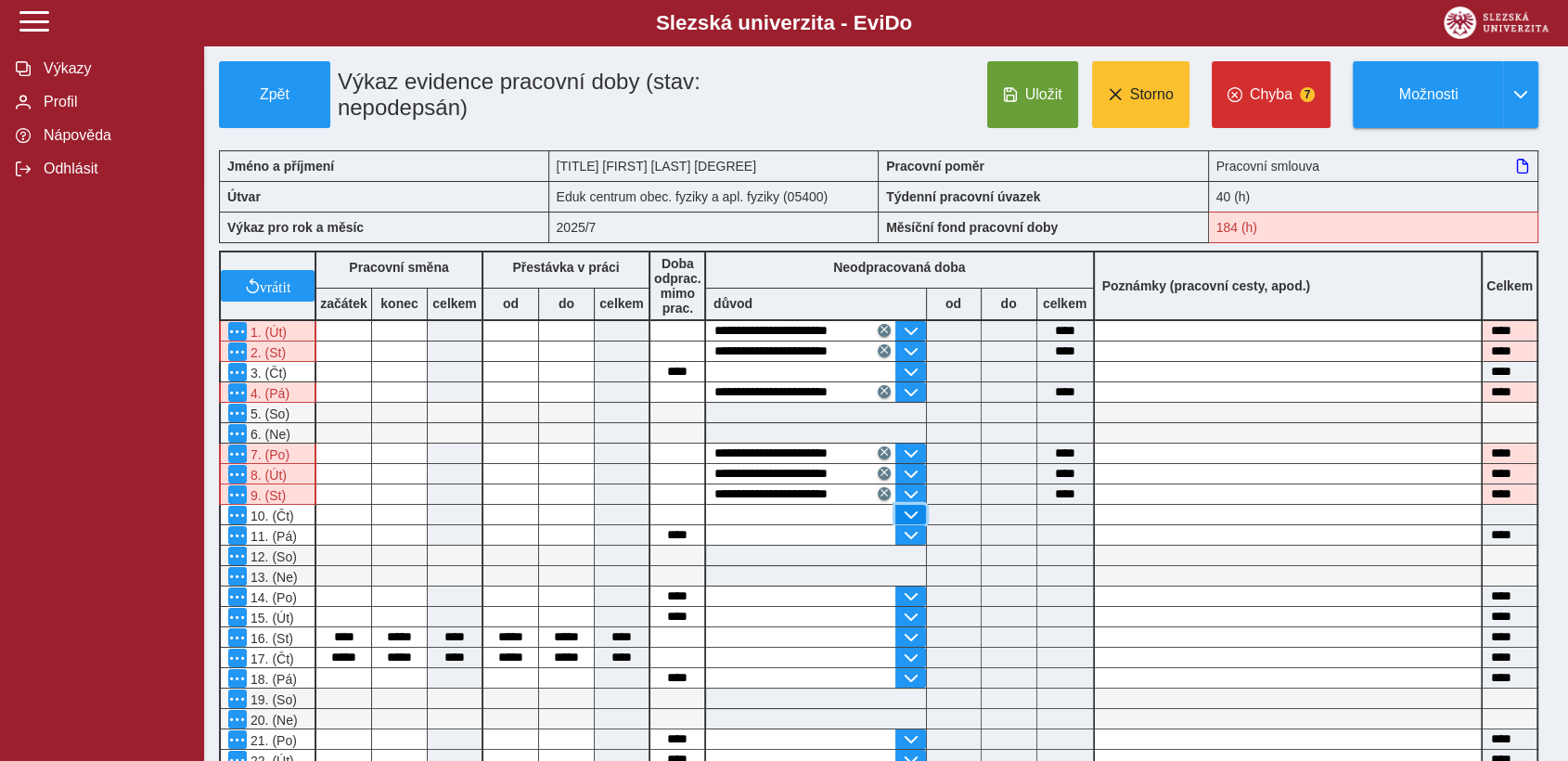 click at bounding box center (910, 515) 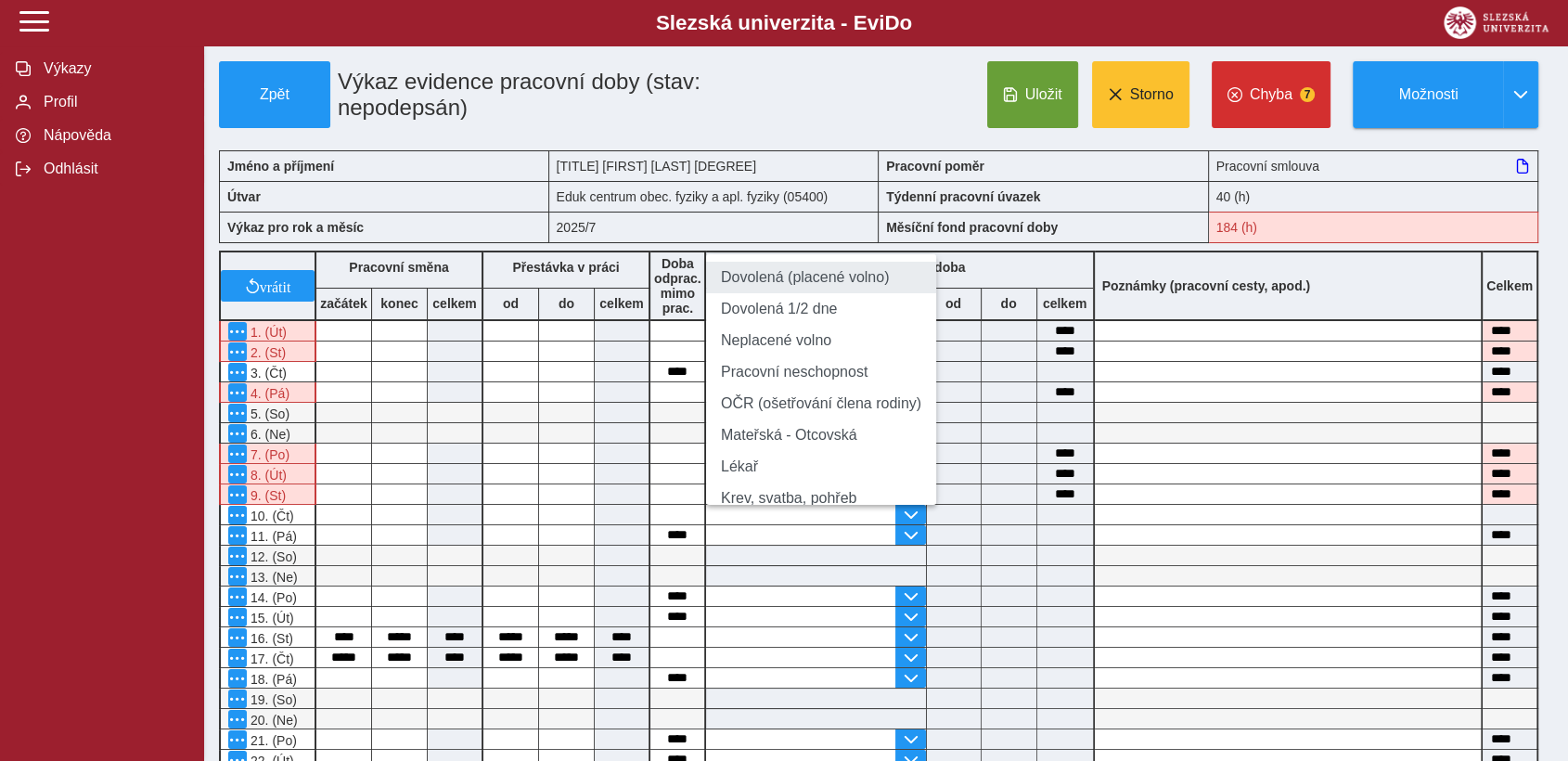 click on "Dovolená (placené volno)" at bounding box center [821, 277] 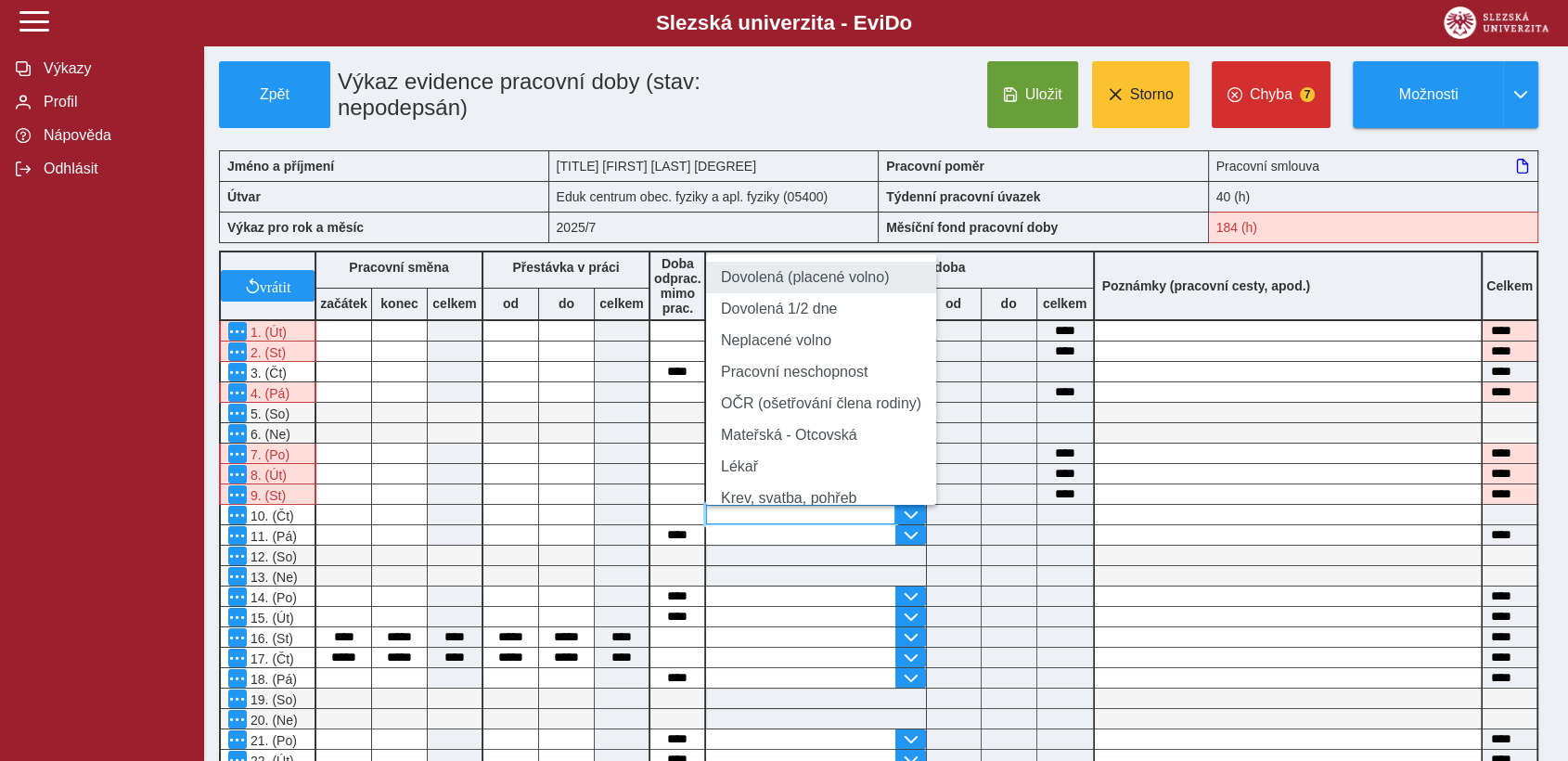 type on "**********" 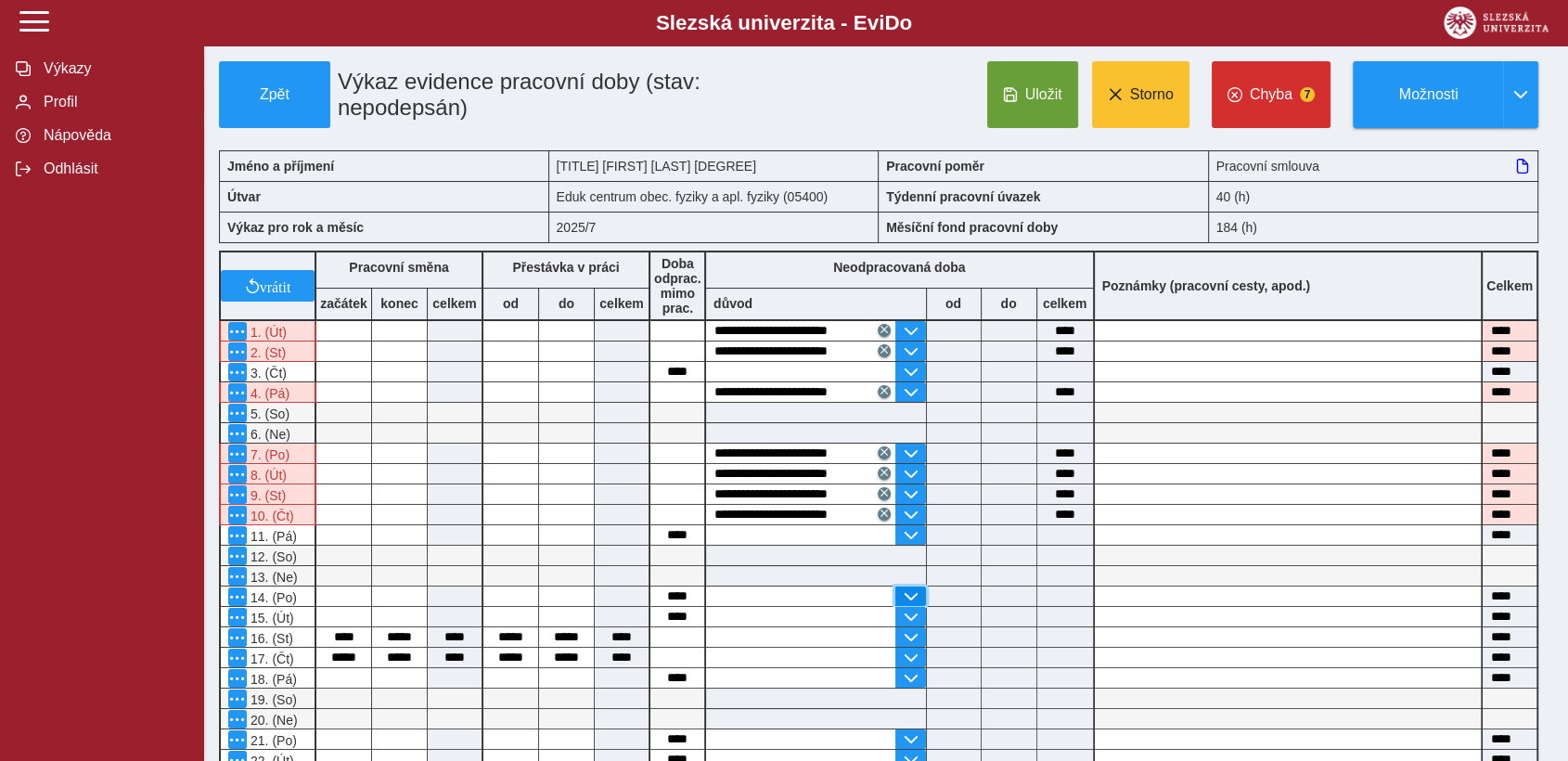 click at bounding box center [910, 597] 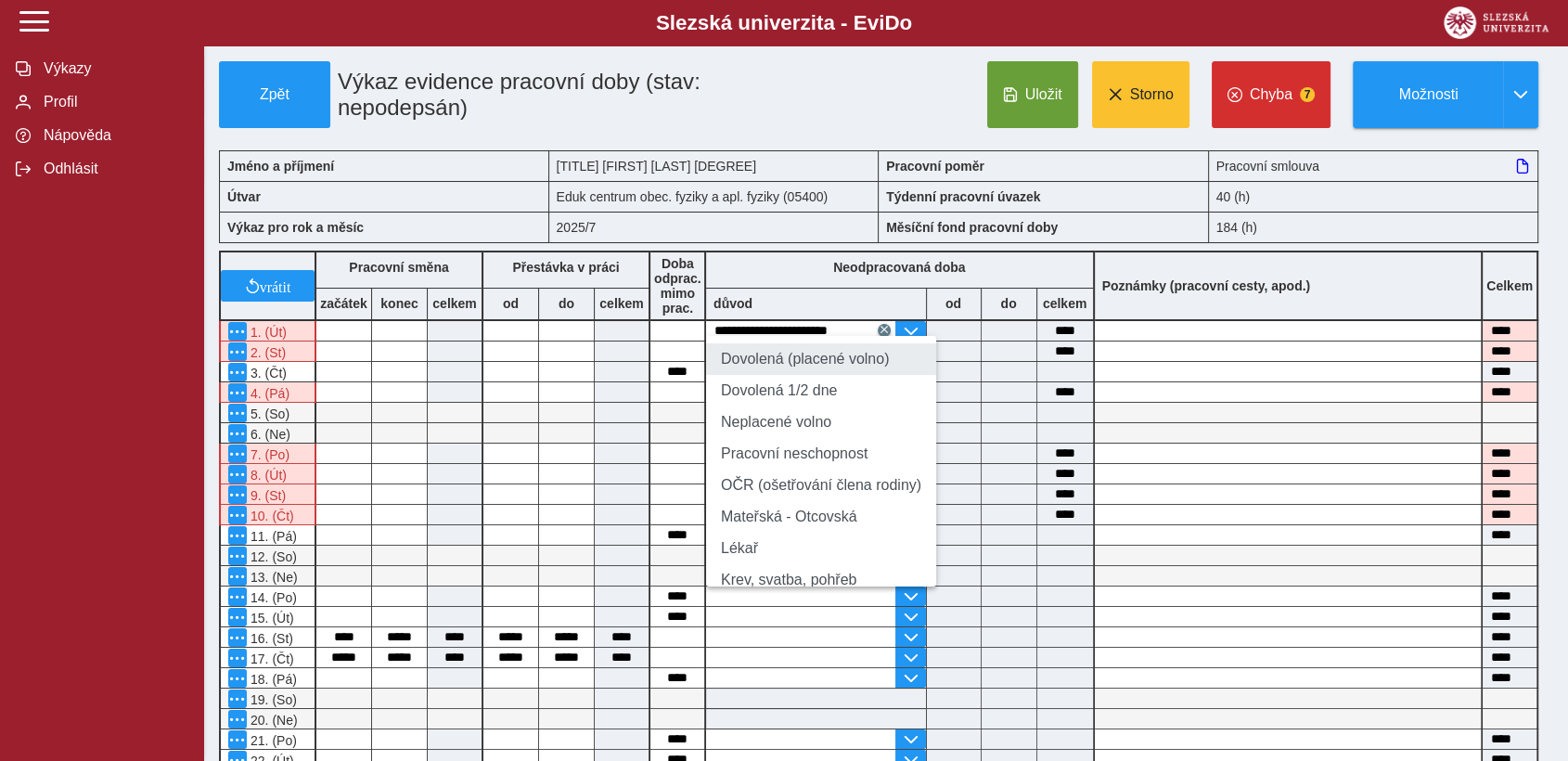 click on "Dovolená (placené volno)" at bounding box center [821, 359] 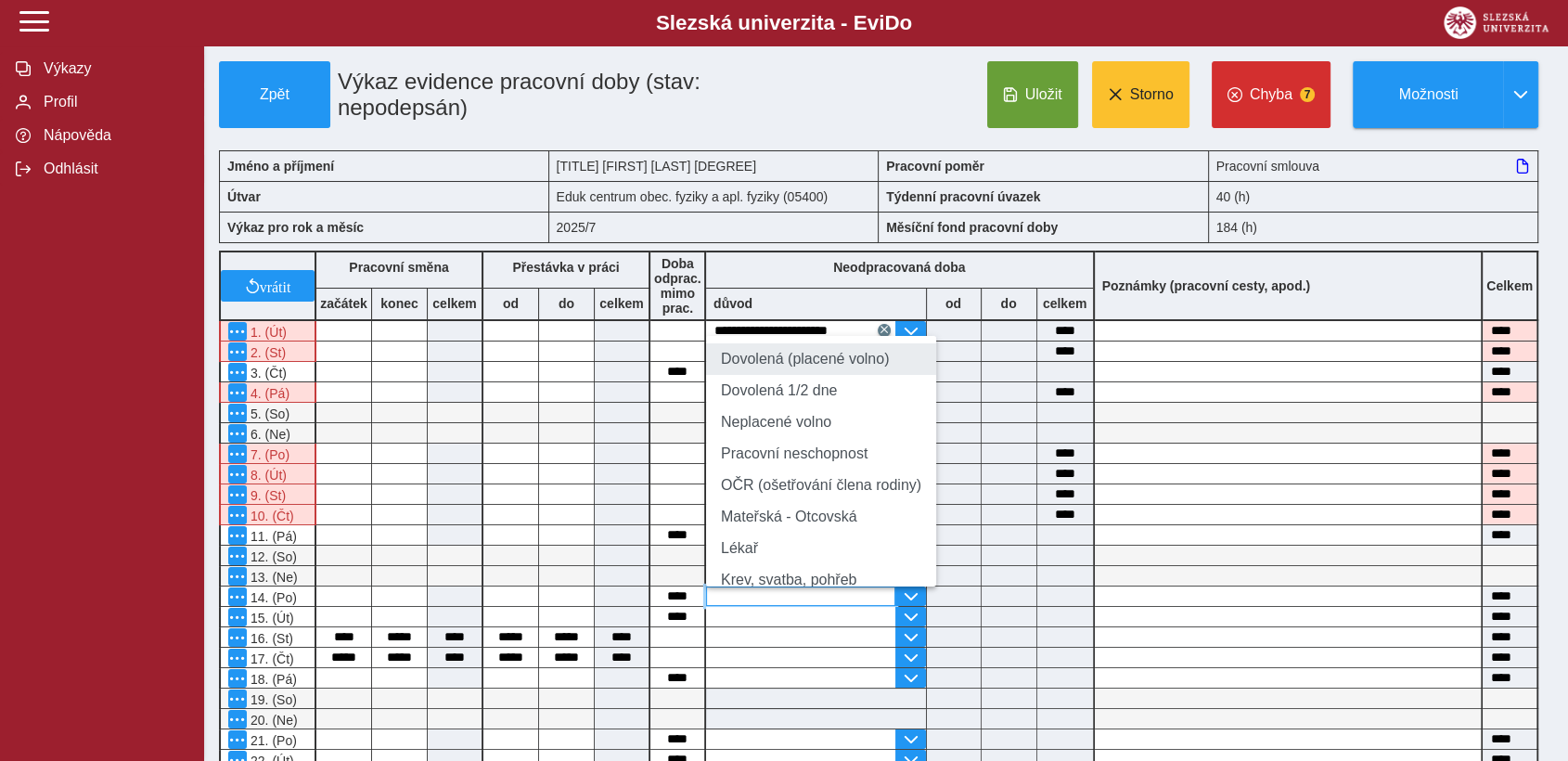 type 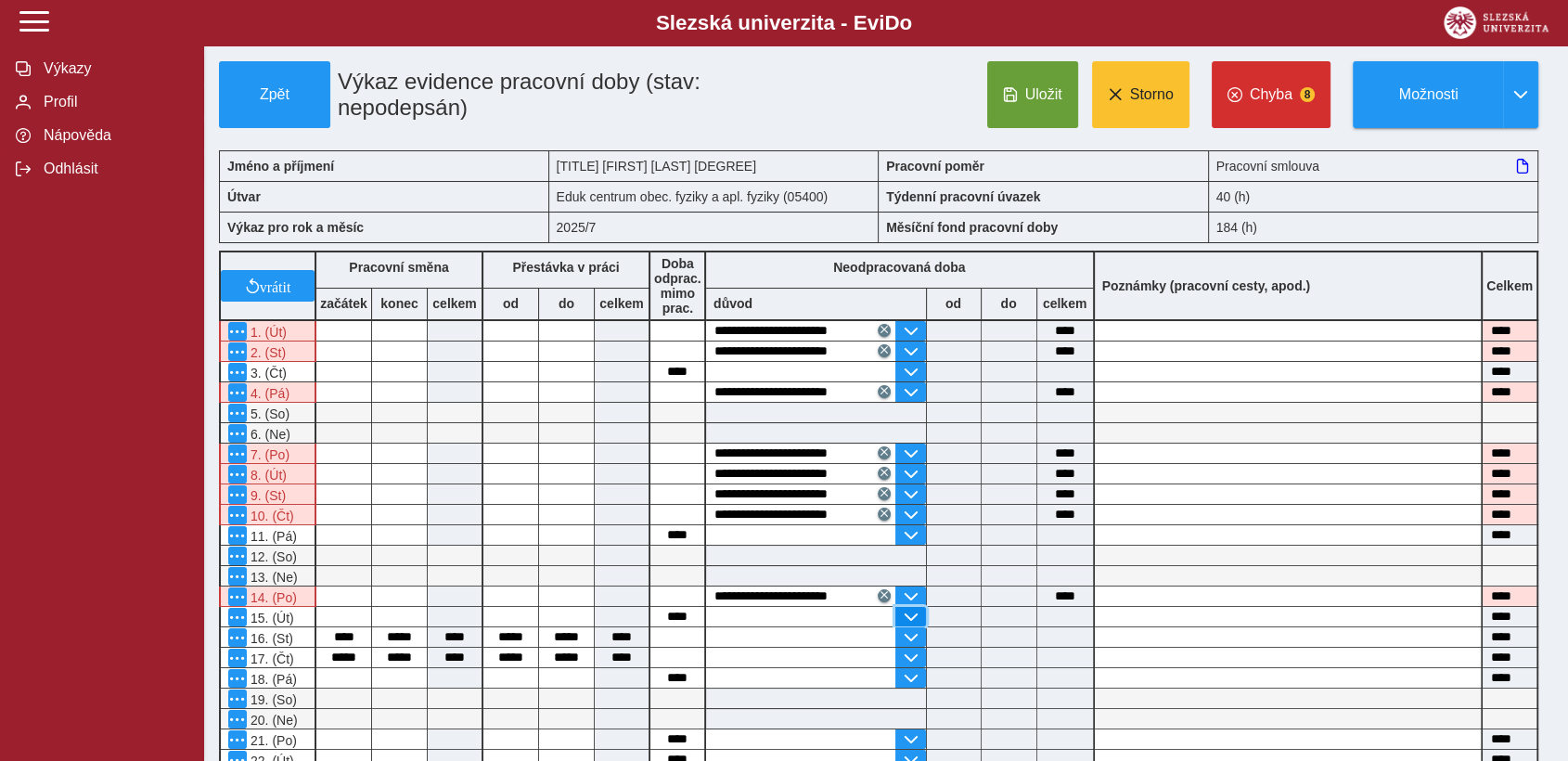 click at bounding box center [910, 617] 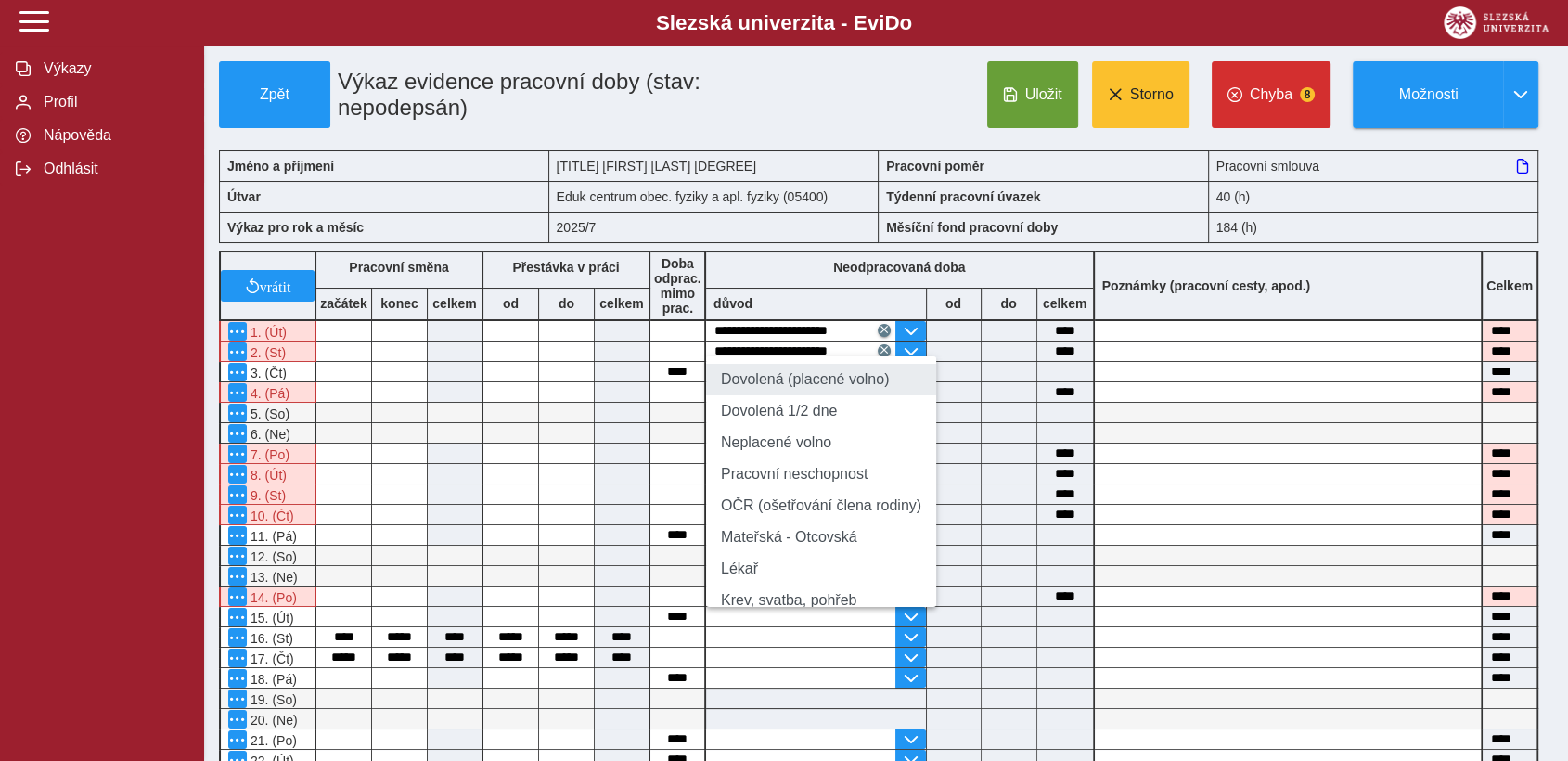 click on "Dovolená (placené volno)" at bounding box center (821, 380) 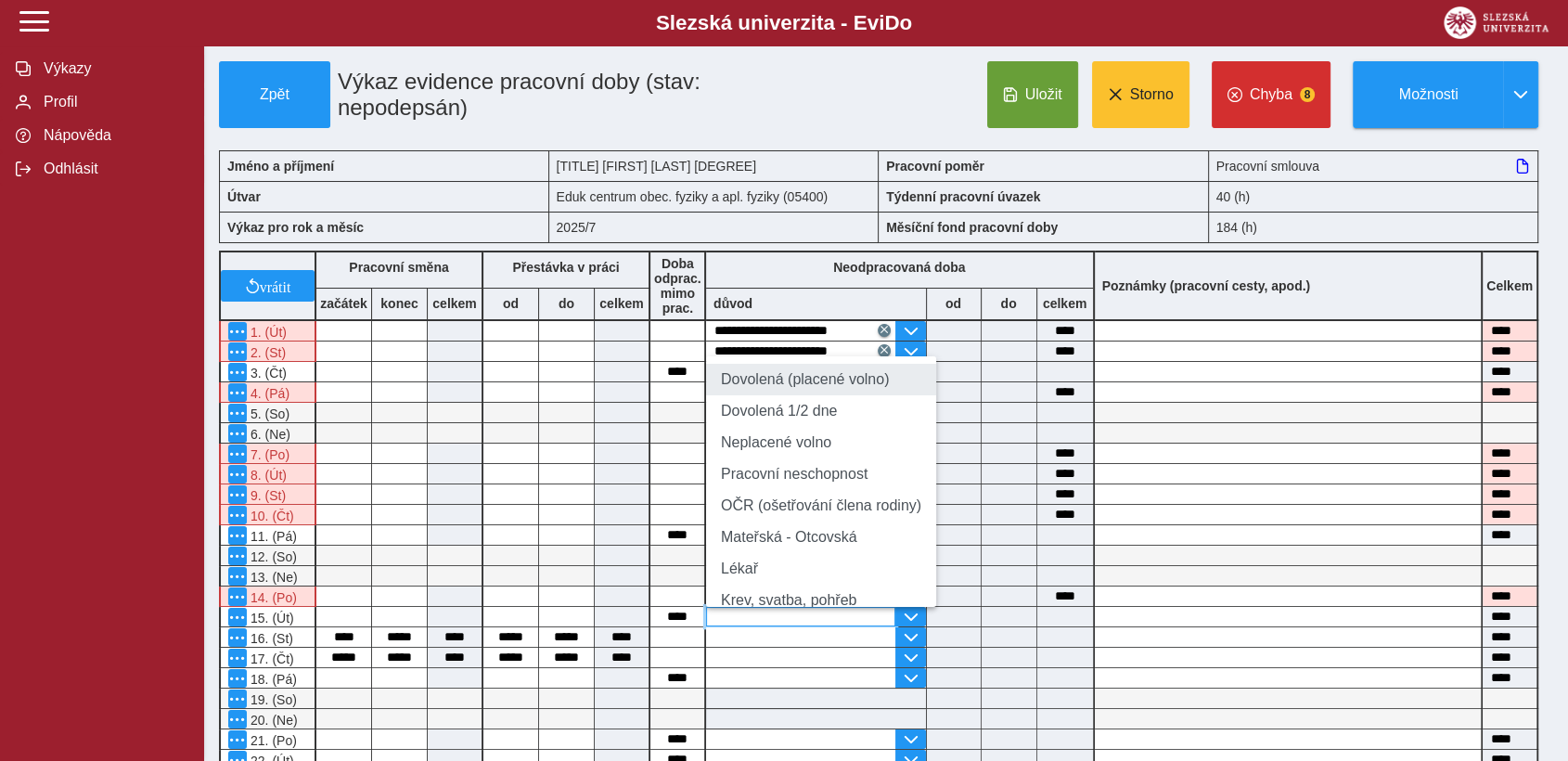 type 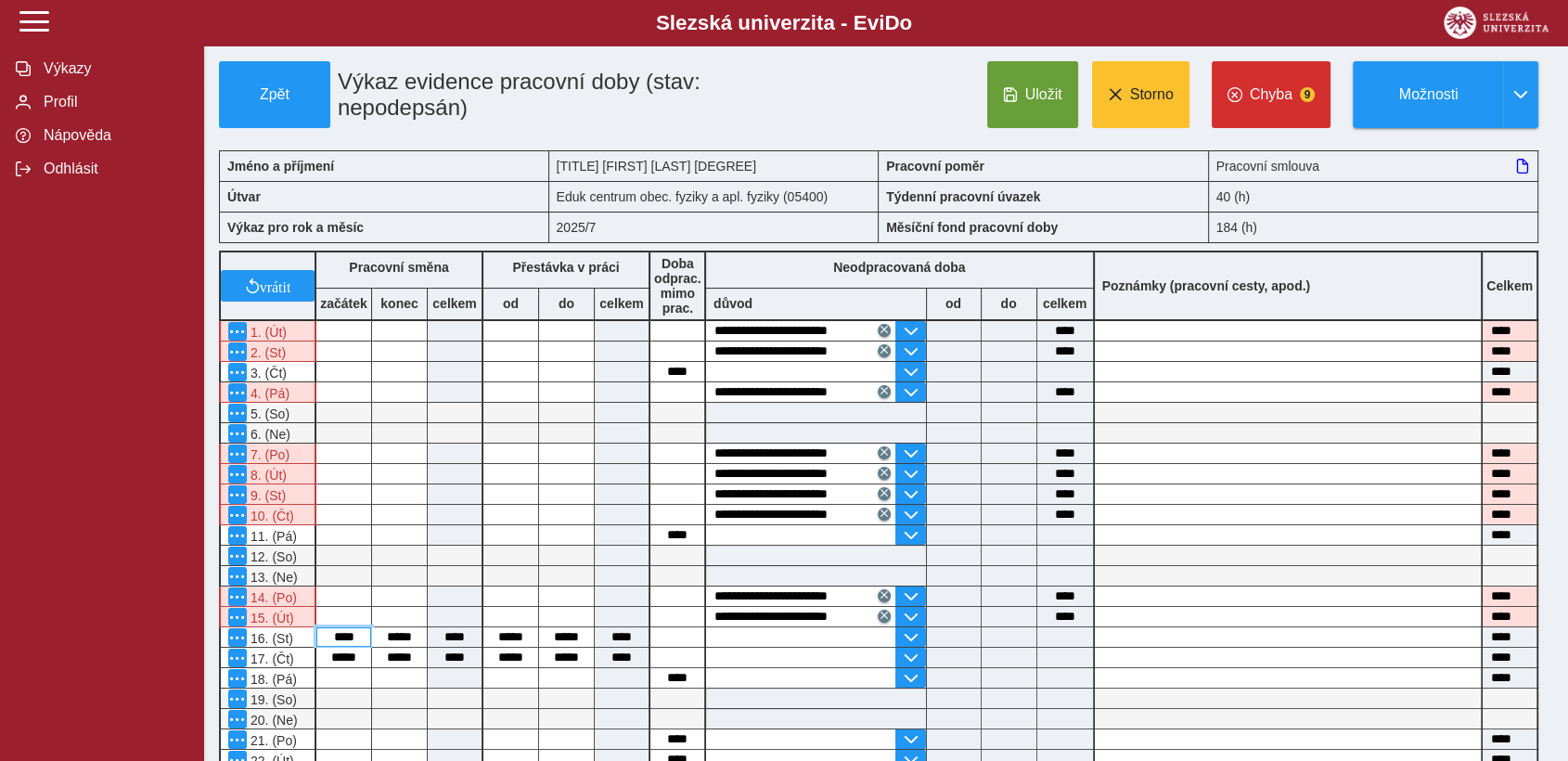 drag, startPoint x: 367, startPoint y: 638, endPoint x: 186, endPoint y: 638, distance: 181 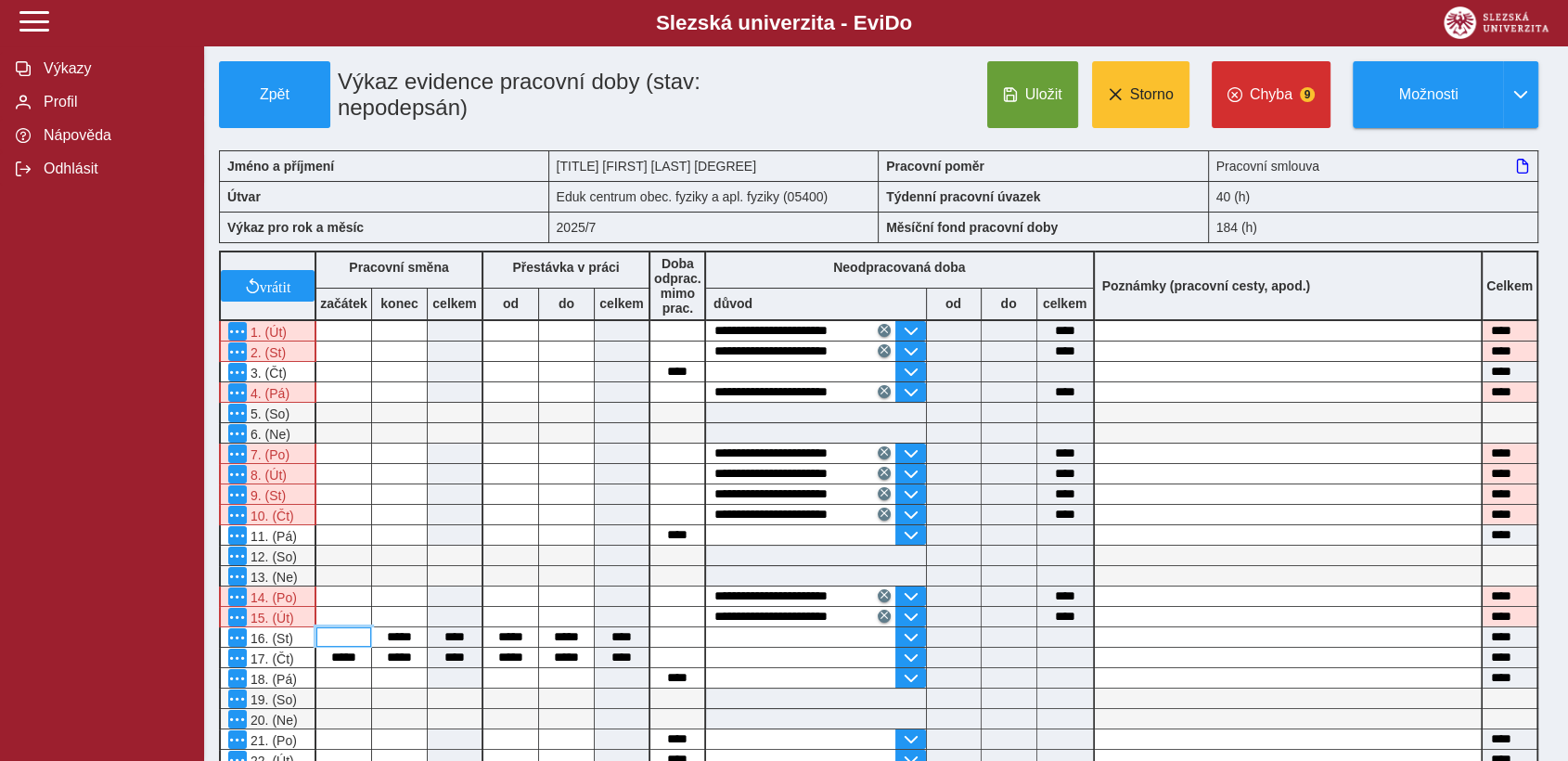 type 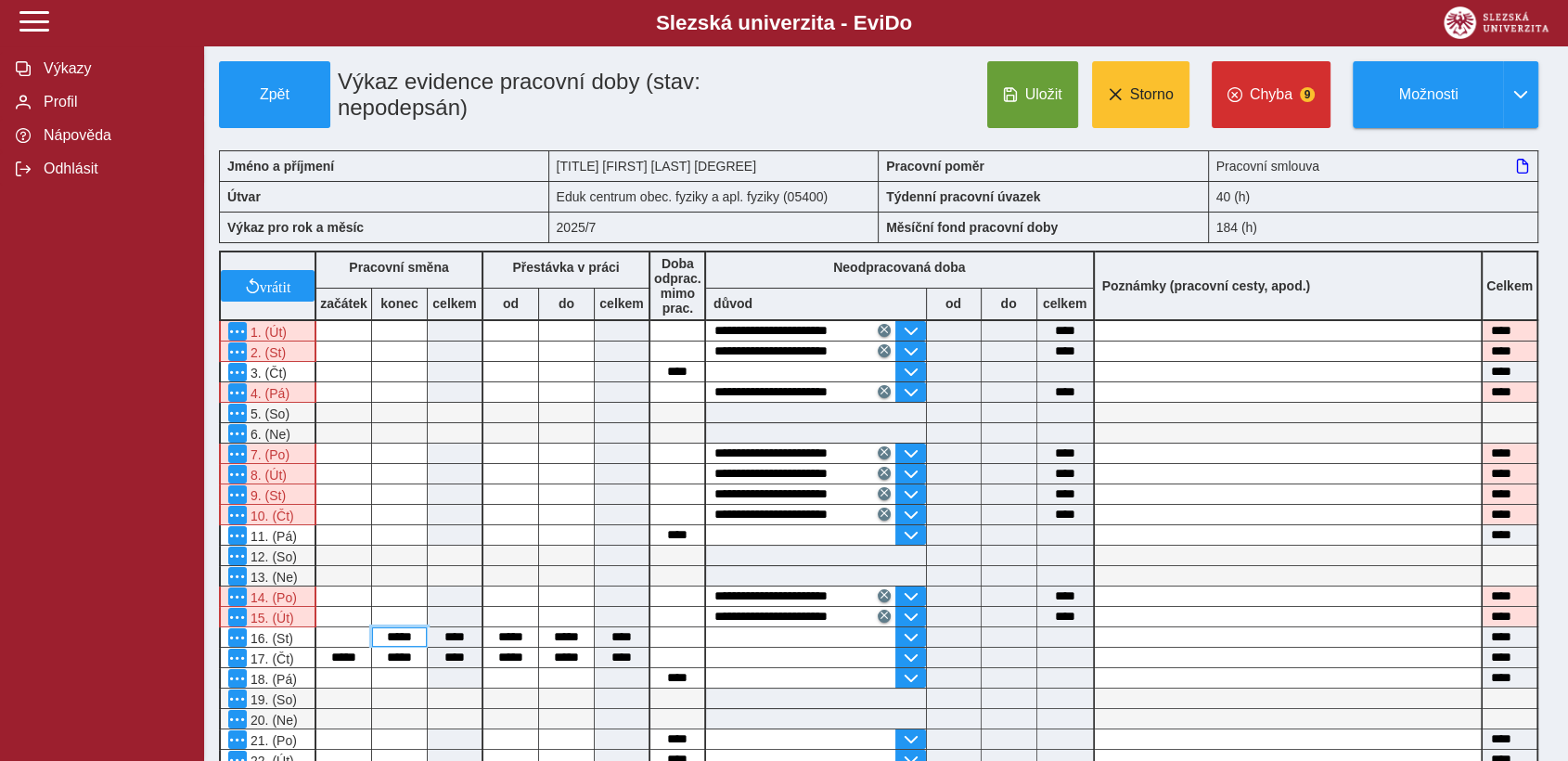 type 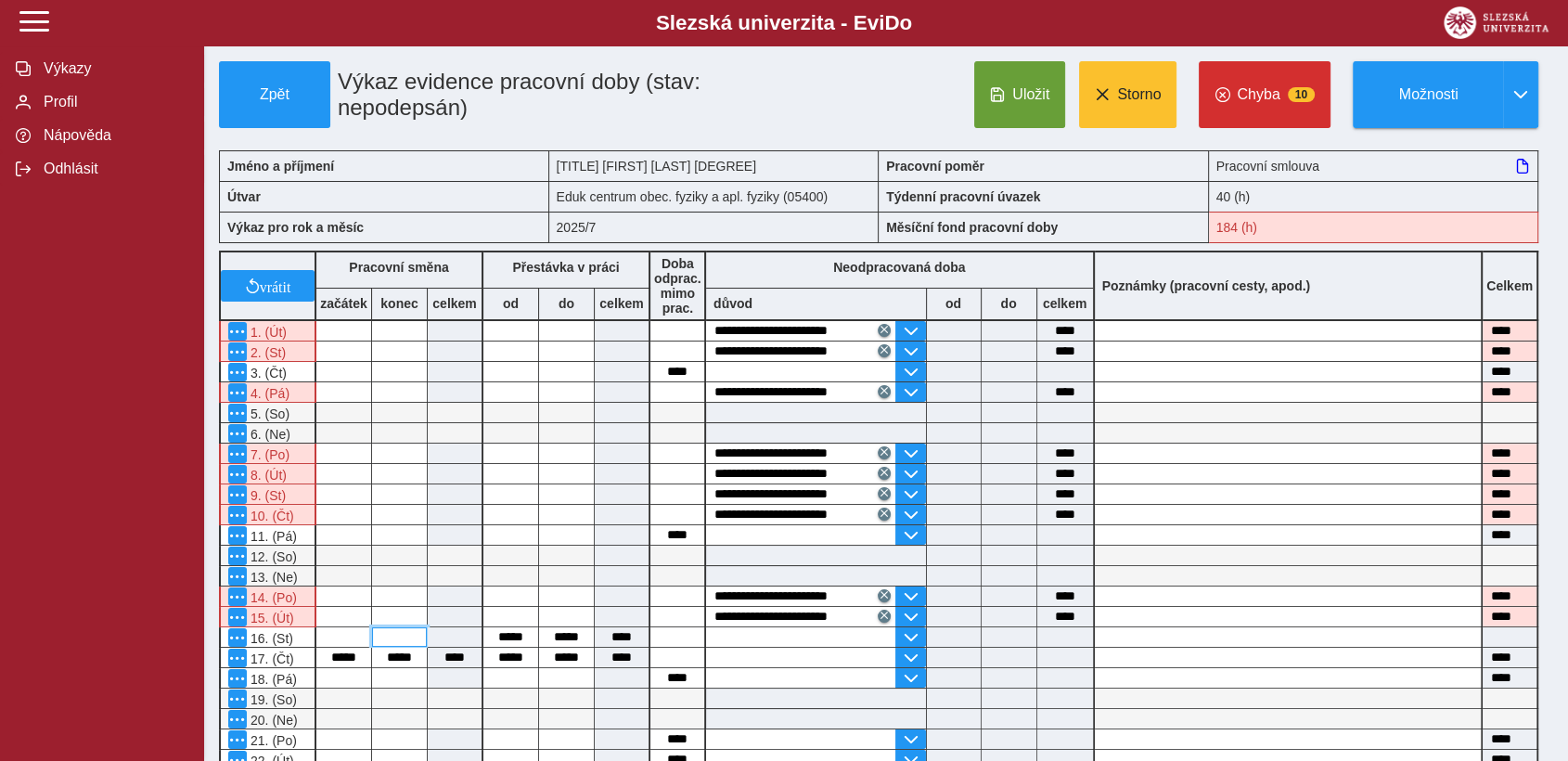 type 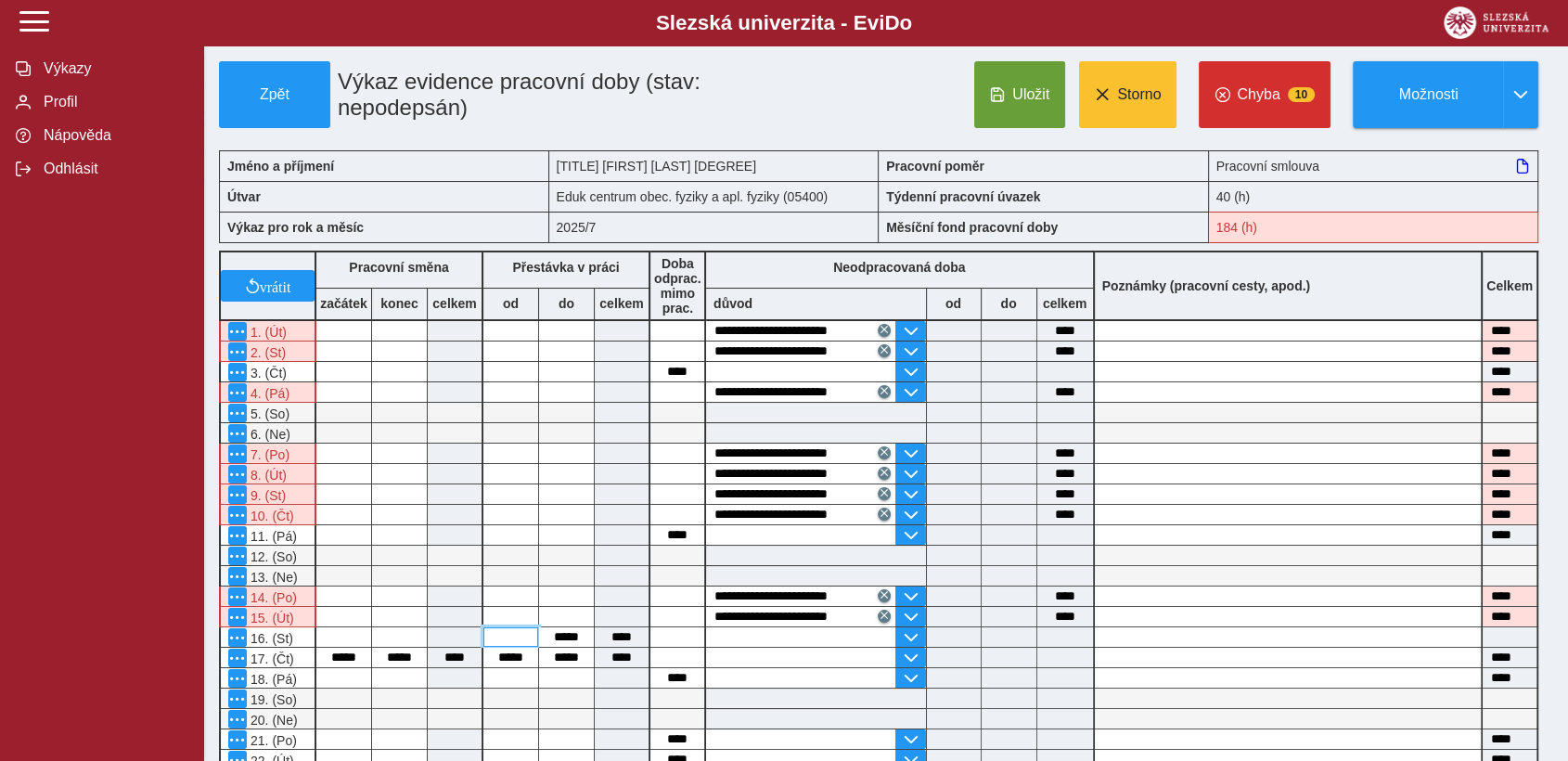 type 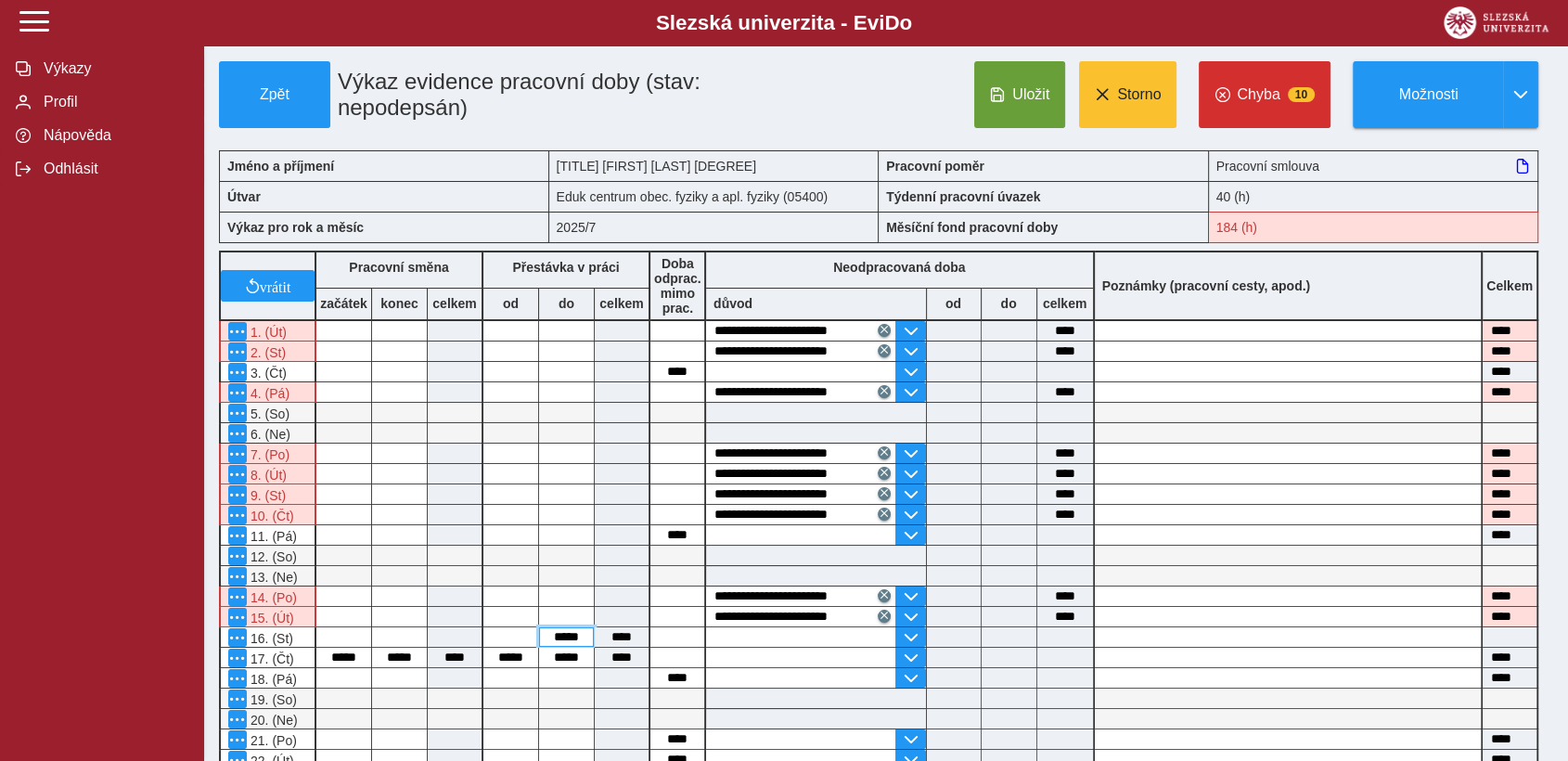 type 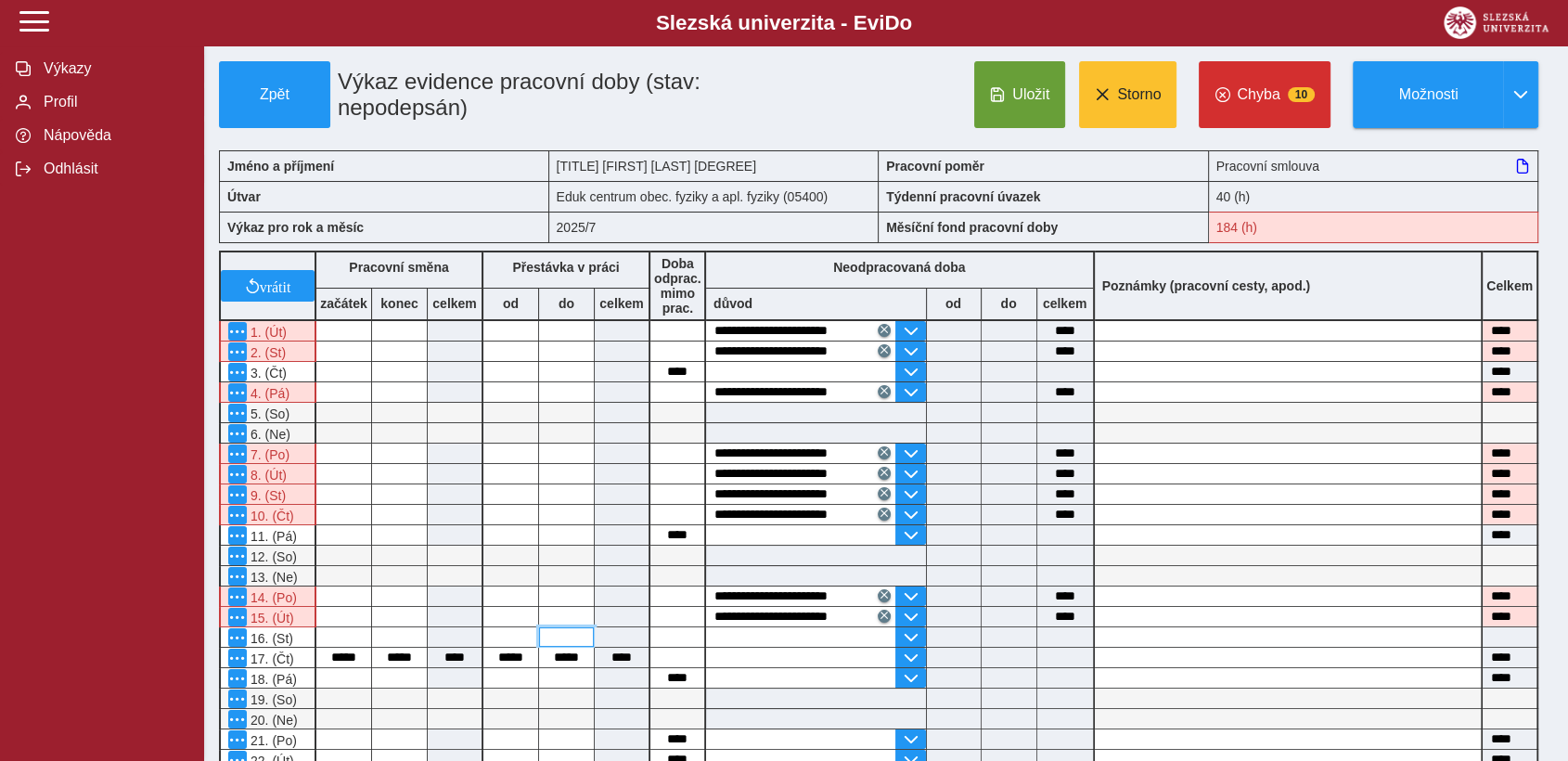 type 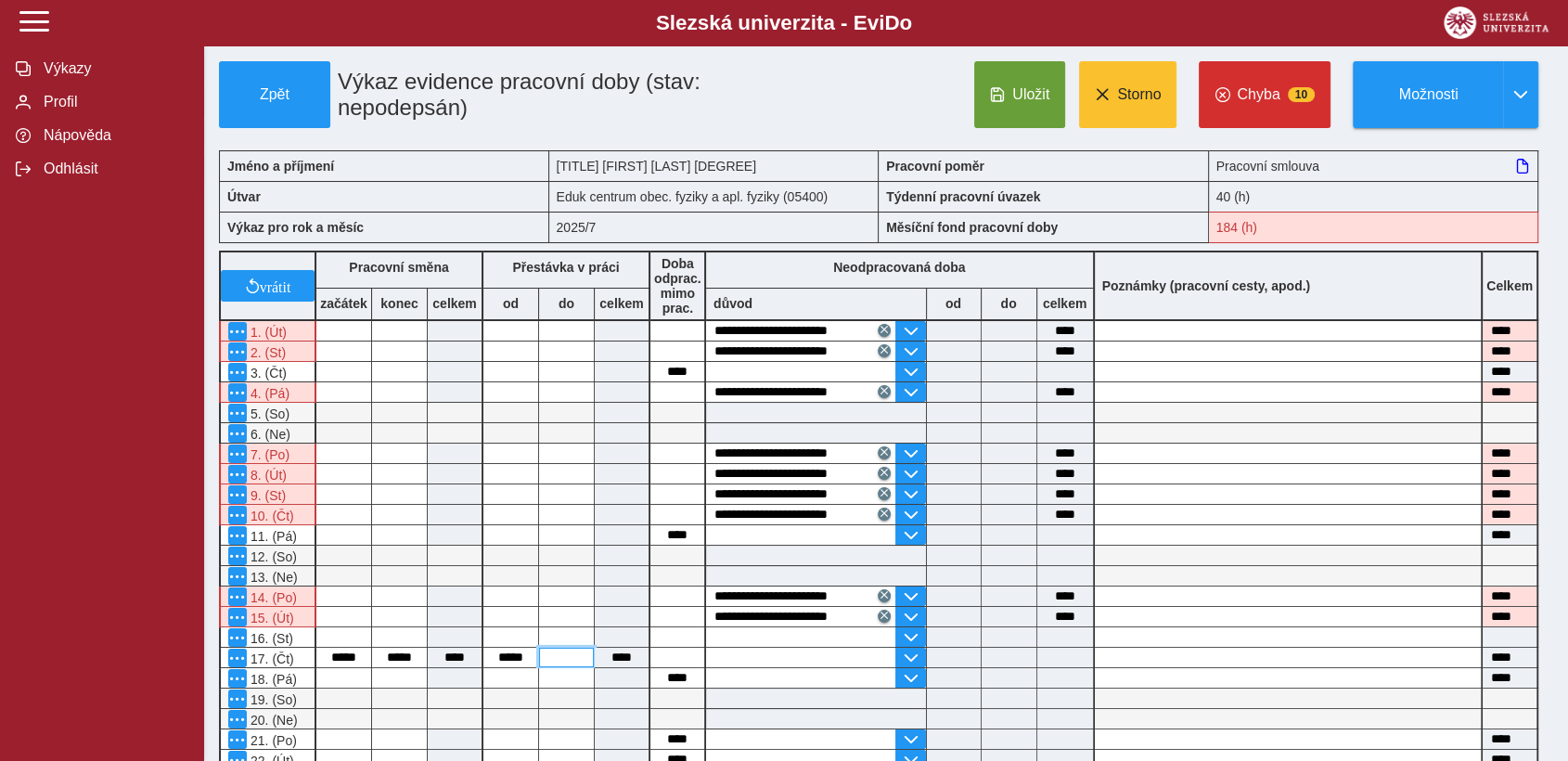 type 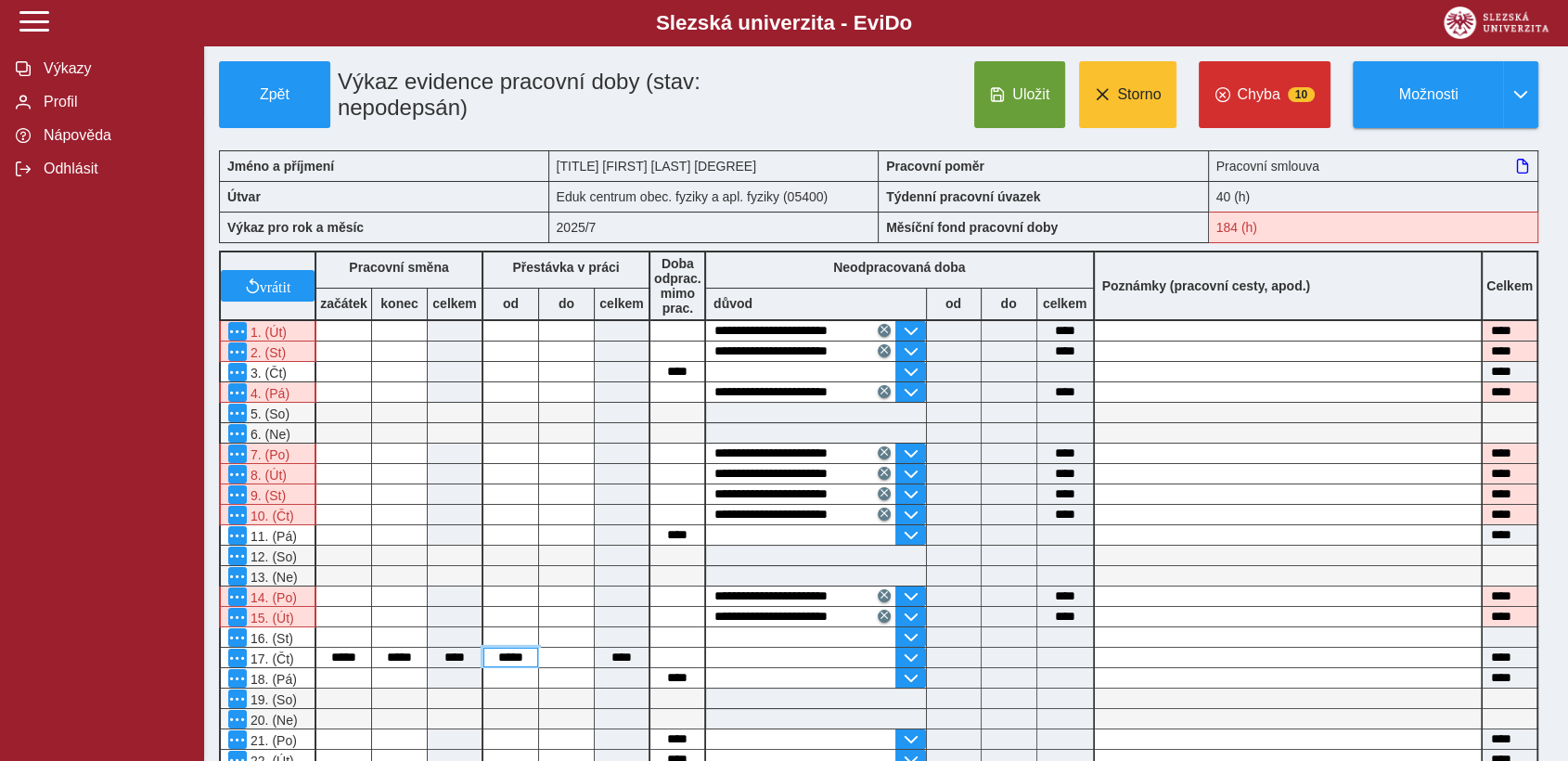 type on "****" 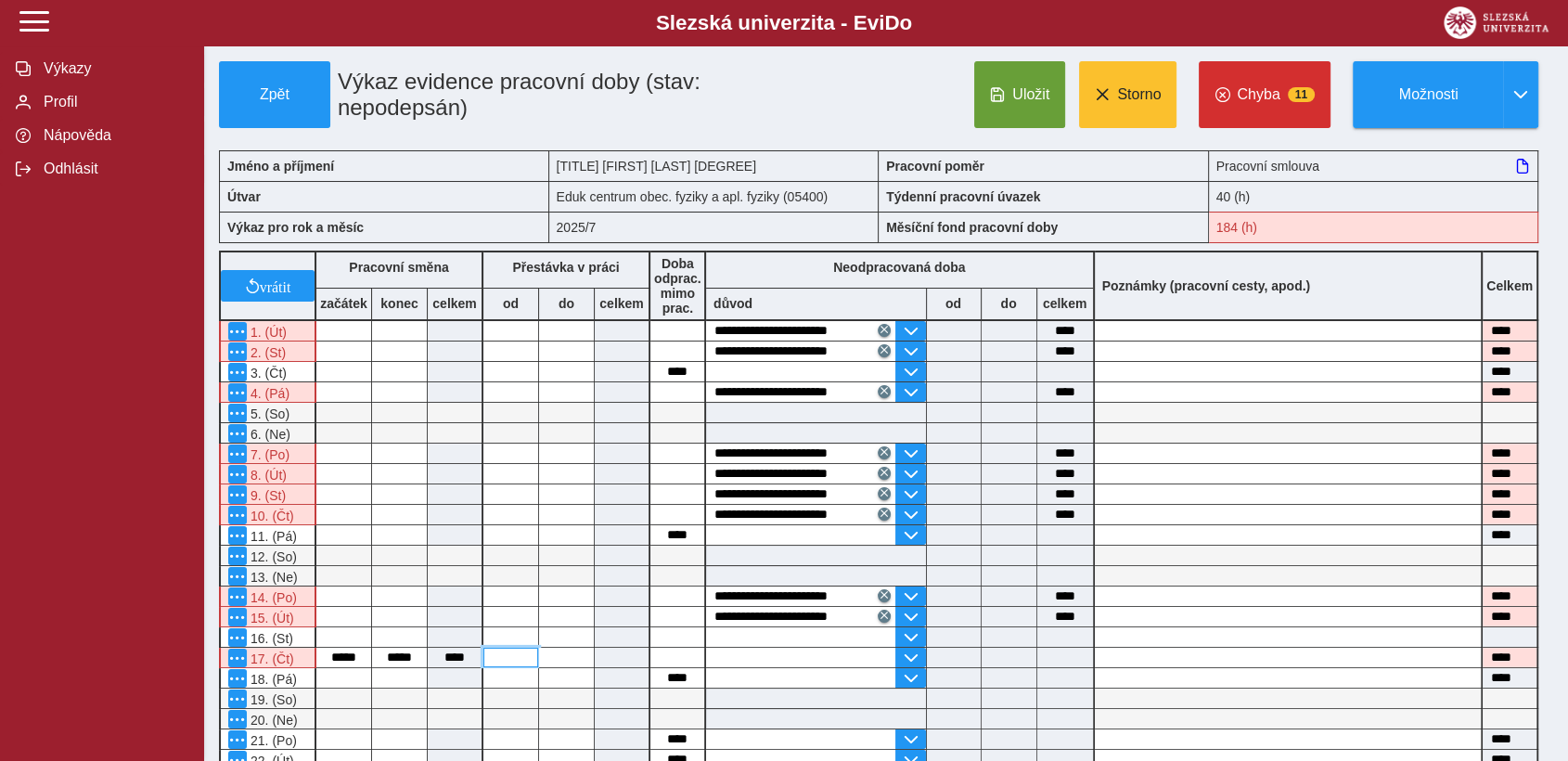 type 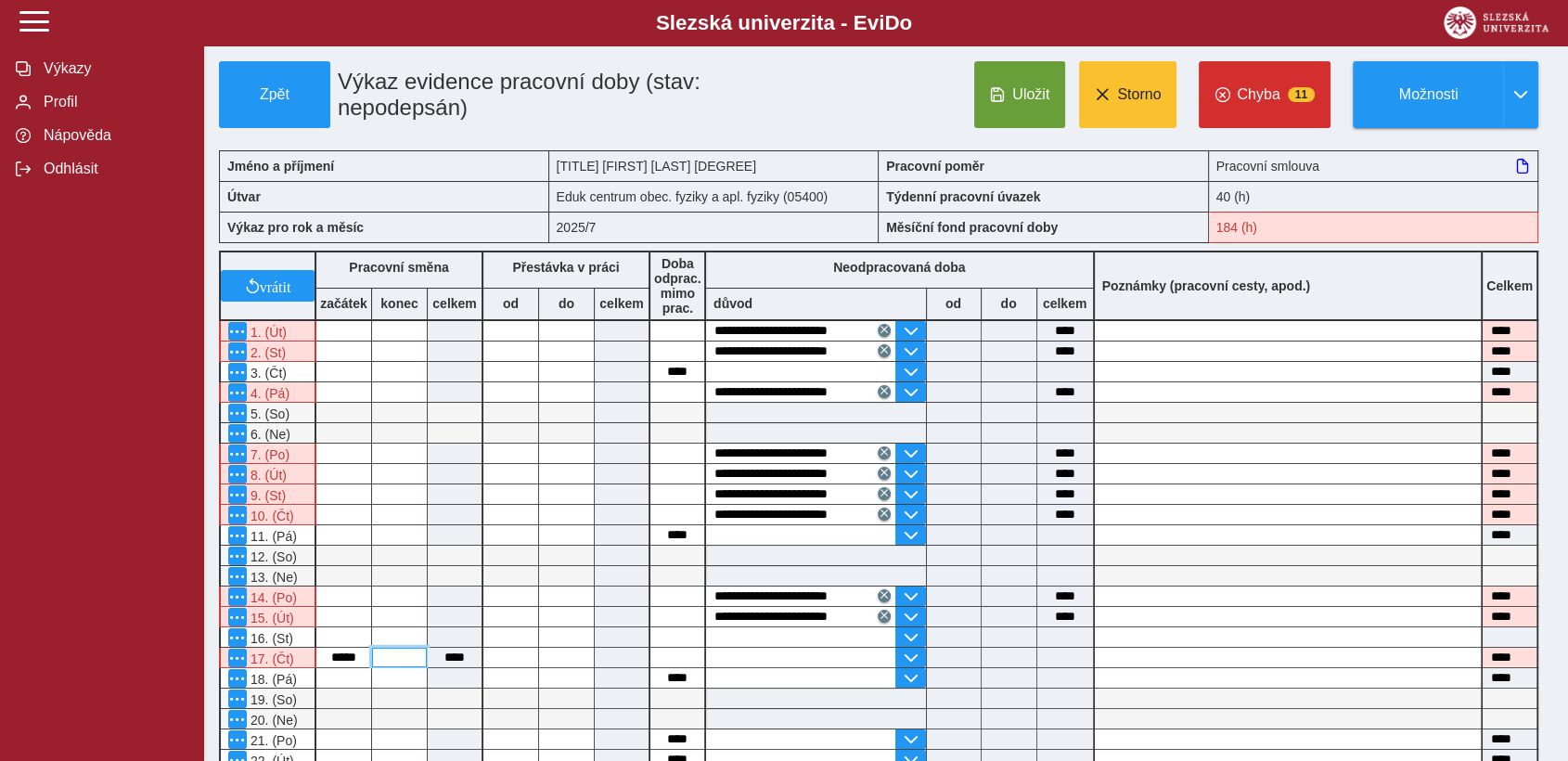 type 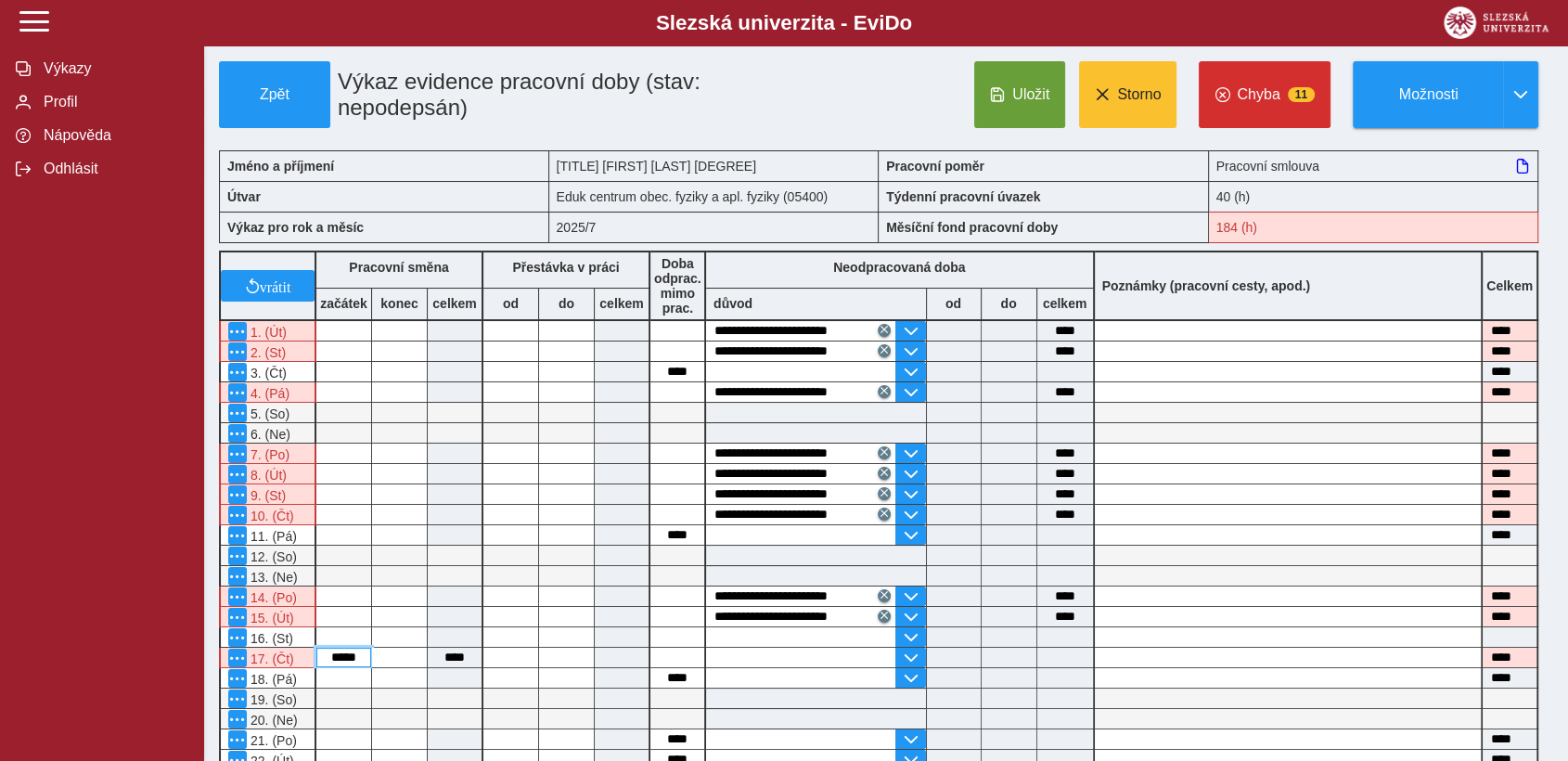 type 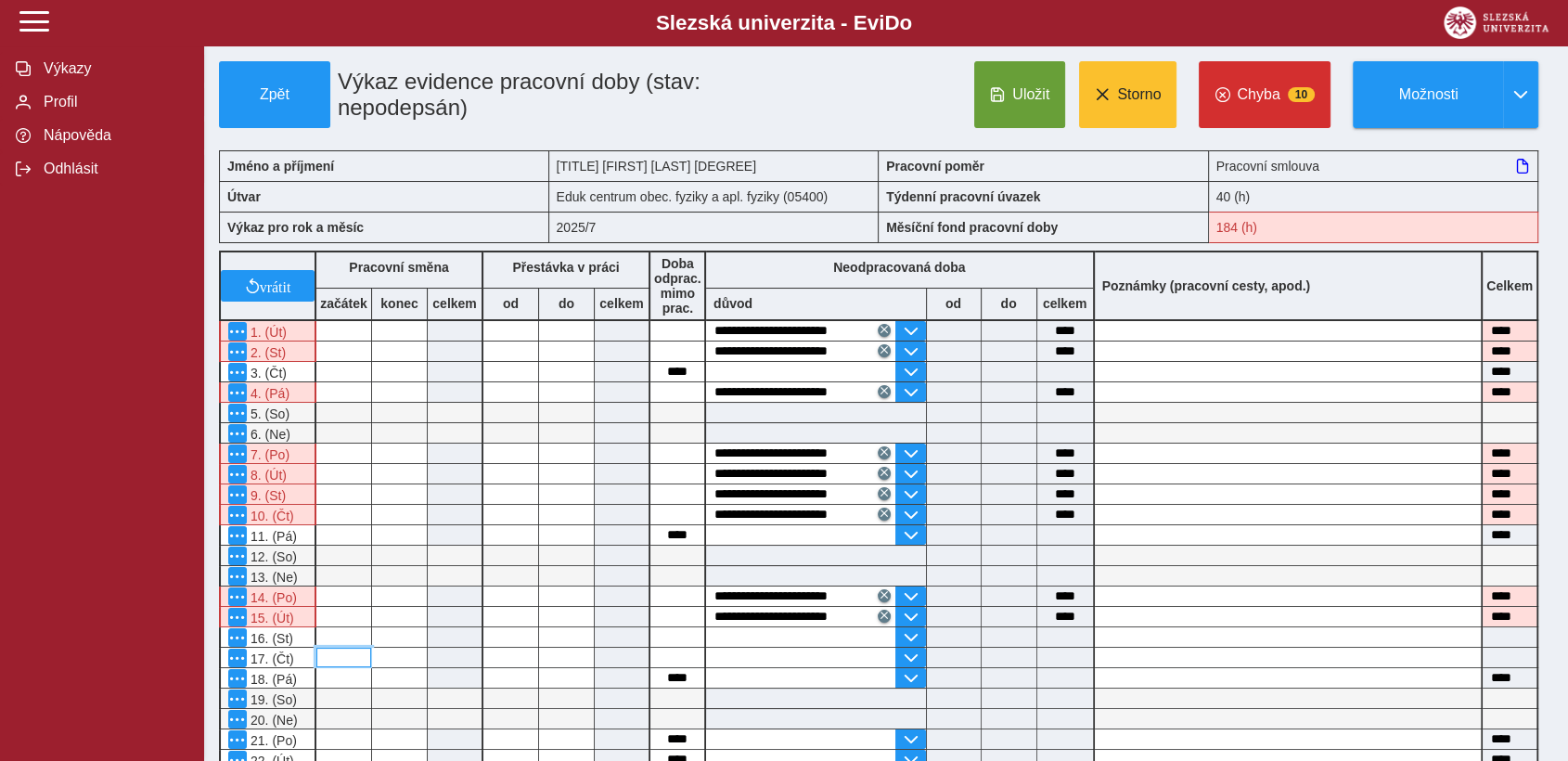 type 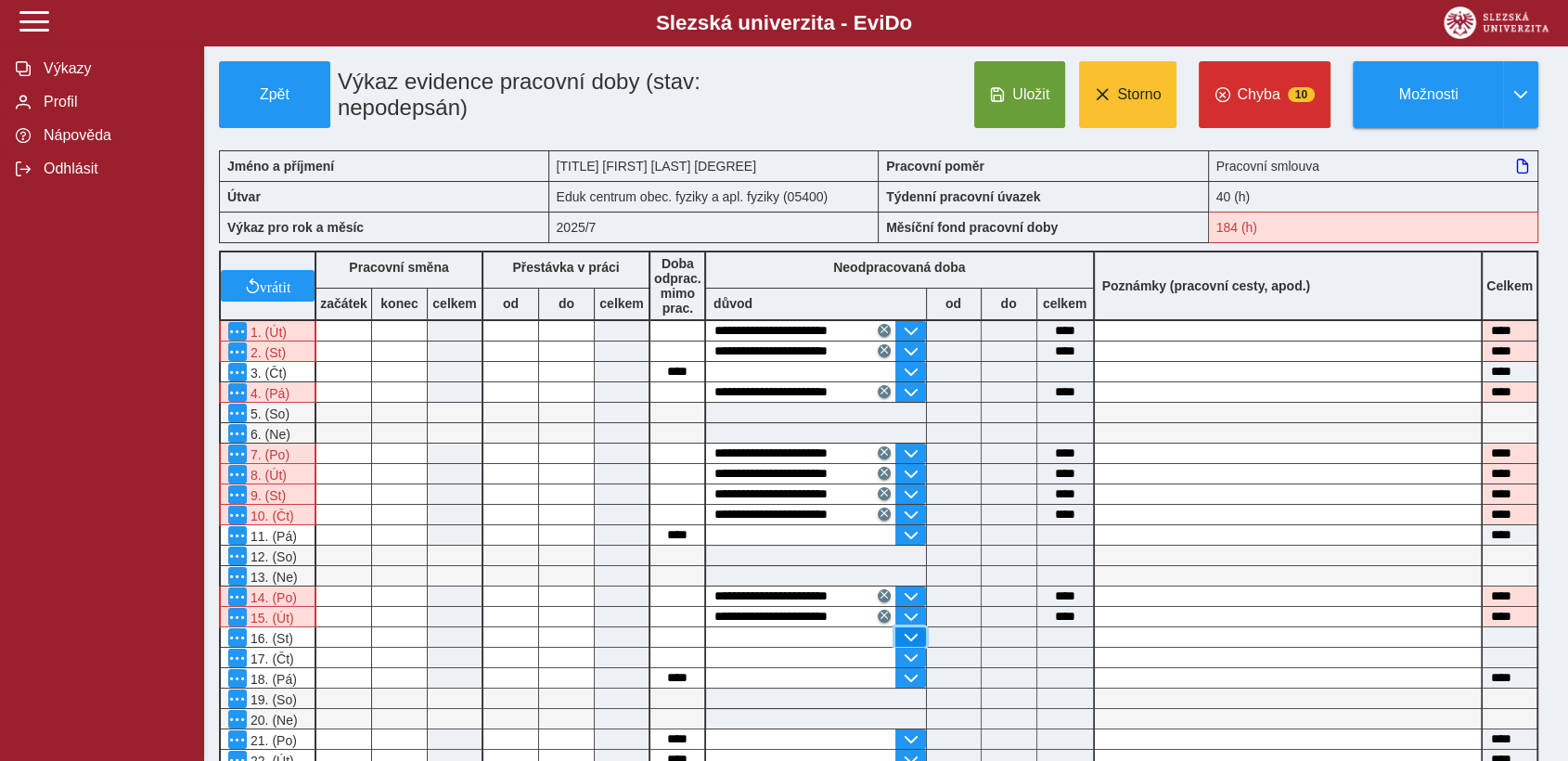 click at bounding box center (910, 638) 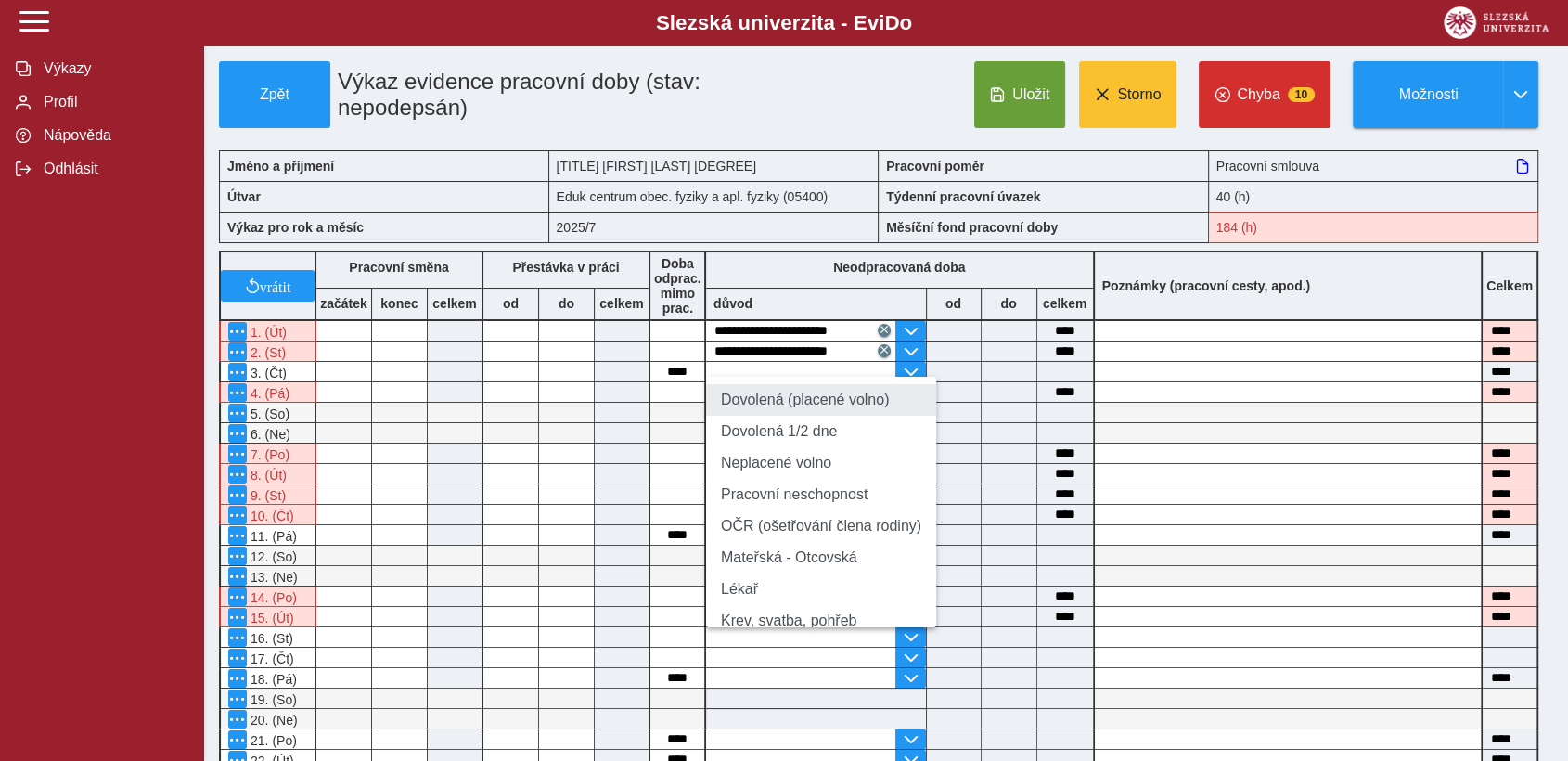click on "Dovolená (placené volno)" at bounding box center (821, 400) 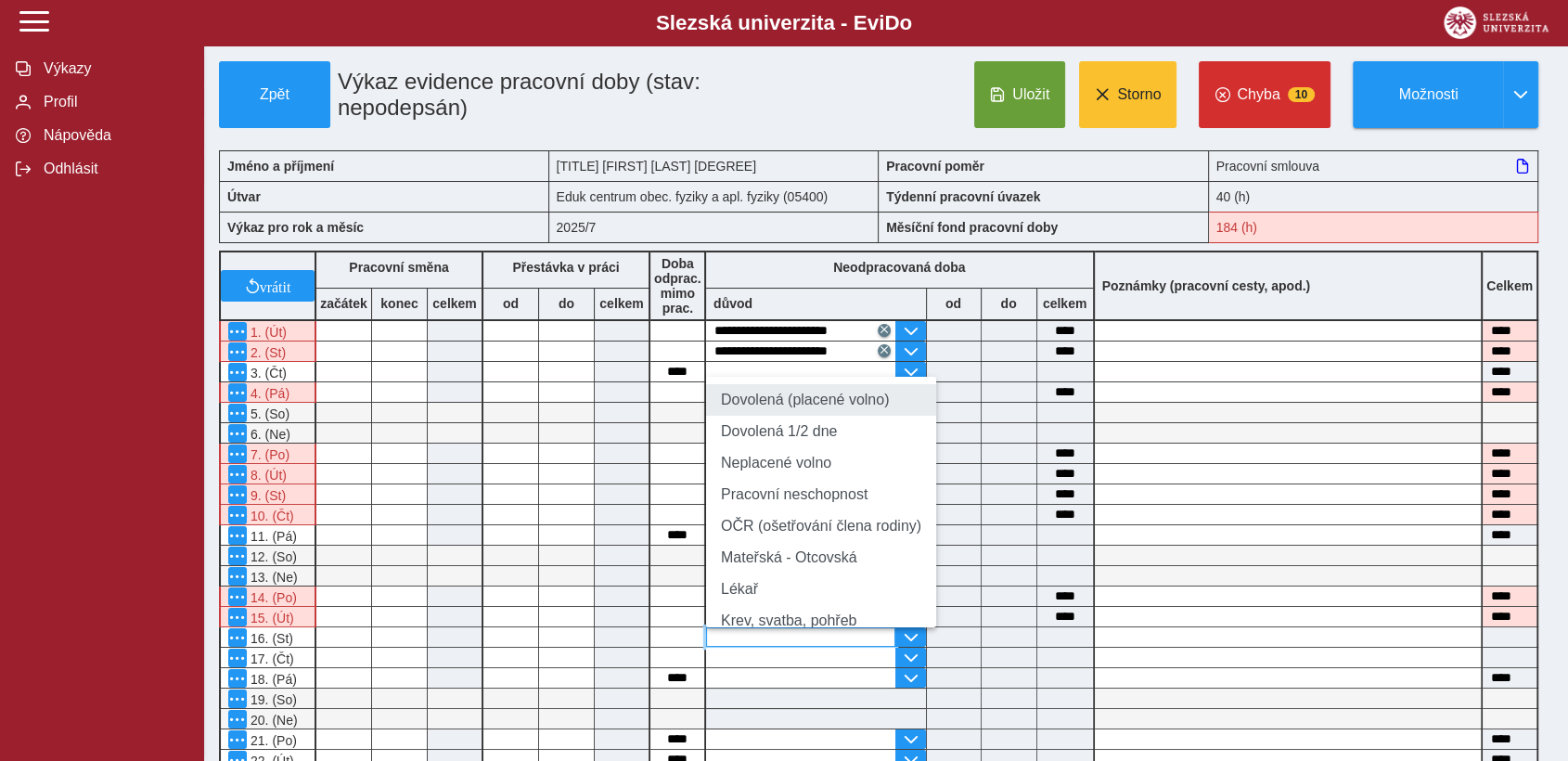type on "**********" 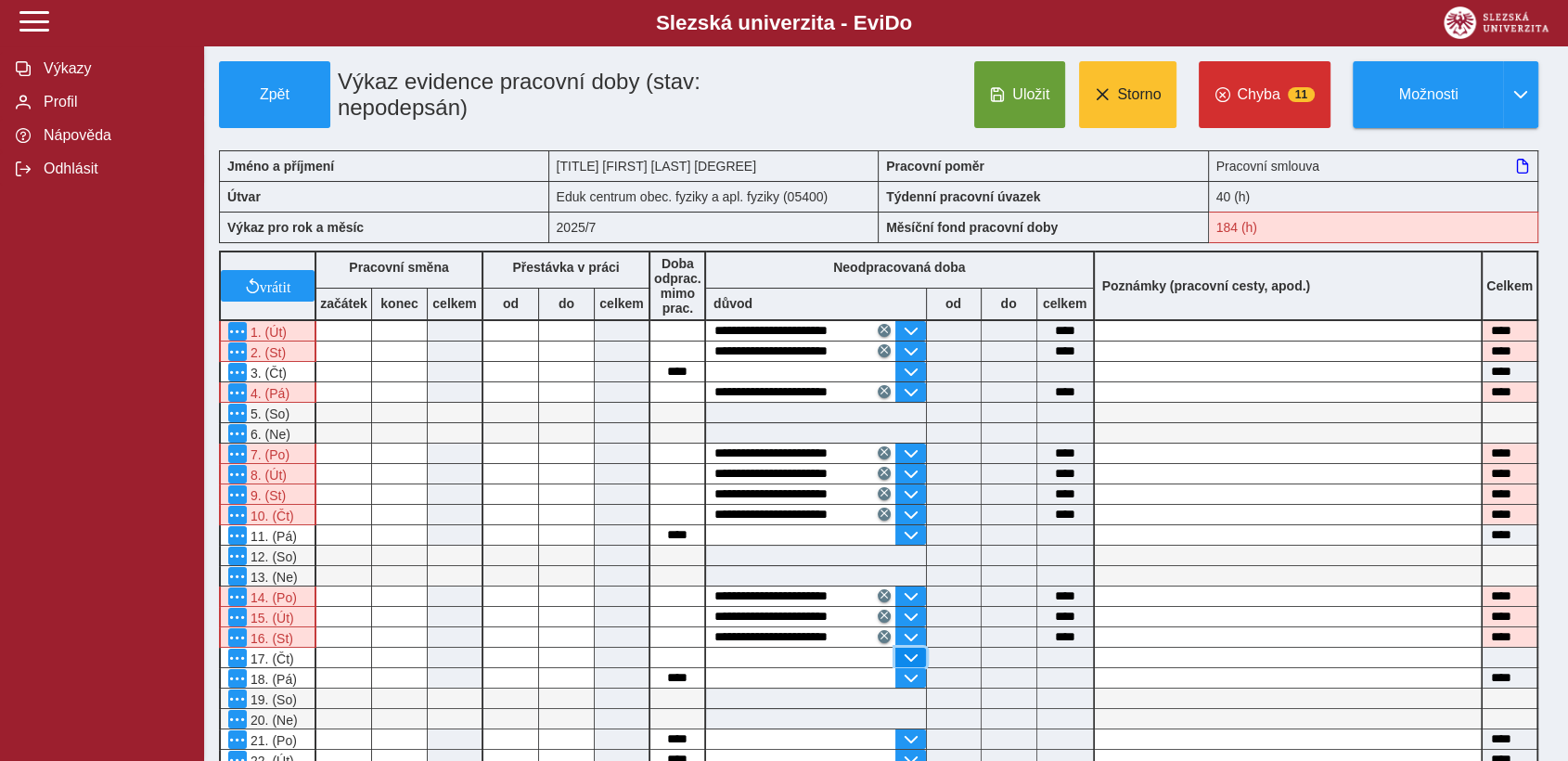 click at bounding box center (910, 658) 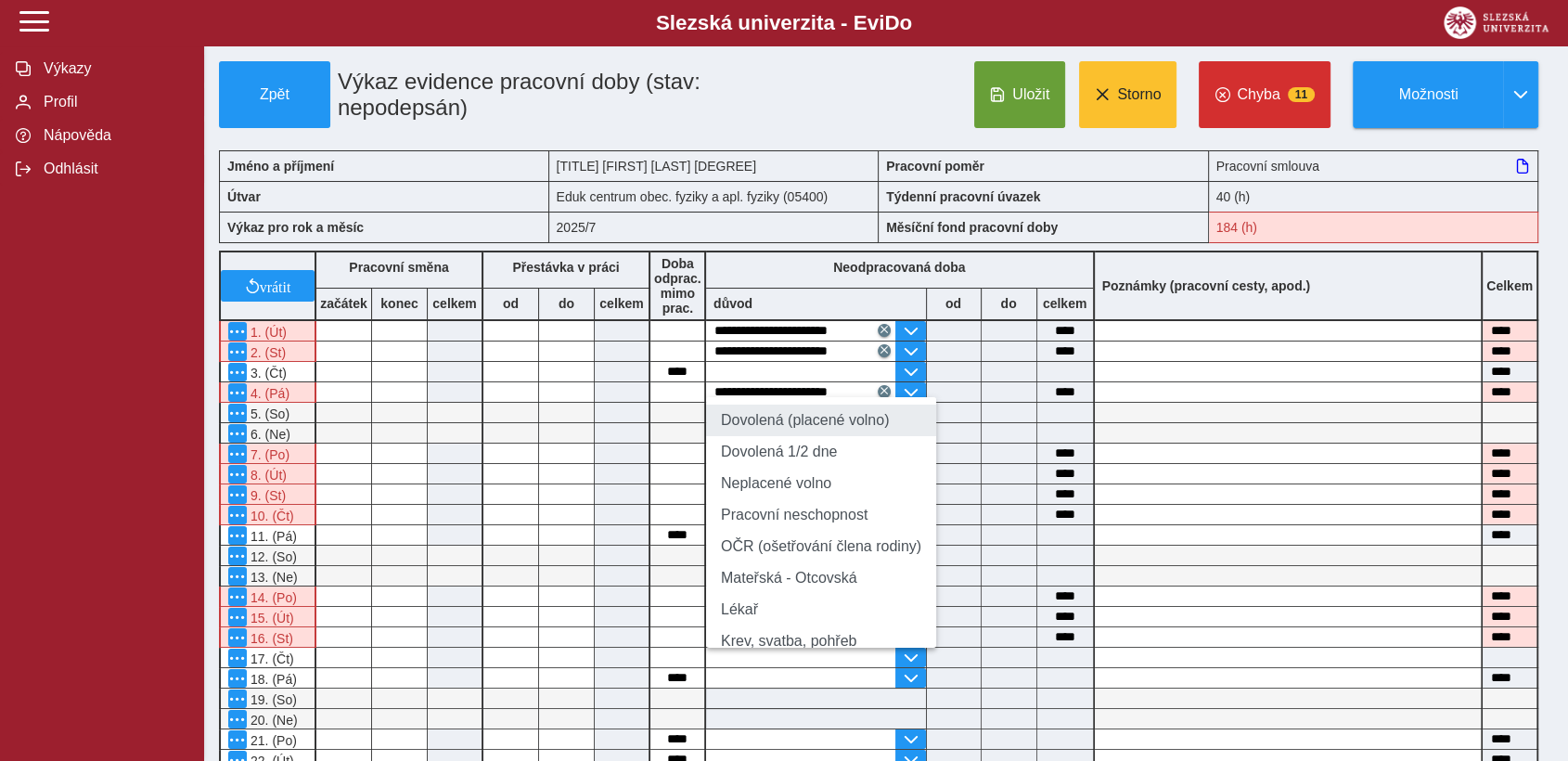 click on "Dovolená (placené volno)" at bounding box center (821, 420) 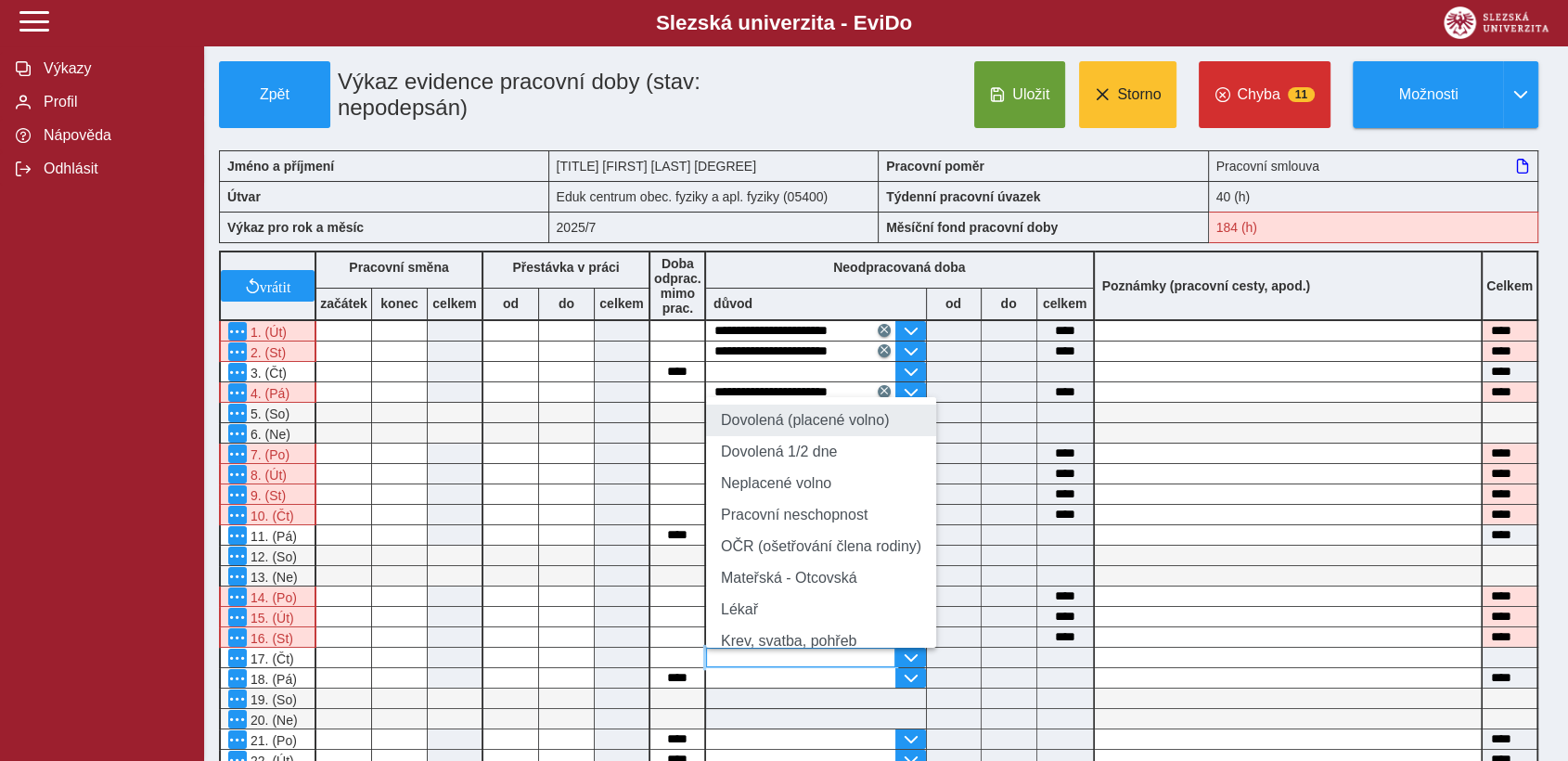 type on "**********" 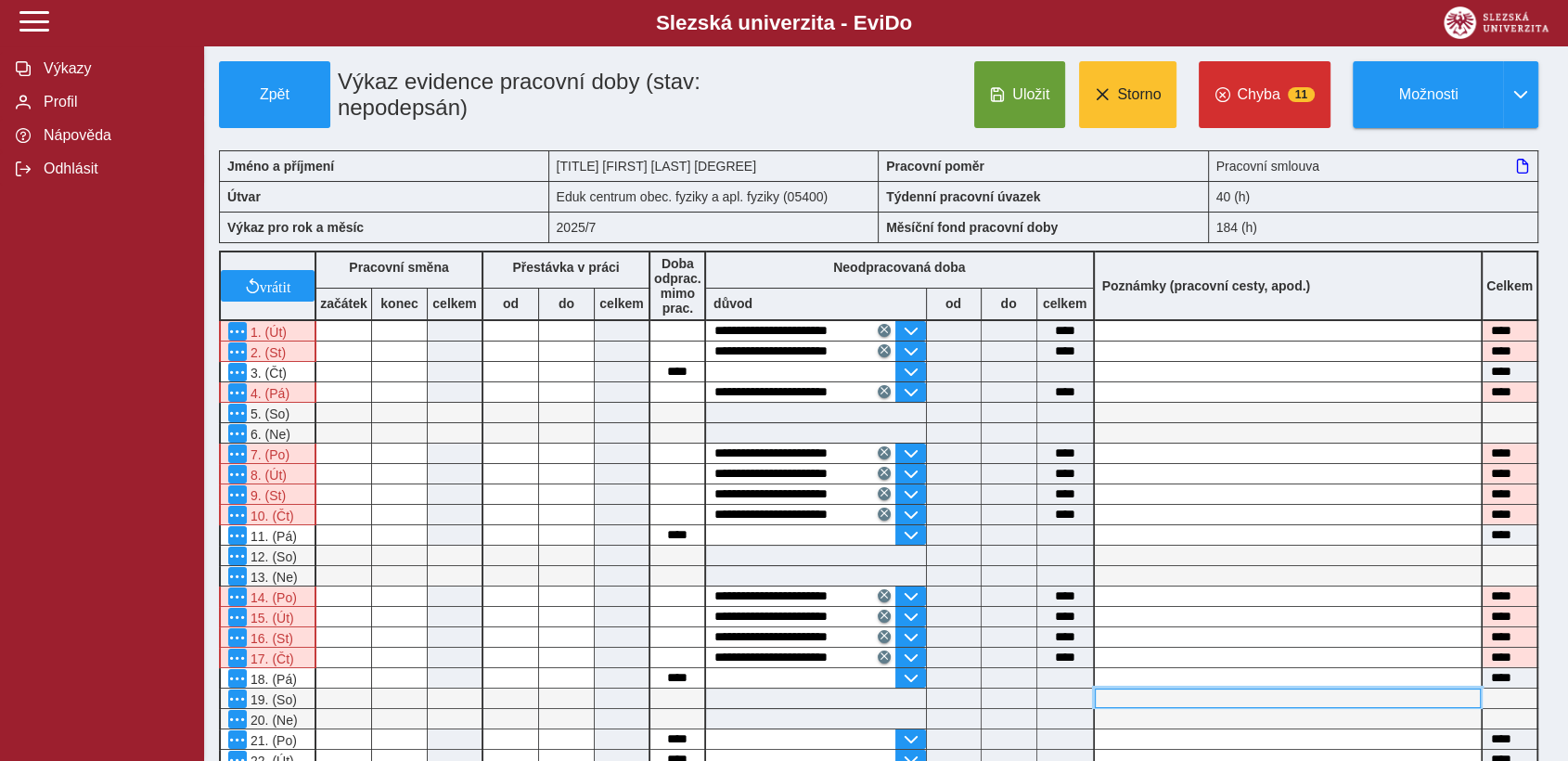click at bounding box center (1288, 698) 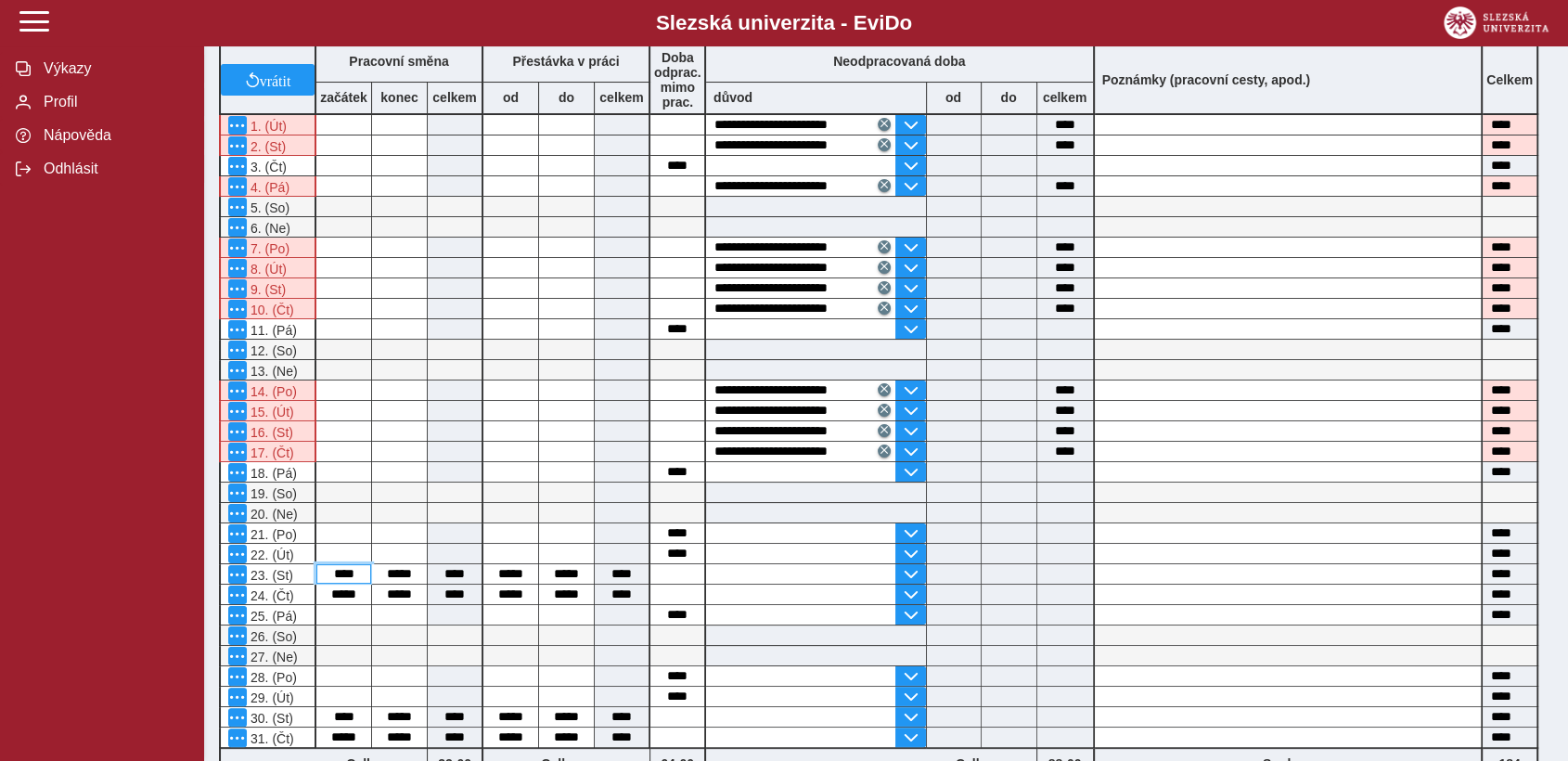 click on "****" at bounding box center [343, 574] 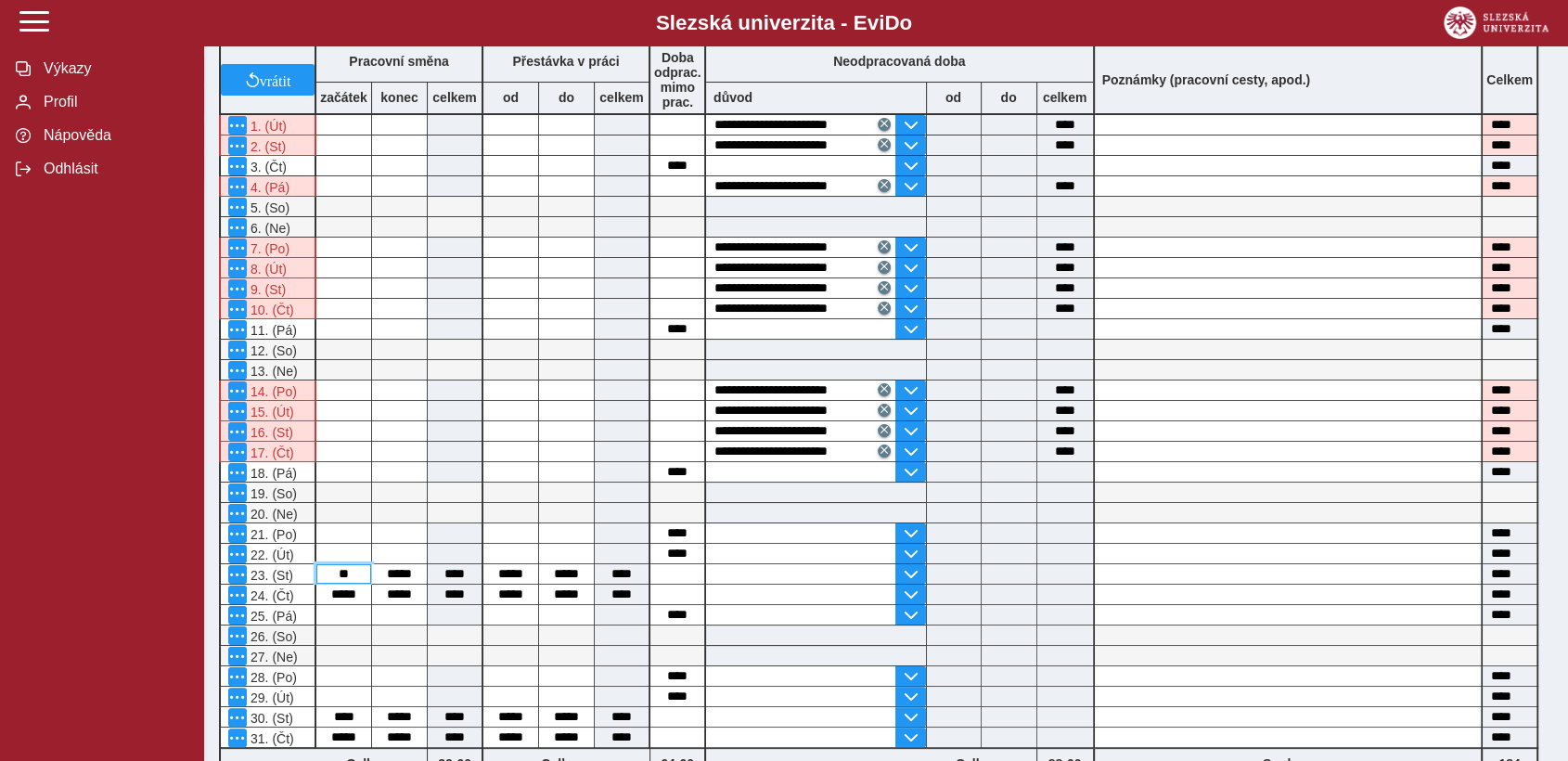 type on "*" 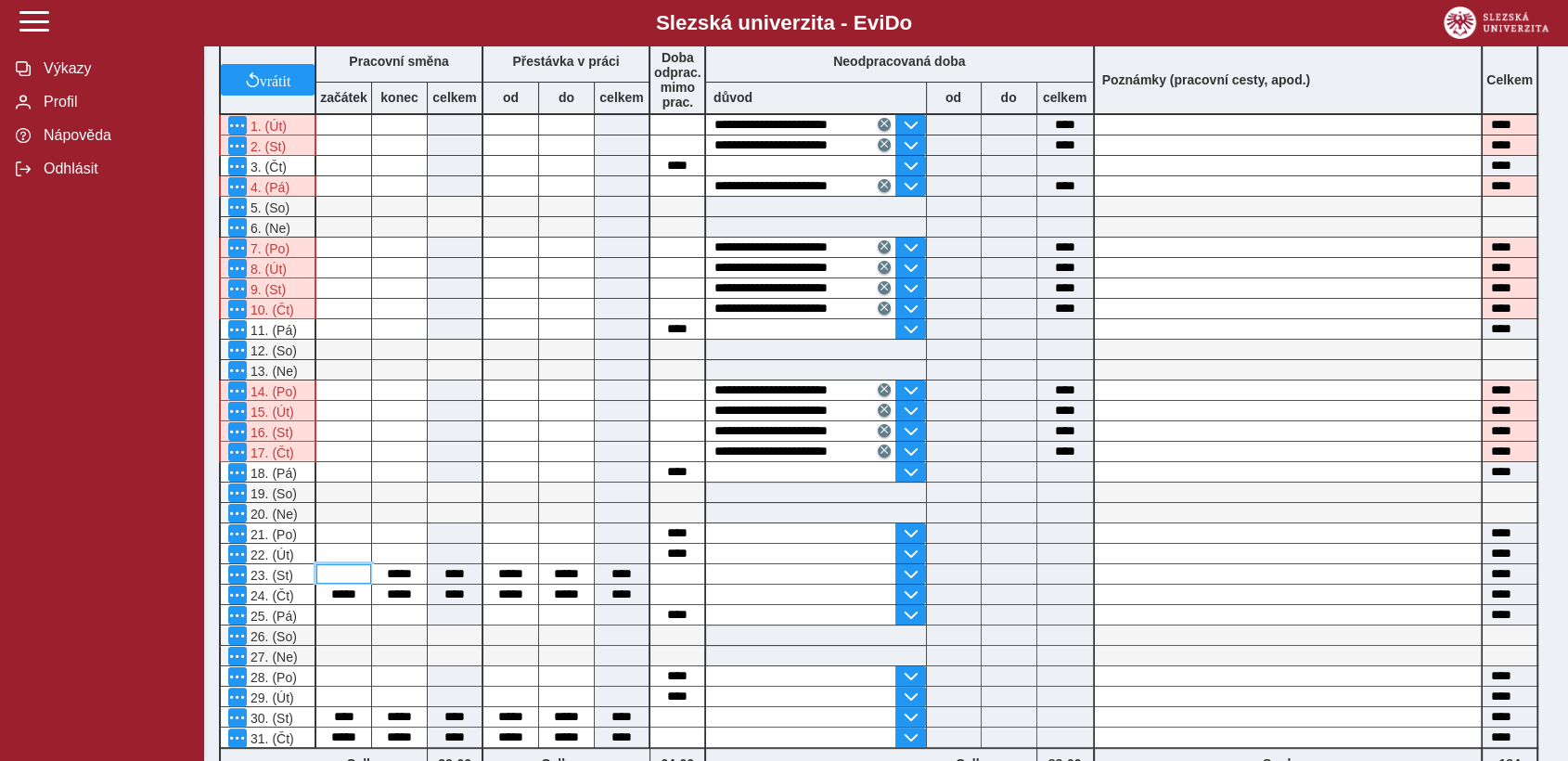 type 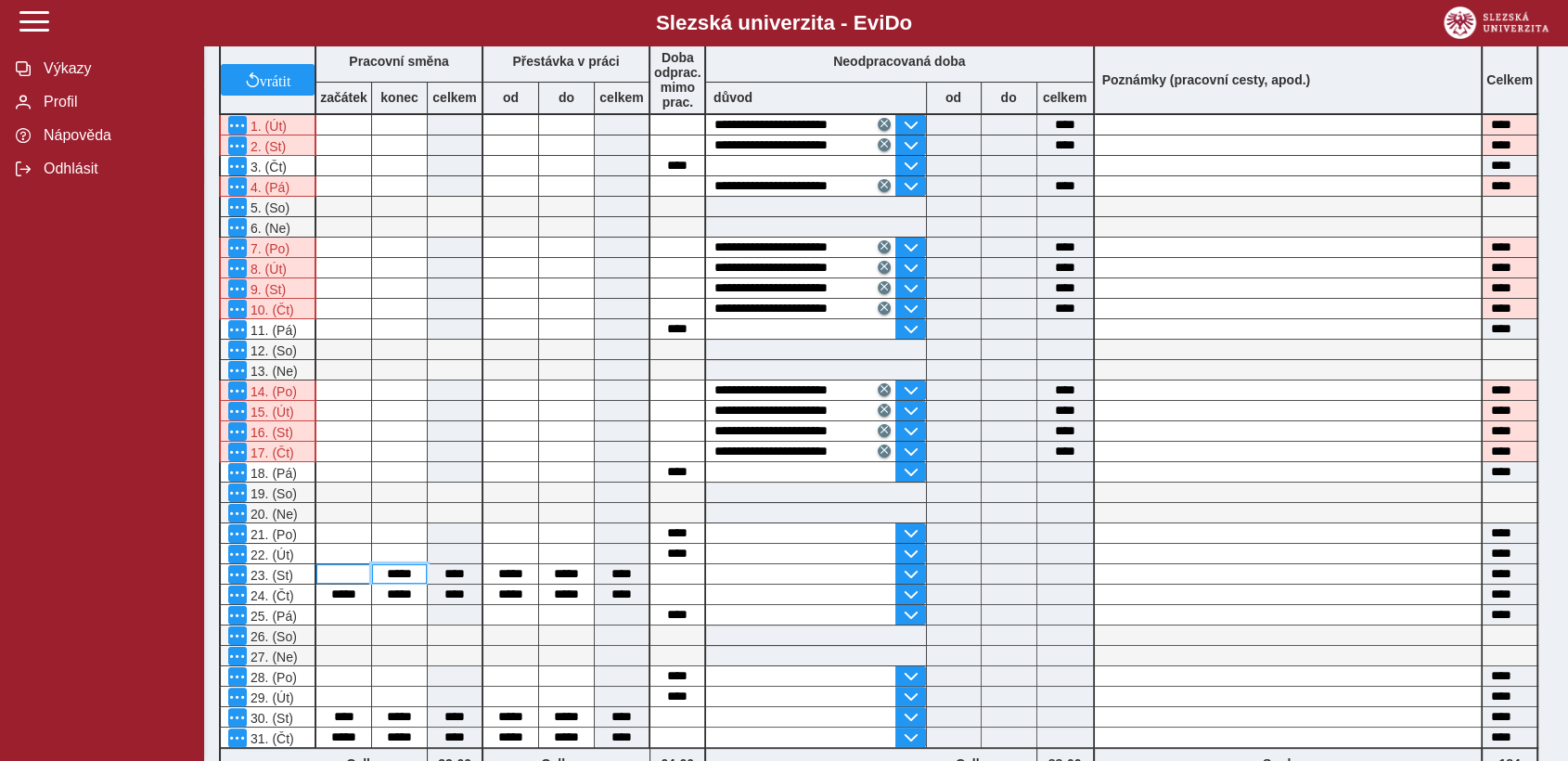 type 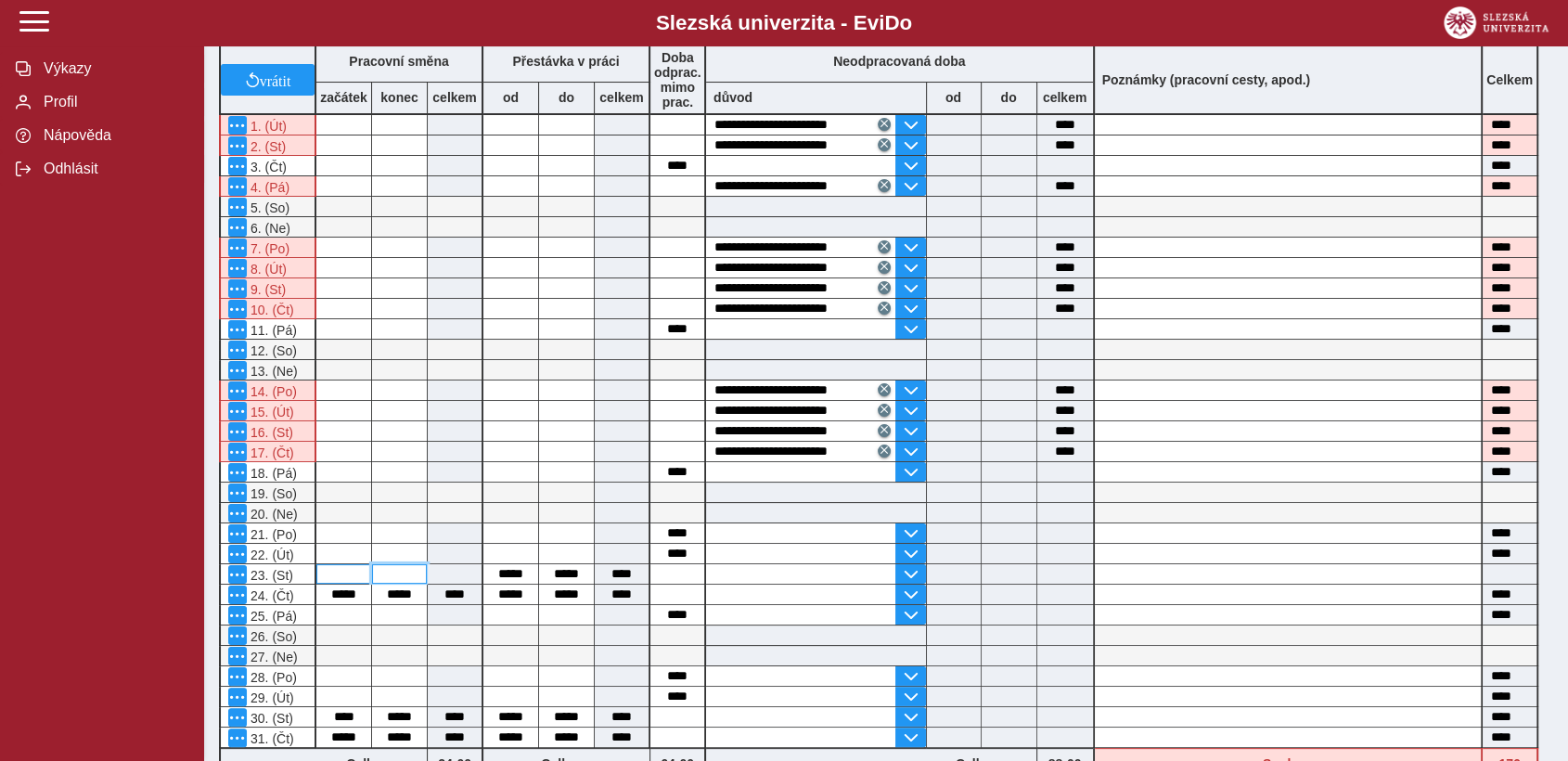 type 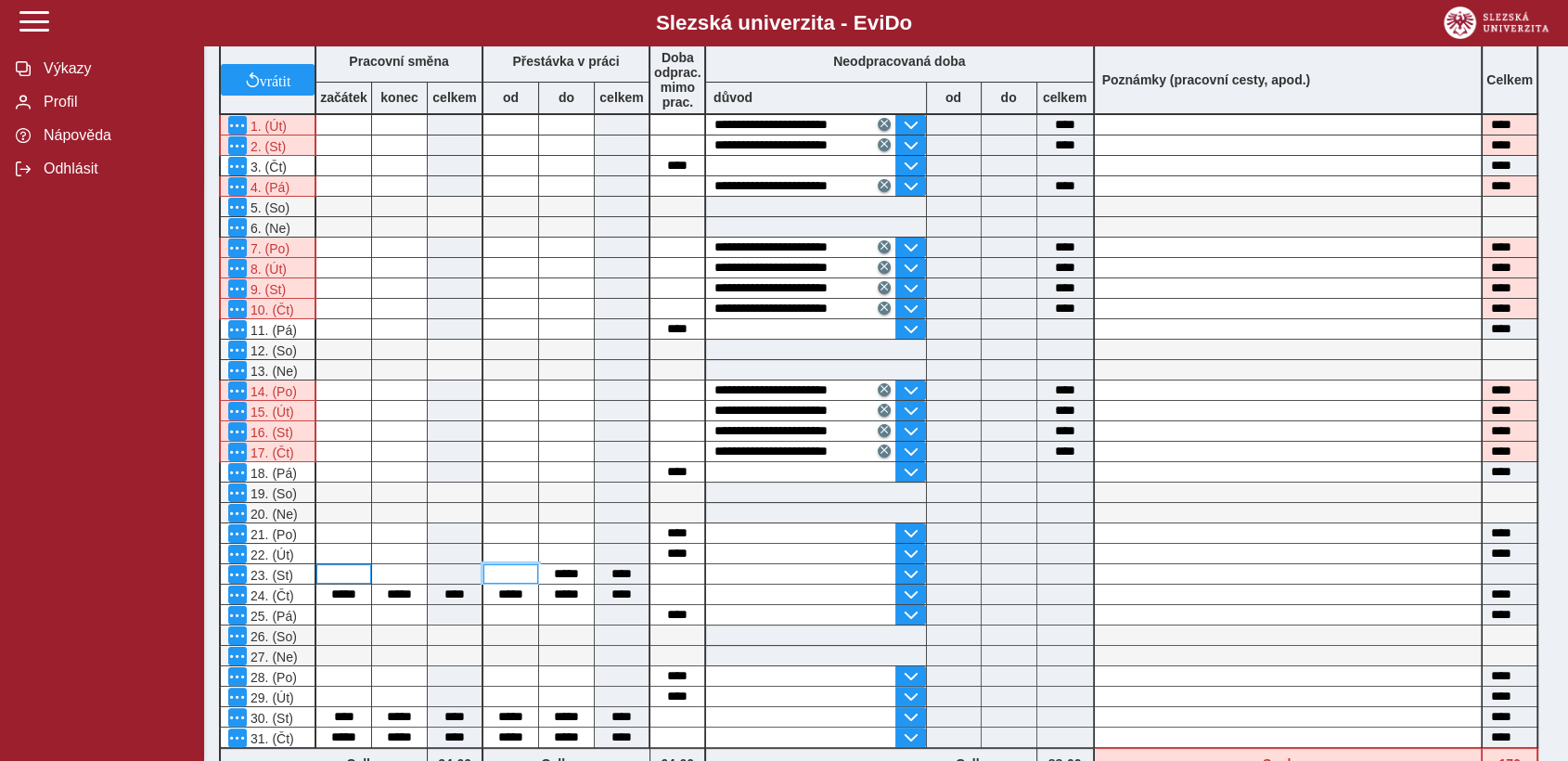 type 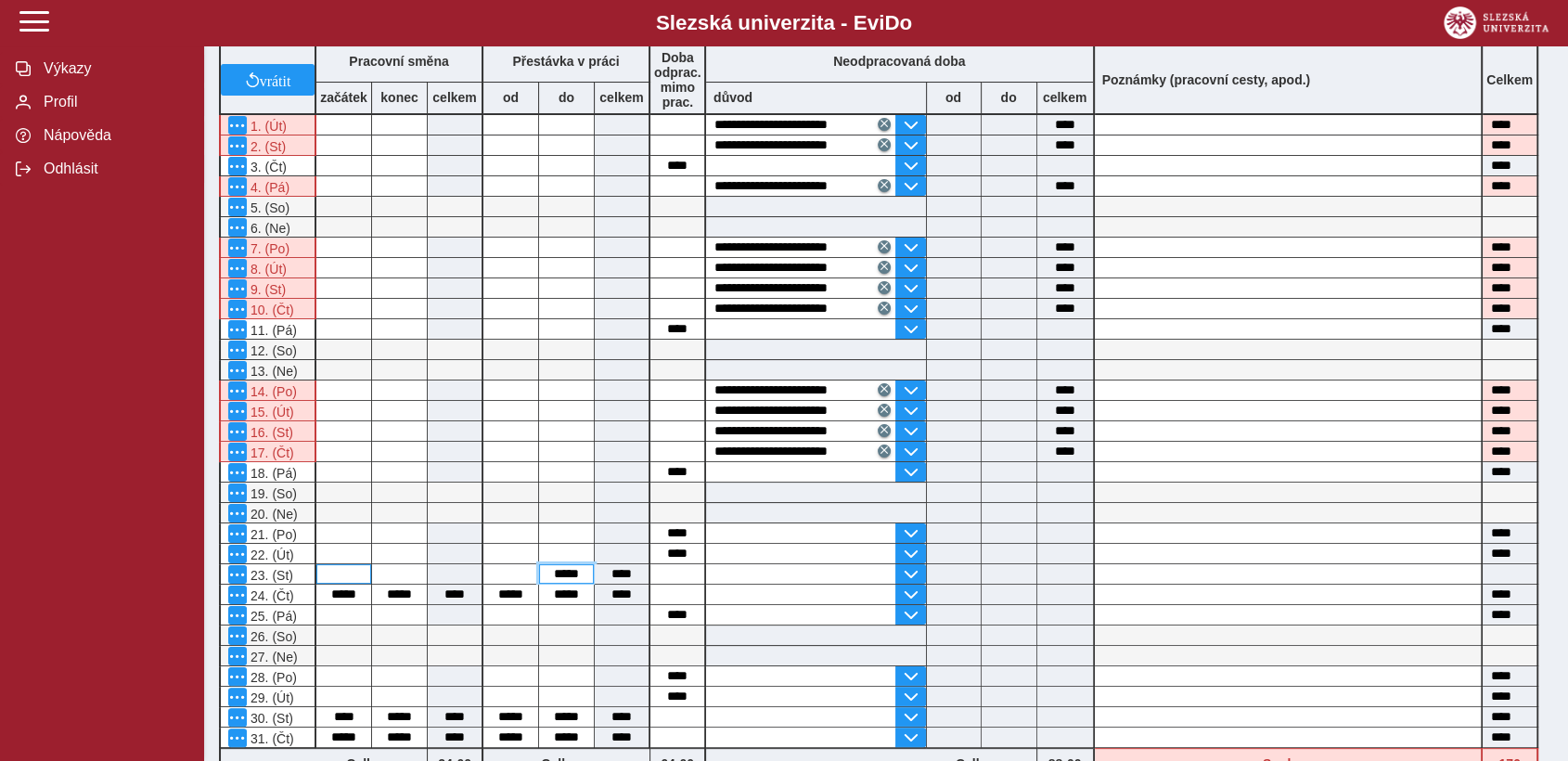 type 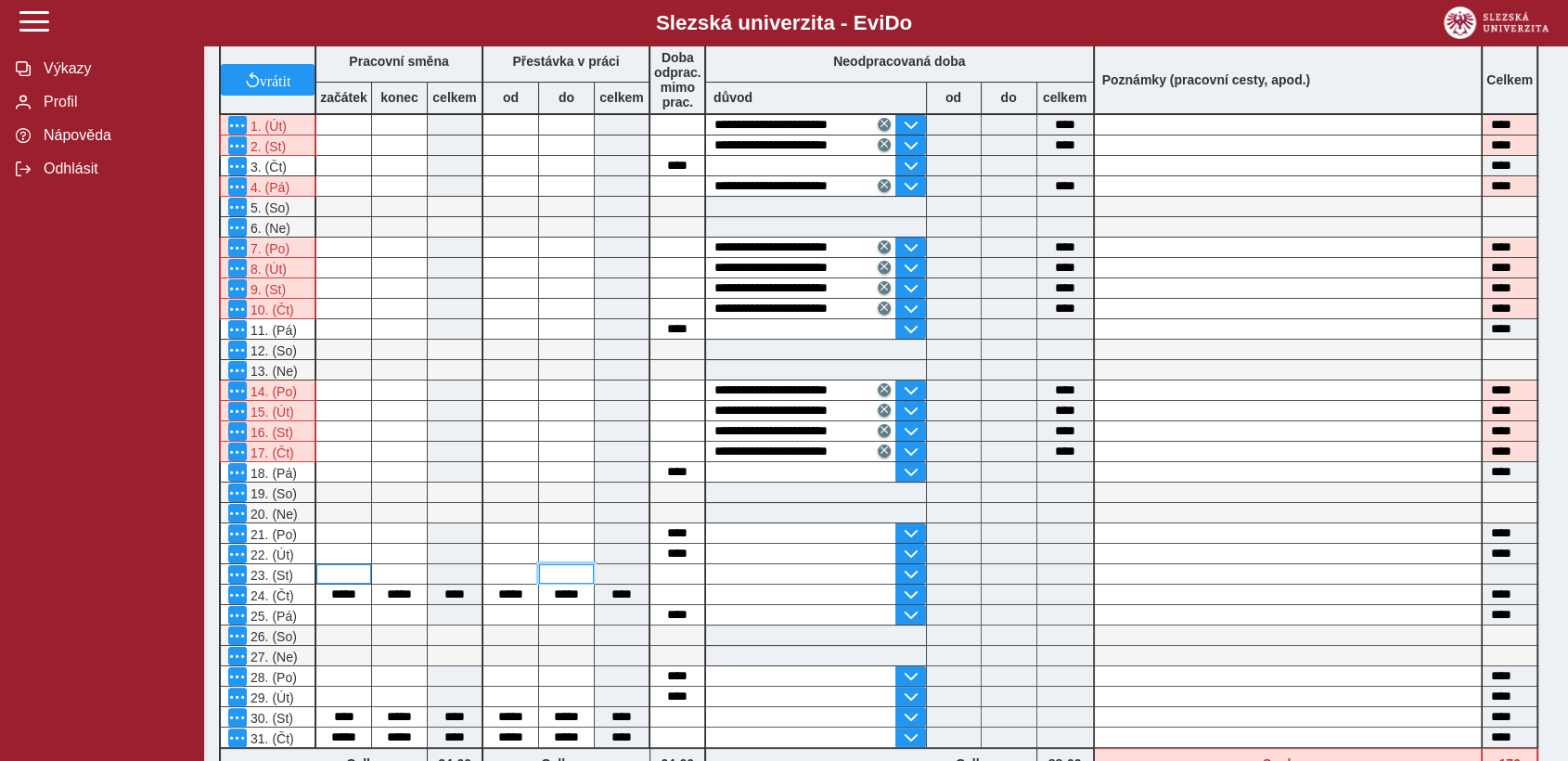type 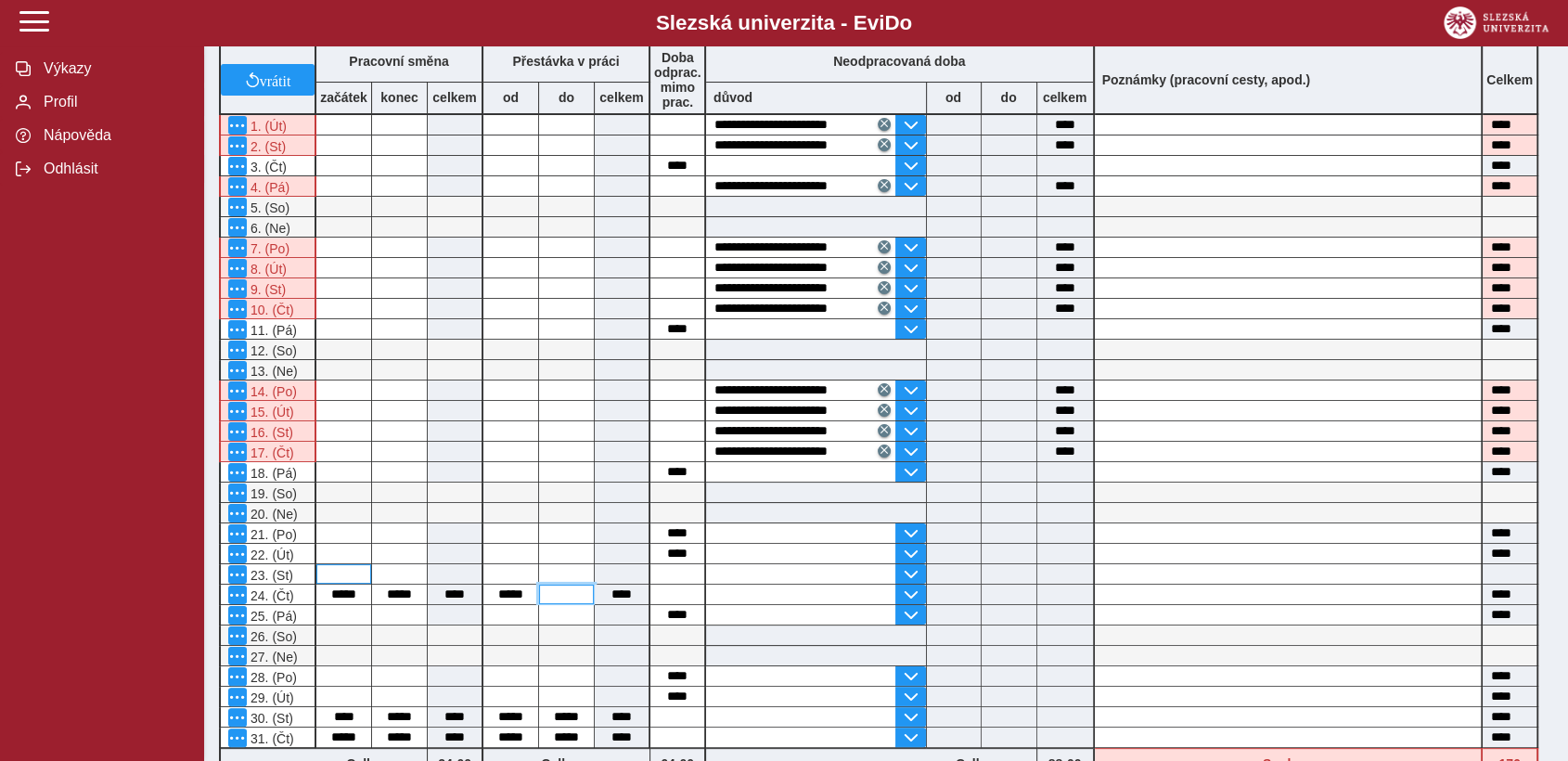 type 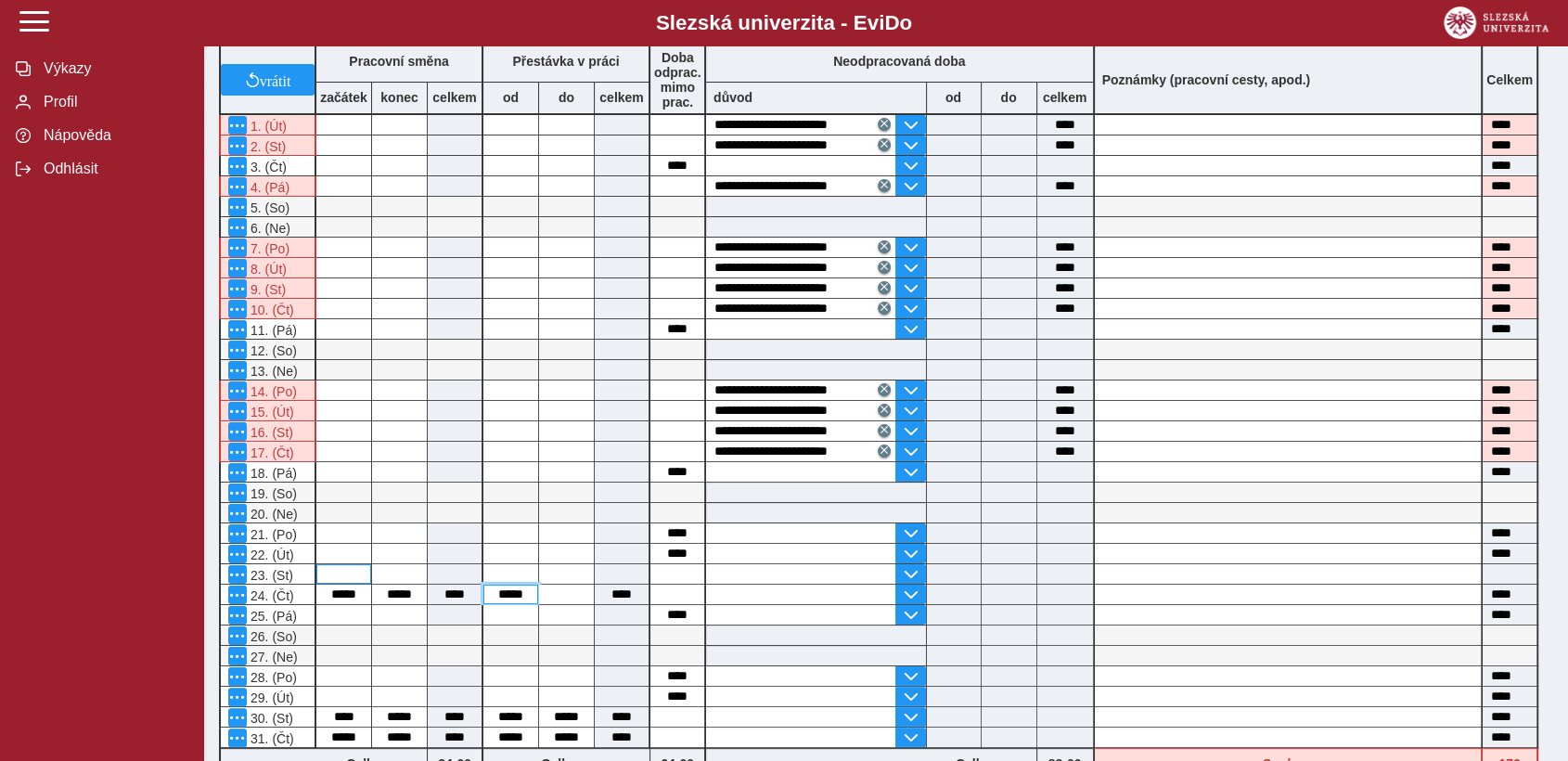 type on "****" 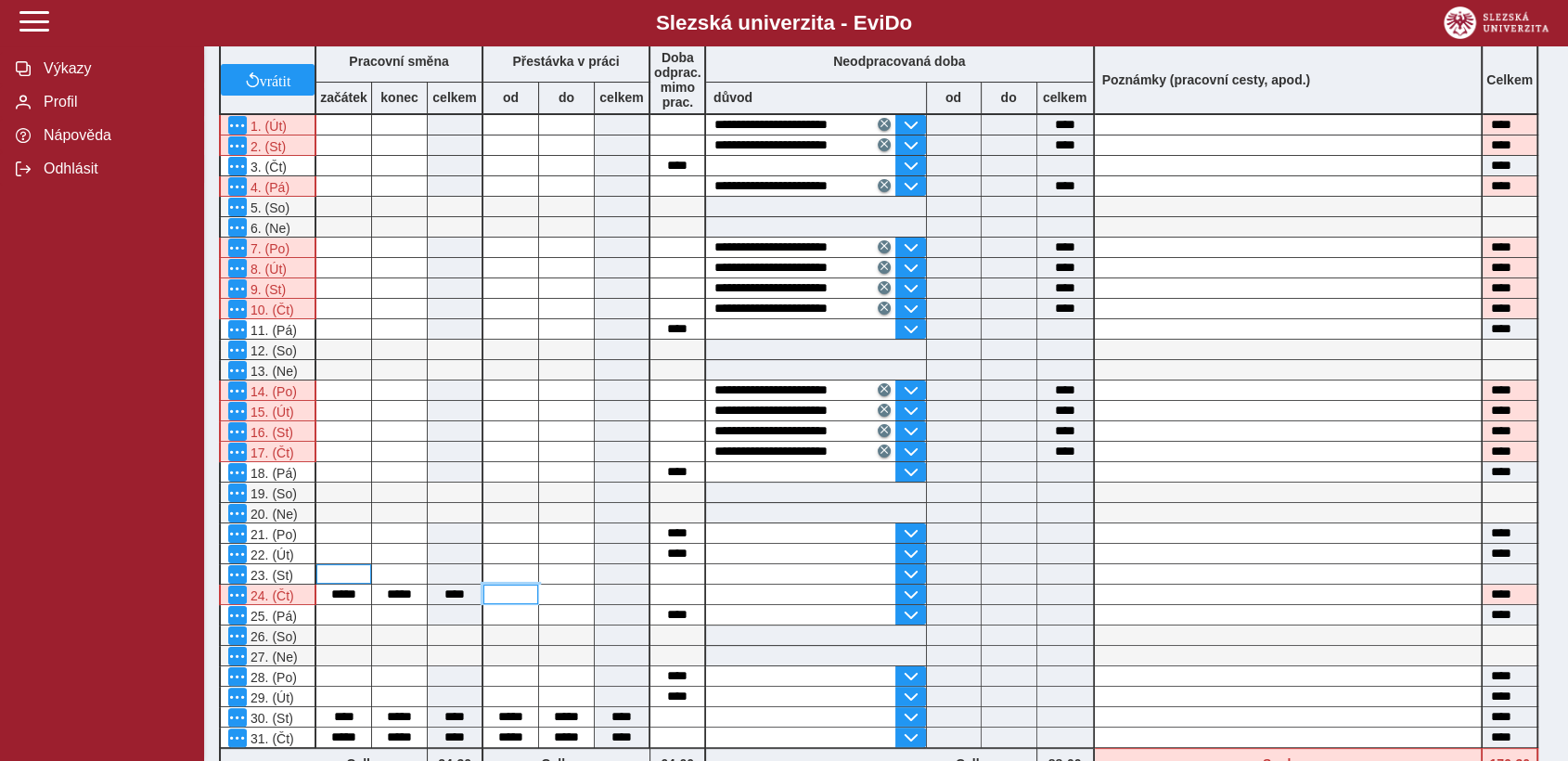 type 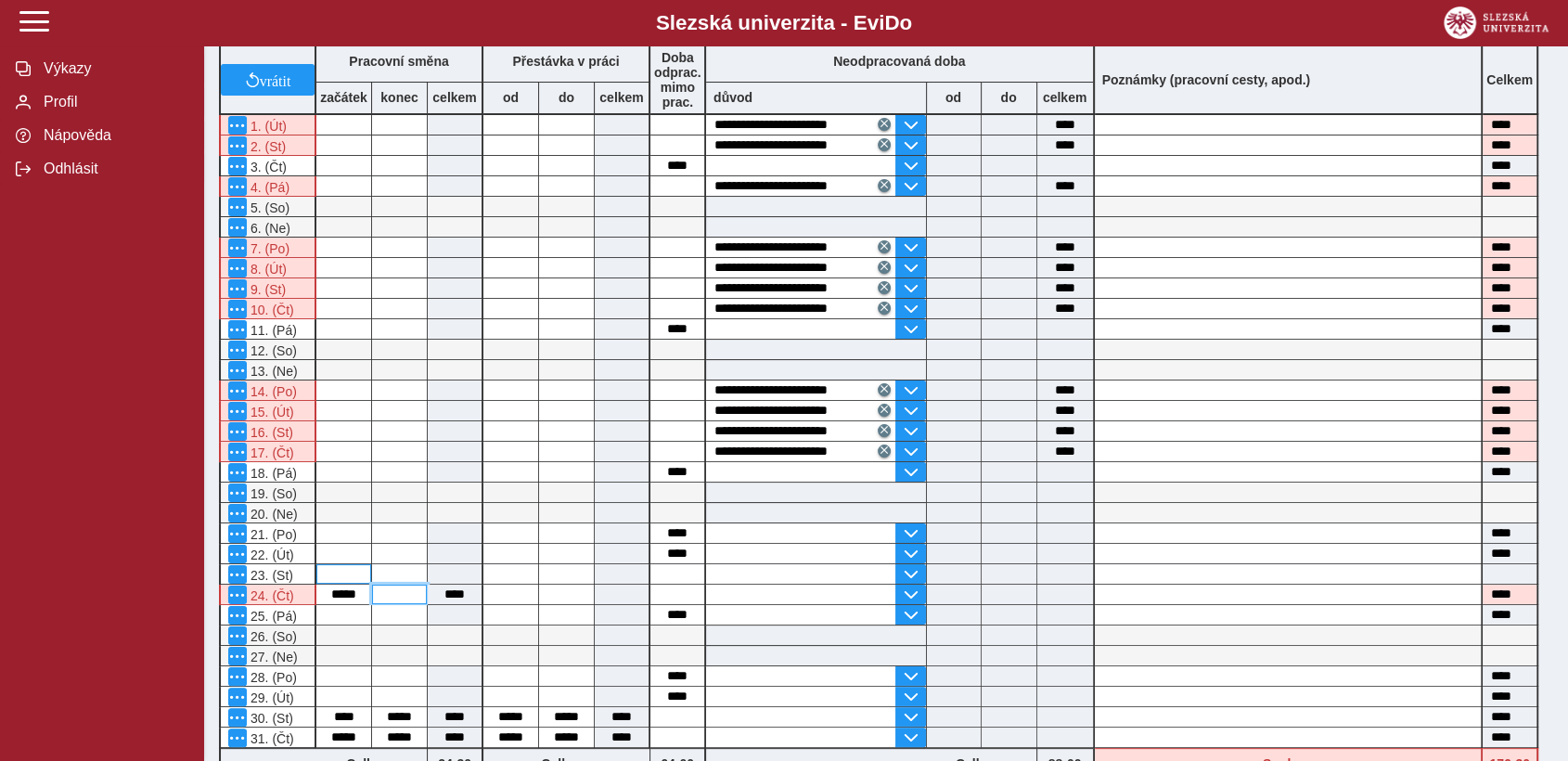 type 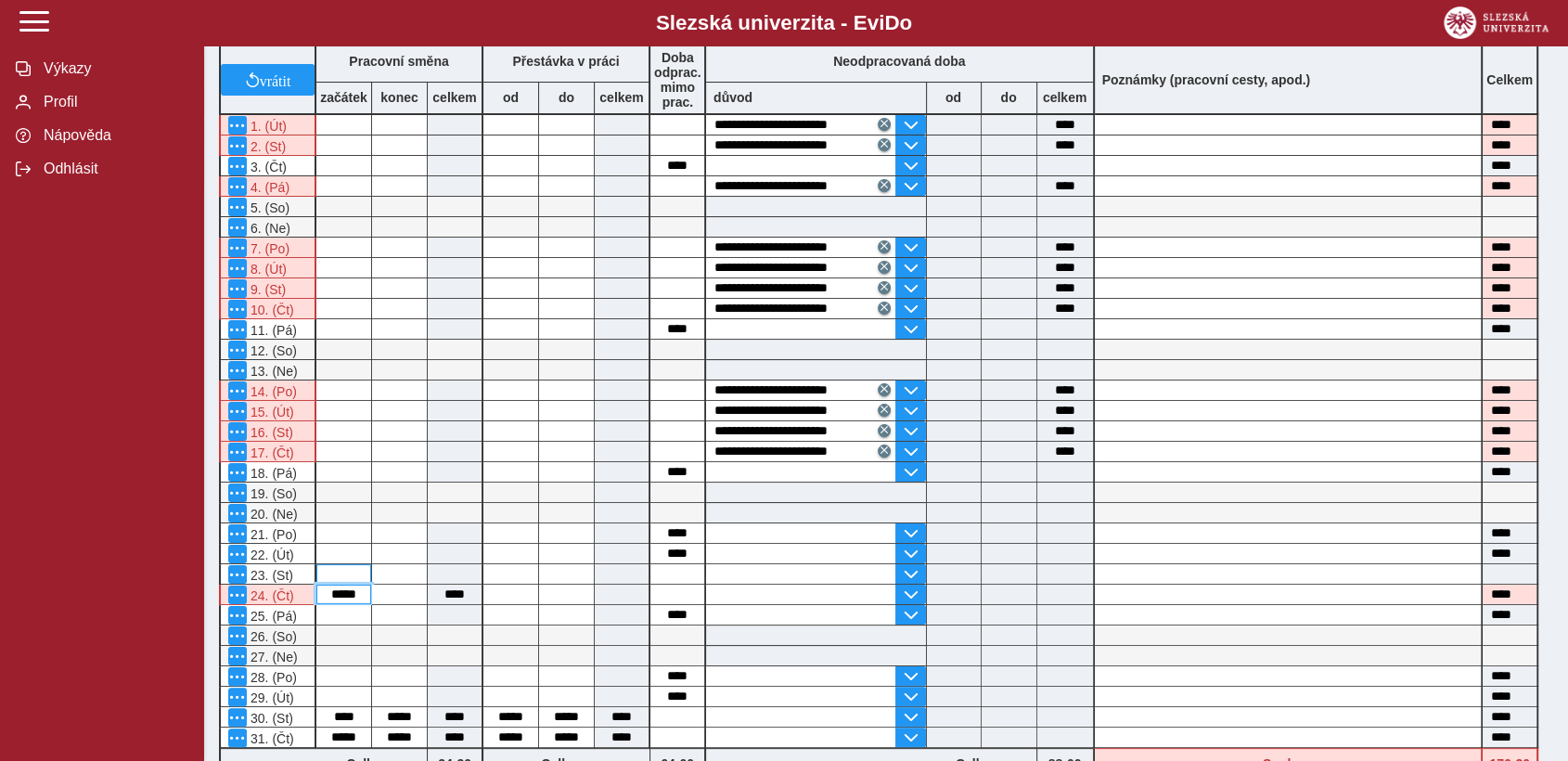 type 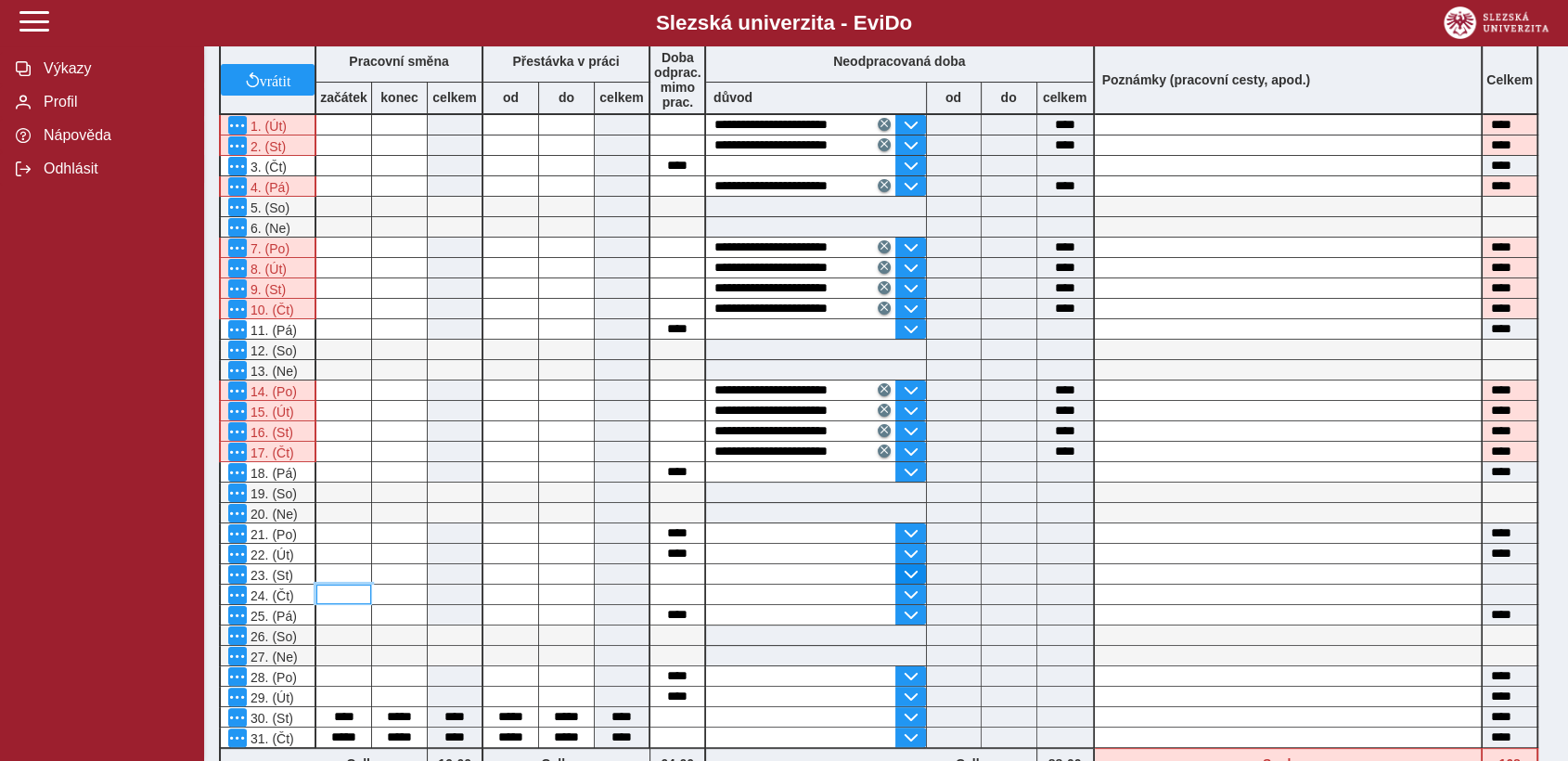 type 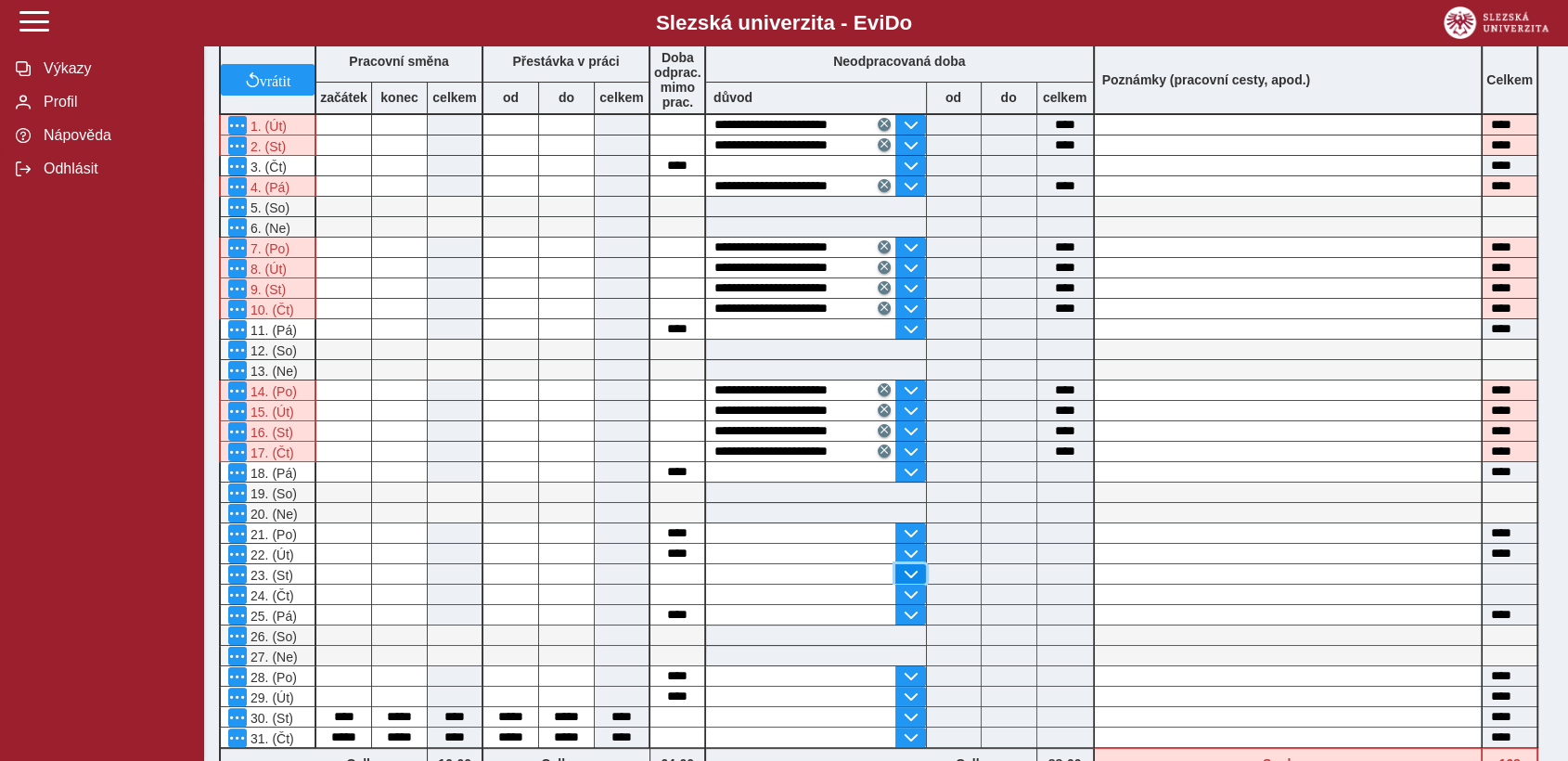 click at bounding box center [910, 574] 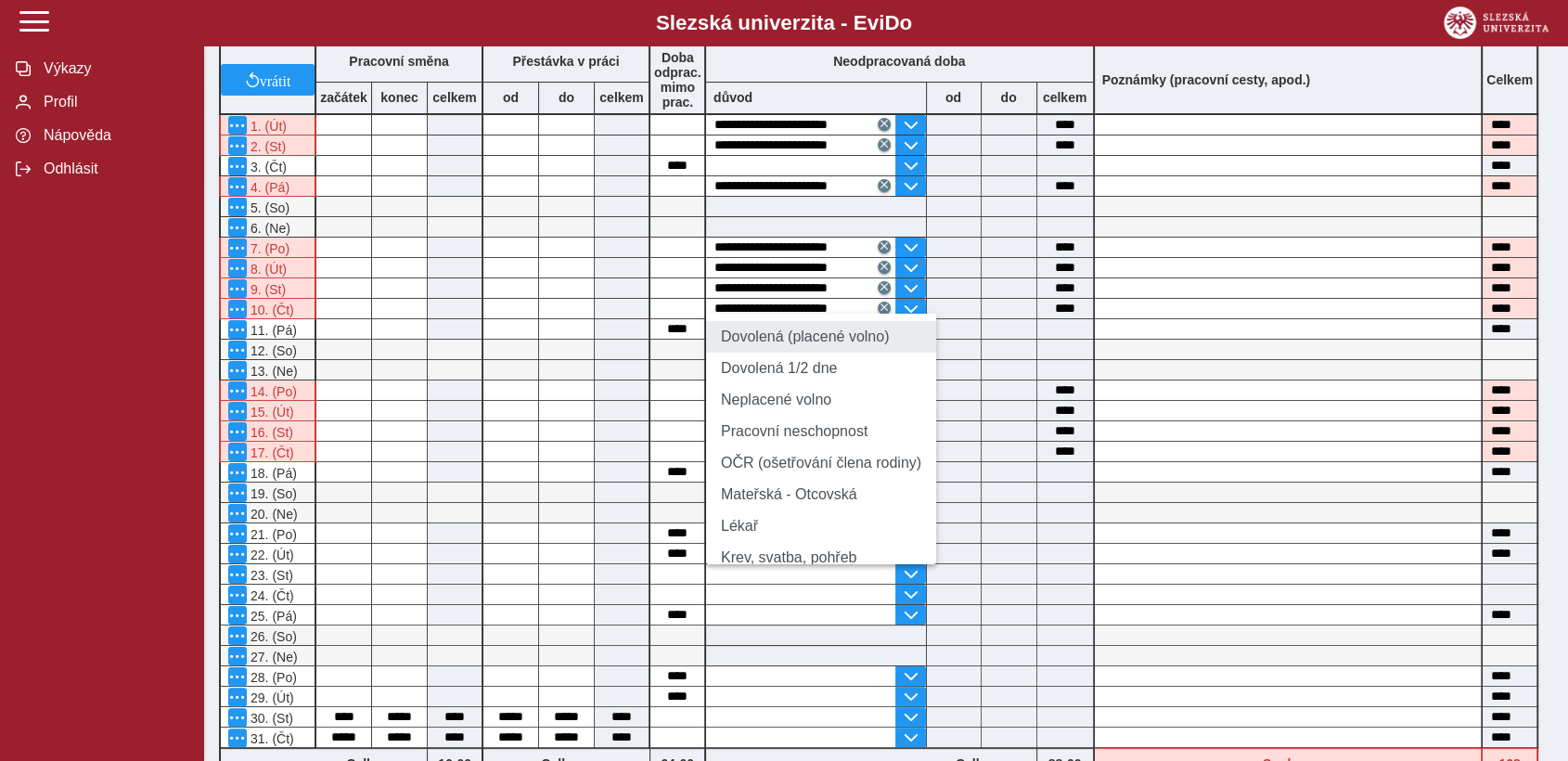 click on "Dovolená (placené volno)" at bounding box center [821, 337] 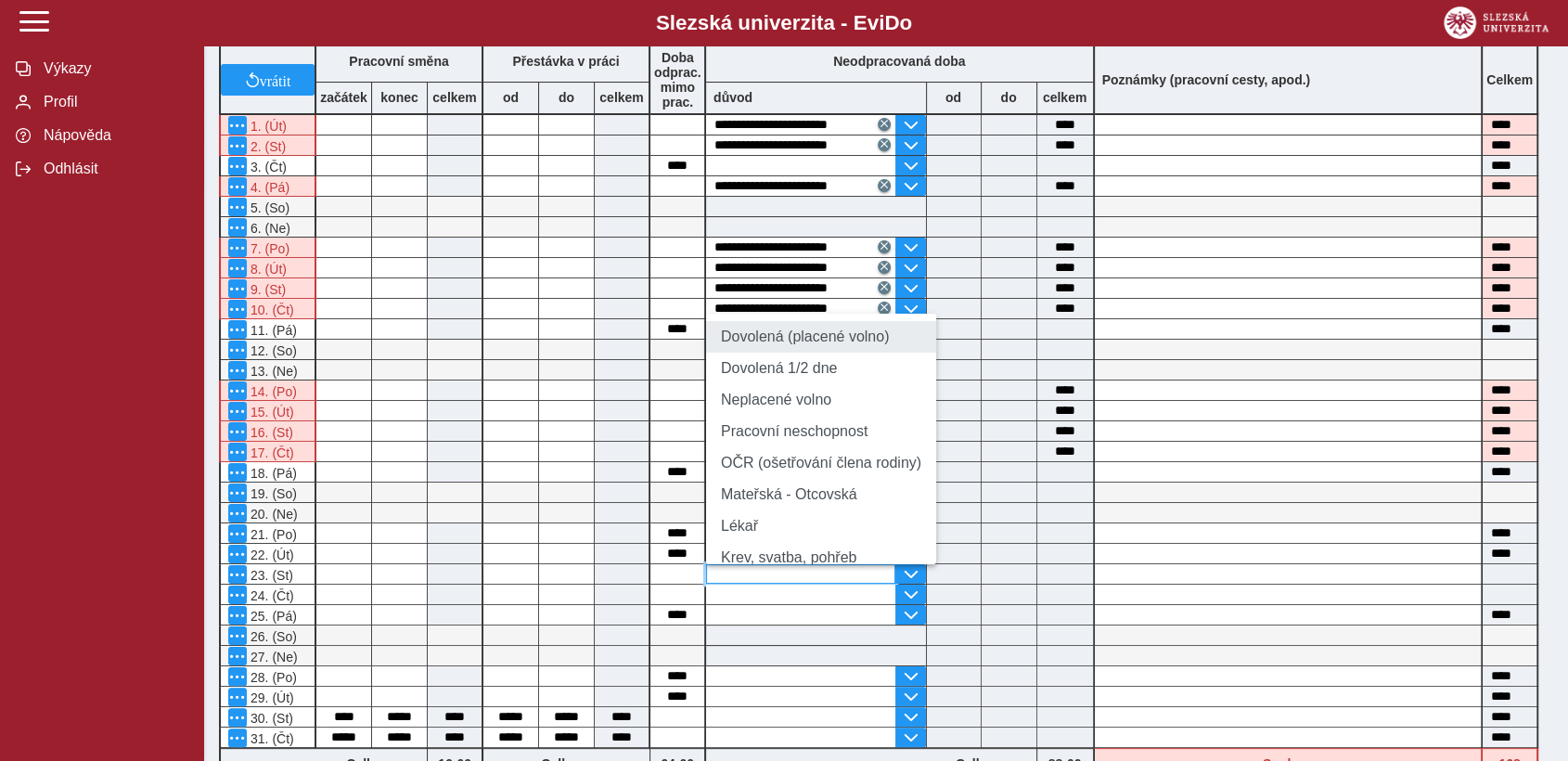 type on "**********" 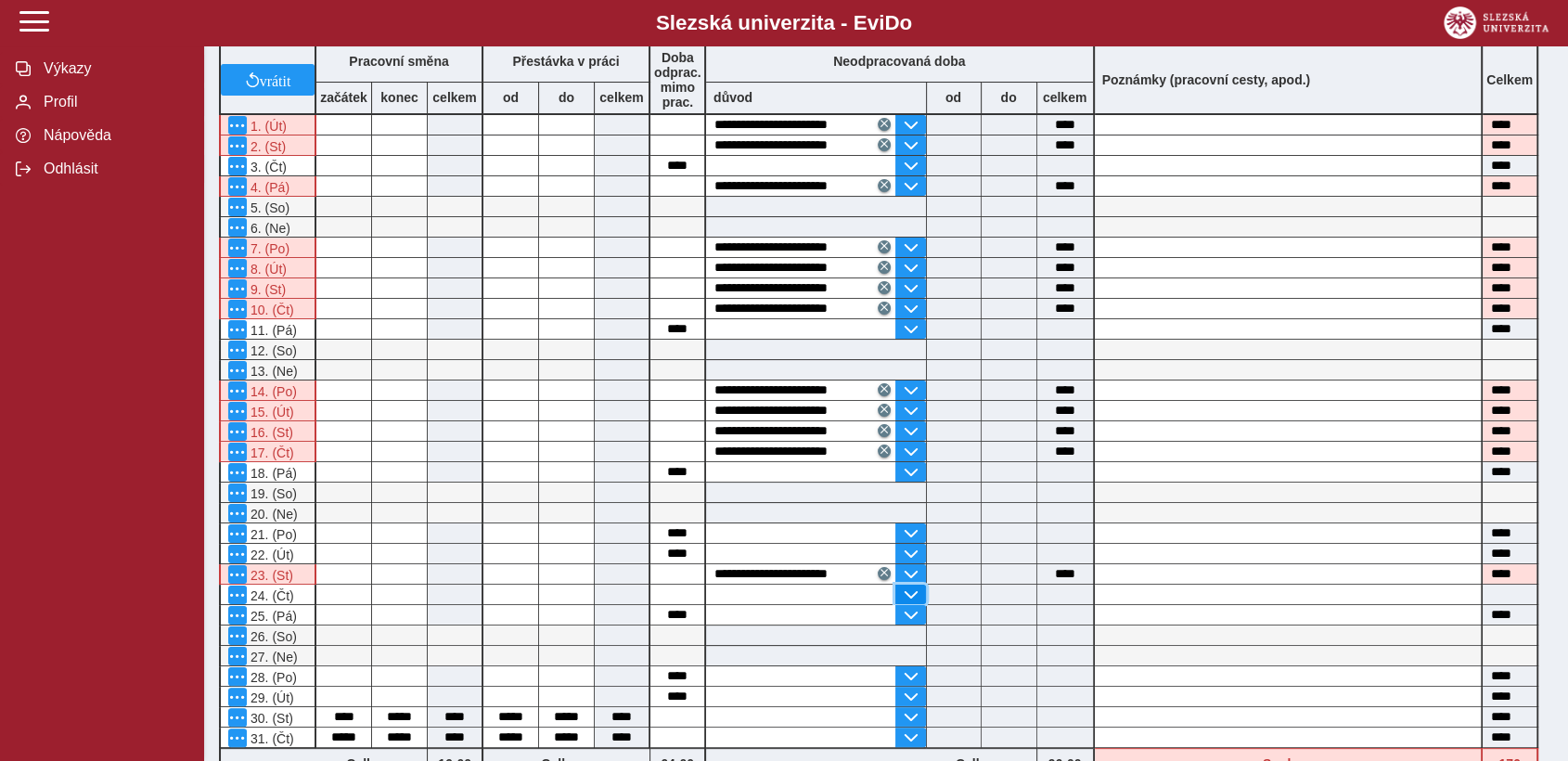 click at bounding box center [910, 595] 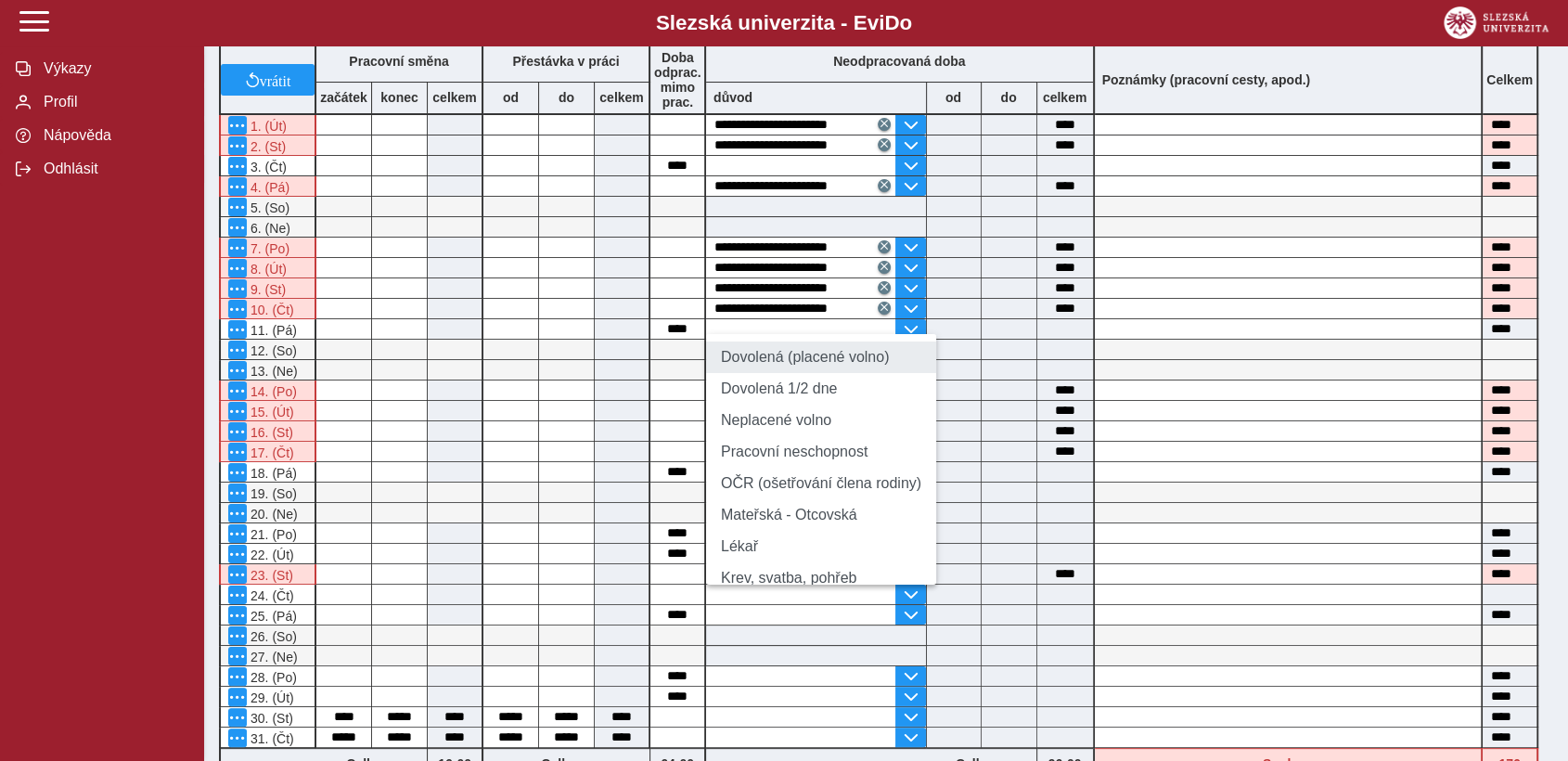 click on "Dovolená (placené volno)" at bounding box center [821, 357] 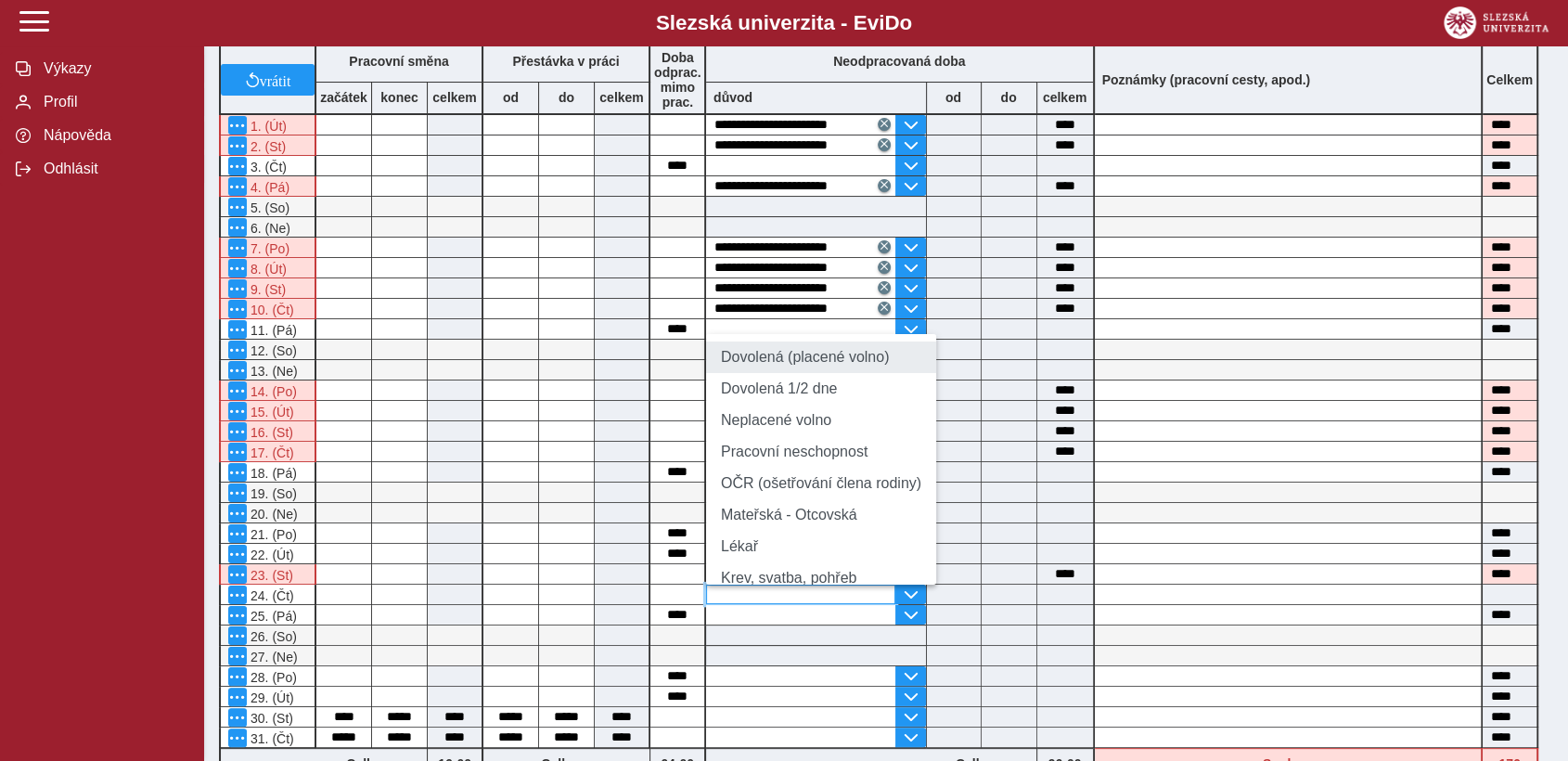 type on "**********" 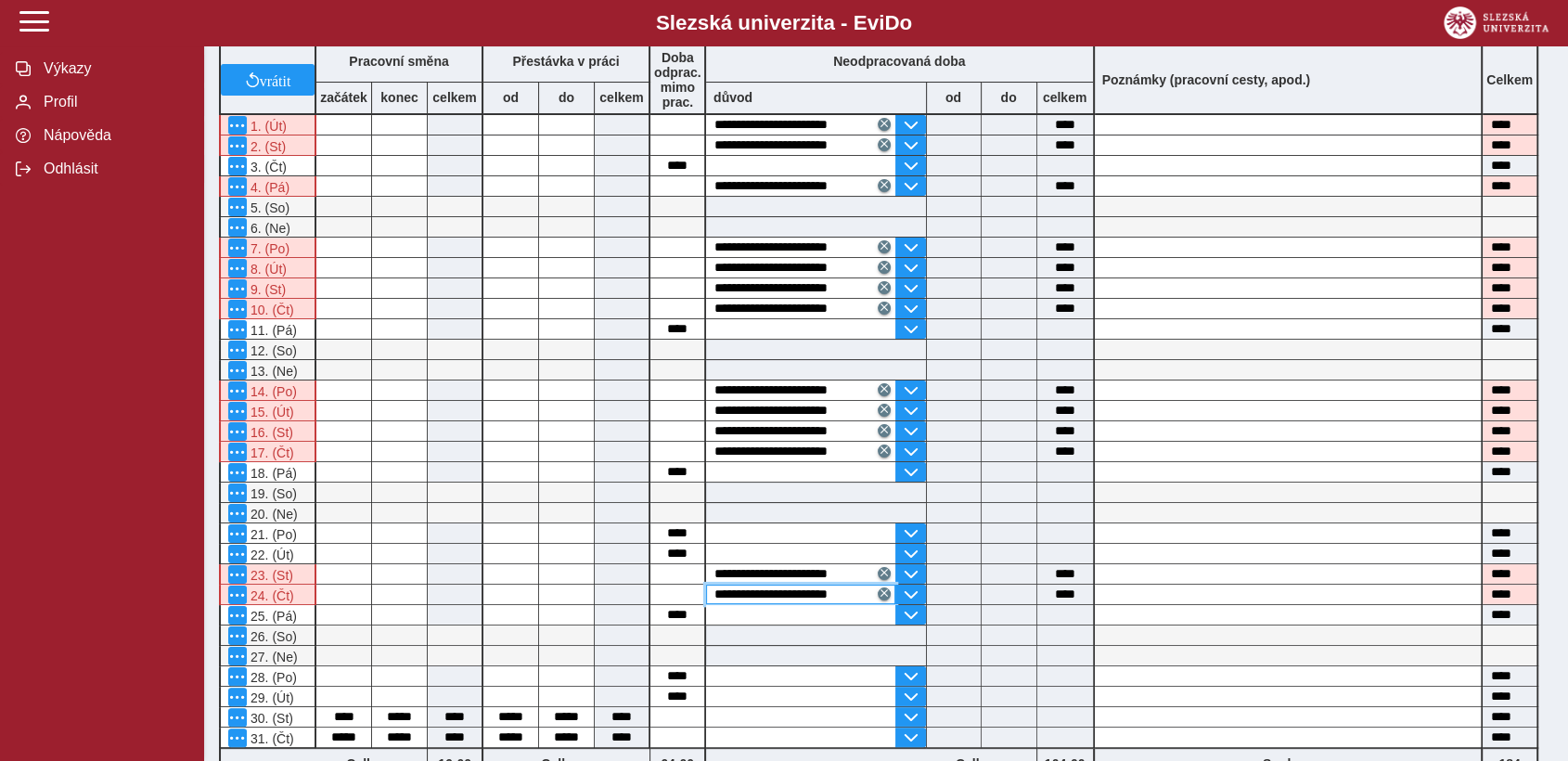 scroll, scrollTop: 412, scrollLeft: 0, axis: vertical 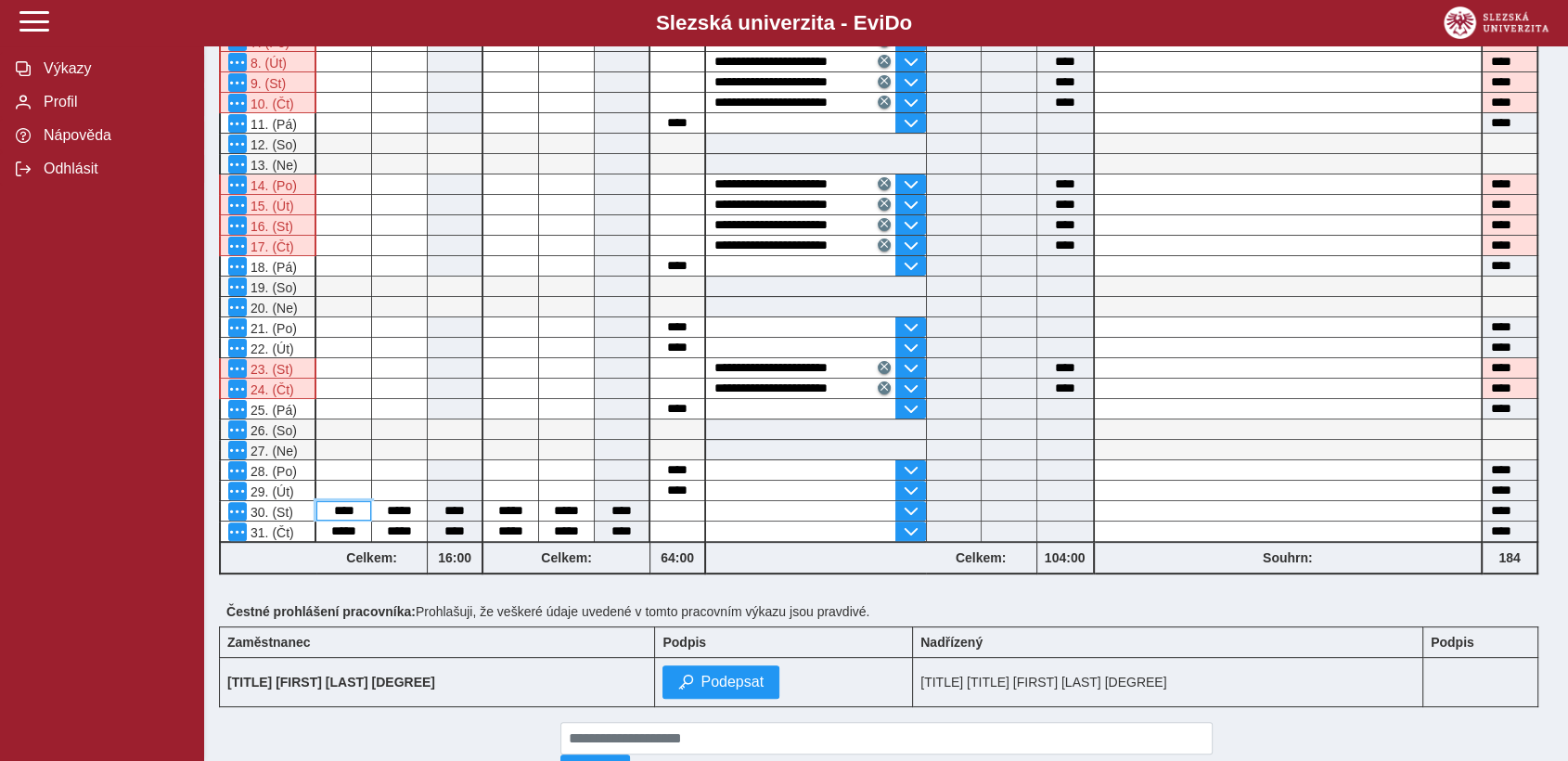 click on "****" at bounding box center (343, 510) 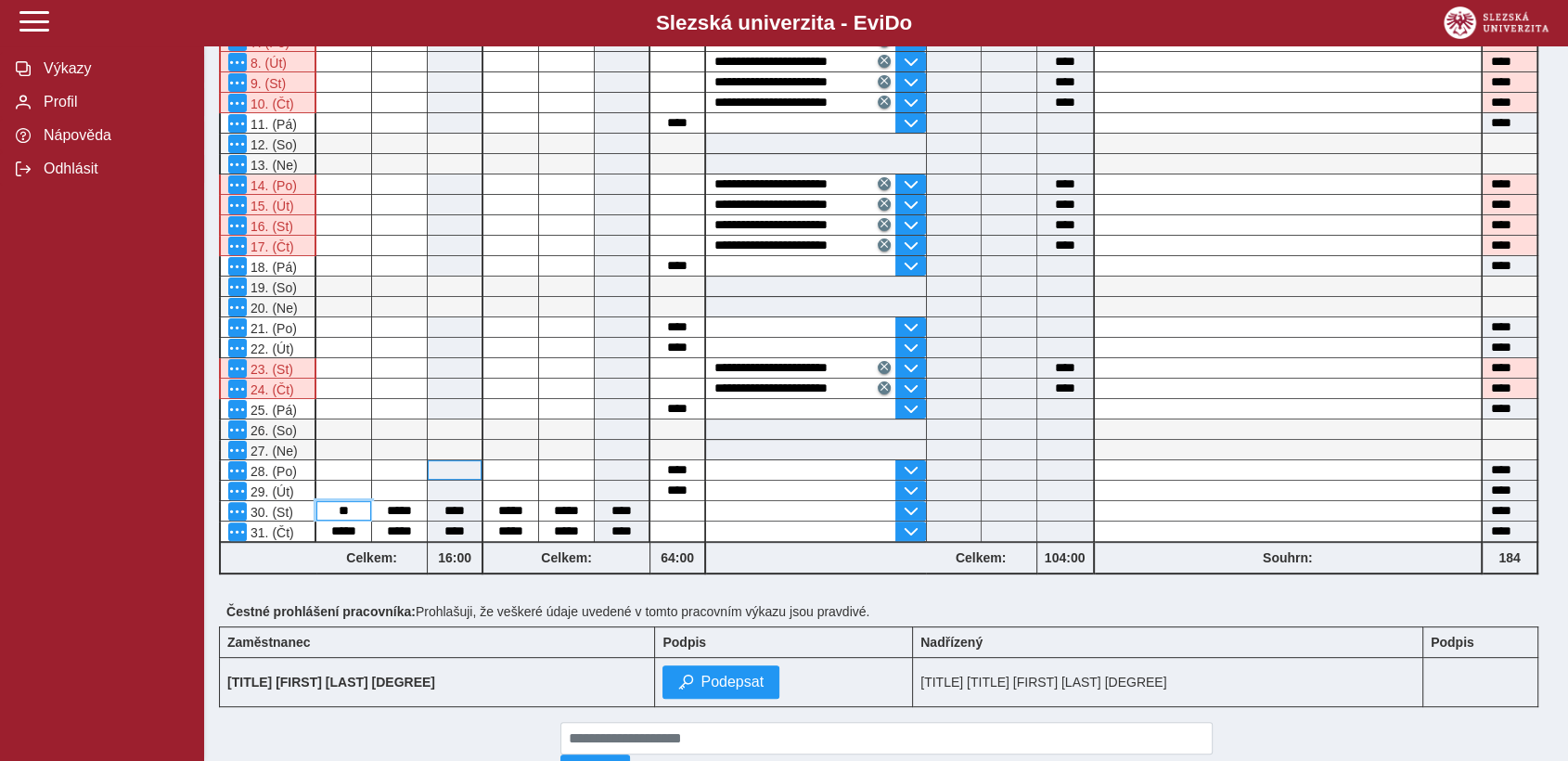 type on "*" 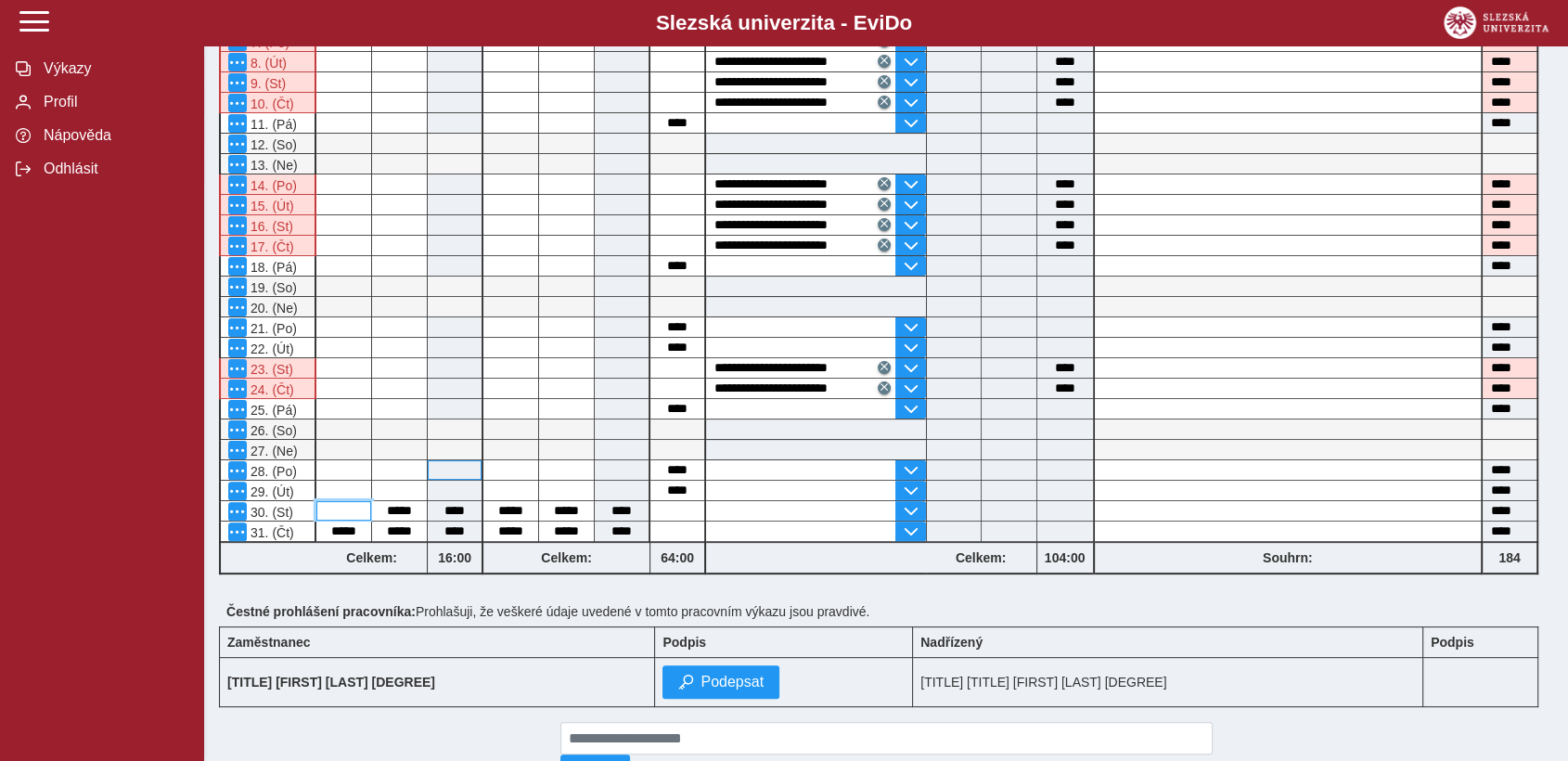 type 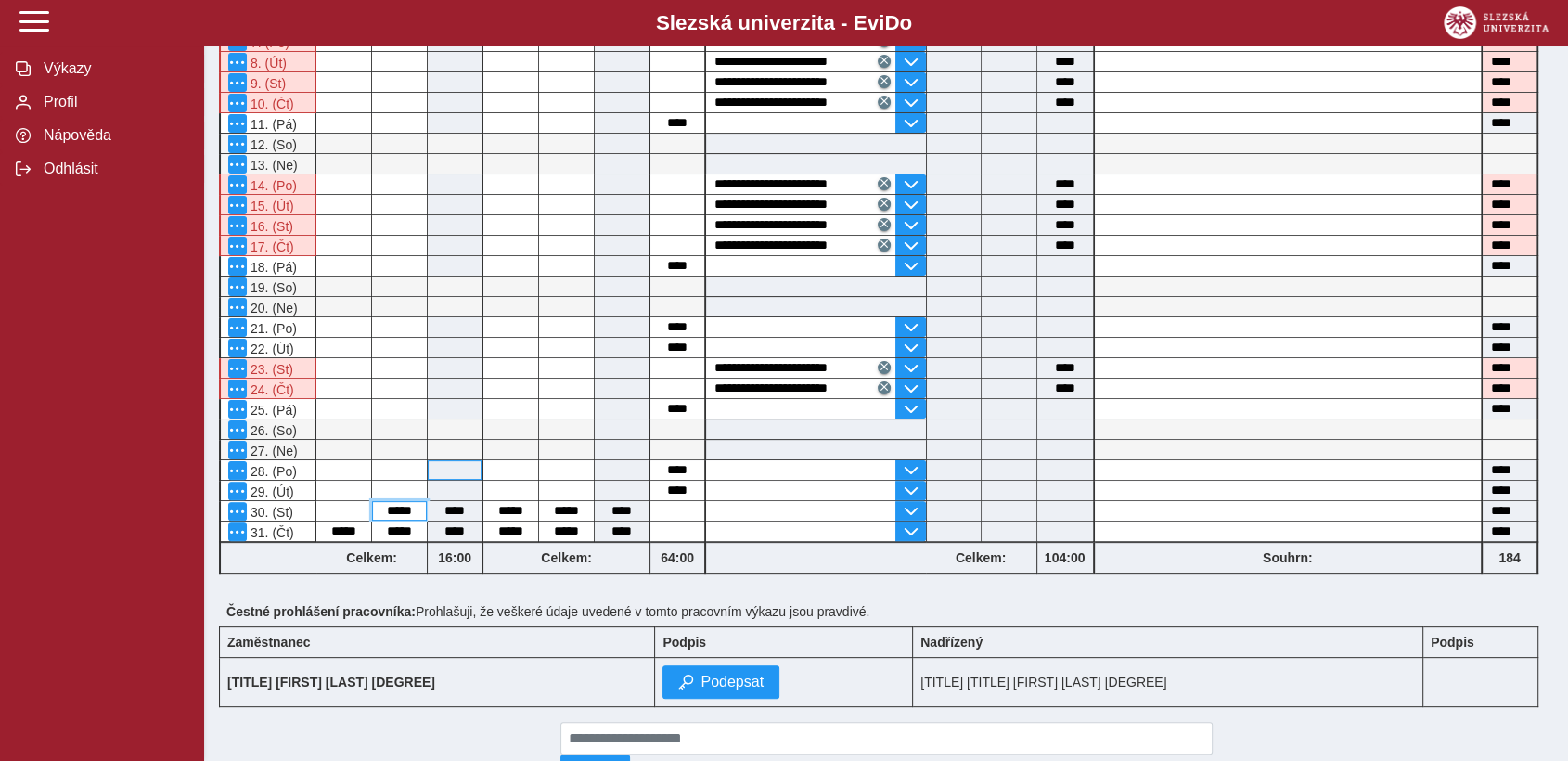 type 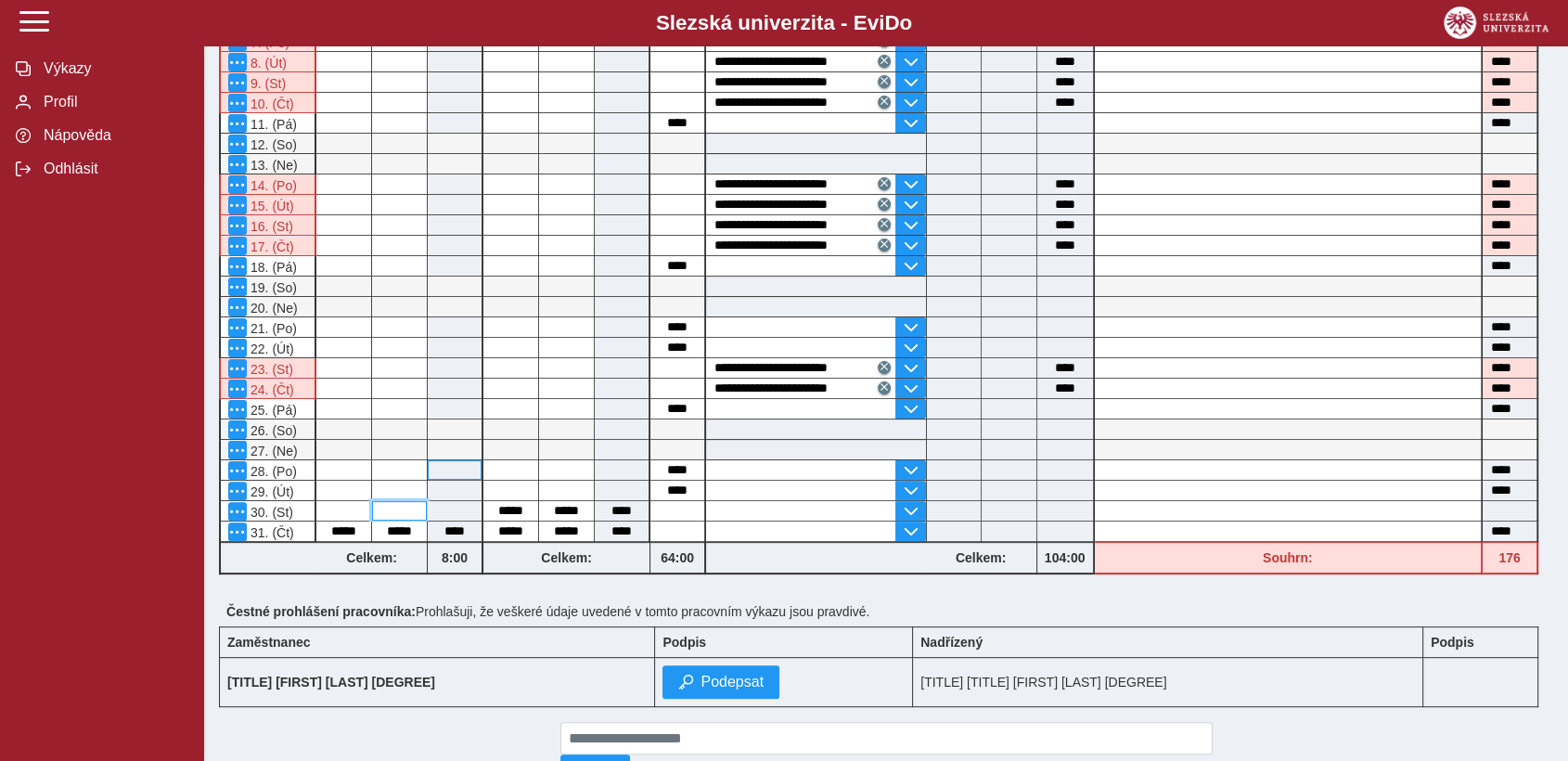 type 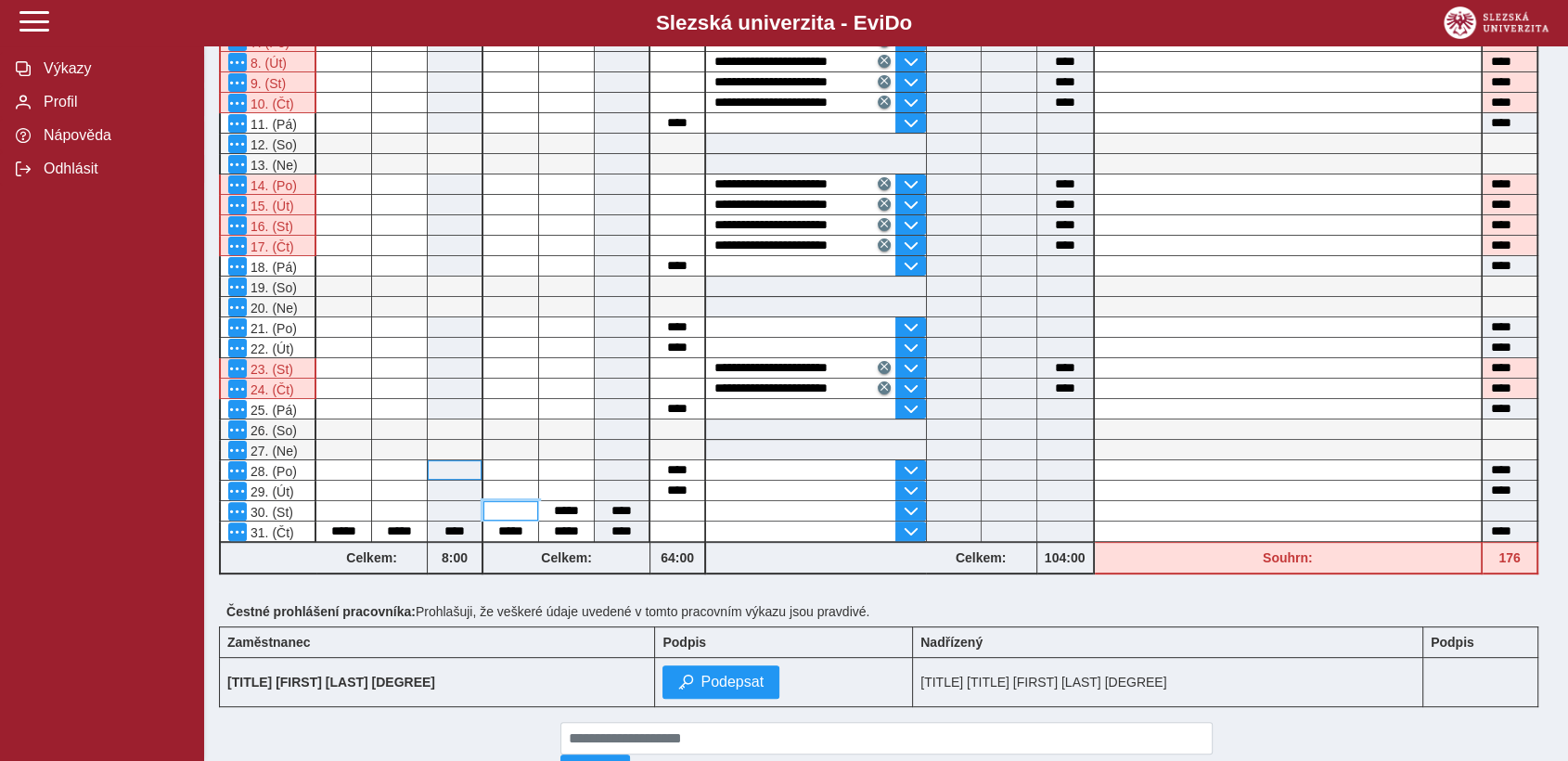 type 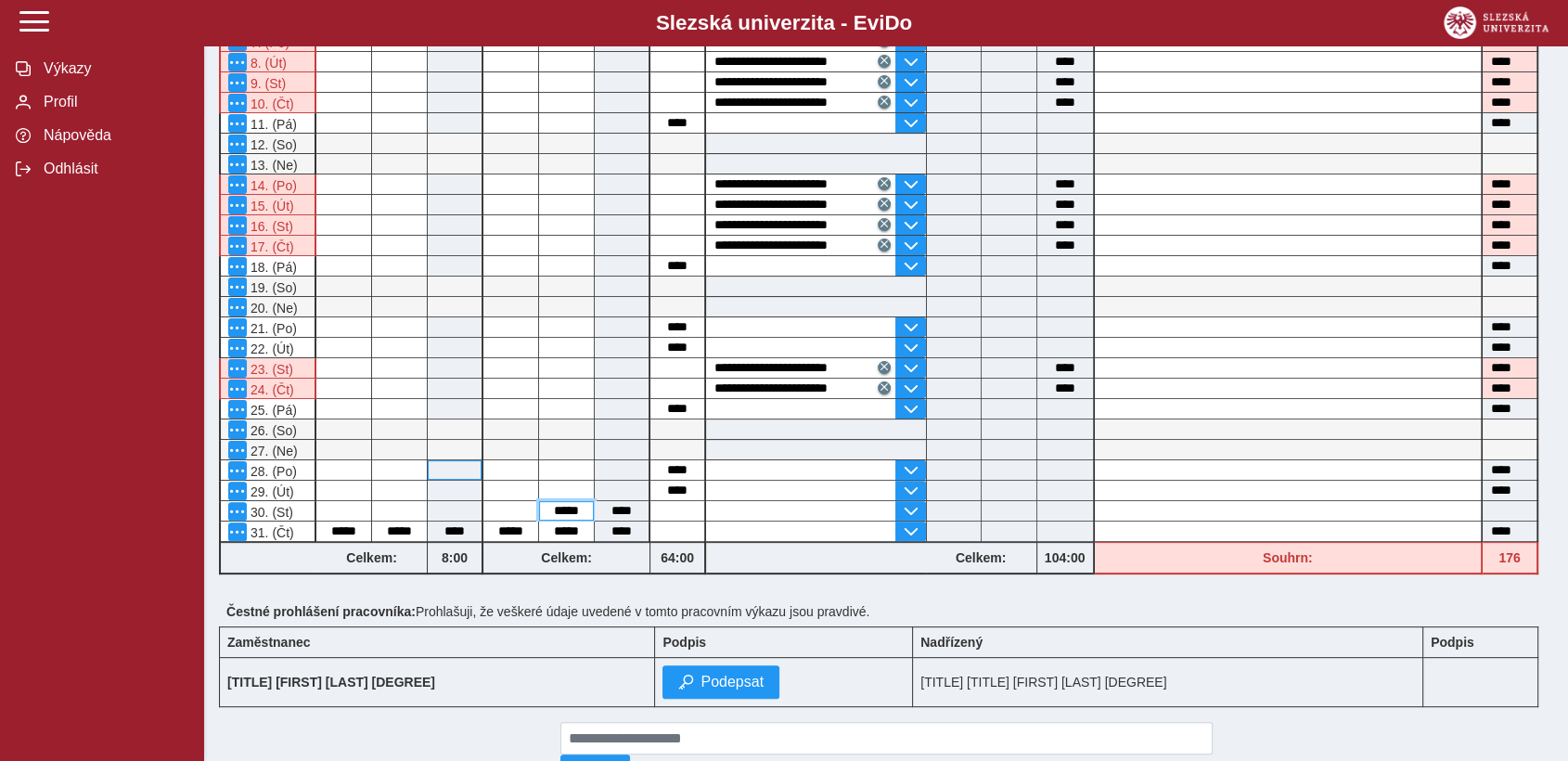 type 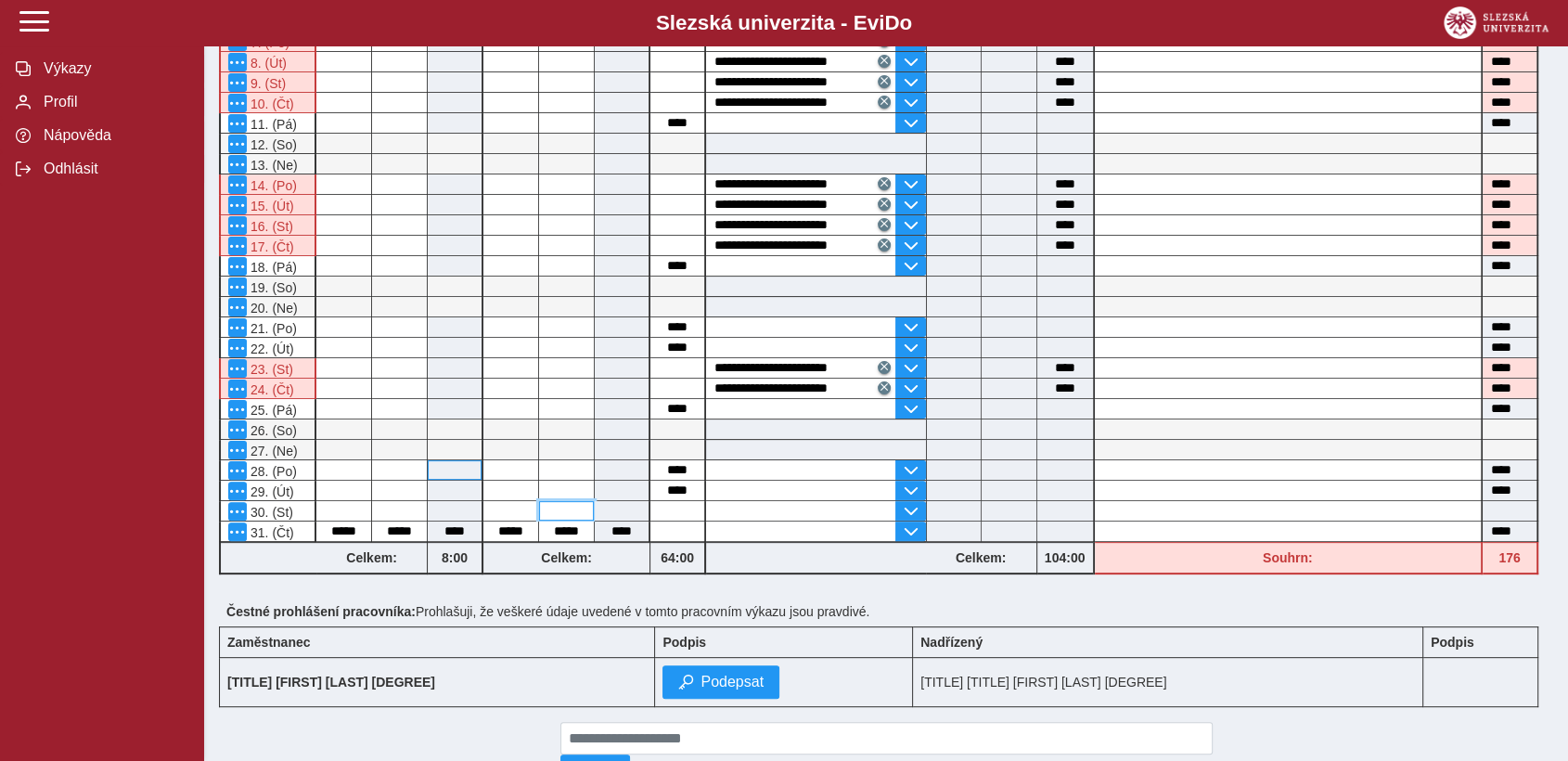 type 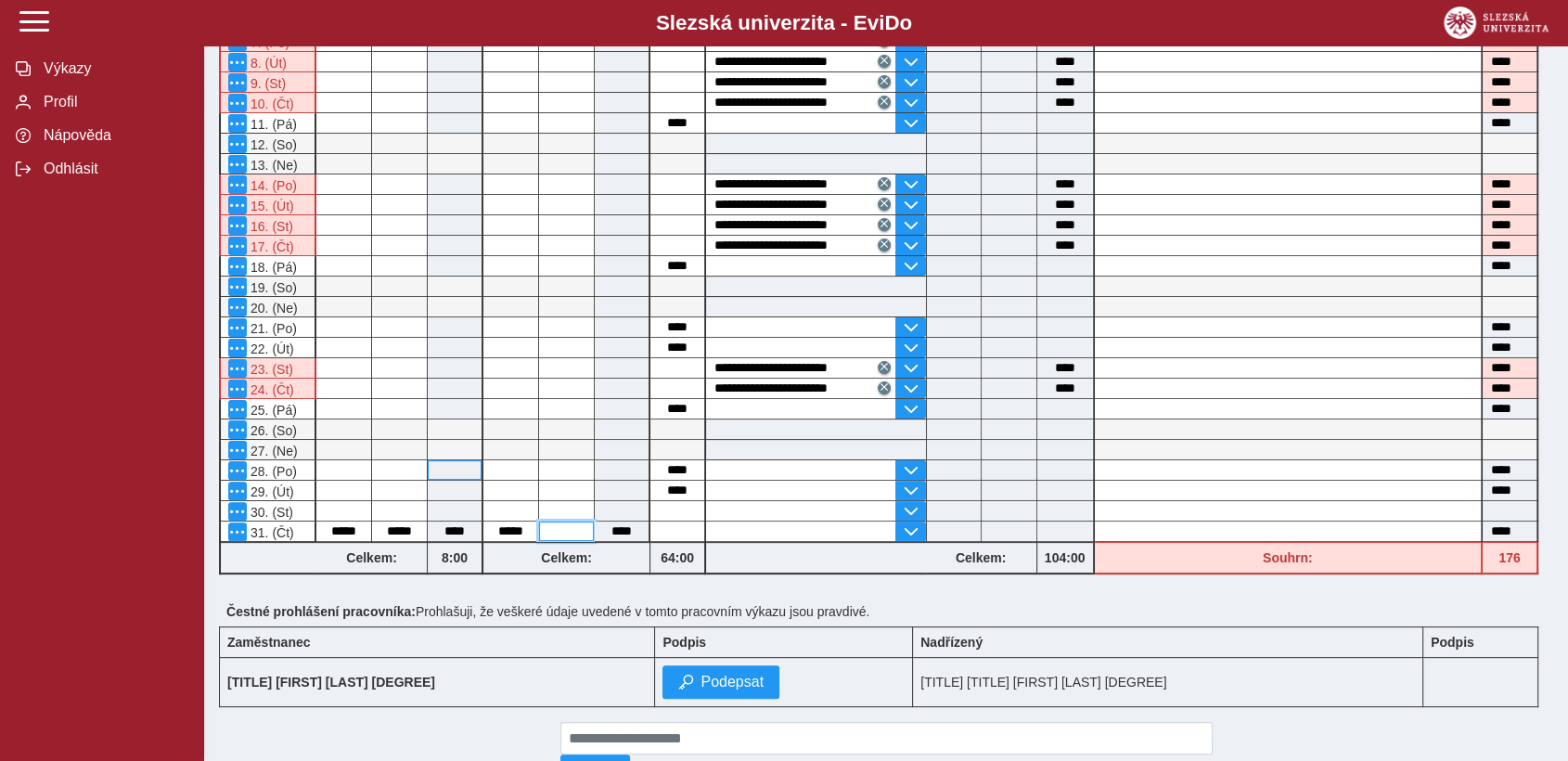 type 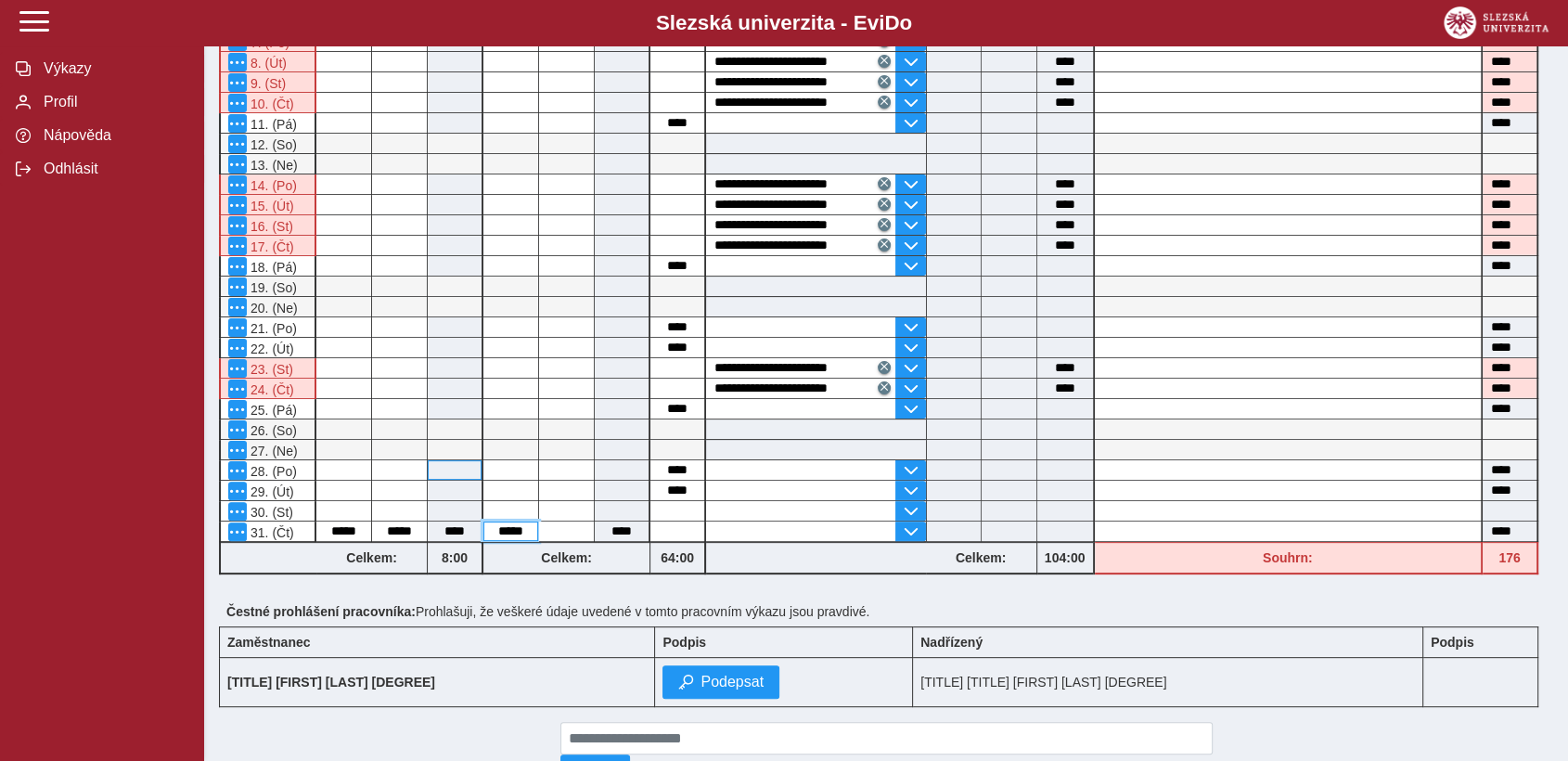 type on "****" 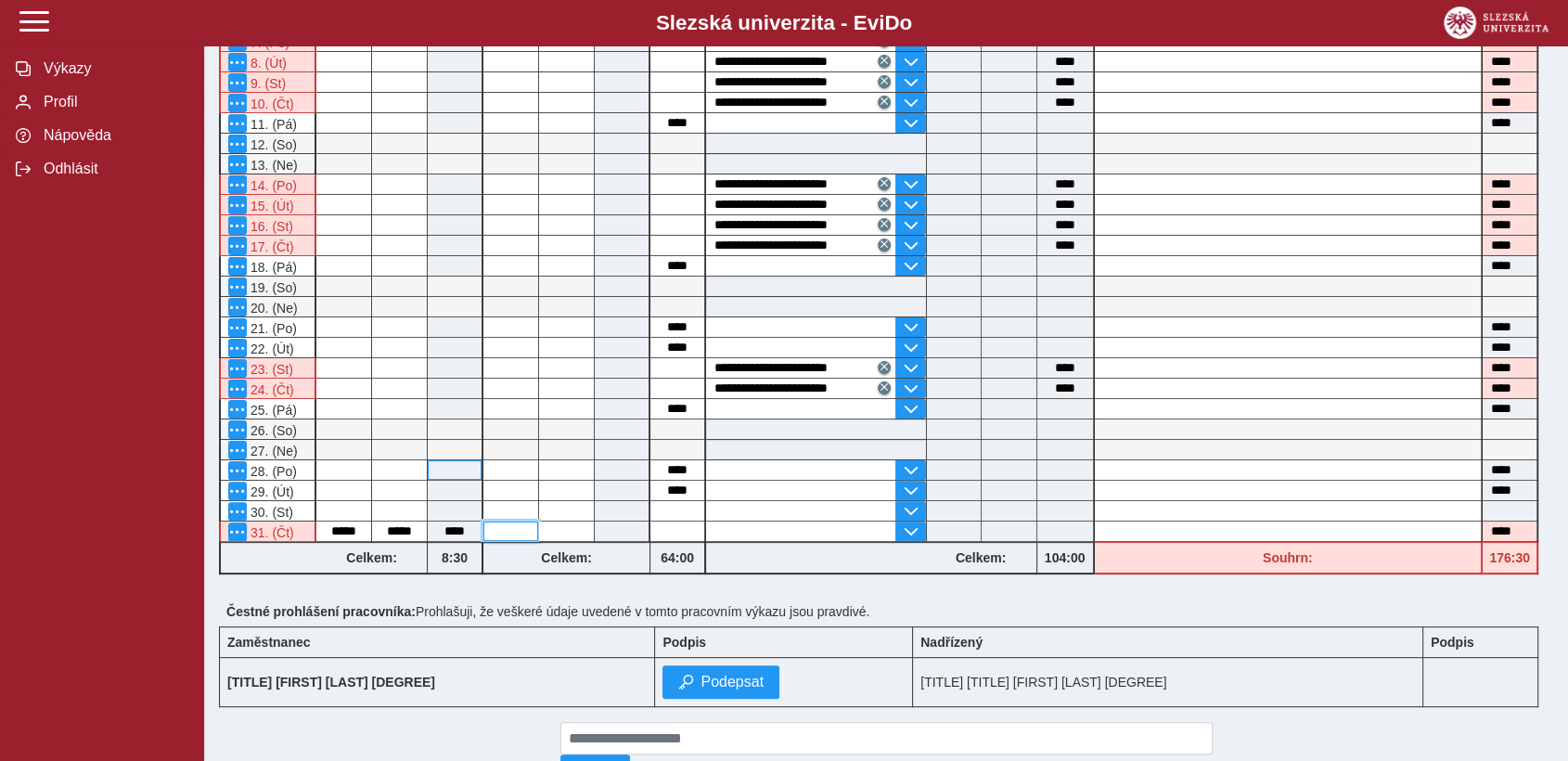 type 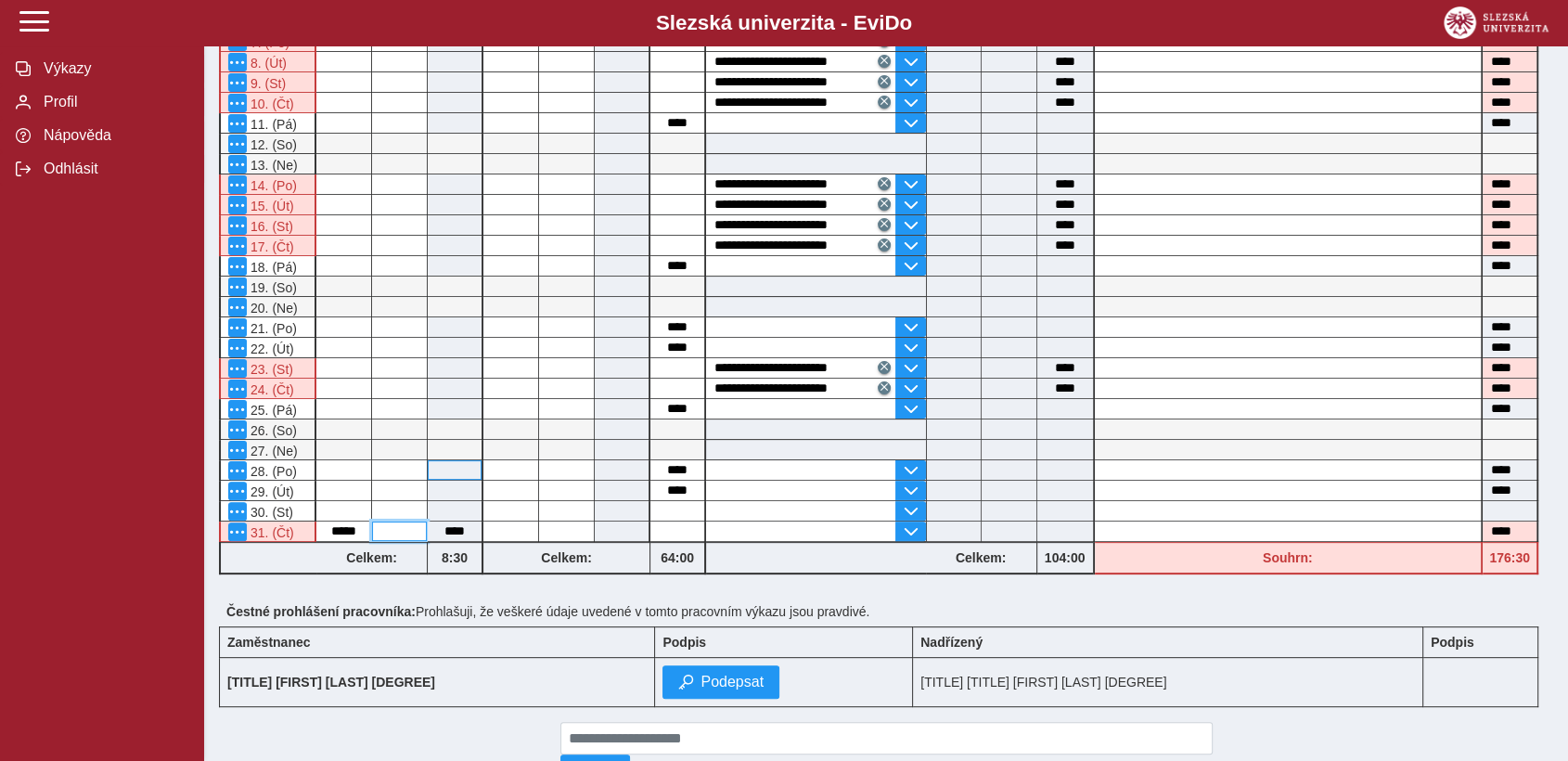type 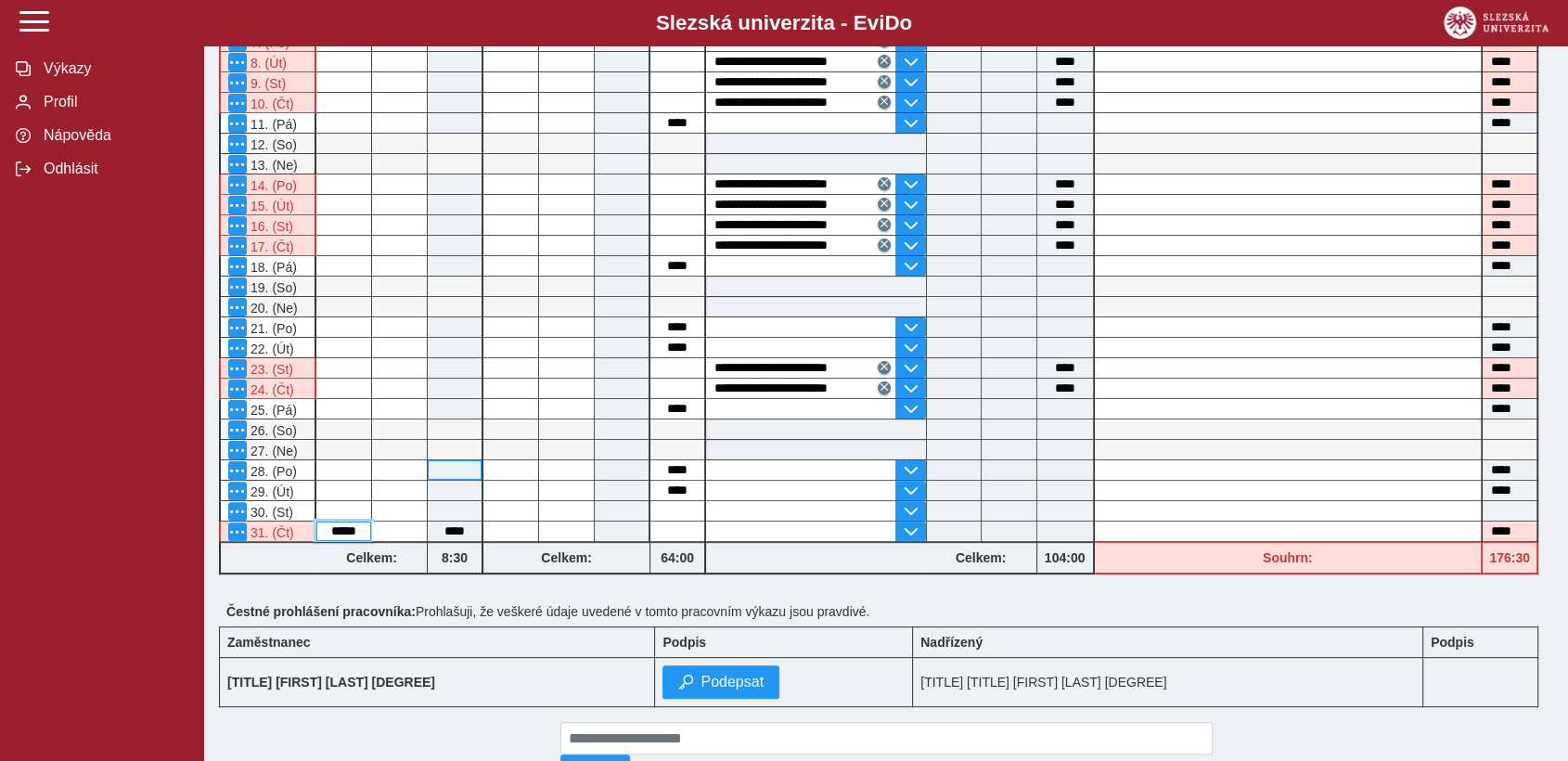 type 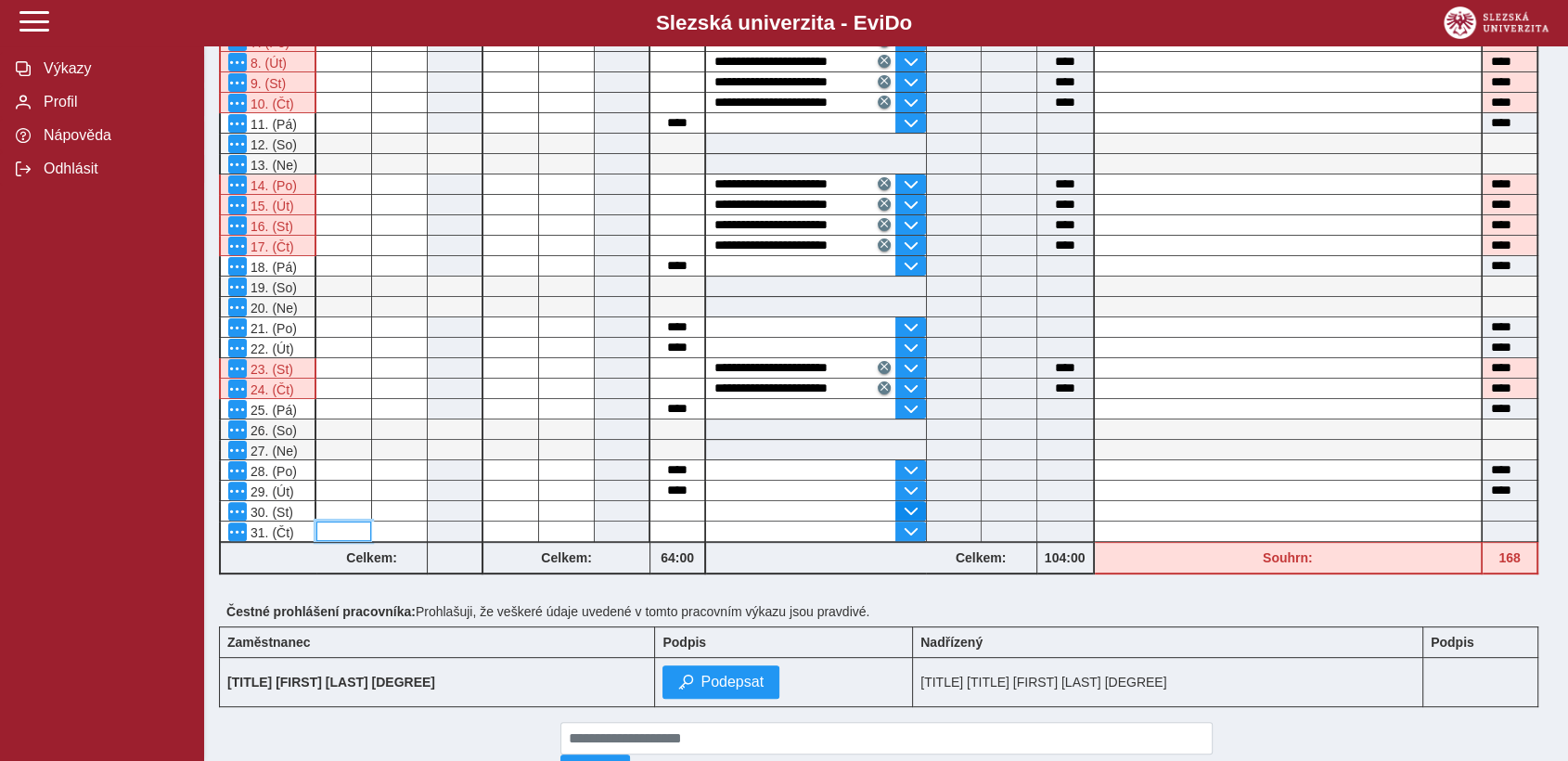 type 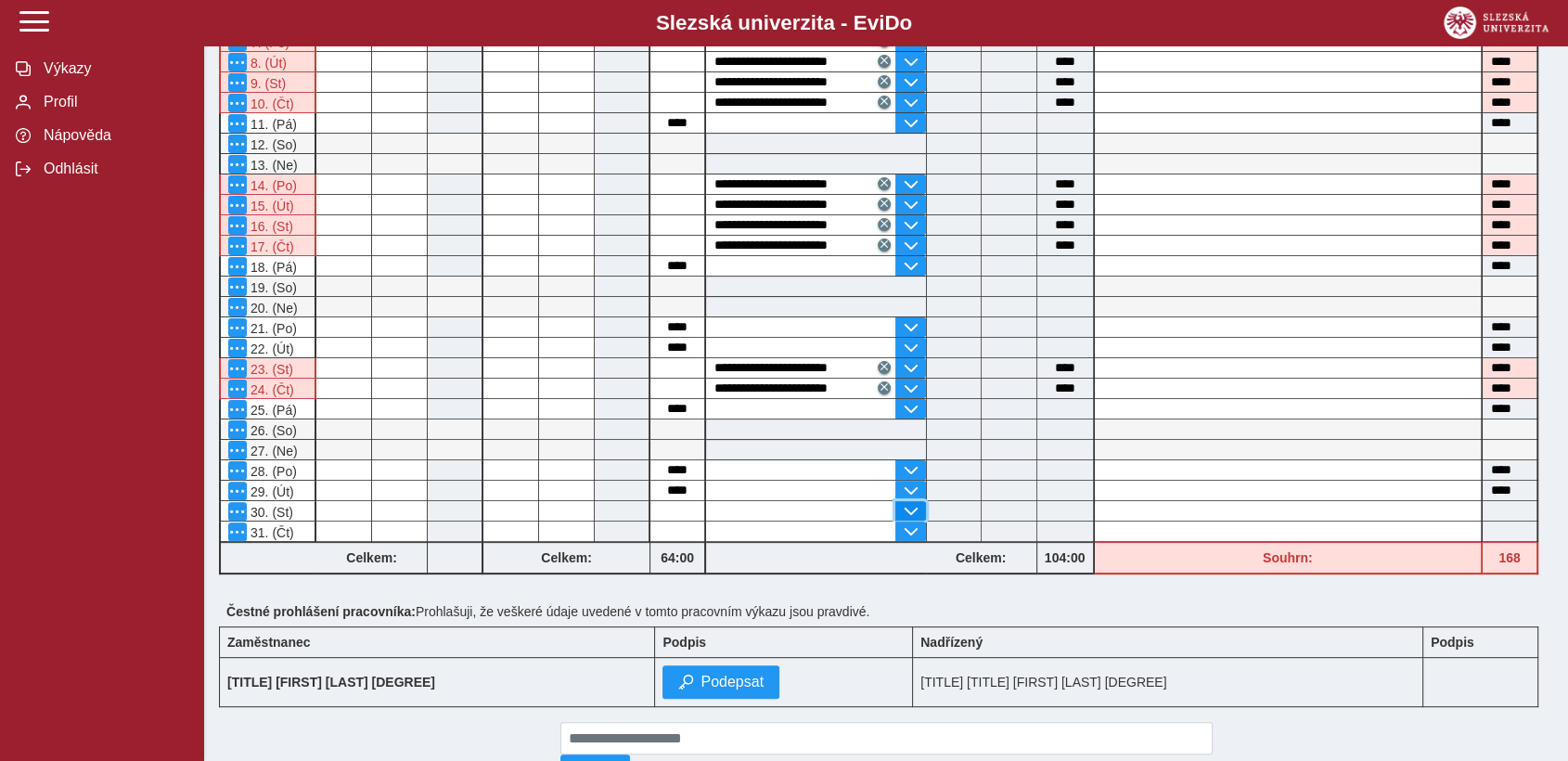 click at bounding box center (910, 511) 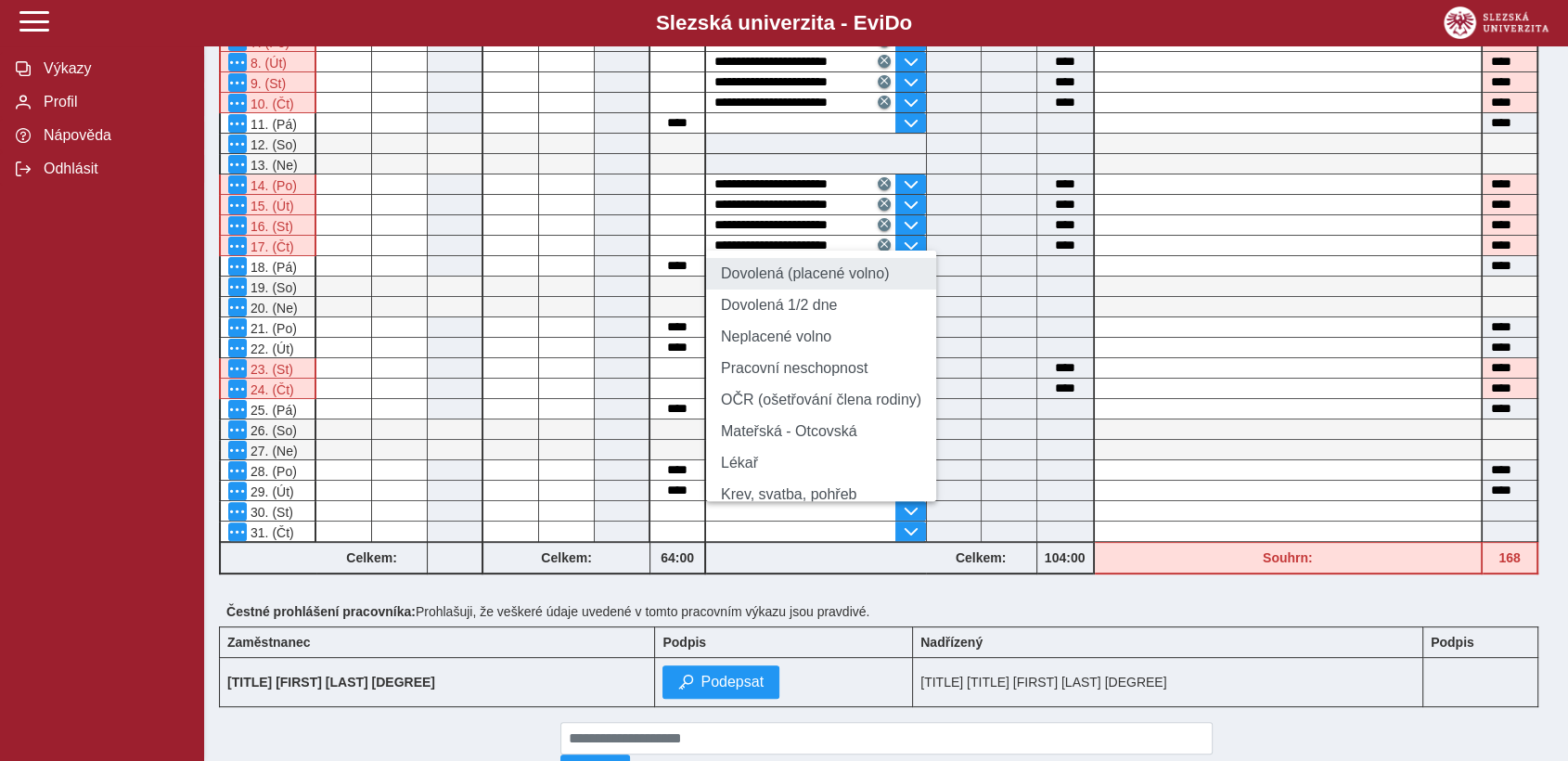 click on "Dovolená (placené volno)" at bounding box center (821, 274) 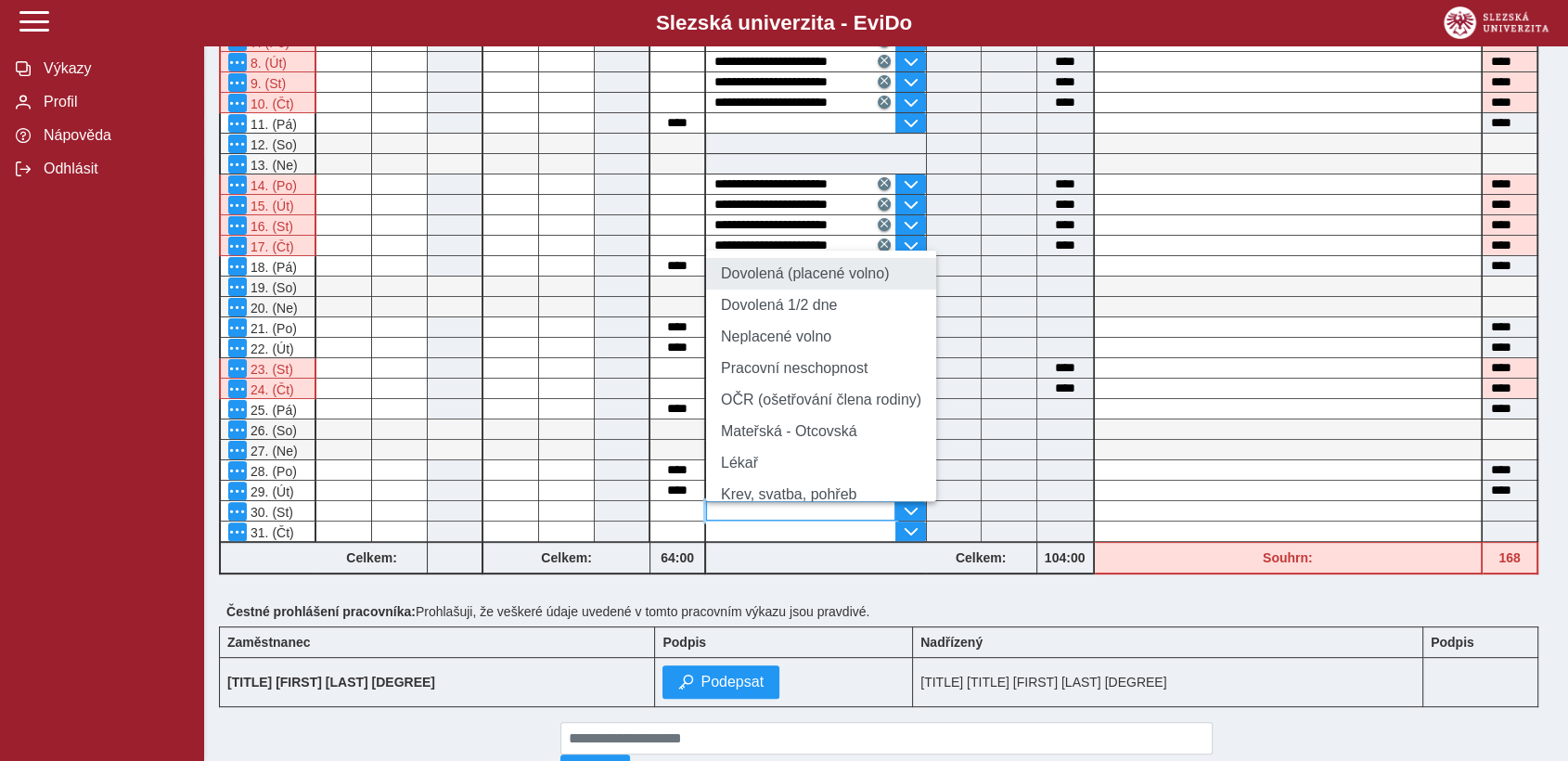 type on "**********" 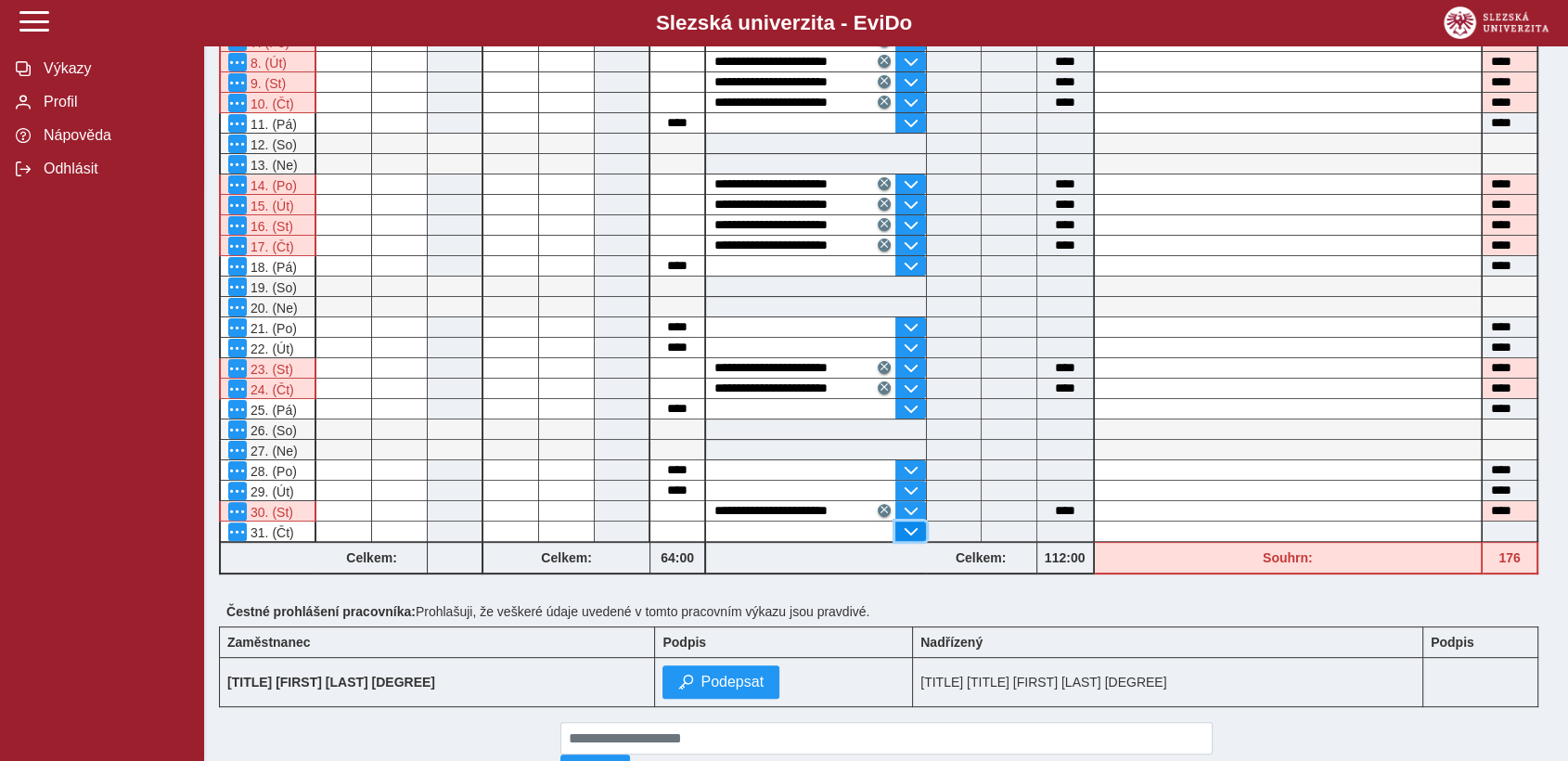 click at bounding box center [910, 532] 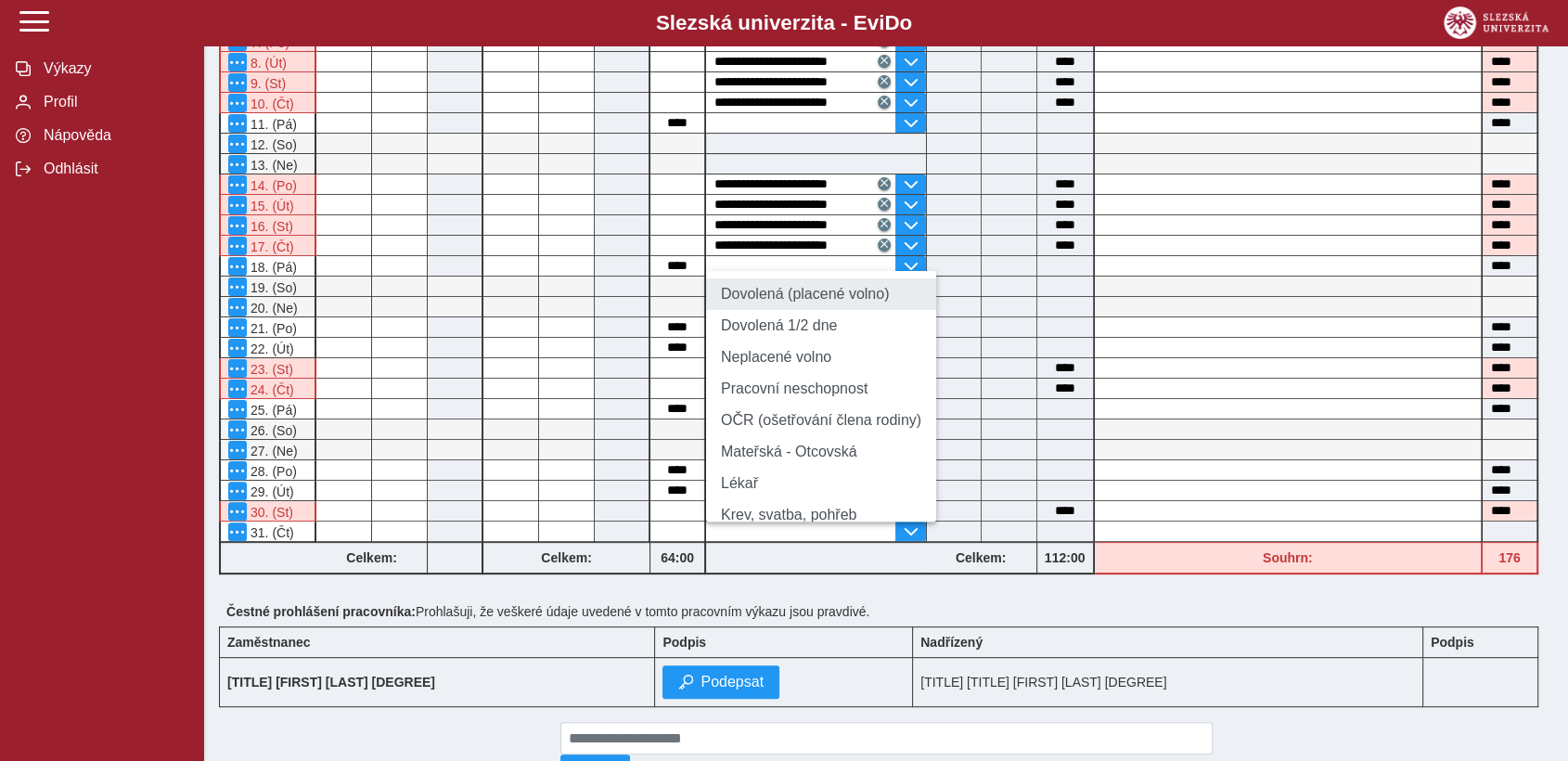 click on "Dovolená (placené volno)" at bounding box center (821, 294) 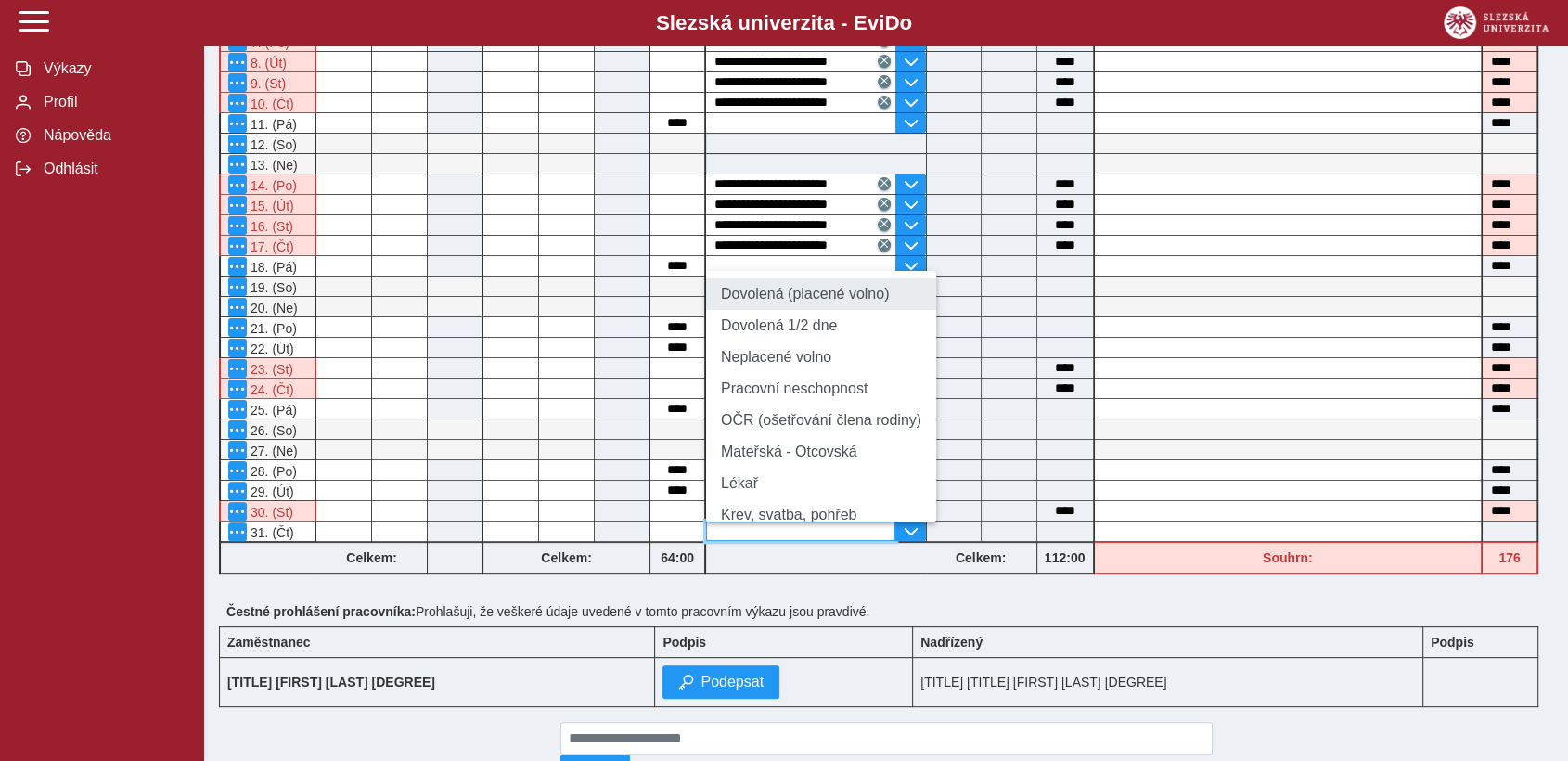 type on "**********" 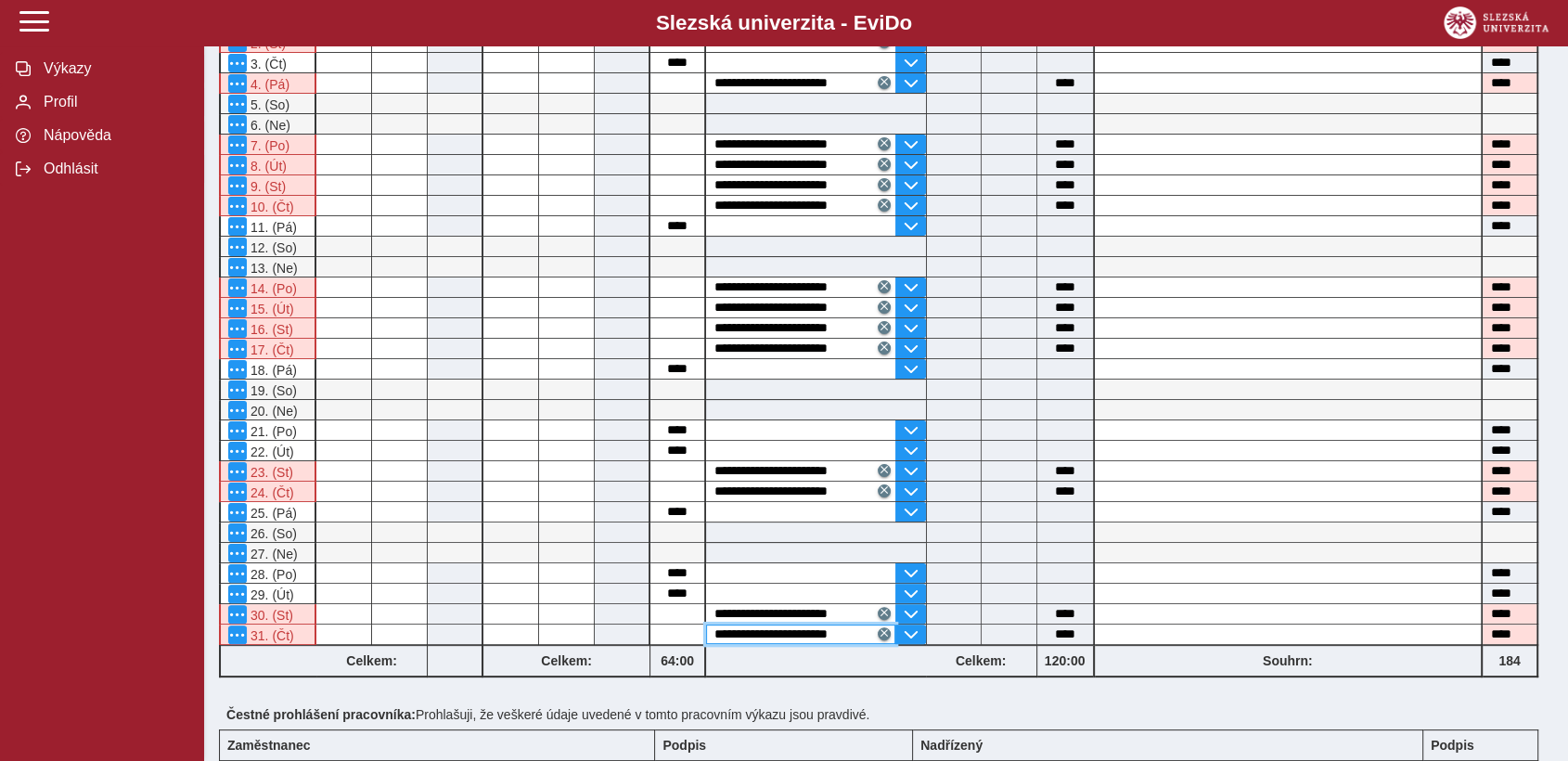 scroll, scrollTop: 488, scrollLeft: 0, axis: vertical 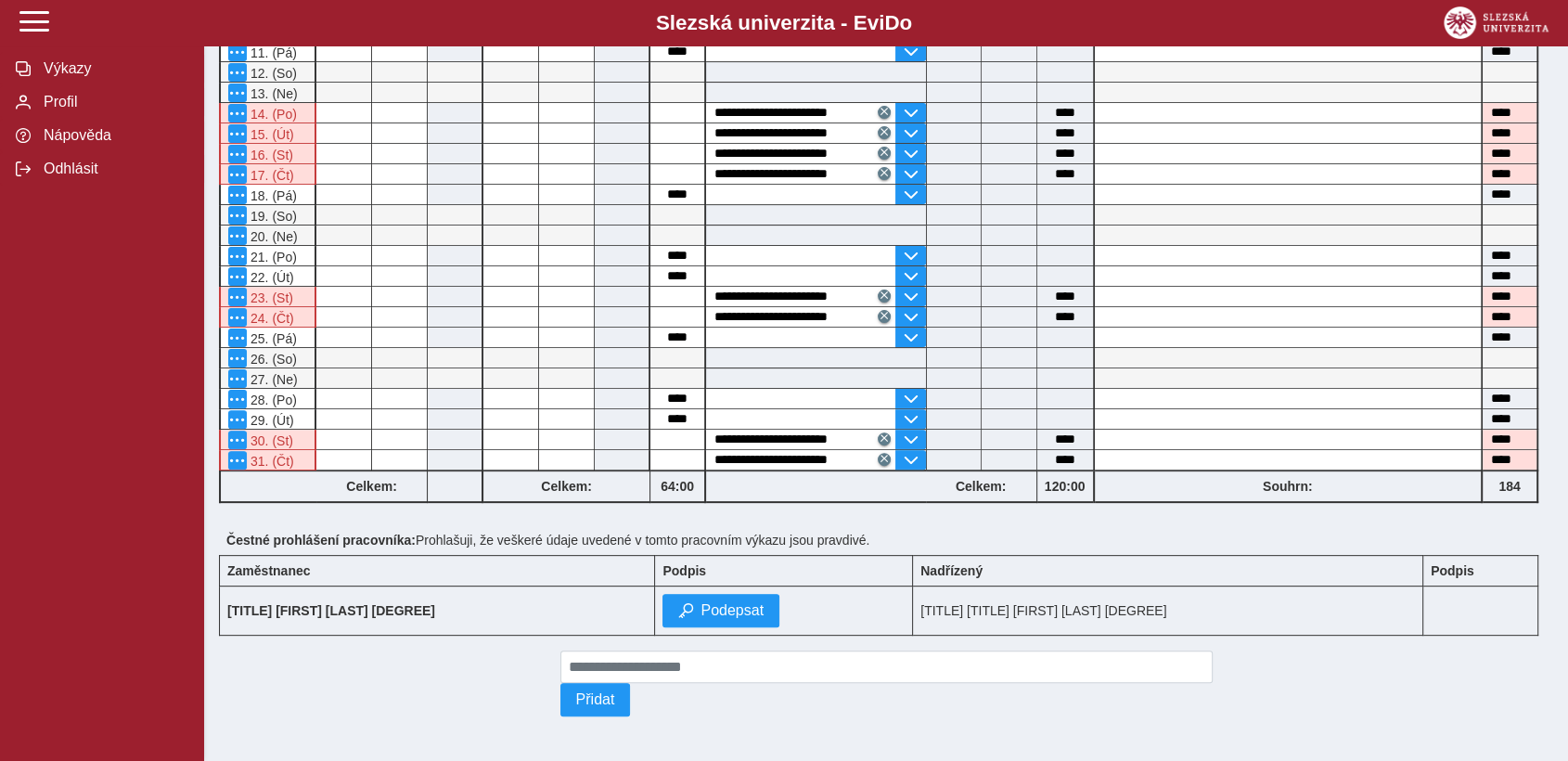 click on "Přidat" at bounding box center (886, 683) 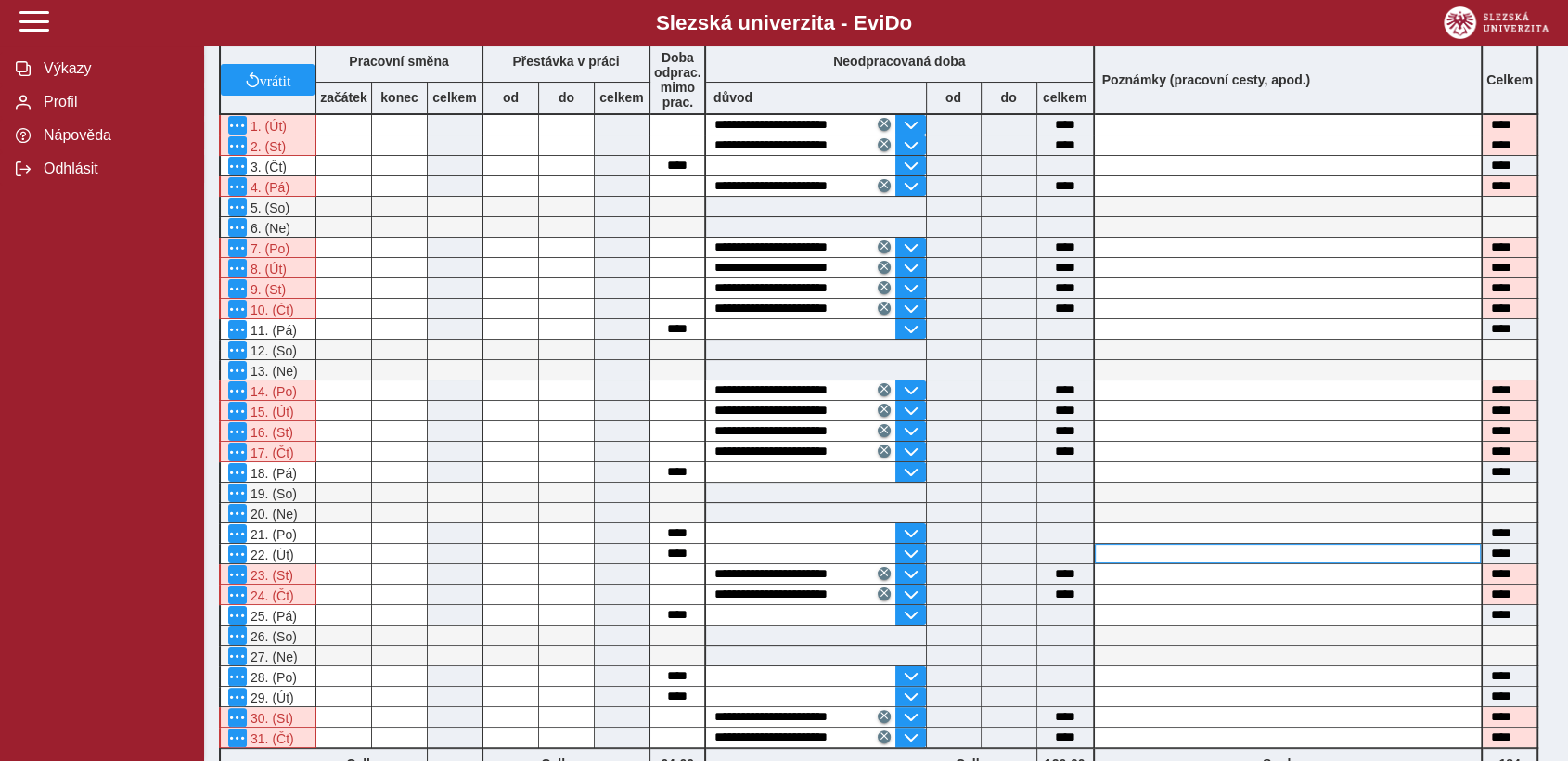 scroll, scrollTop: 488, scrollLeft: 0, axis: vertical 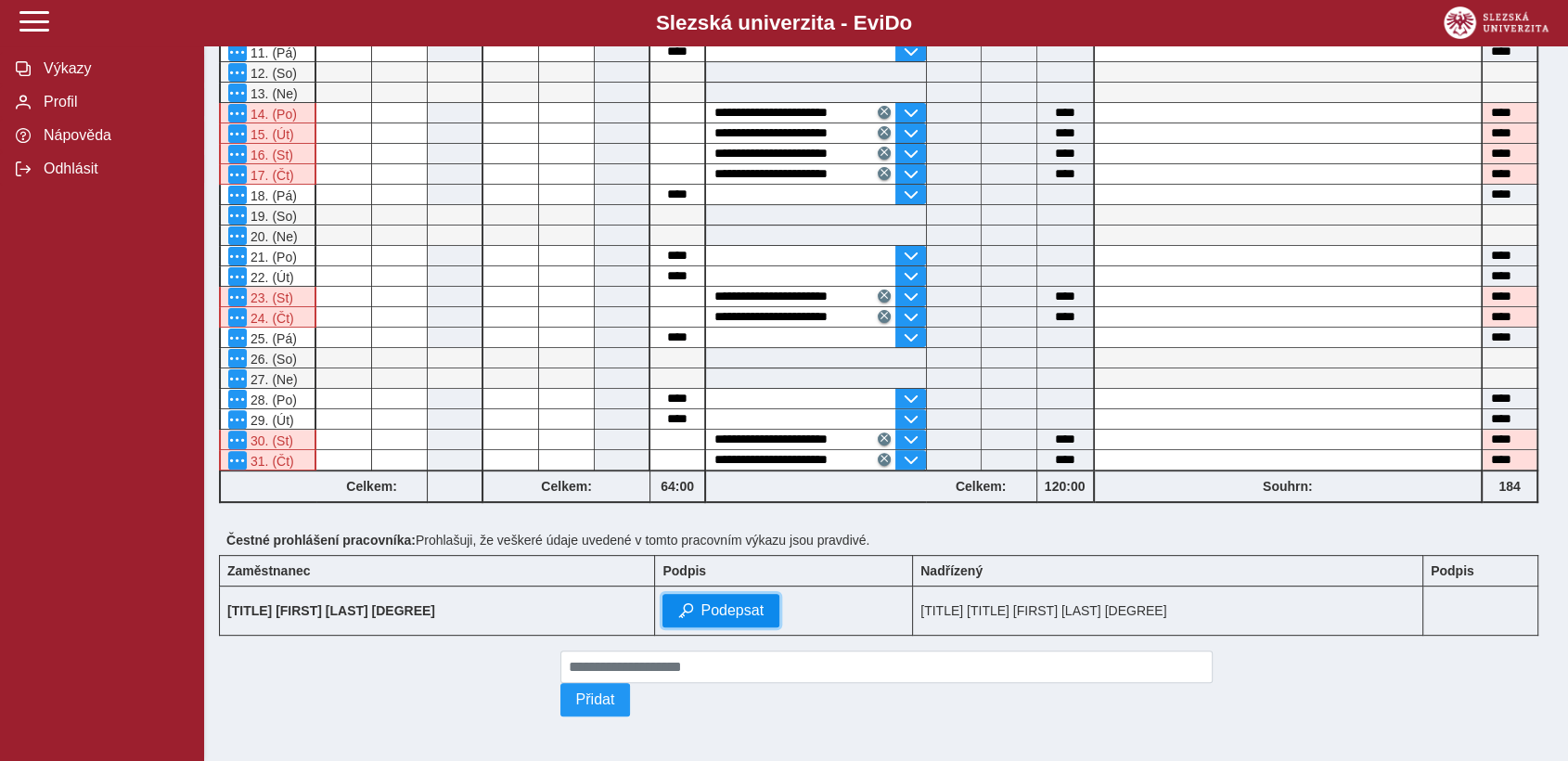 click on "Podepsat" at bounding box center (732, 611) 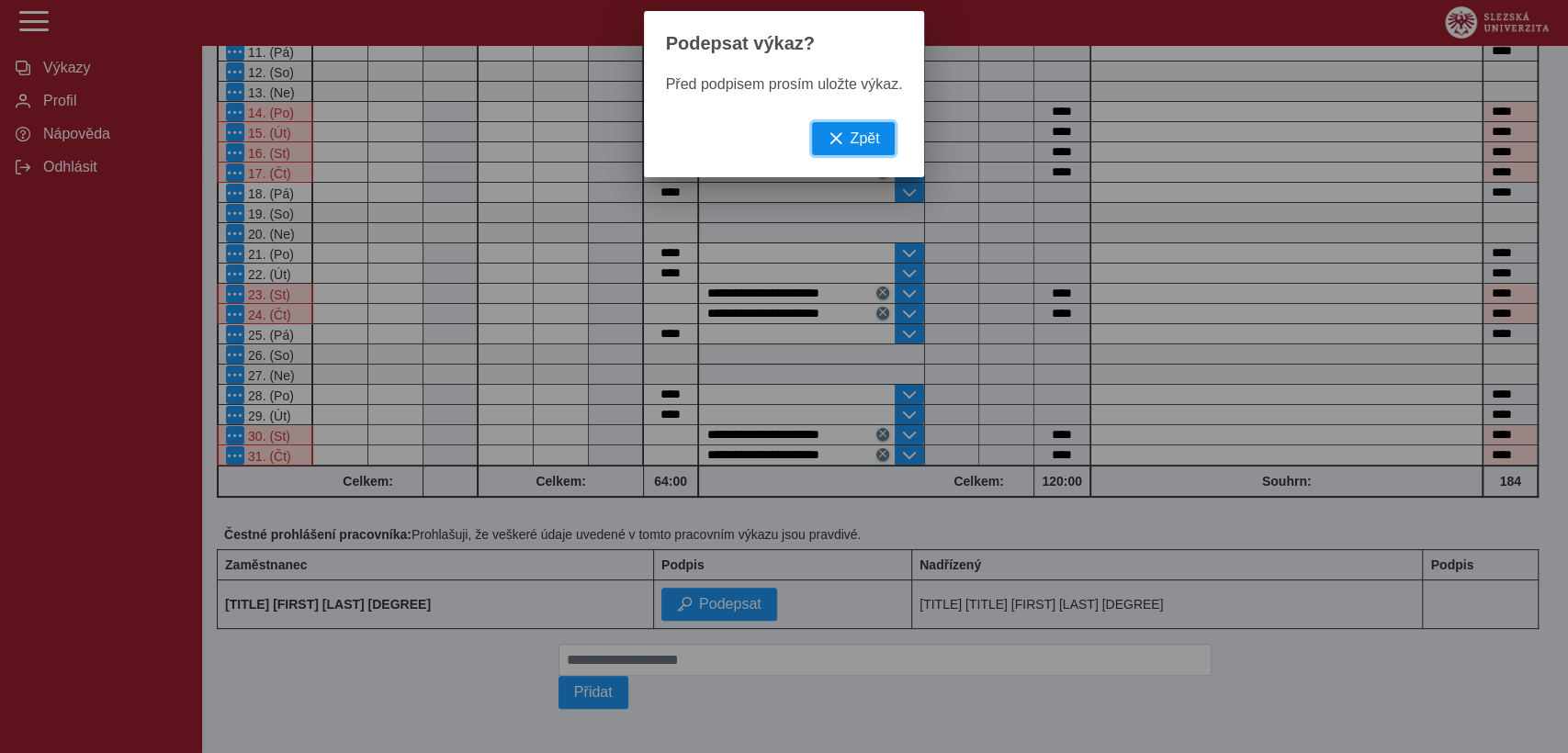 click on "Zpět" at bounding box center [864, 139] 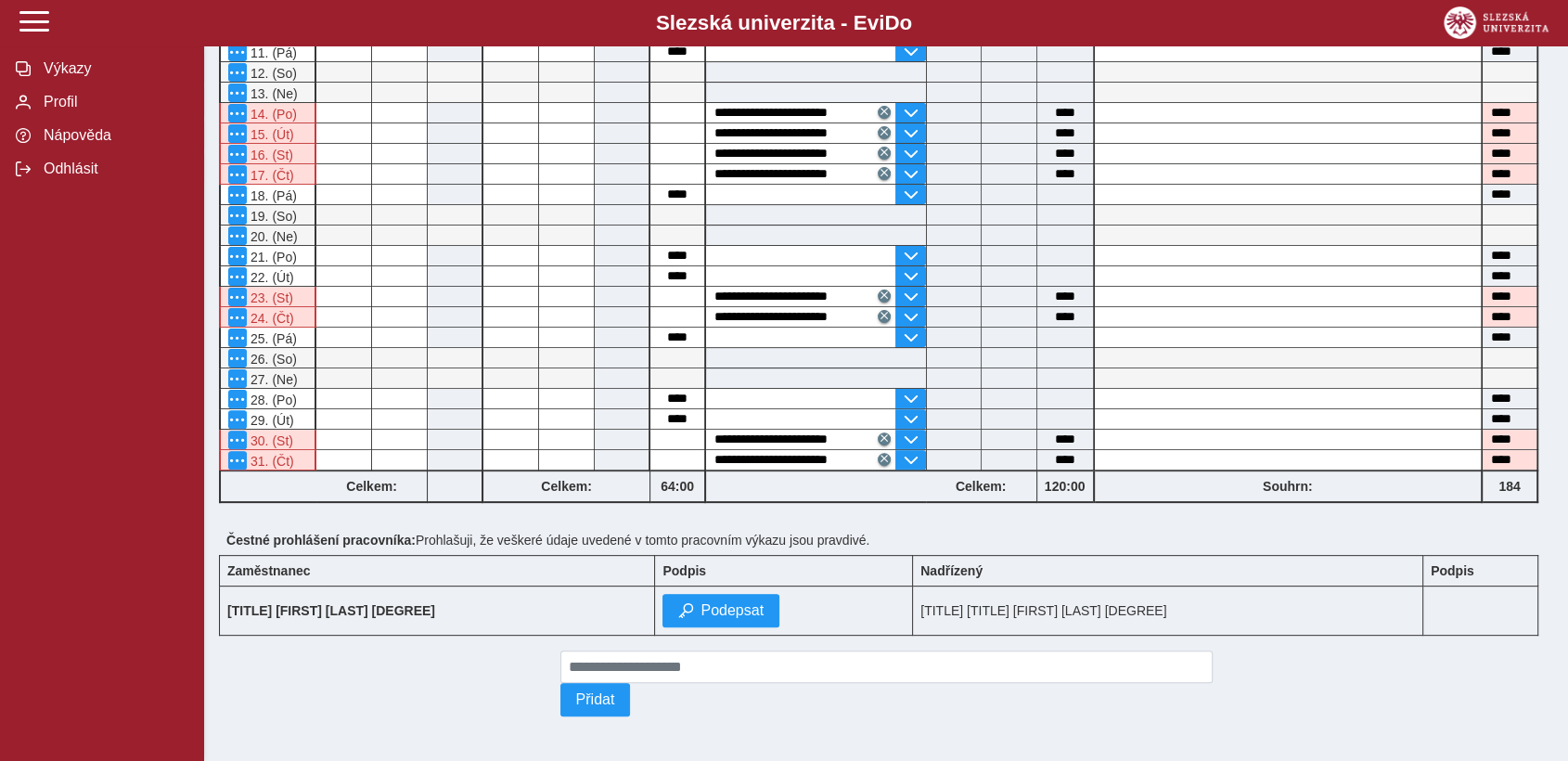 scroll, scrollTop: 0, scrollLeft: 0, axis: both 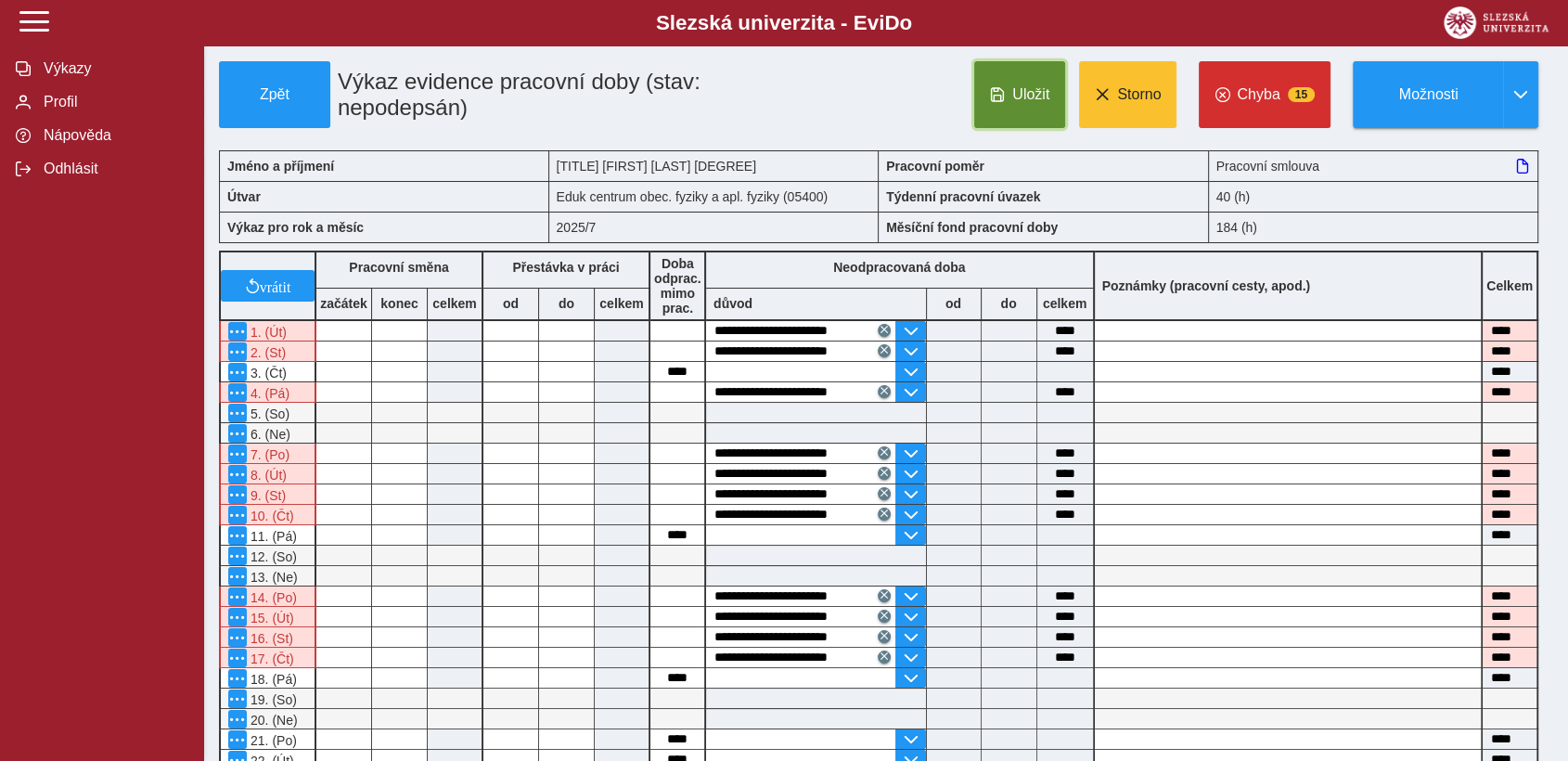 click on "Uložit" at bounding box center [1020, 95] 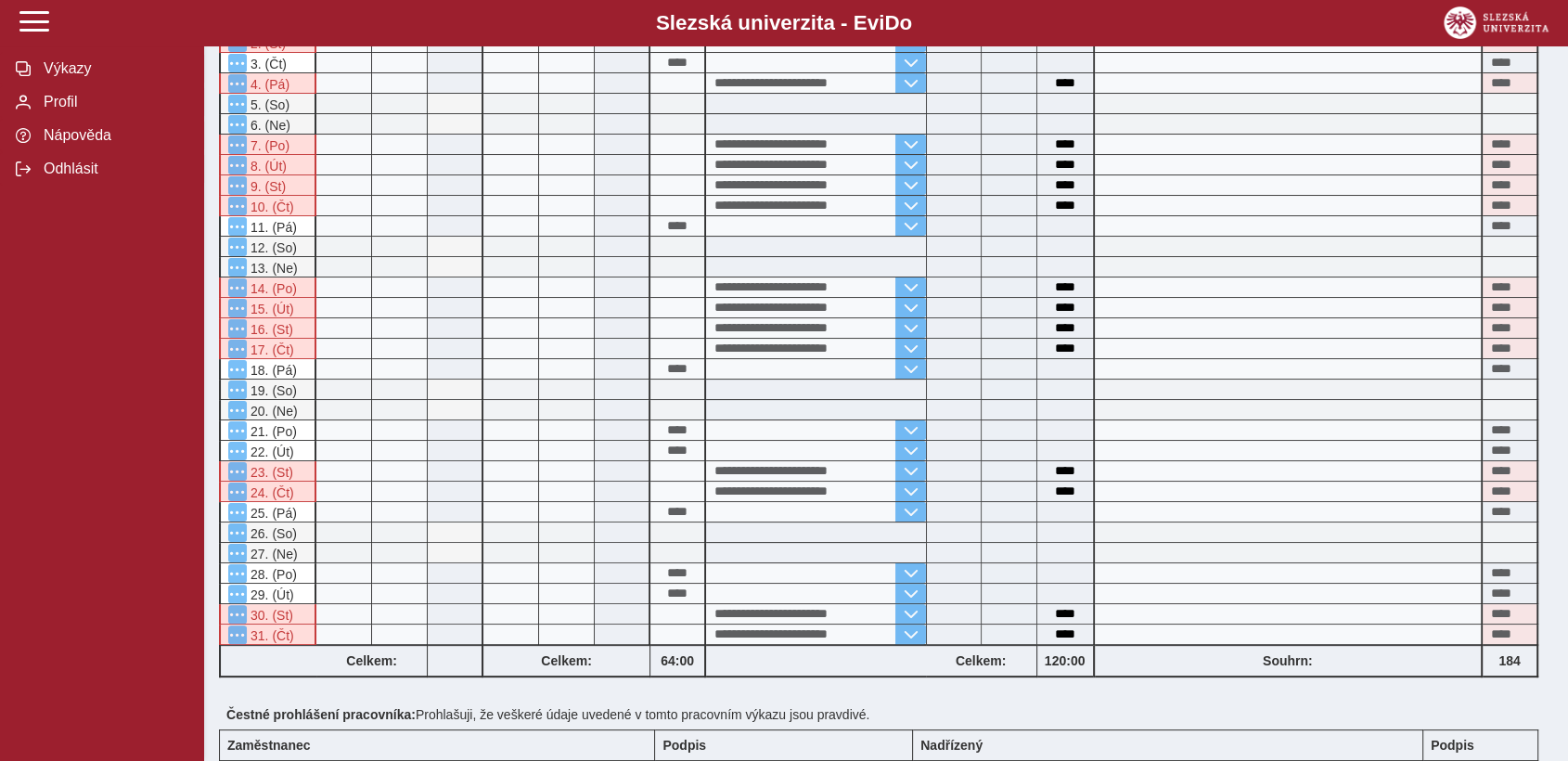 scroll, scrollTop: 0, scrollLeft: 0, axis: both 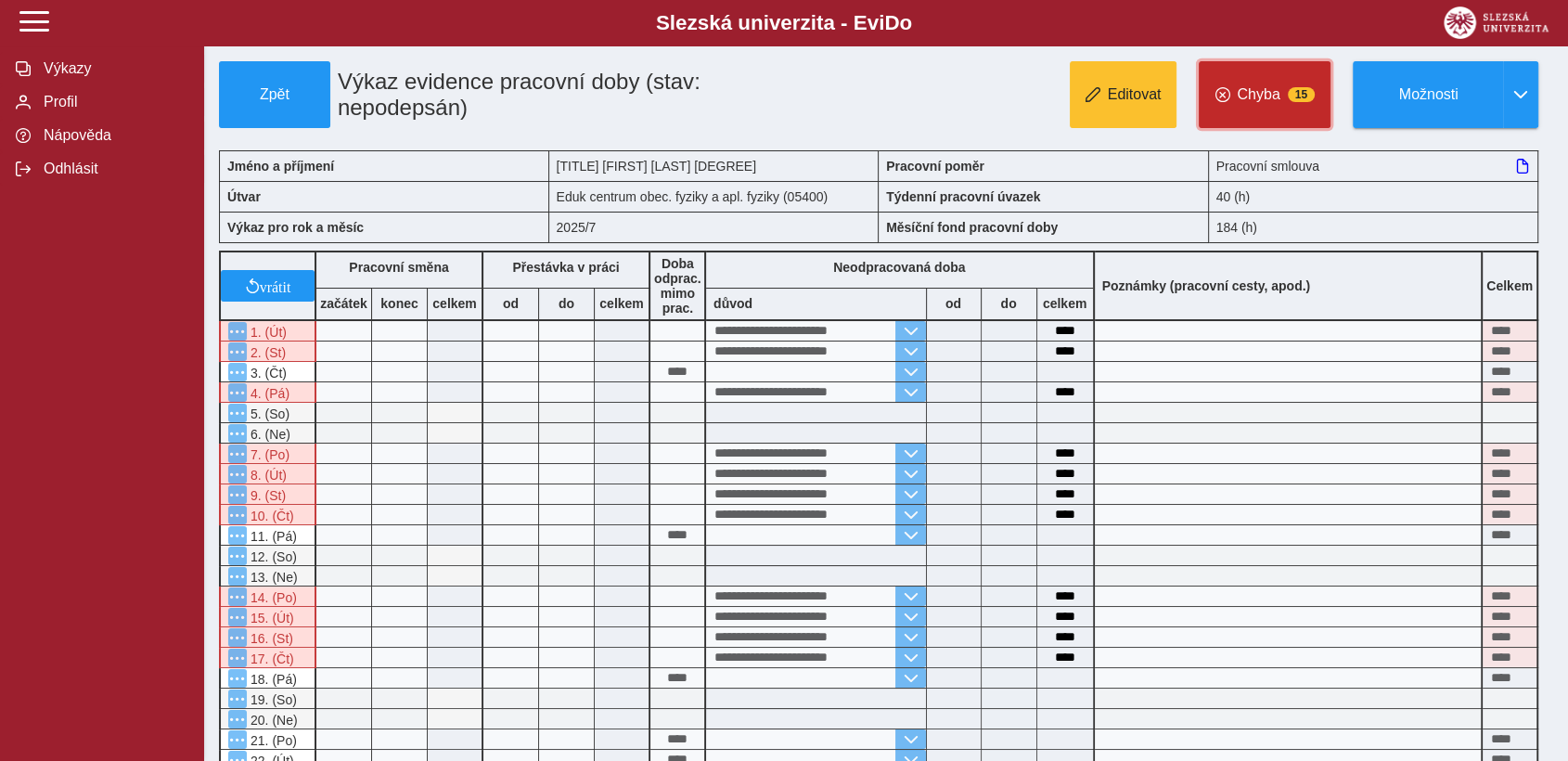 click on "15" at bounding box center [1301, 95] 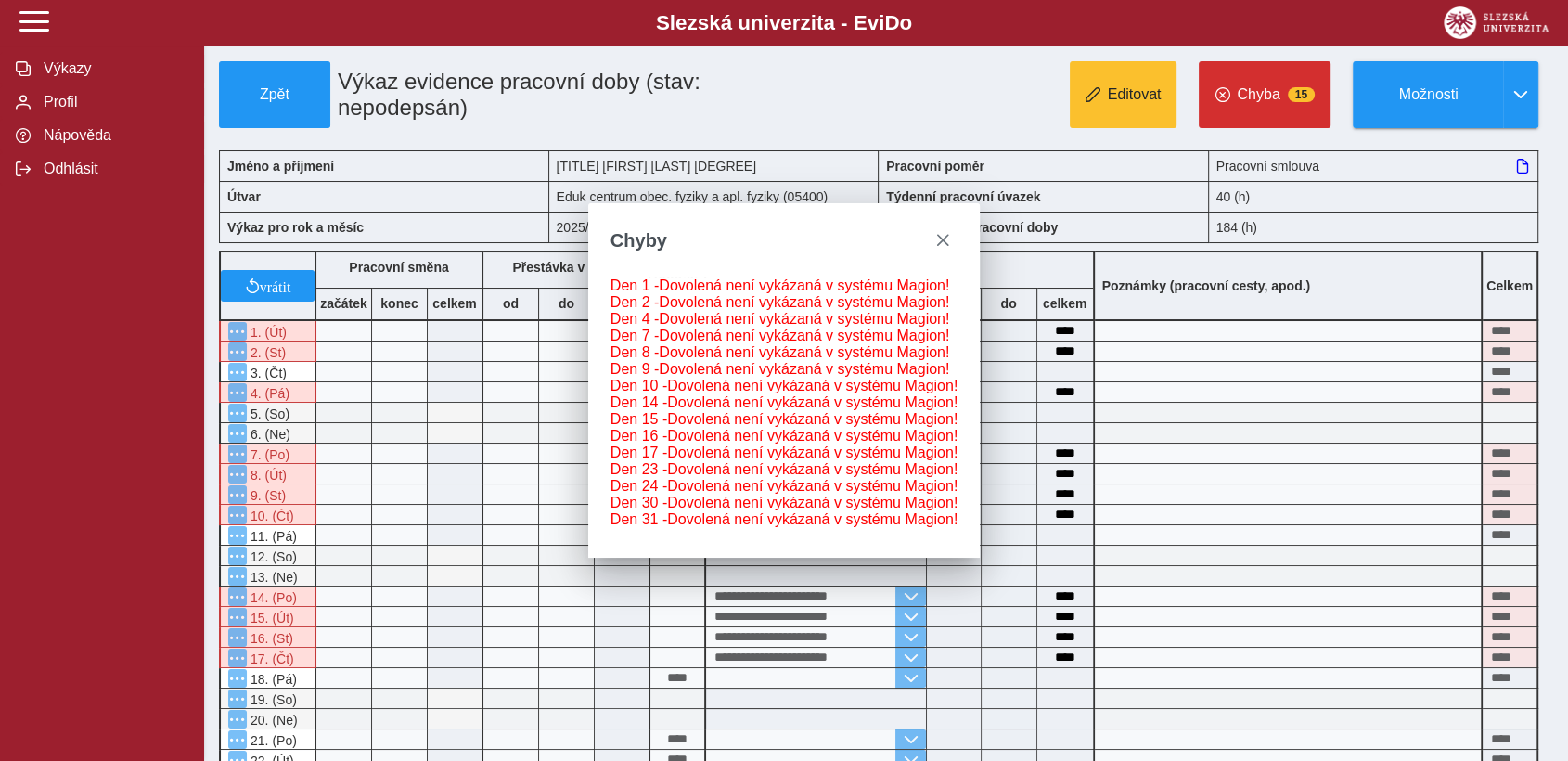 click on "Výkaz evidence pracovní doby (stav: nepodepsán)" at bounding box center (552, 95) 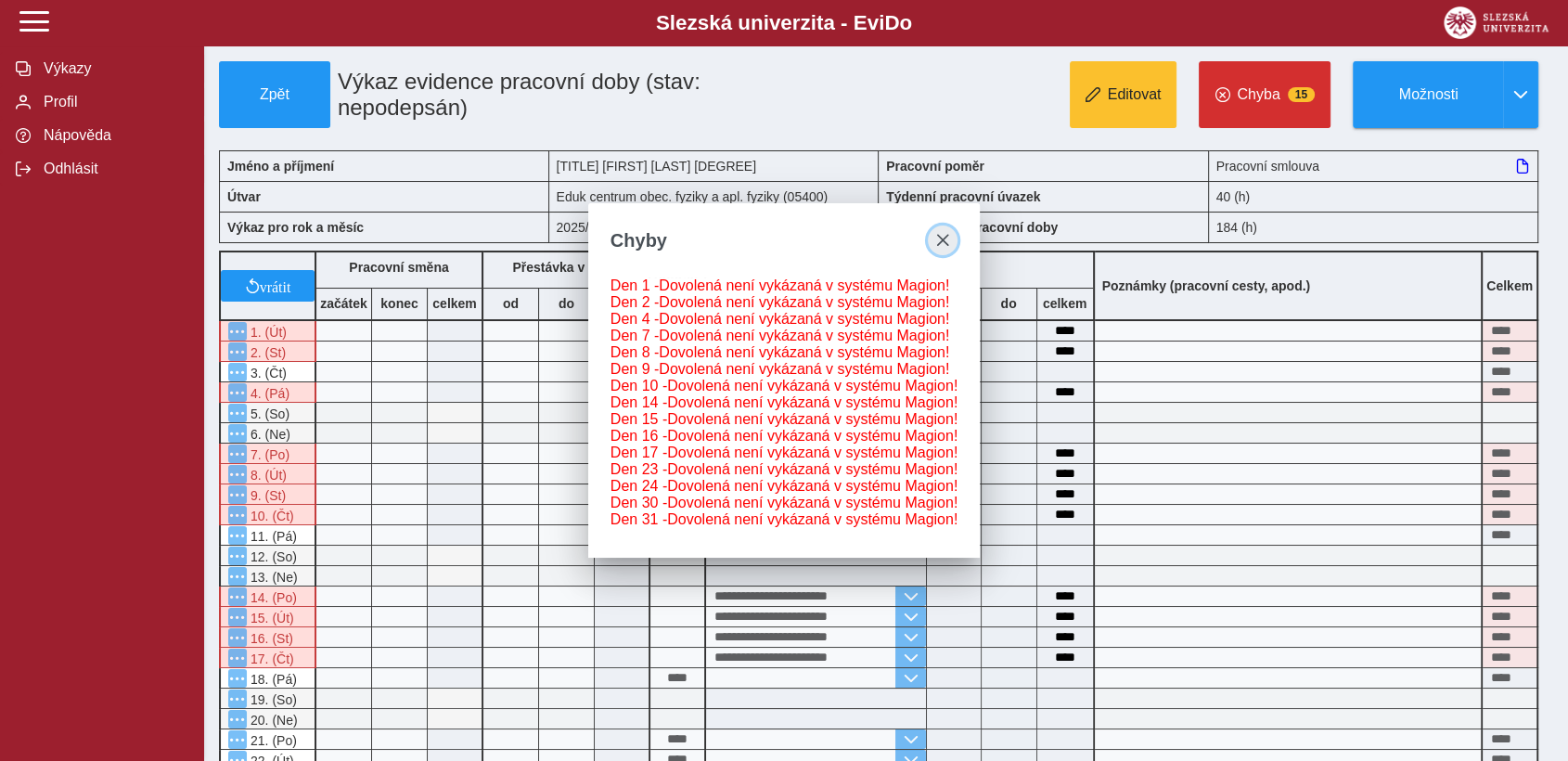 click at bounding box center [943, 240] 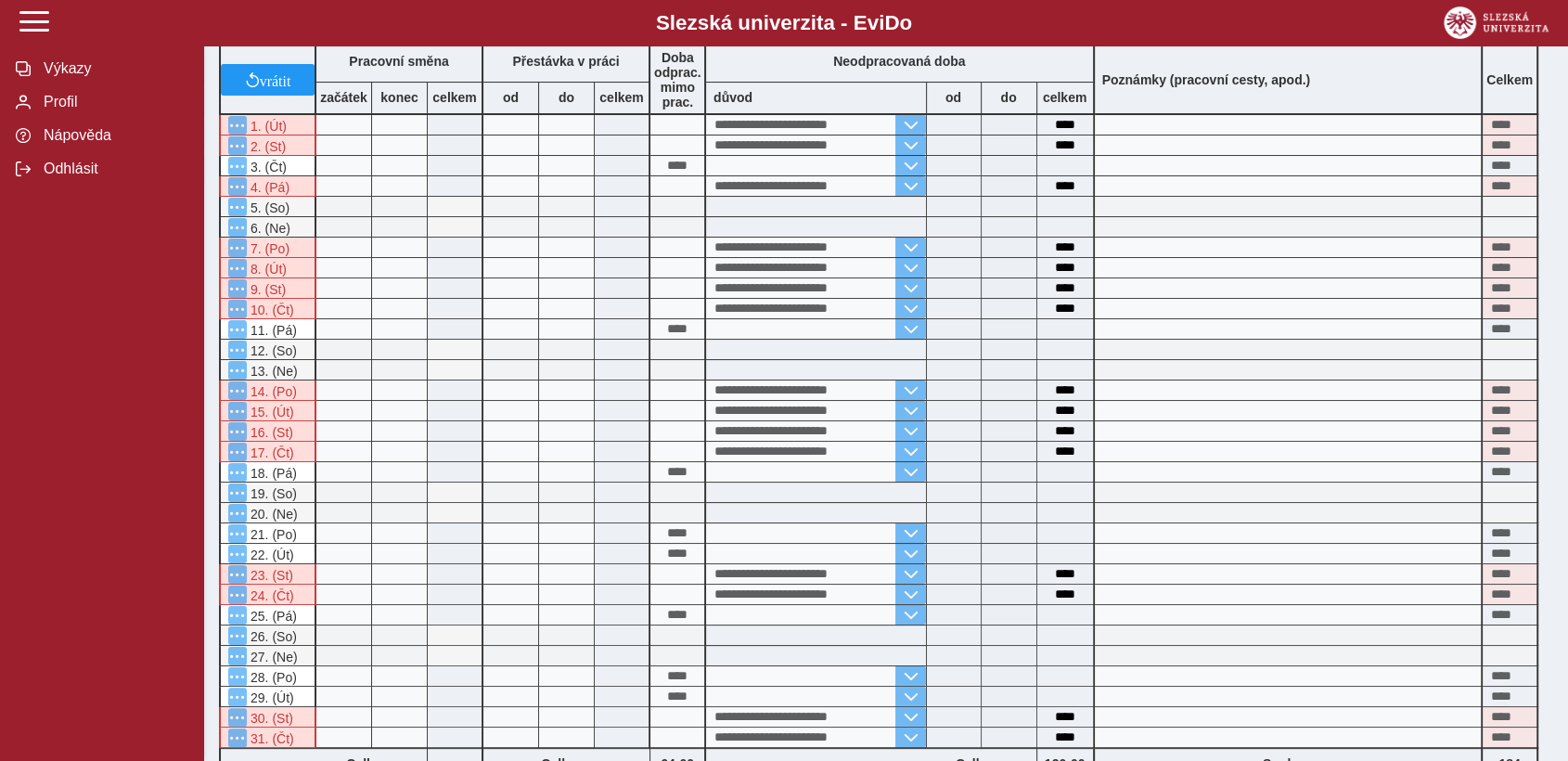 scroll, scrollTop: 0, scrollLeft: 0, axis: both 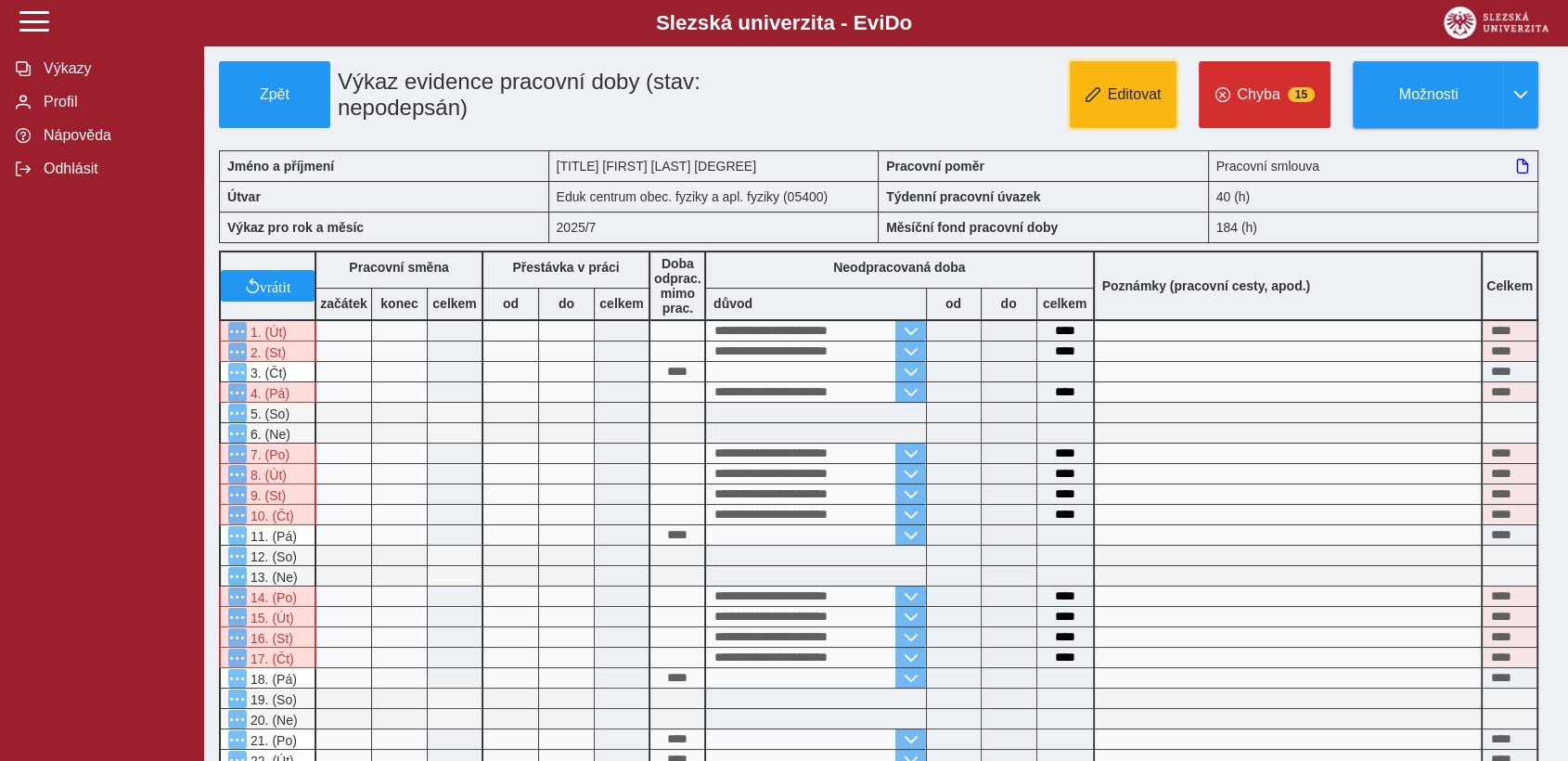 click on "Editovat" at bounding box center (1135, 95) 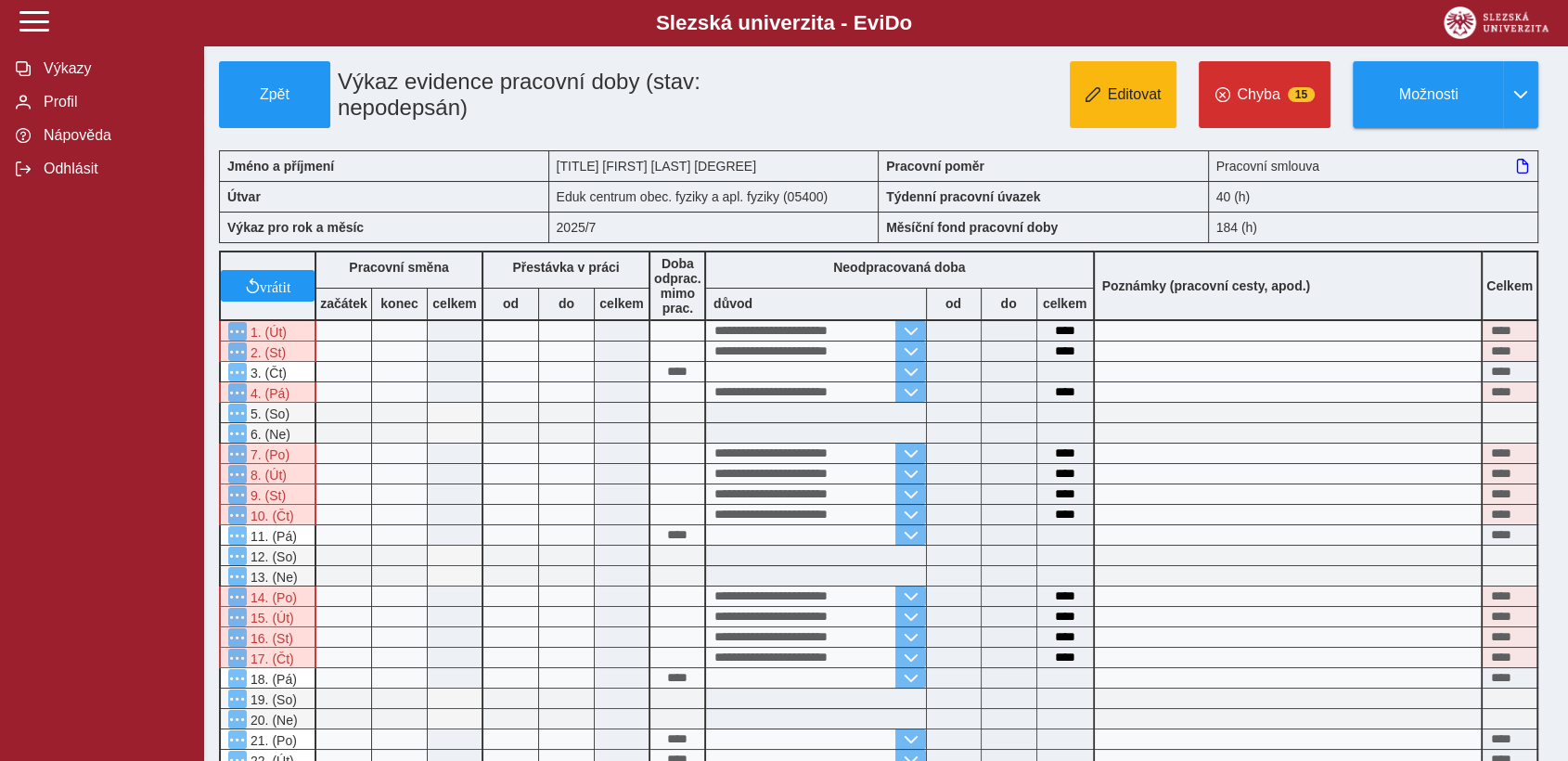 type 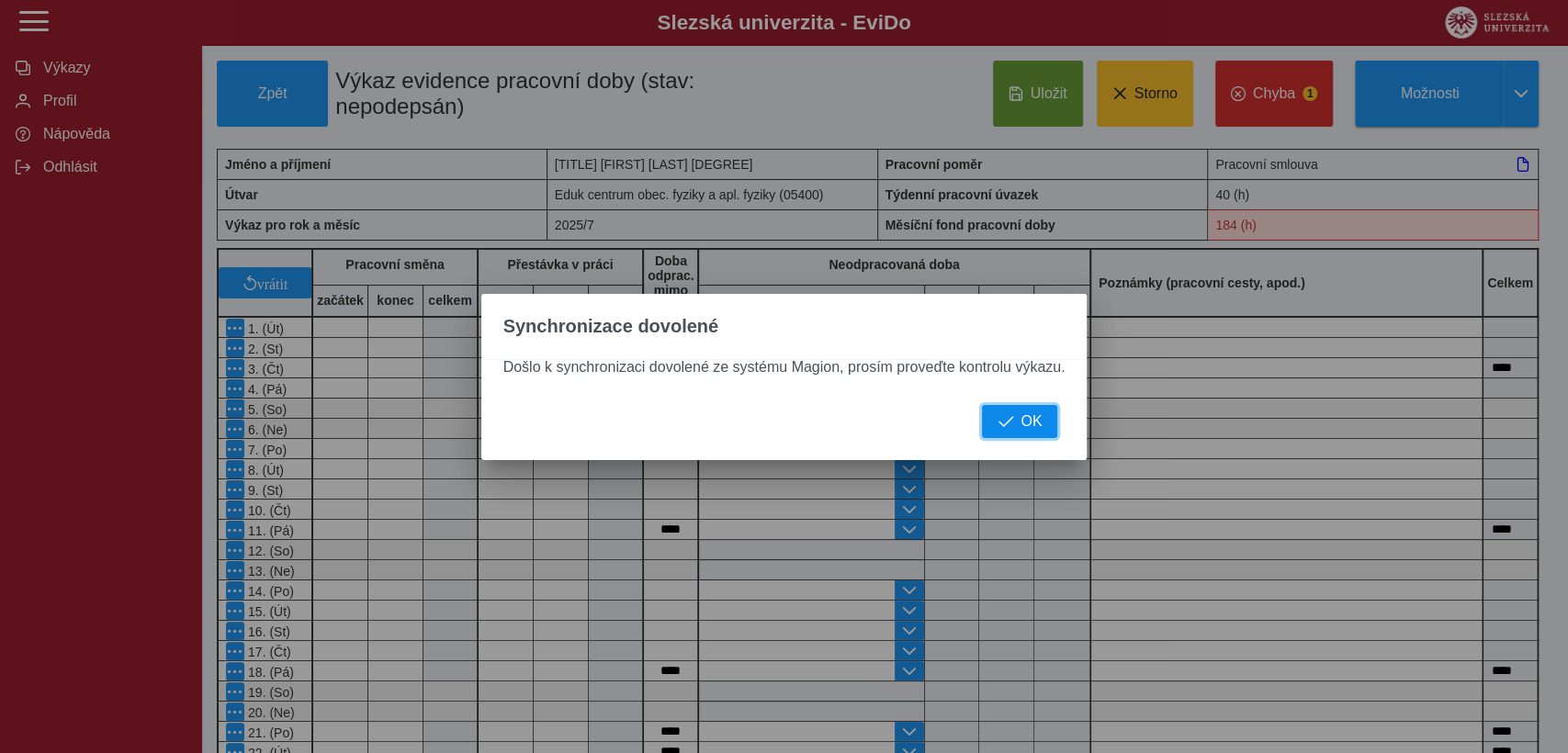 click on "OK" at bounding box center (1020, 421) 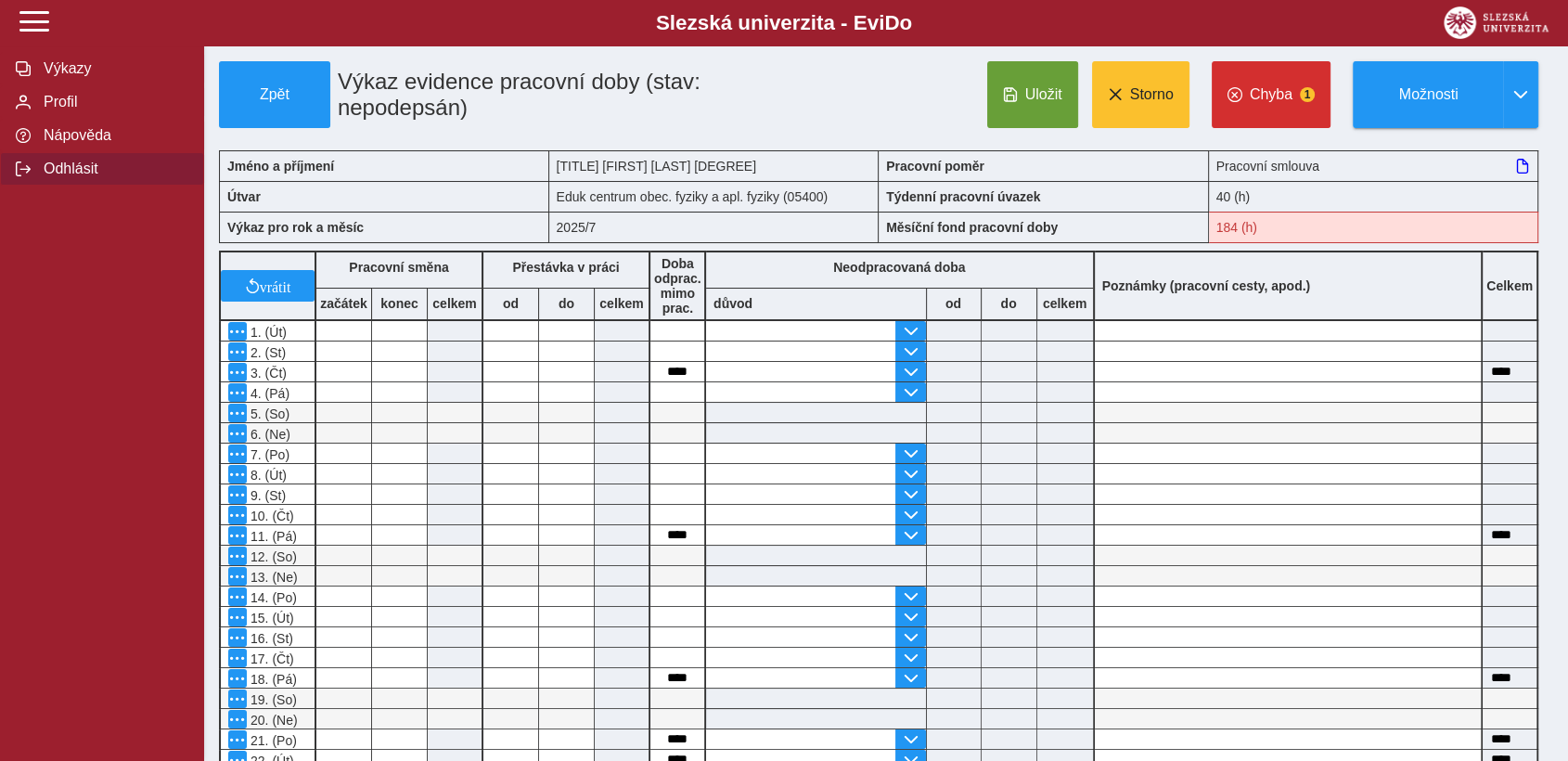 click on "Odhlásit" at bounding box center [113, 169] 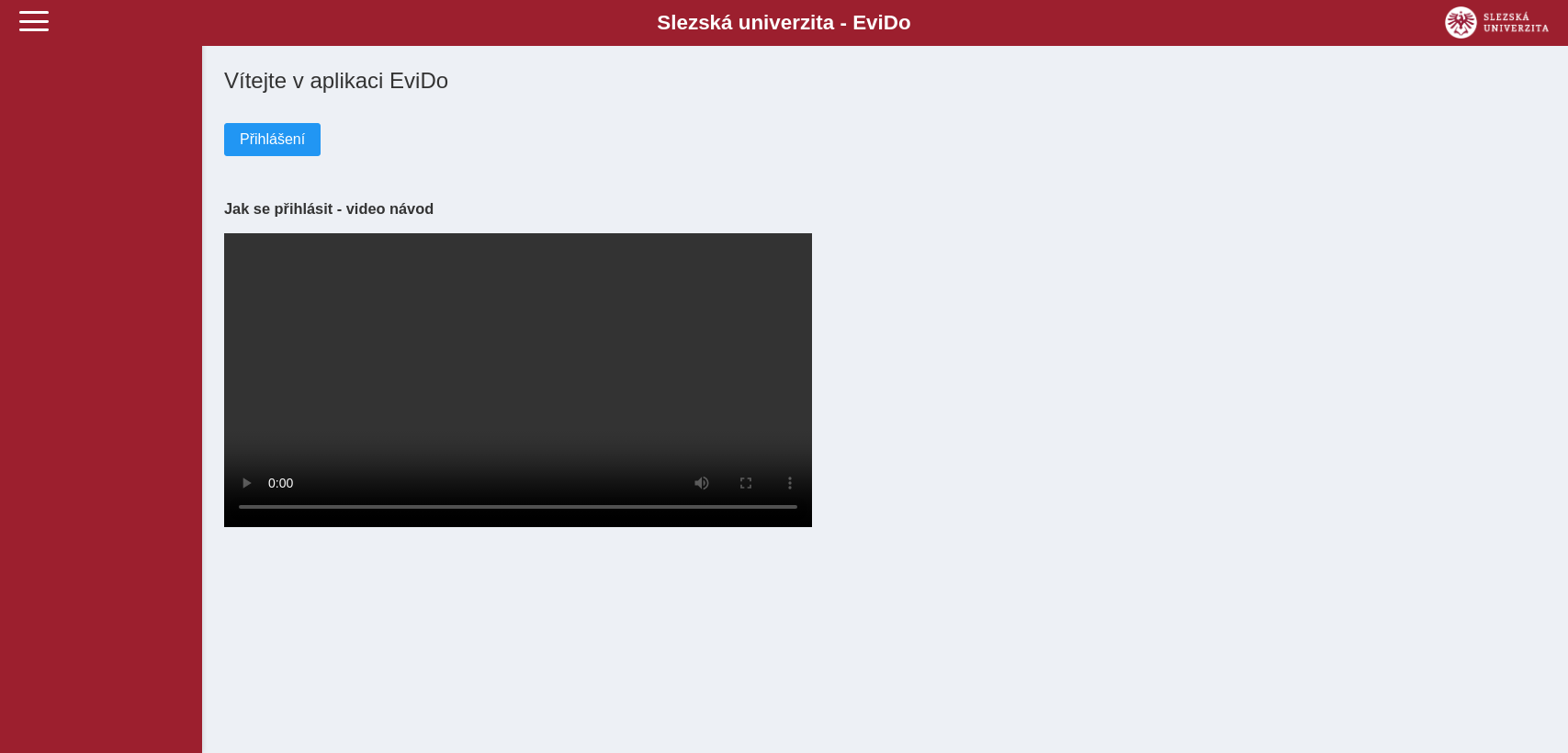 scroll, scrollTop: 0, scrollLeft: 0, axis: both 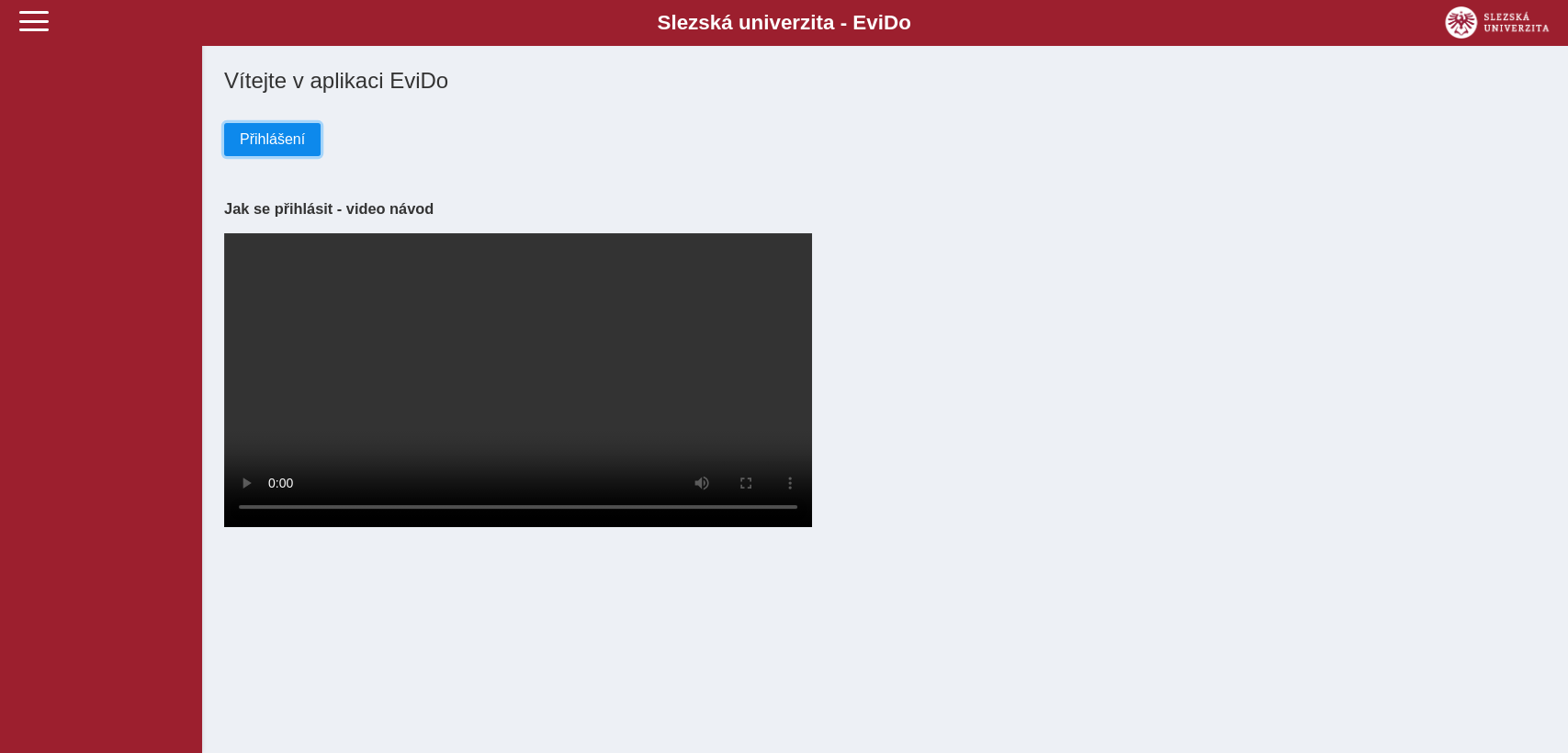 click on "Přihlášení" at bounding box center [272, 140] 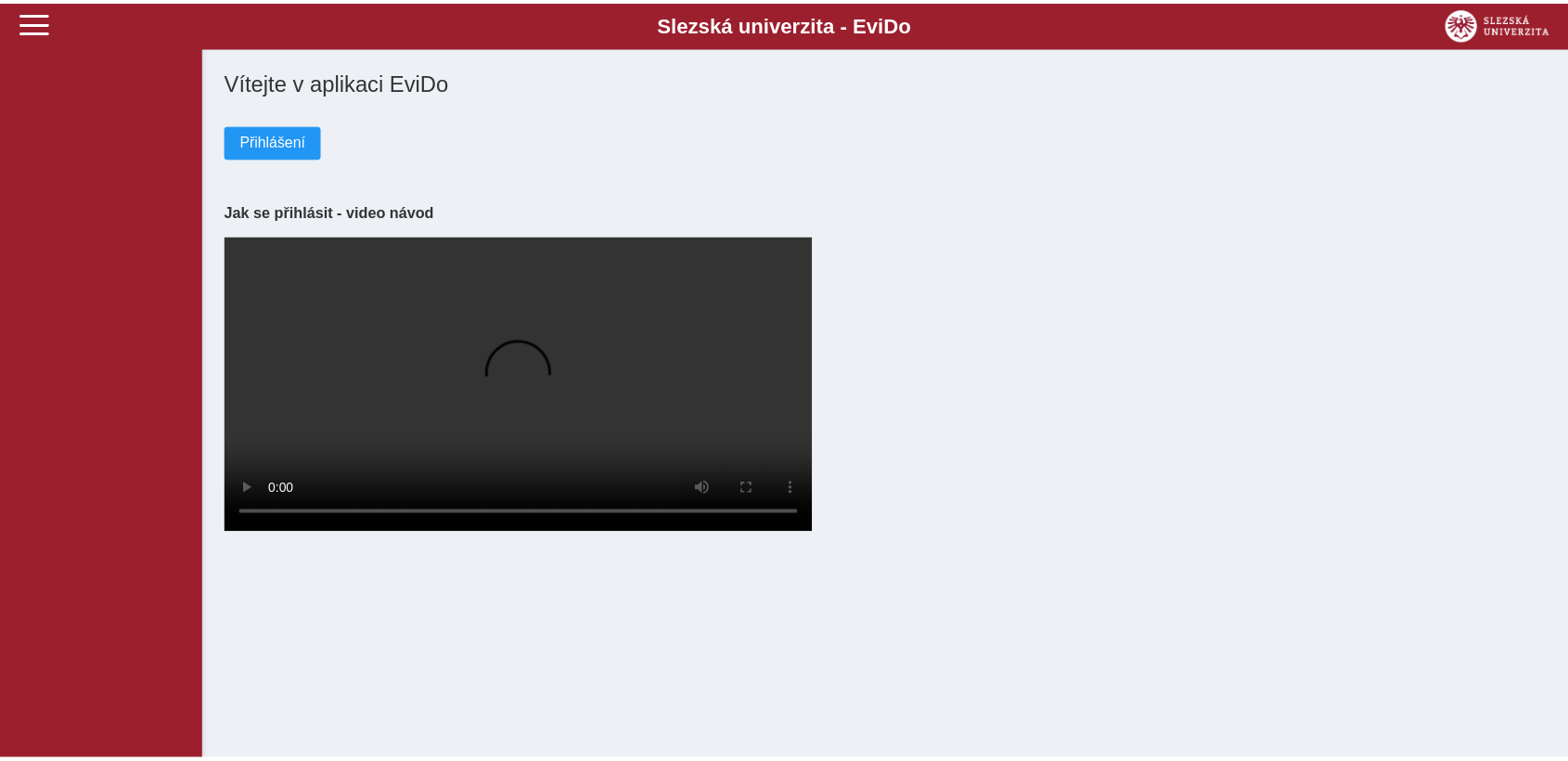 scroll, scrollTop: 0, scrollLeft: 0, axis: both 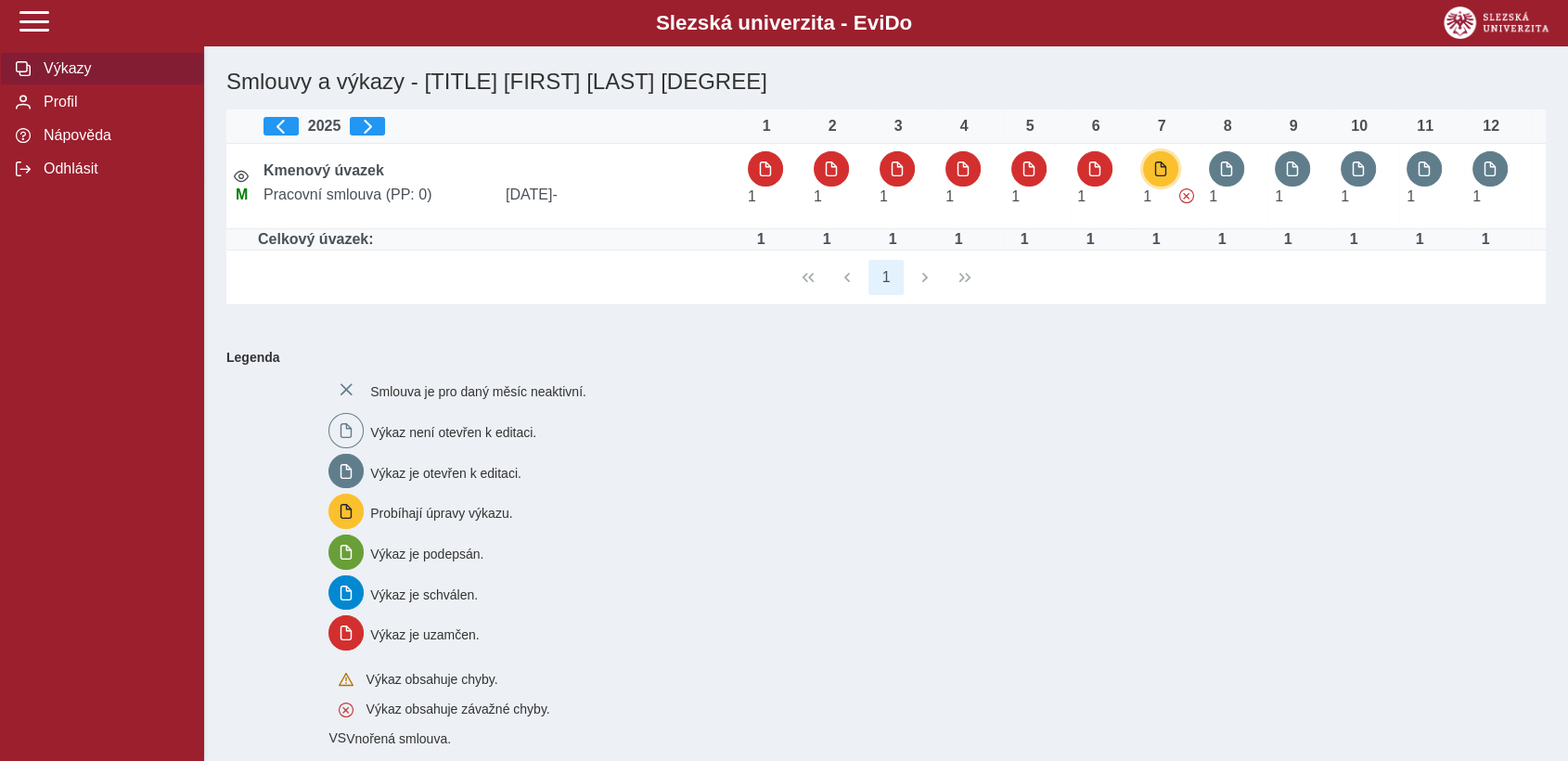 click at bounding box center (1161, 169) 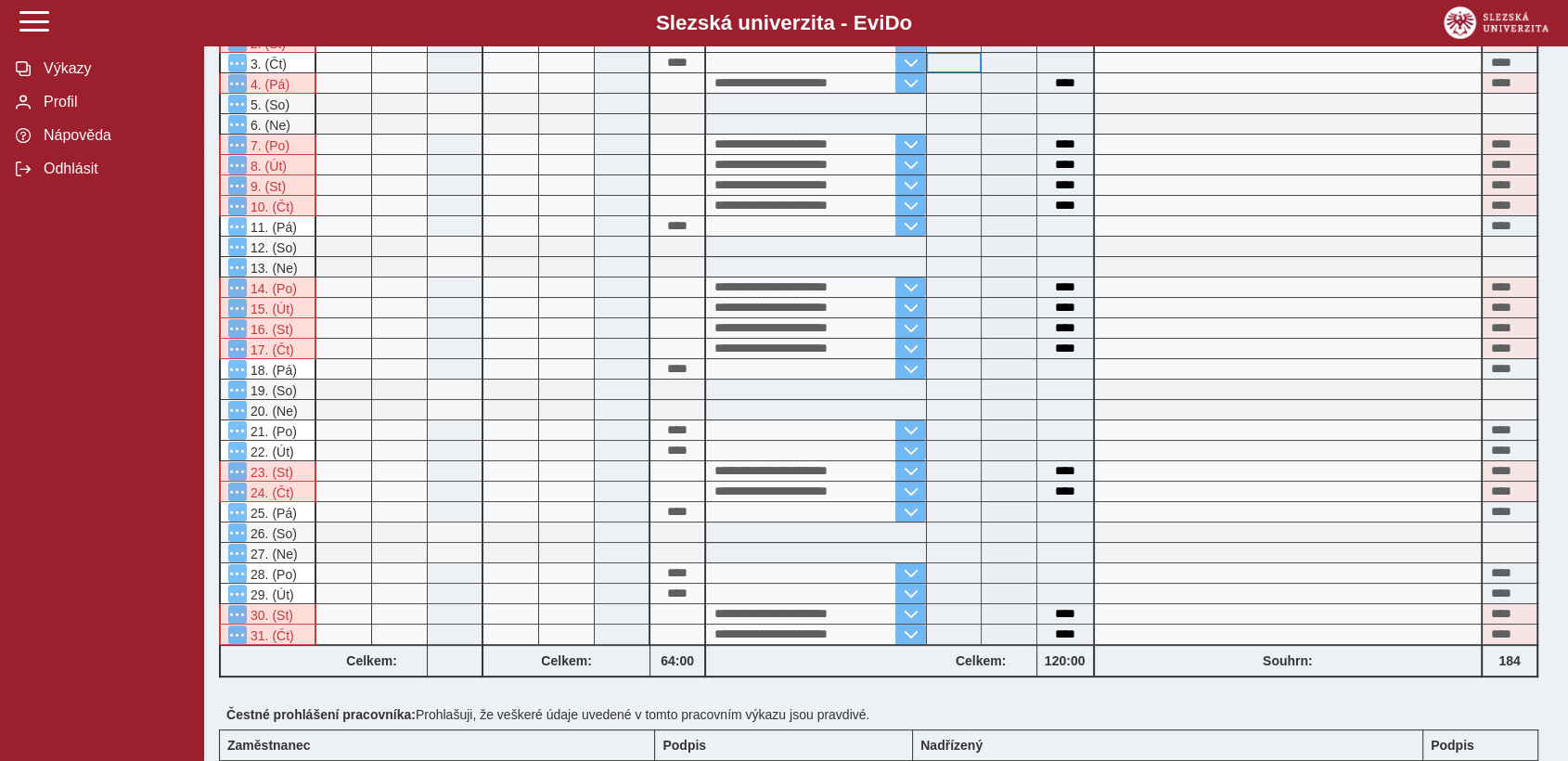 scroll, scrollTop: 0, scrollLeft: 0, axis: both 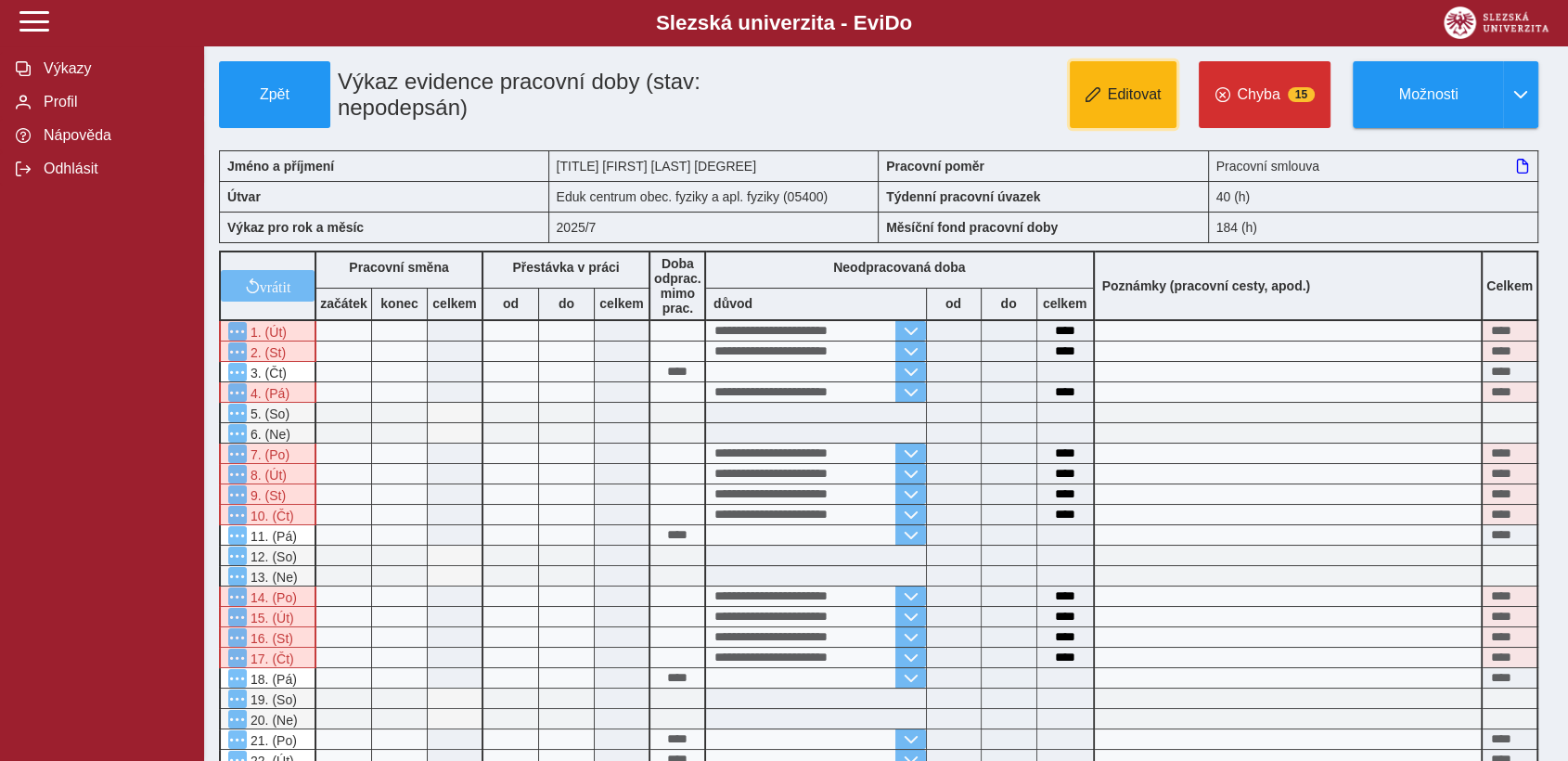 click on "Editovat" at bounding box center (1124, 95) 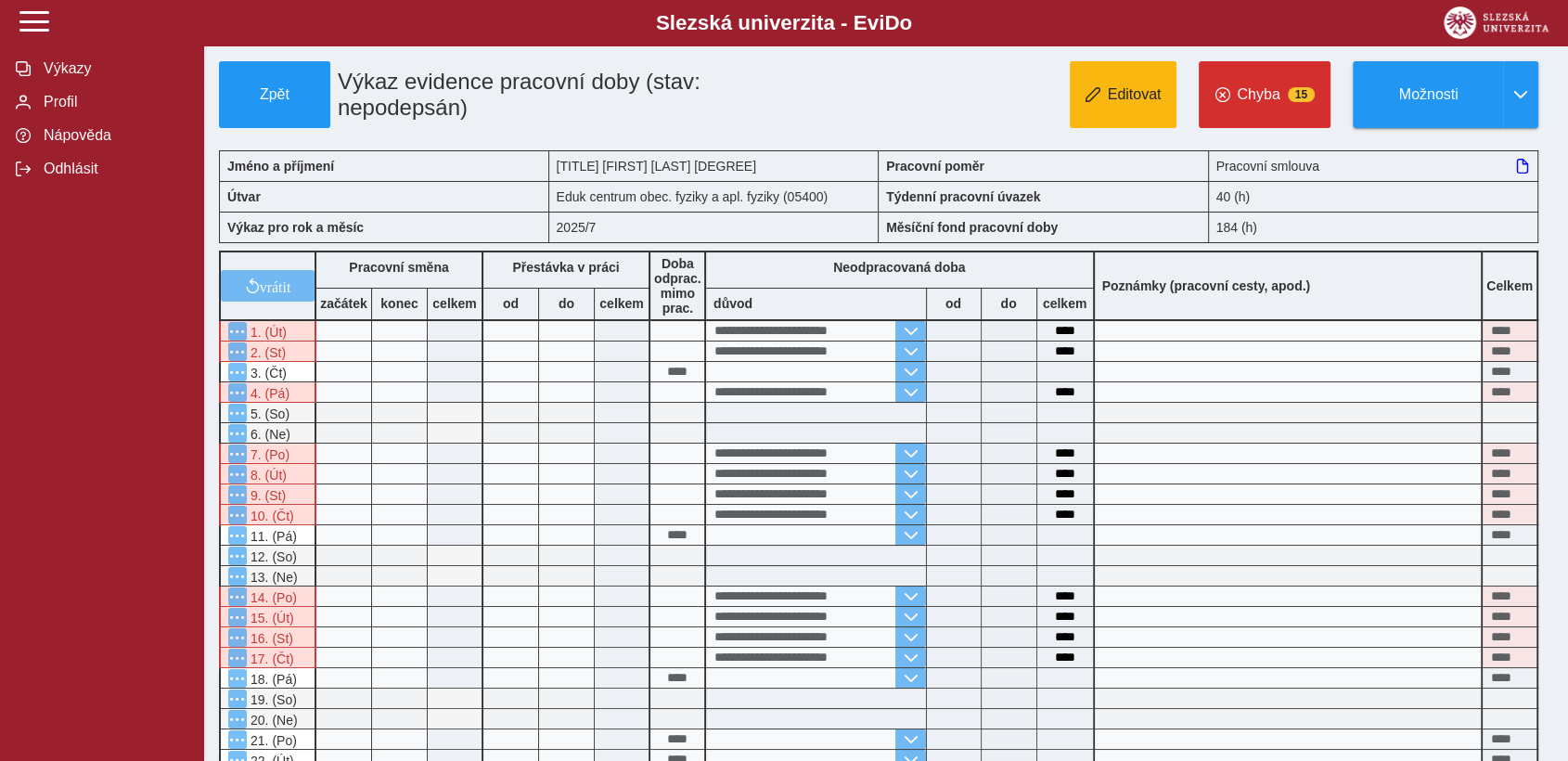 type 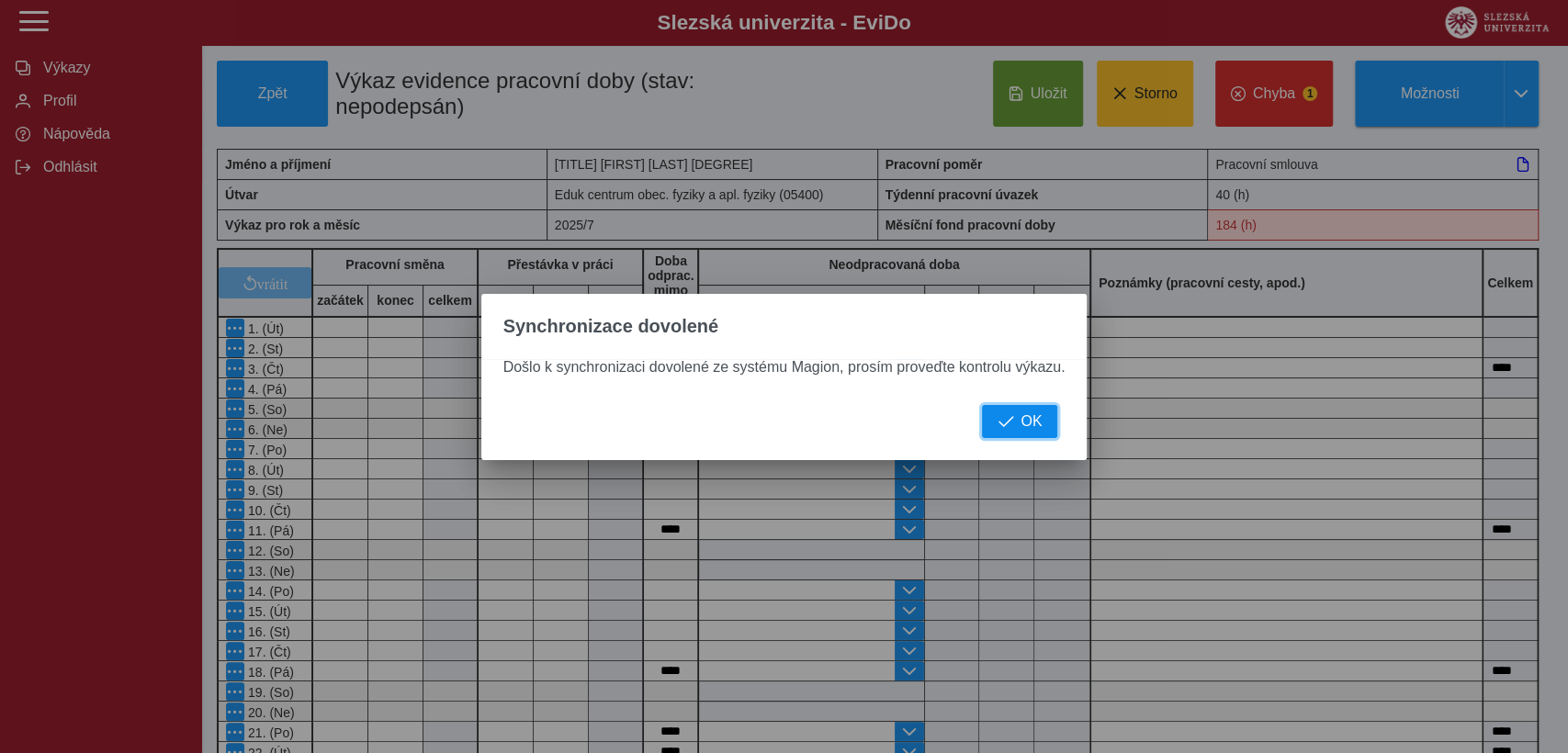 click at bounding box center (1005, 421) 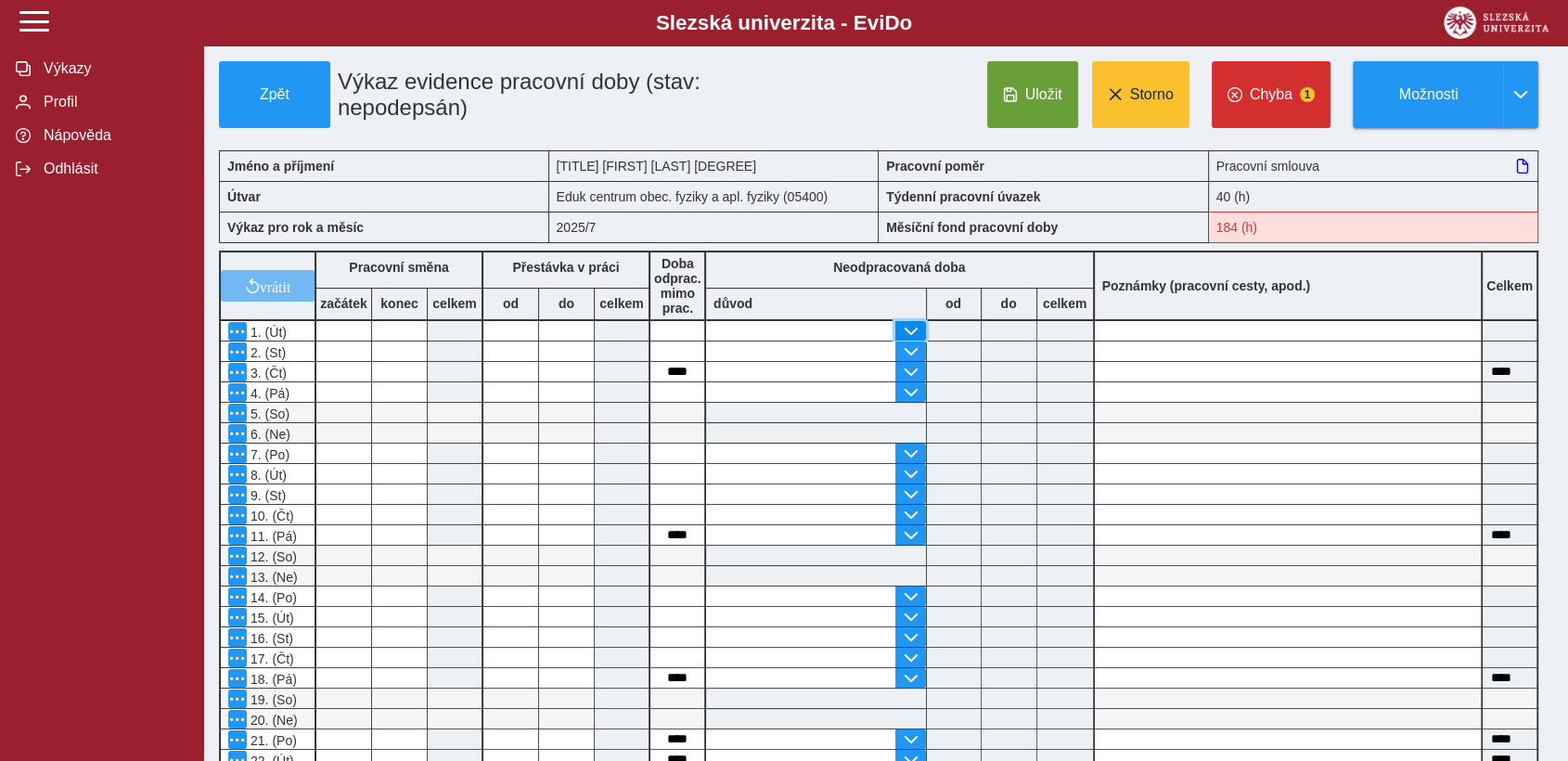 click at bounding box center (910, 331) 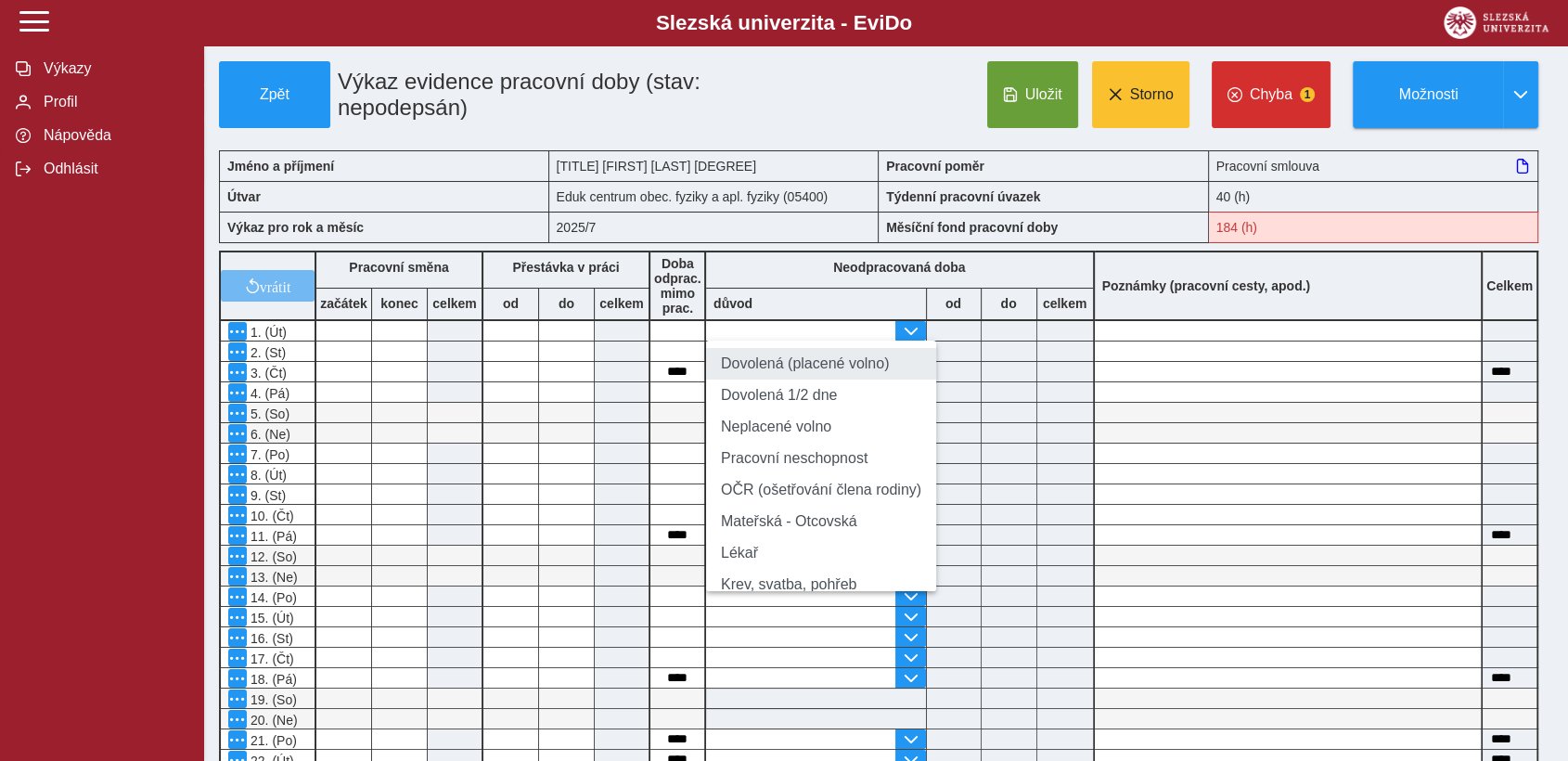 click on "Dovolená (placené volno)" at bounding box center (821, 364) 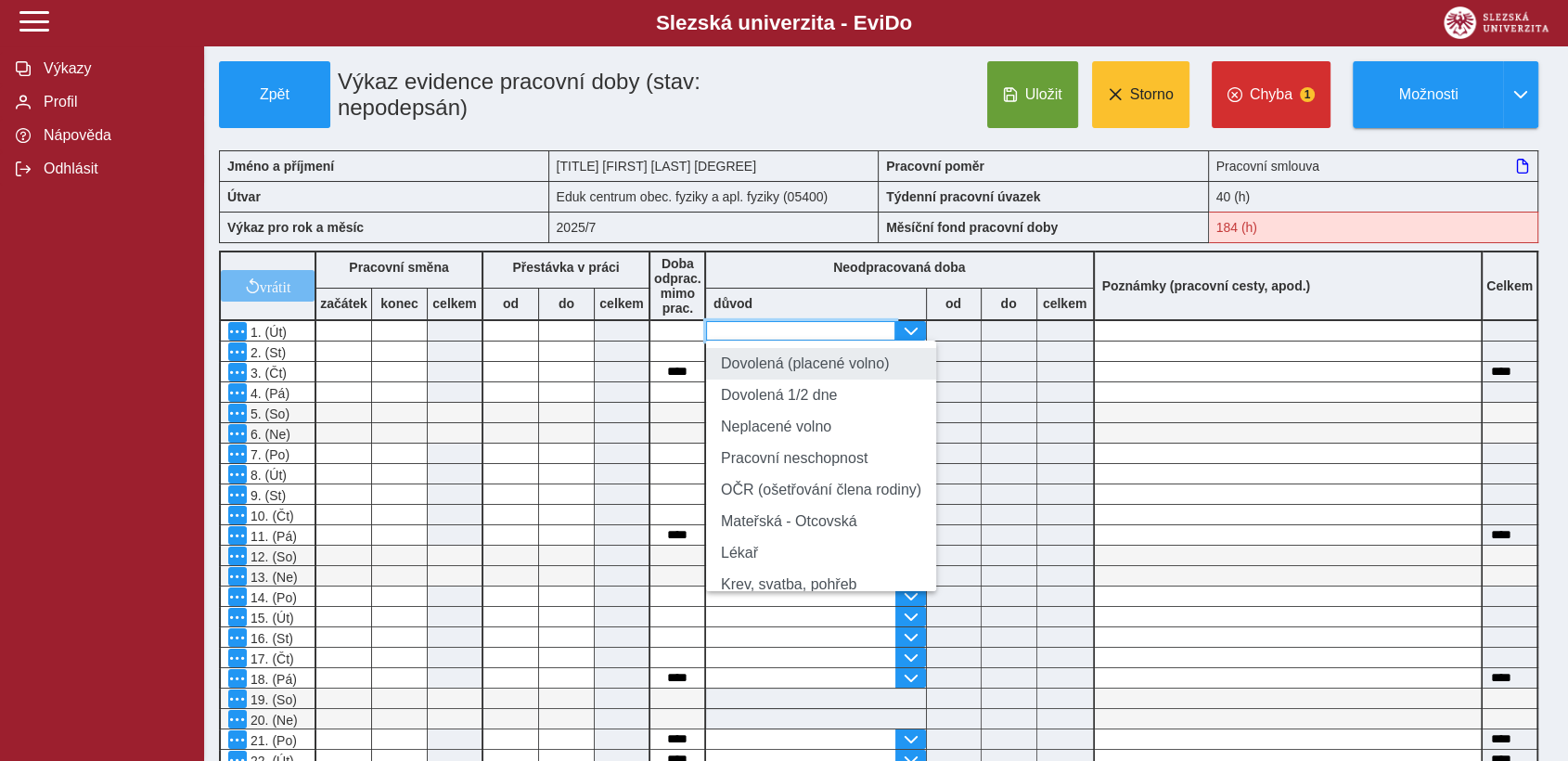 type on "**********" 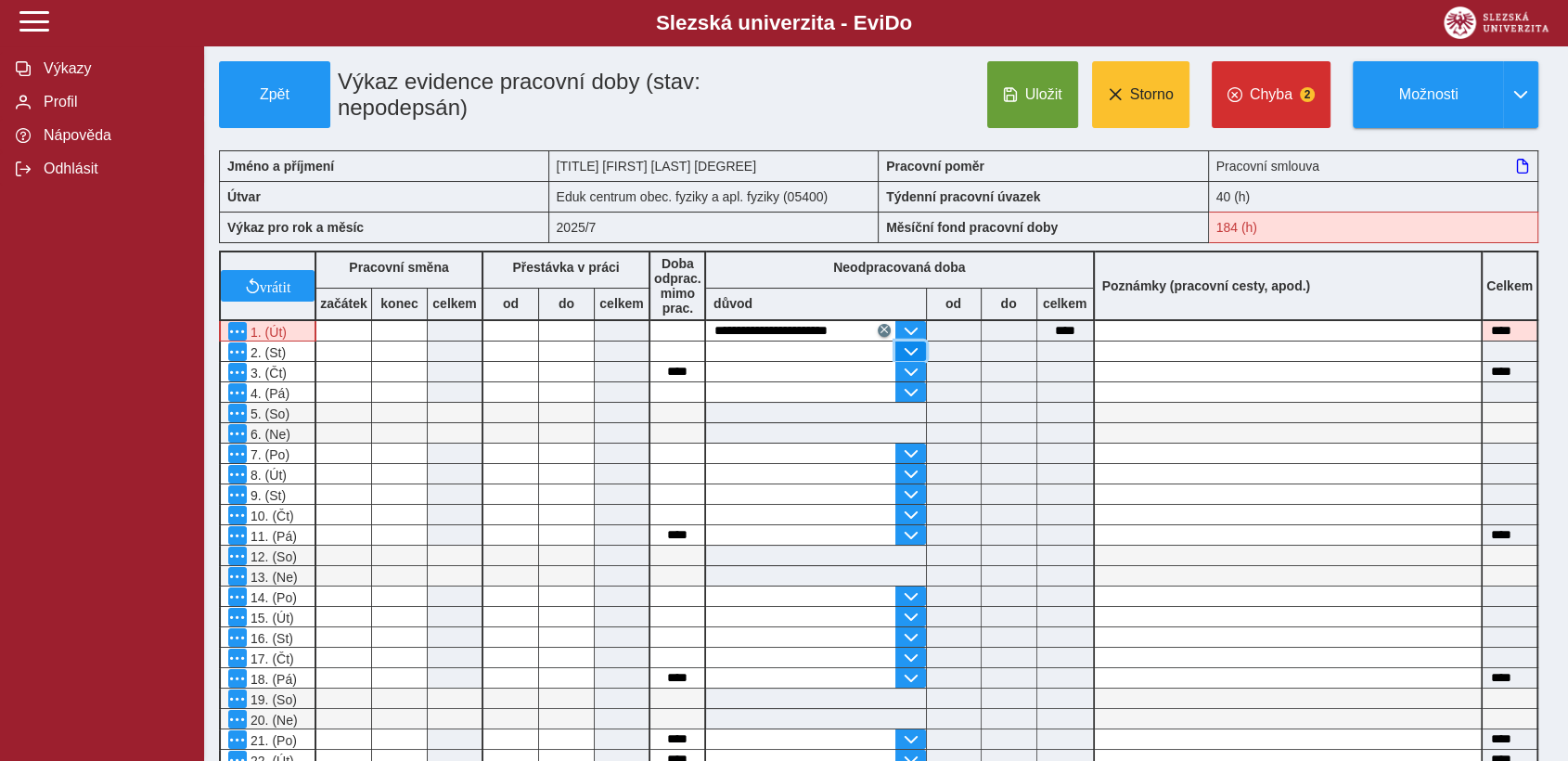 click at bounding box center (910, 352) 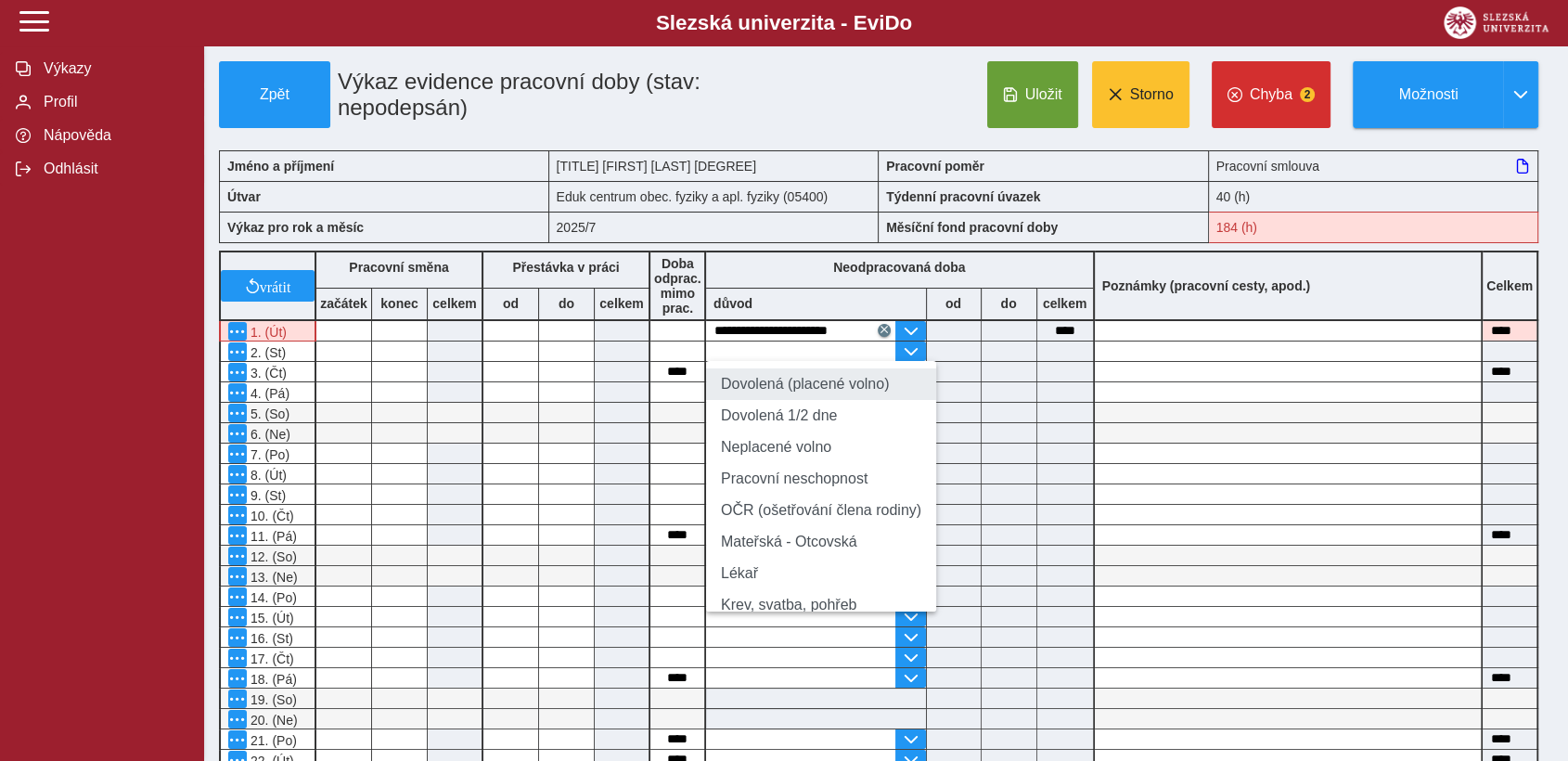 click on "Dovolená (placené volno)" at bounding box center (821, 384) 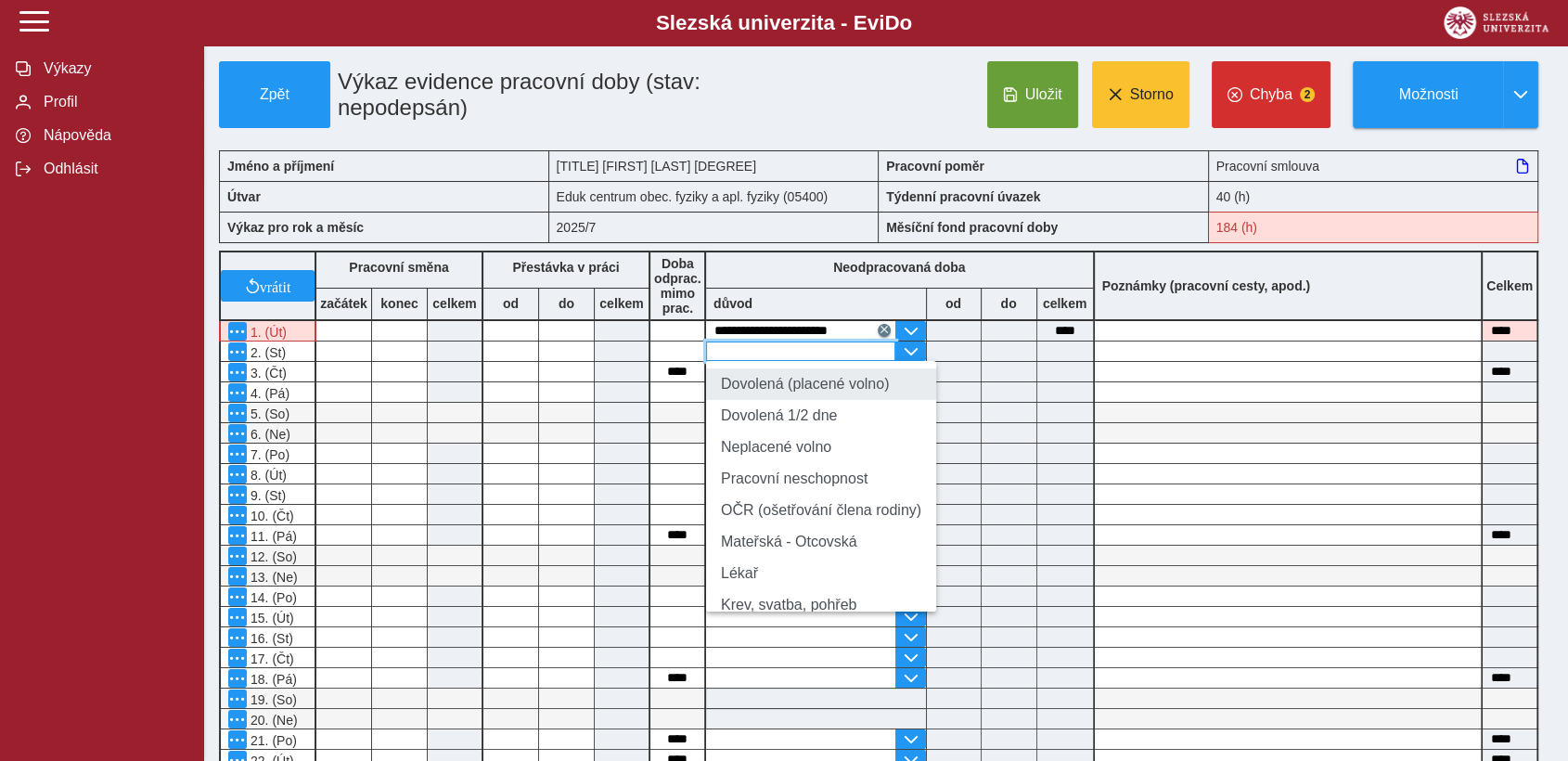 type on "**********" 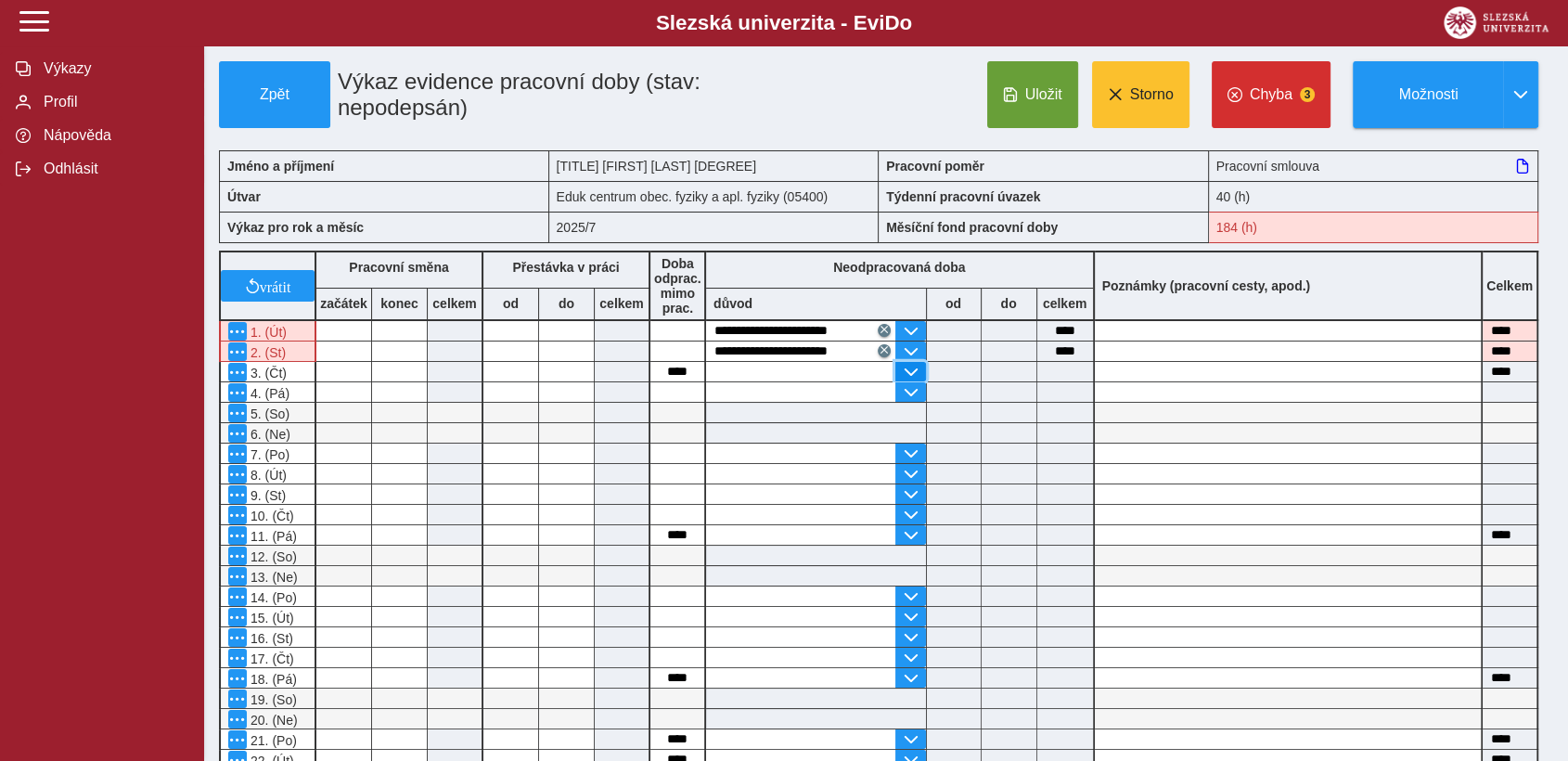 click at bounding box center (910, 372) 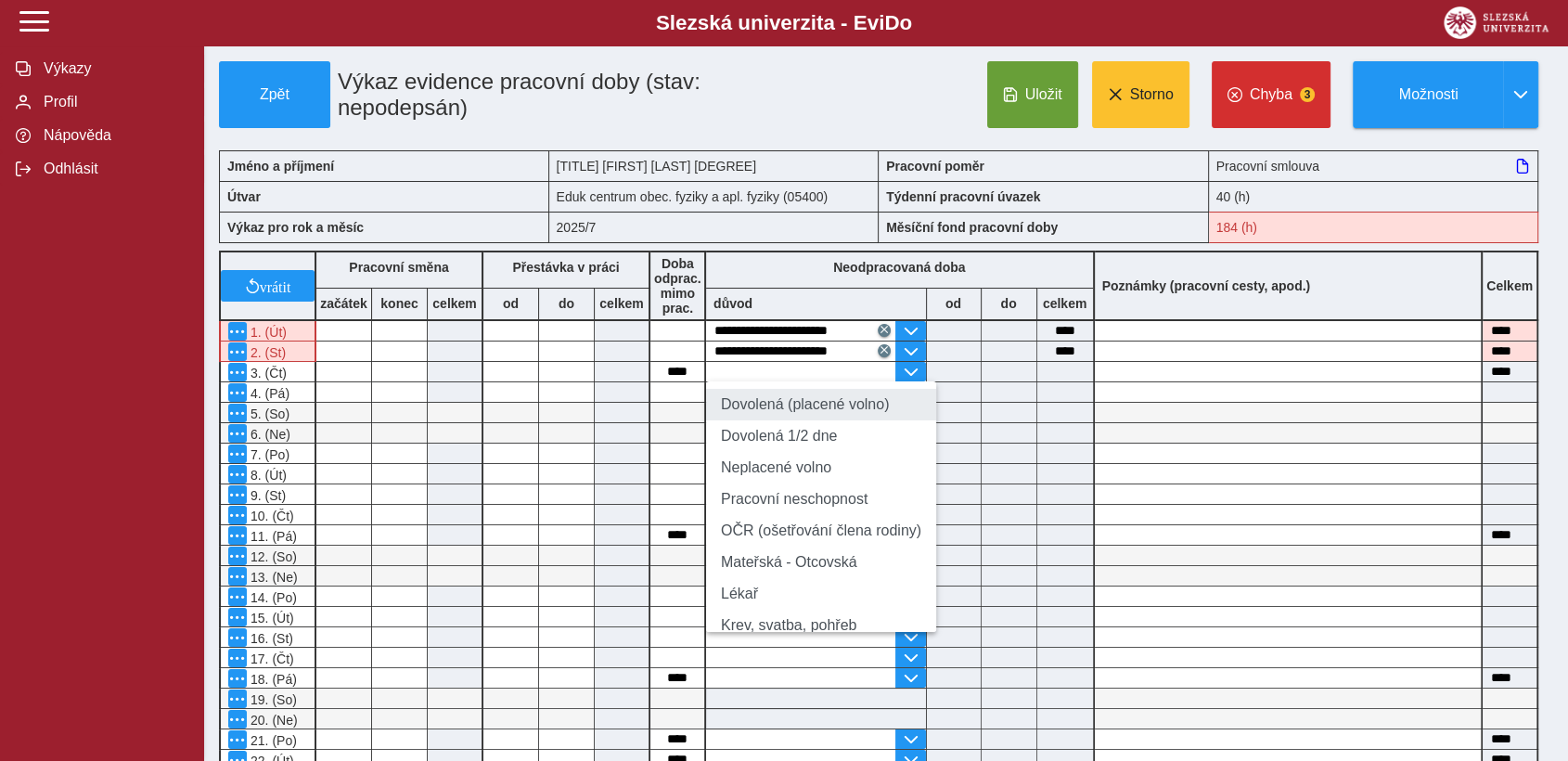 click on "Dovolená (placené volno)" at bounding box center (821, 405) 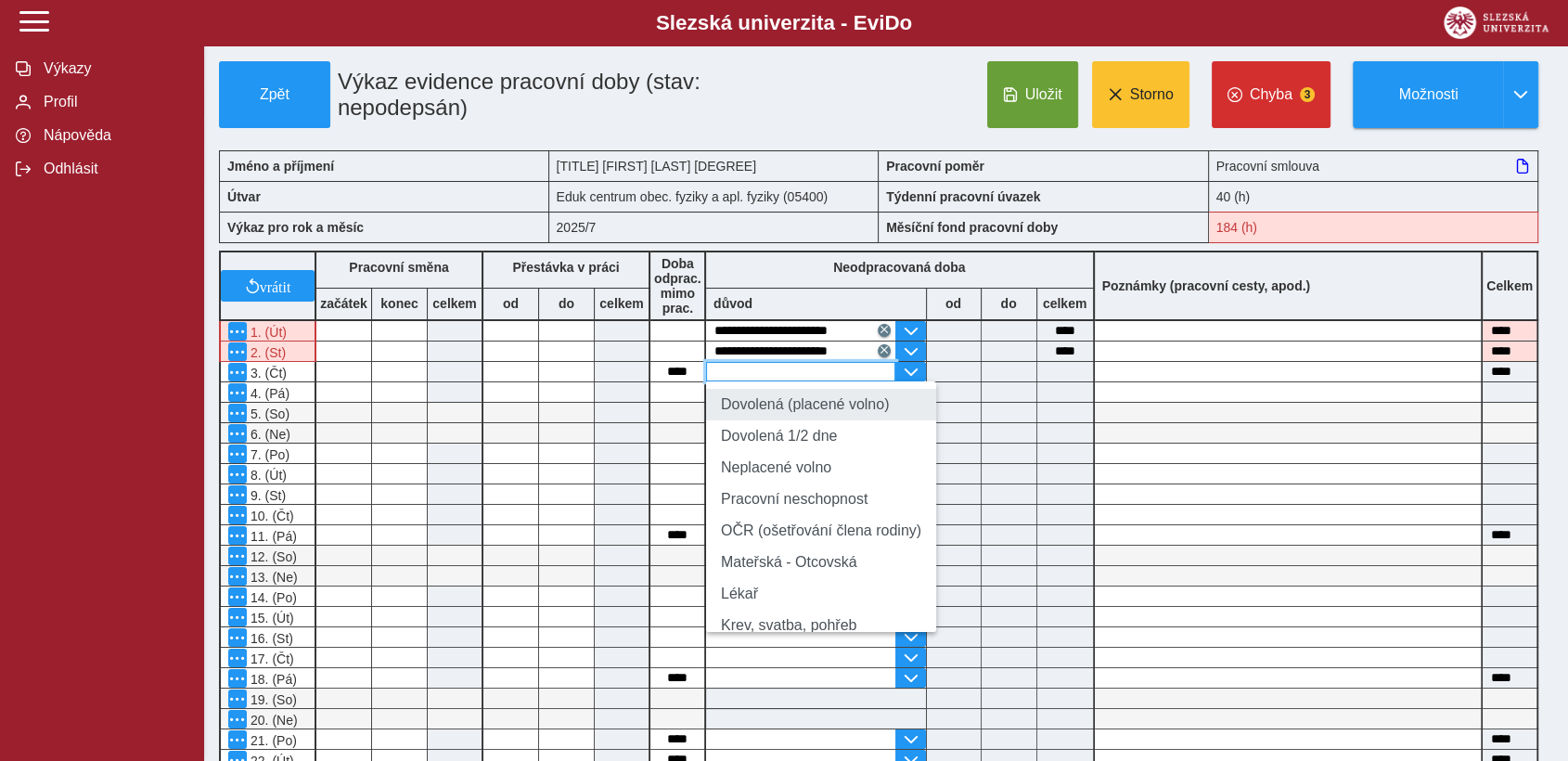 type 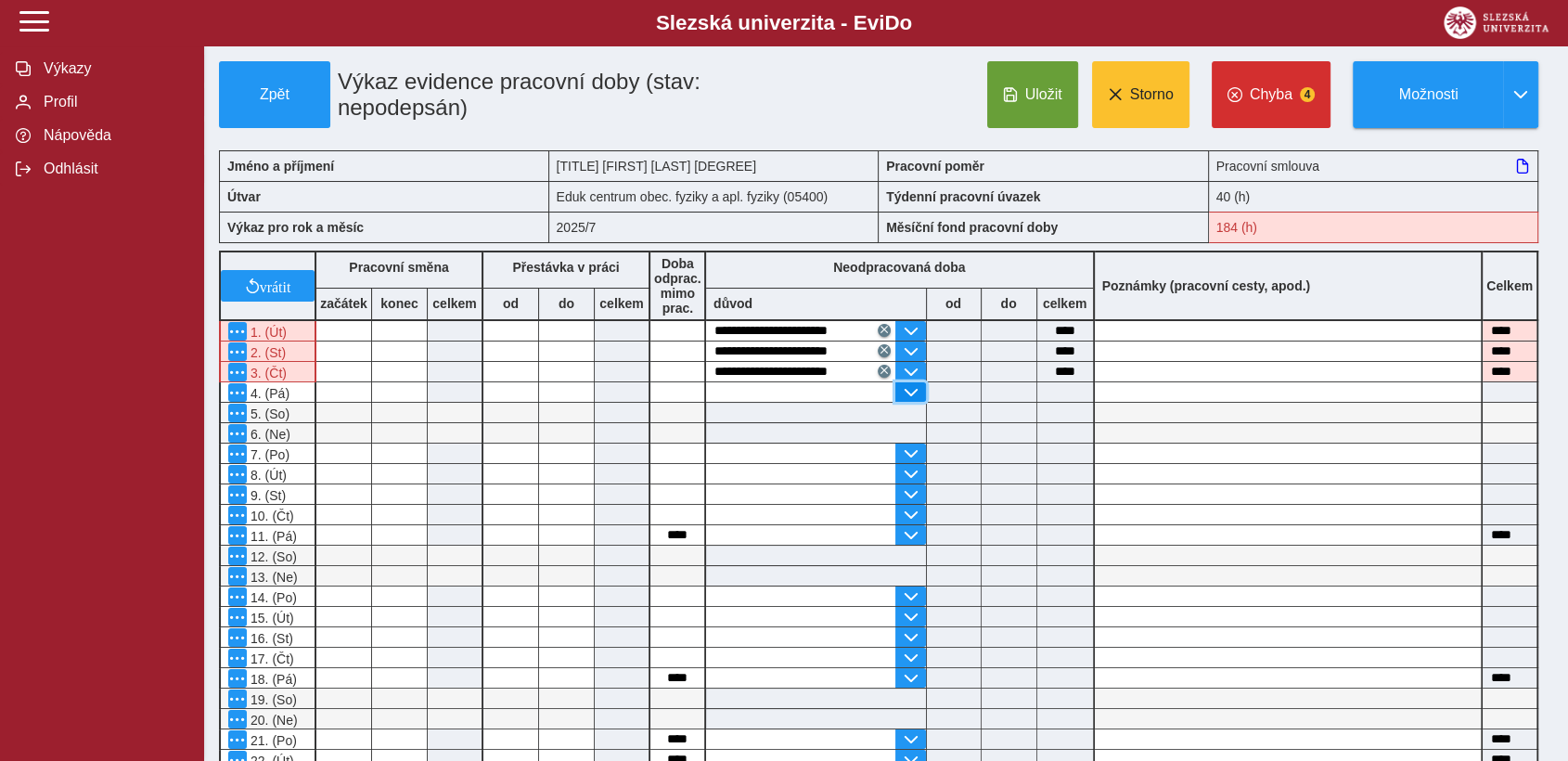 click at bounding box center [910, 393] 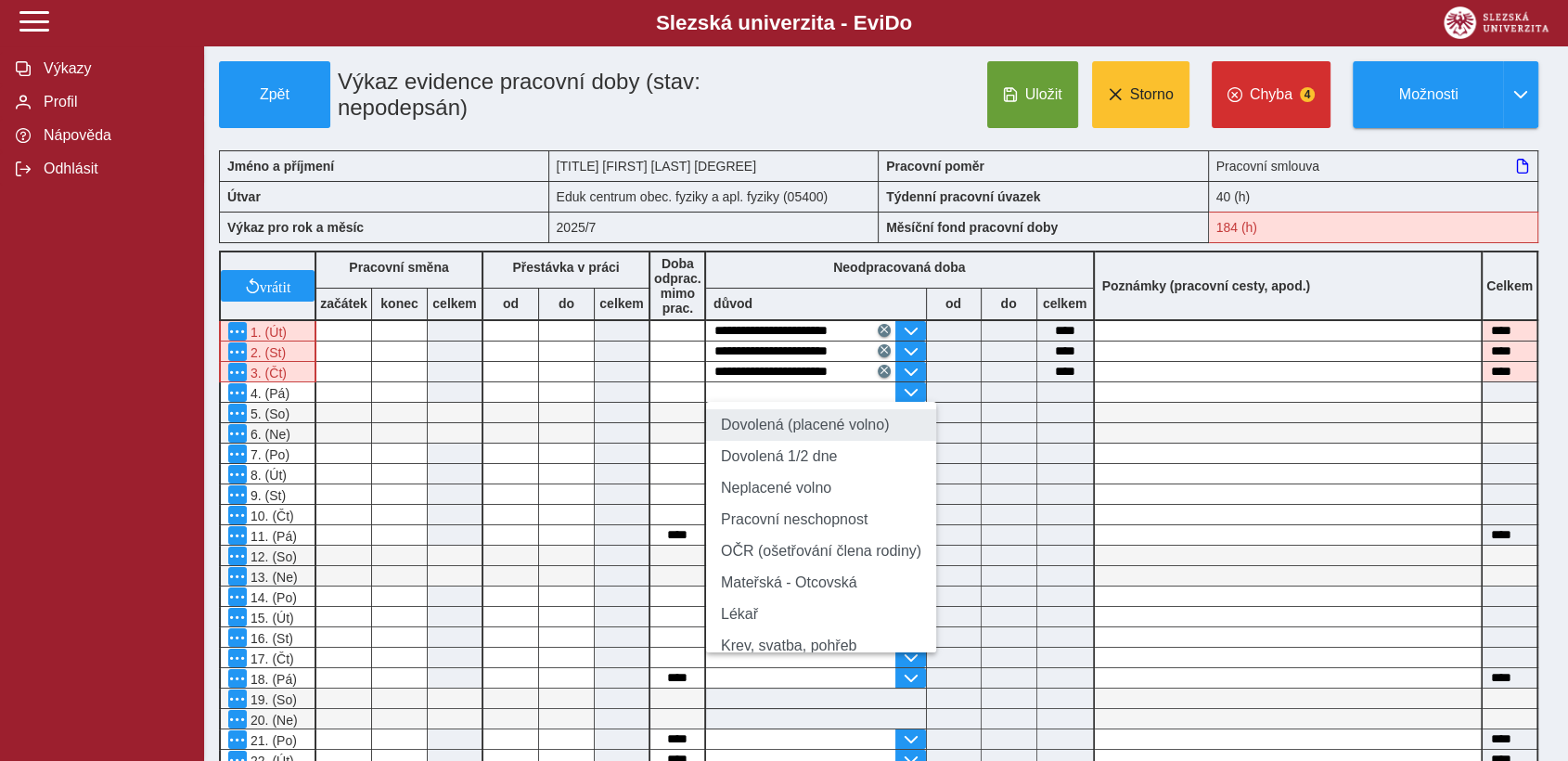 click on "Dovolená (placené volno)" at bounding box center (821, 425) 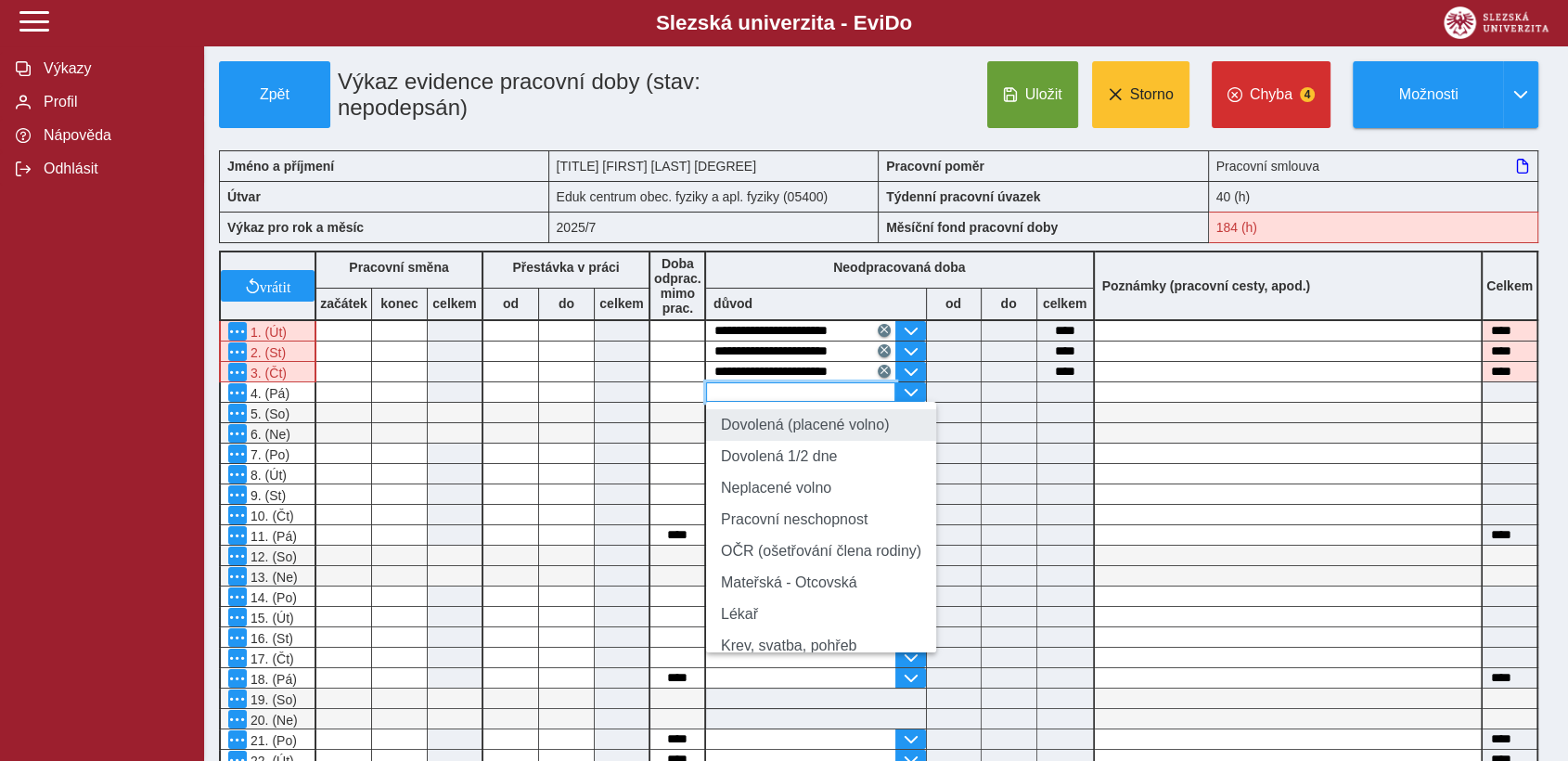 type on "**********" 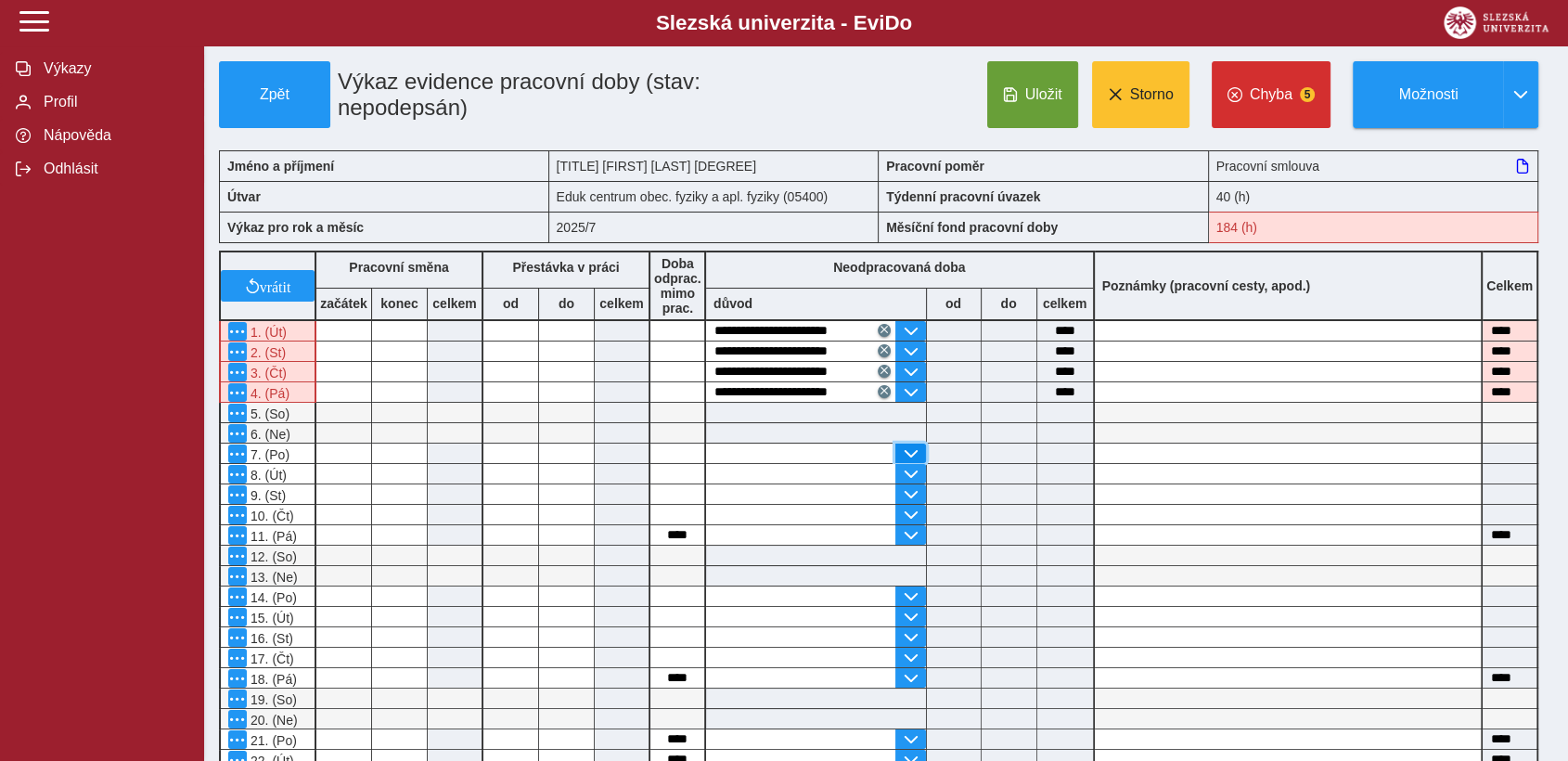 click at bounding box center [910, 454] 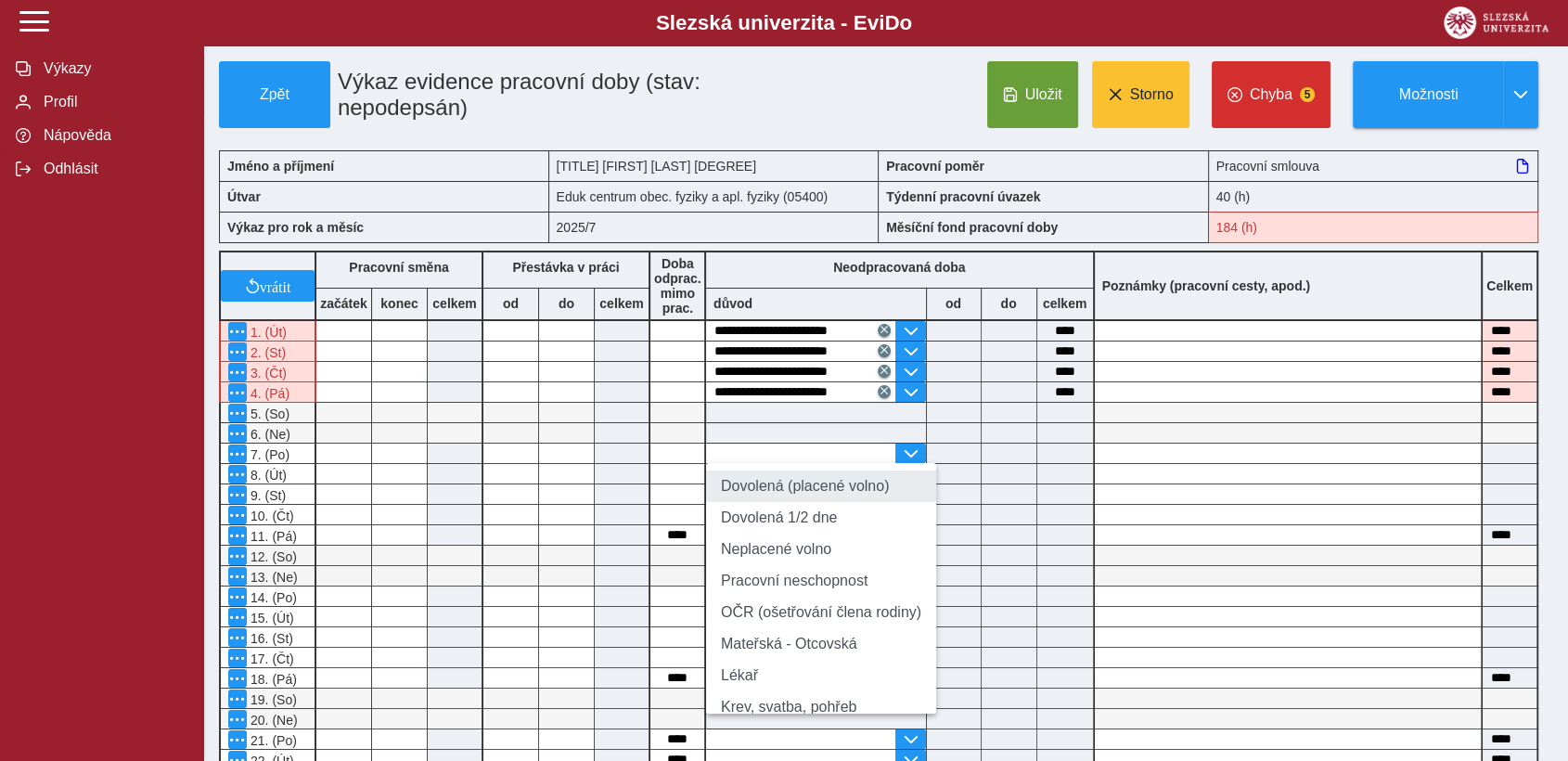 click on "Dovolená (placené volno)" at bounding box center (821, 486) 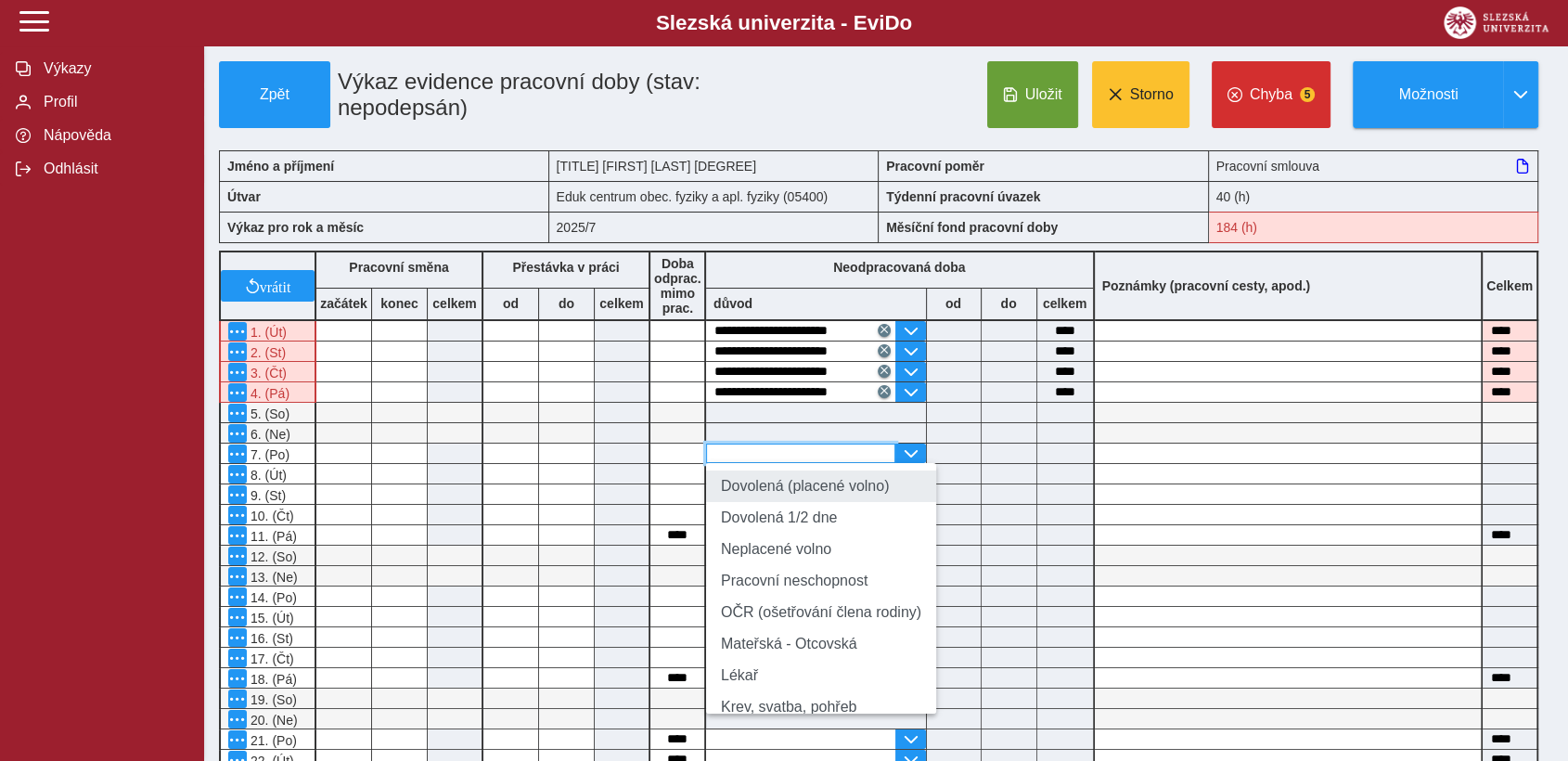 type on "**********" 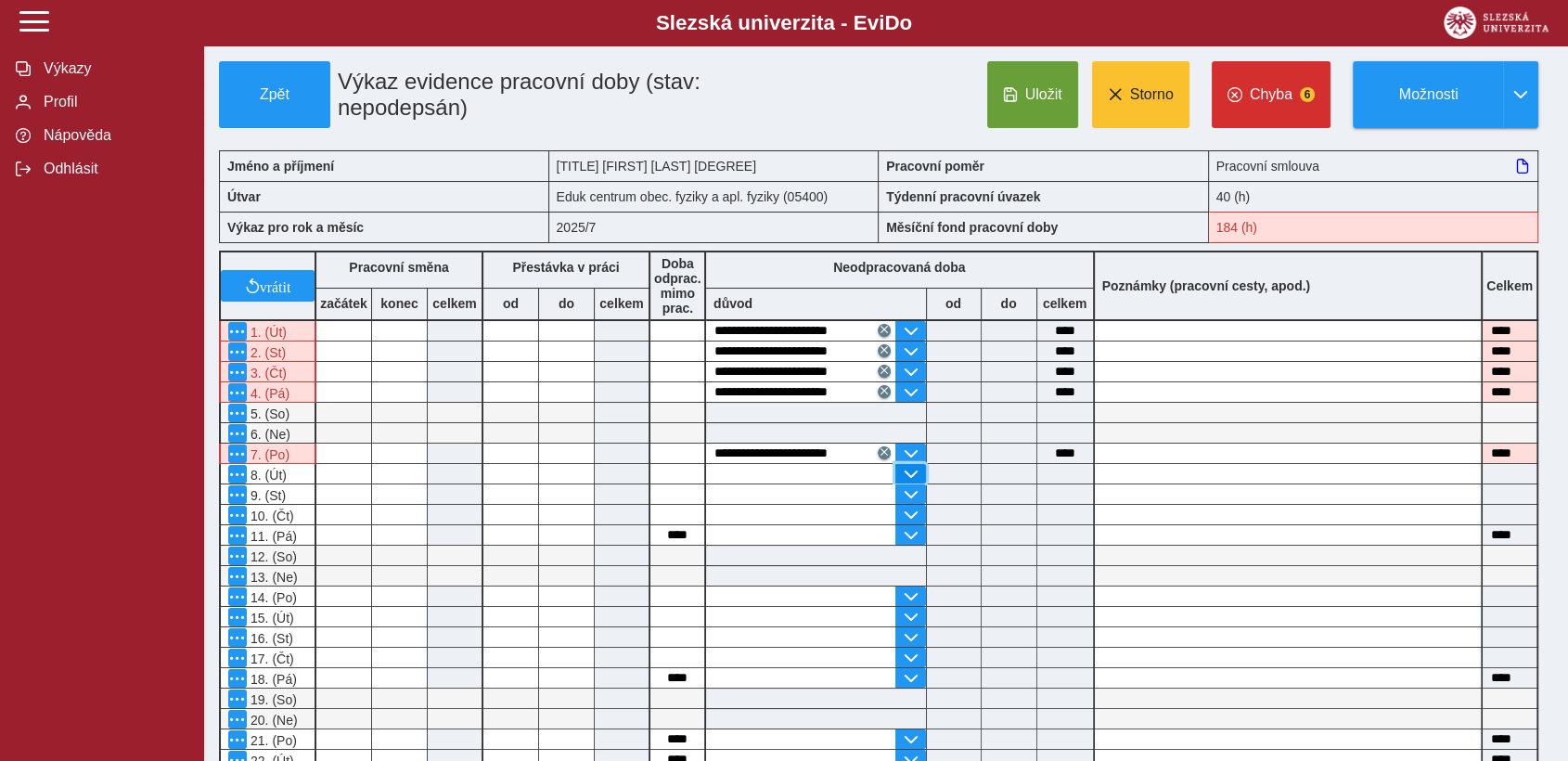 click at bounding box center (910, 474) 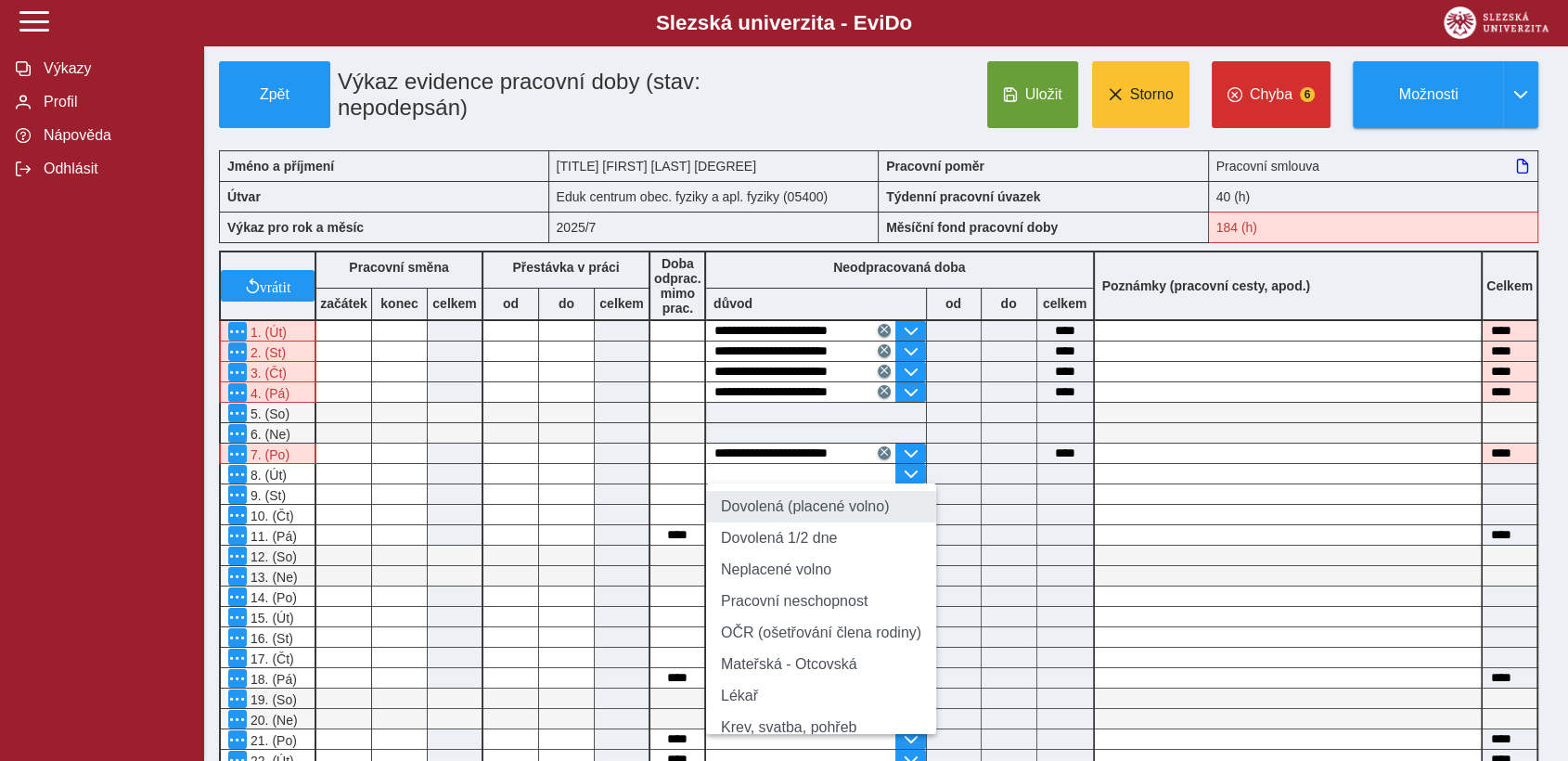 drag, startPoint x: 785, startPoint y: 497, endPoint x: 795, endPoint y: 491, distance: 11.661904 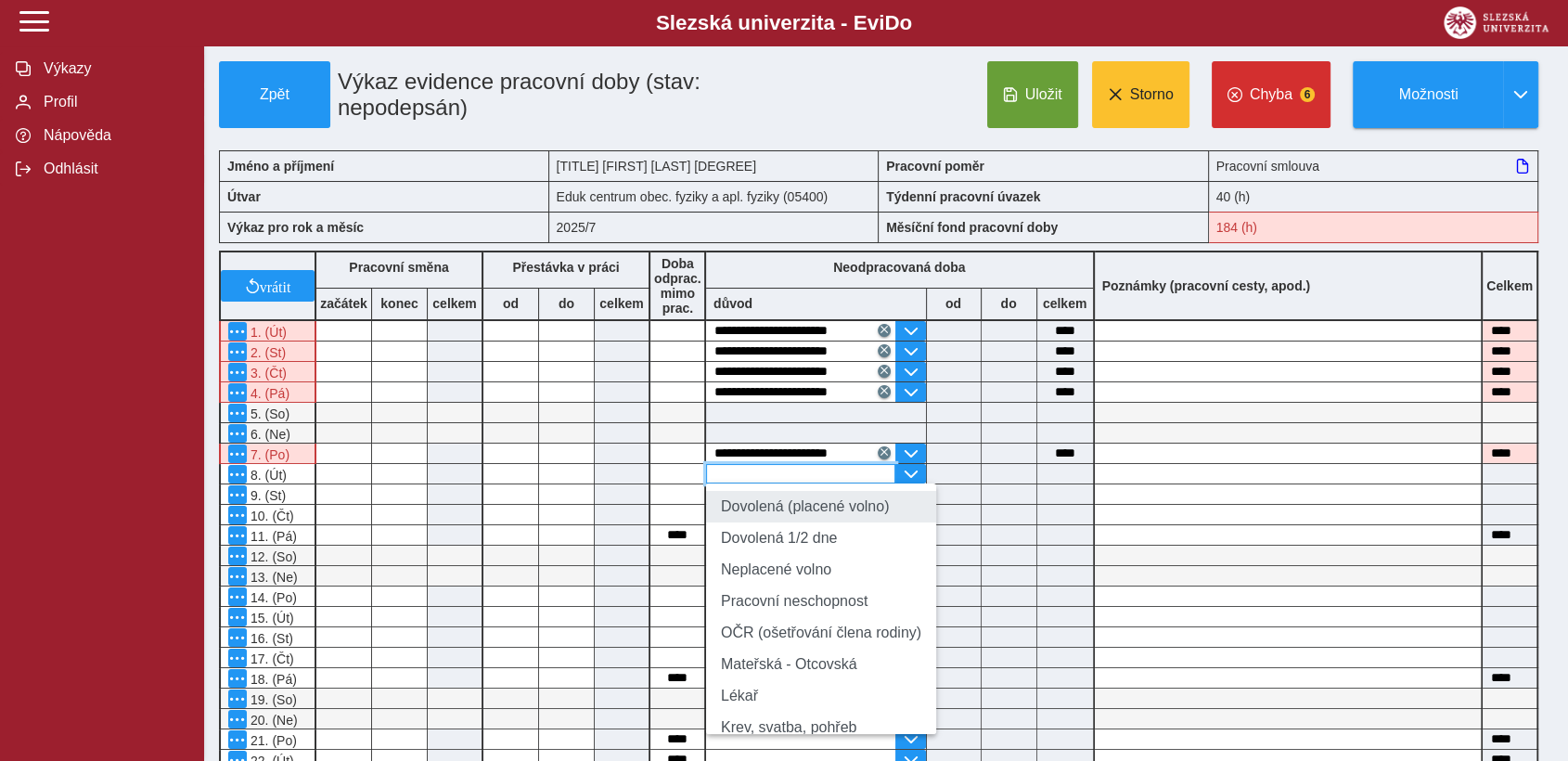 type on "**********" 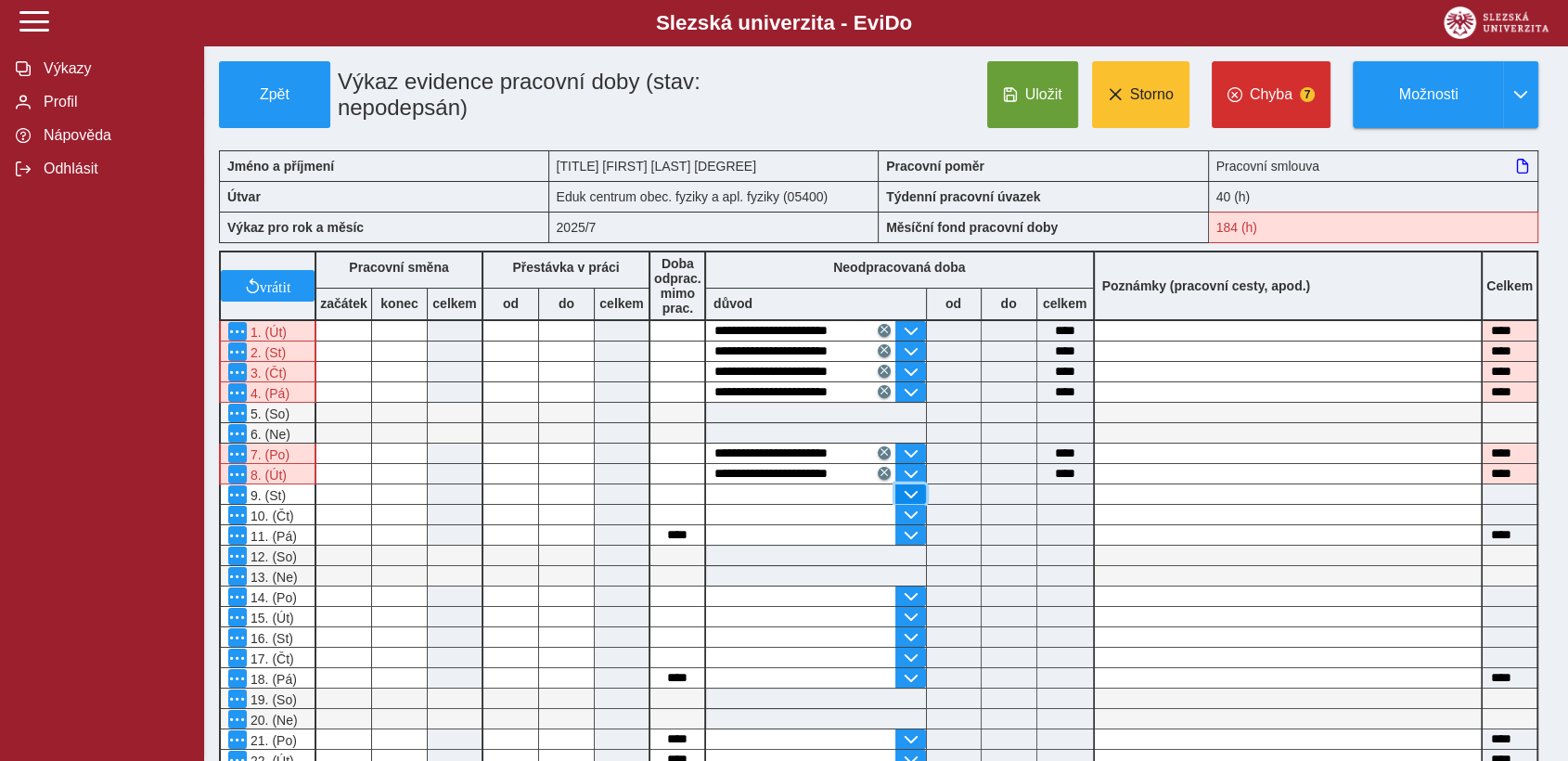click at bounding box center [910, 495] 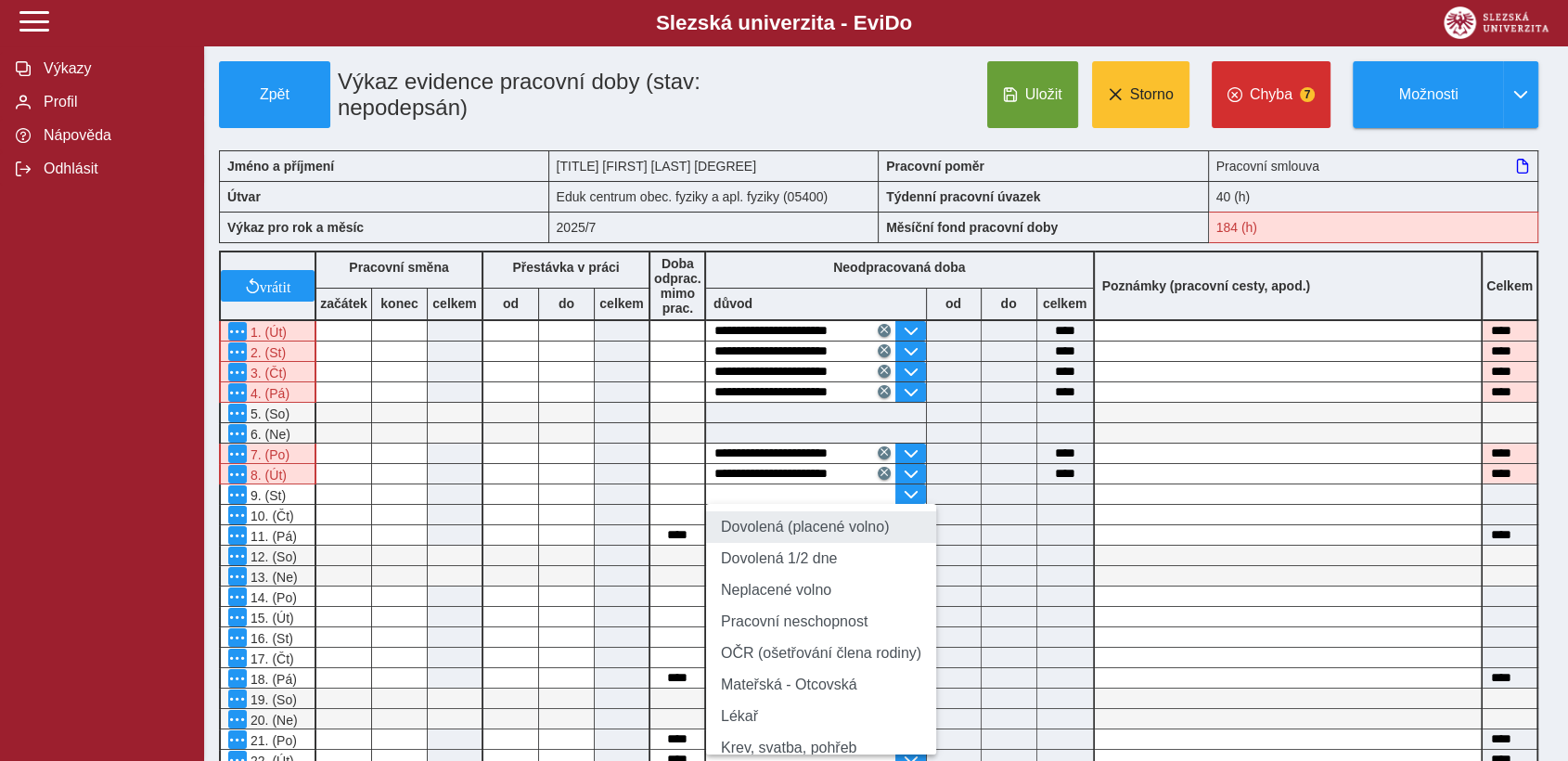 click on "Dovolená (placené volno)" at bounding box center (821, 527) 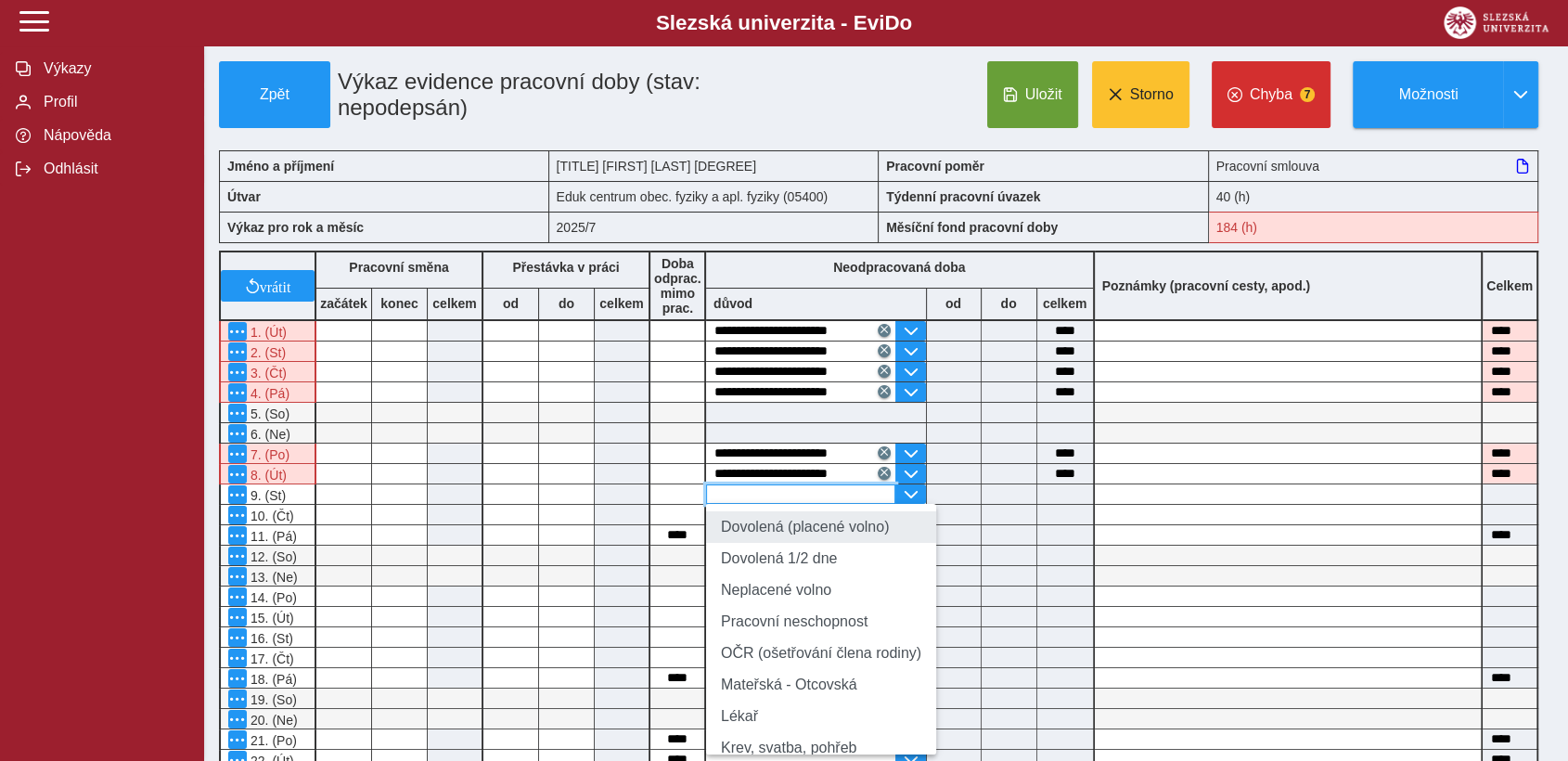 type on "**********" 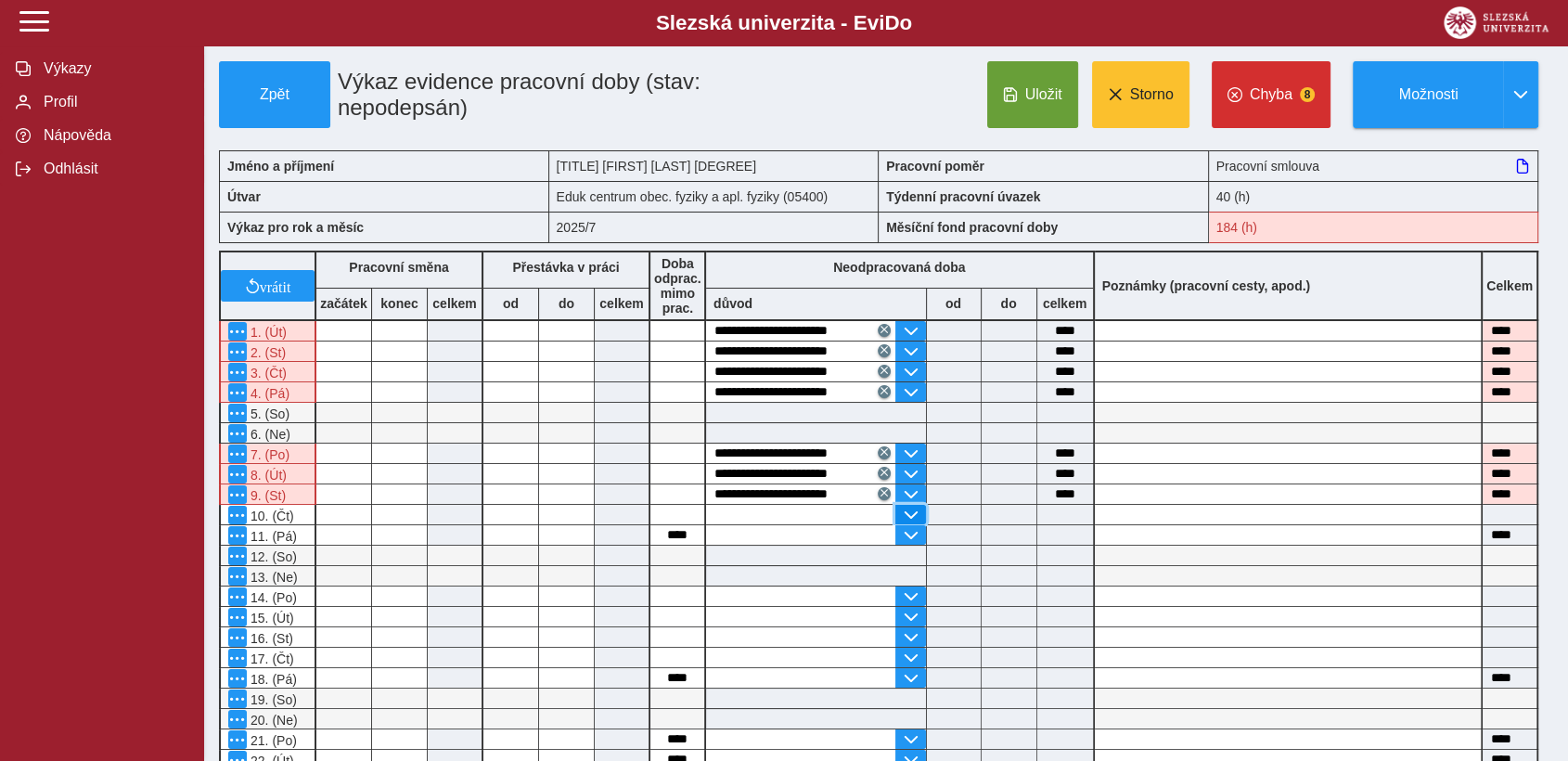click at bounding box center (910, 515) 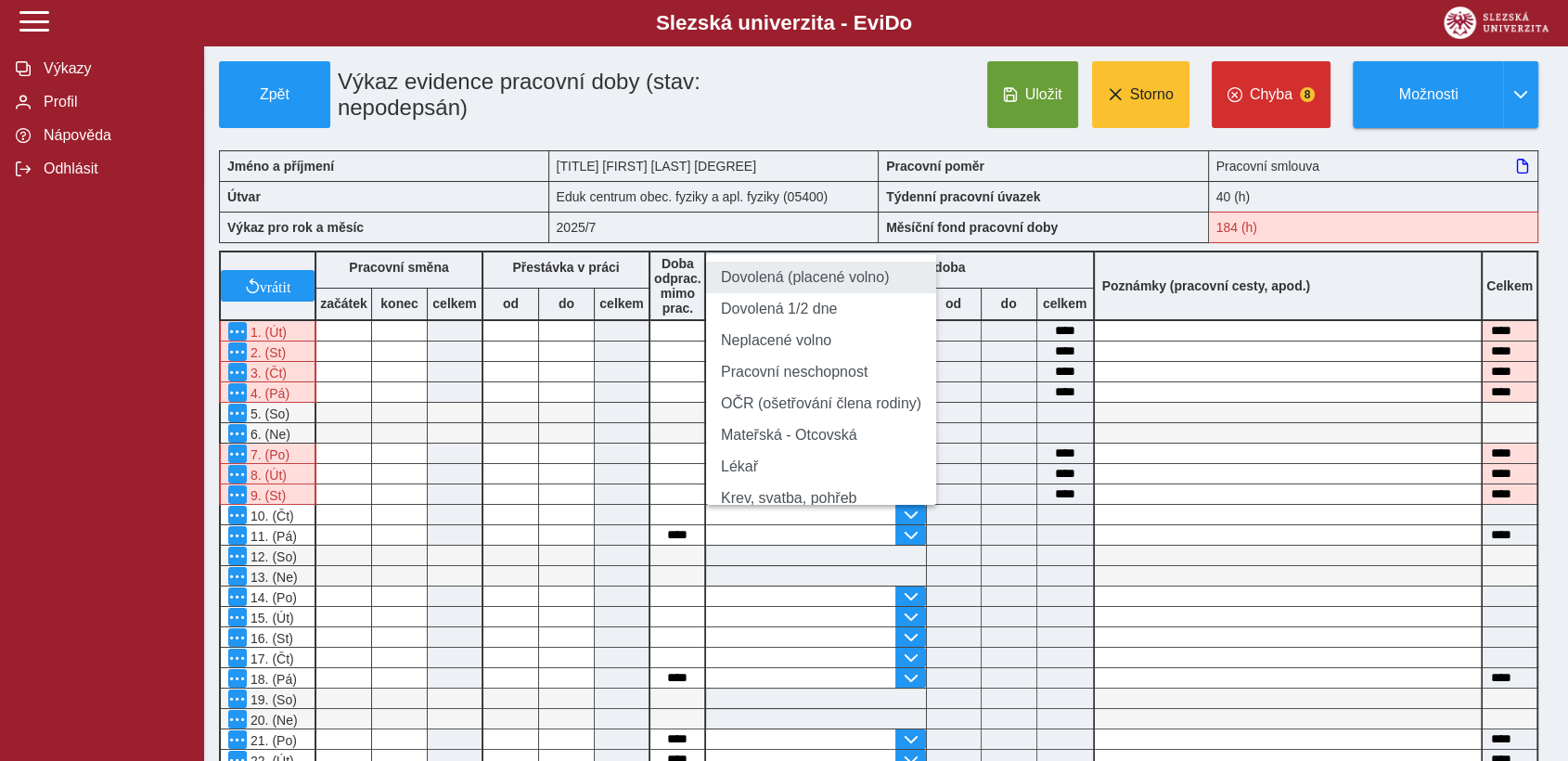 click on "Dovolená (placené volno)" at bounding box center [821, 277] 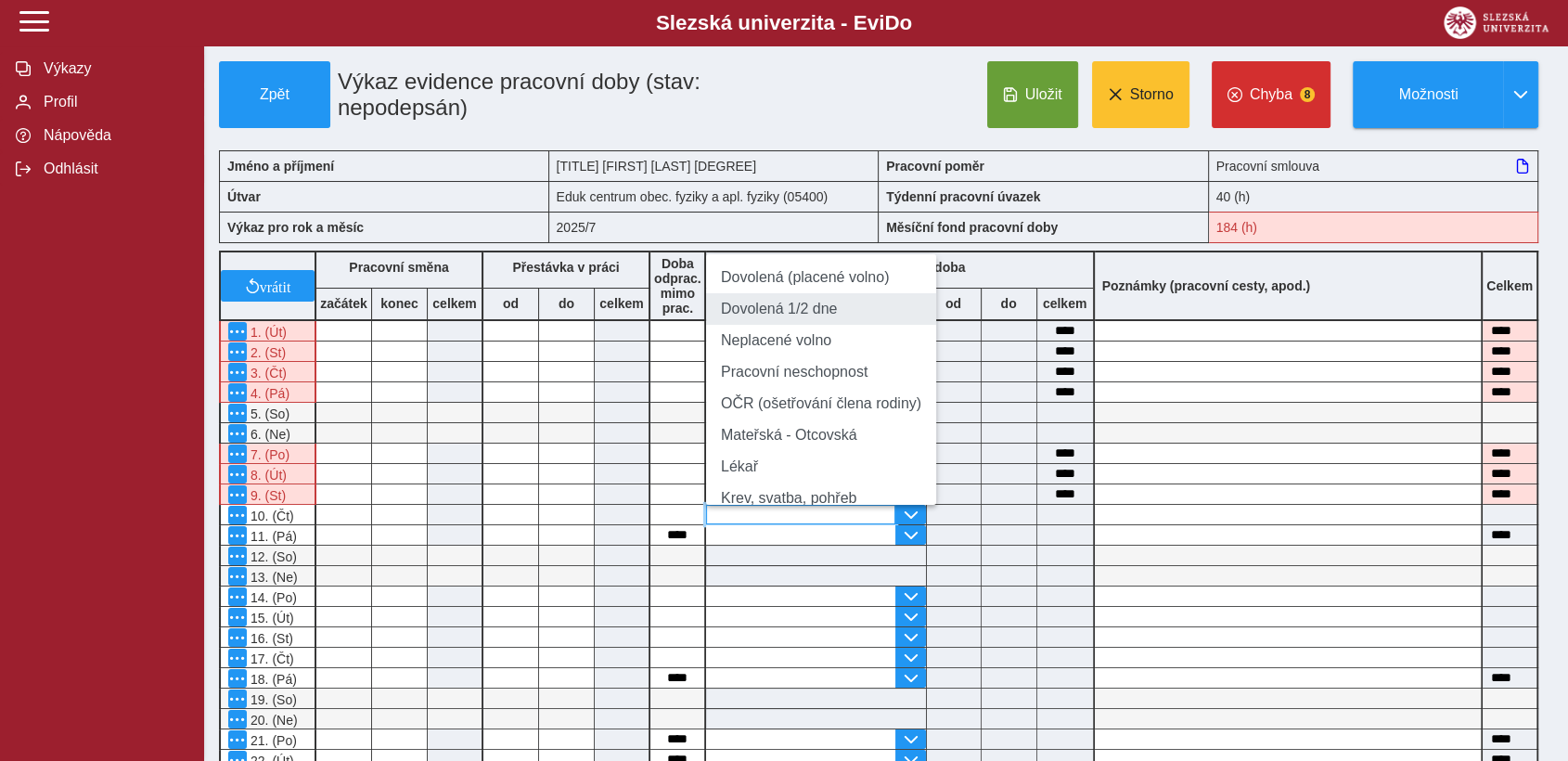 type on "**********" 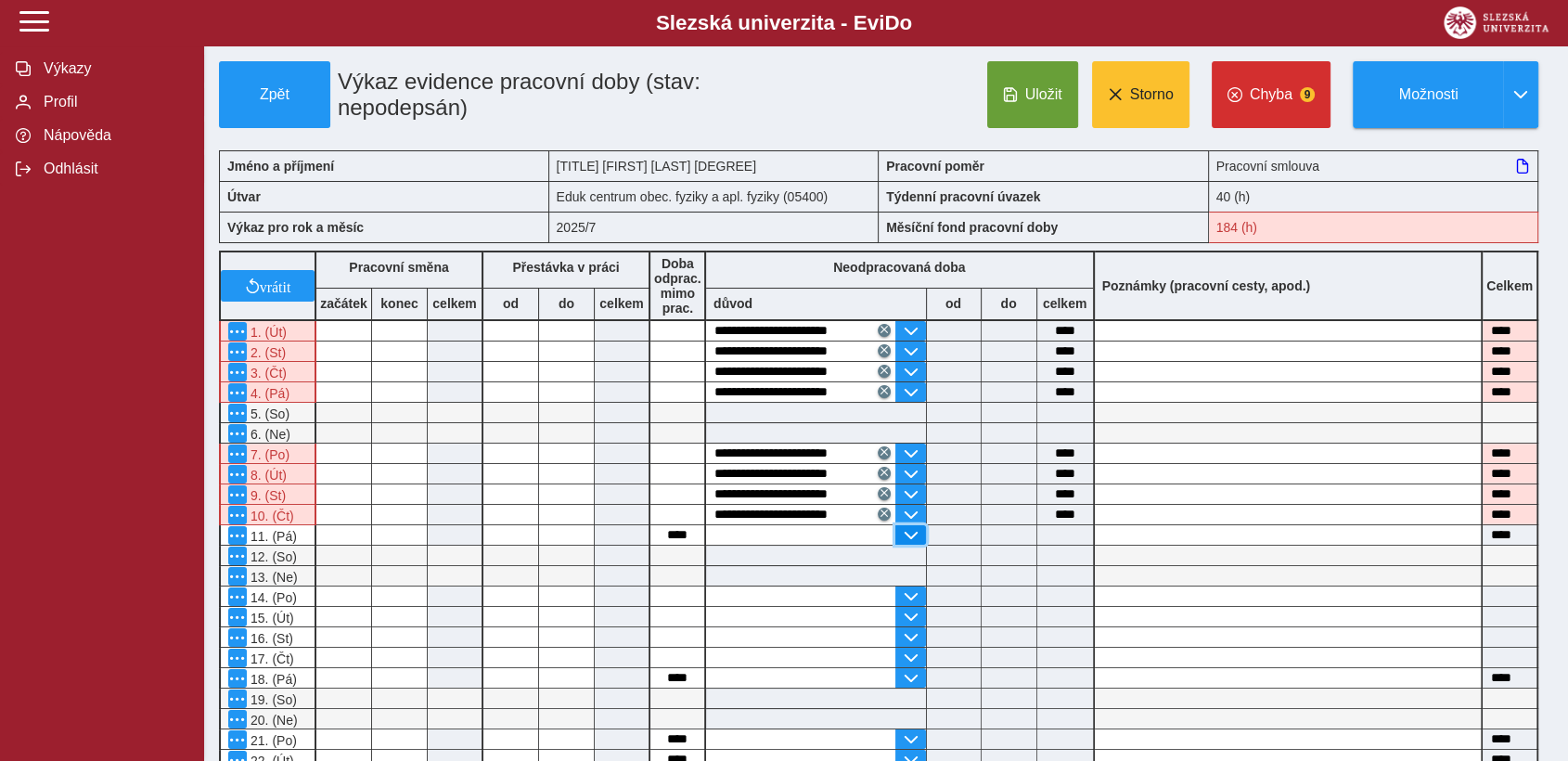 click at bounding box center (910, 535) 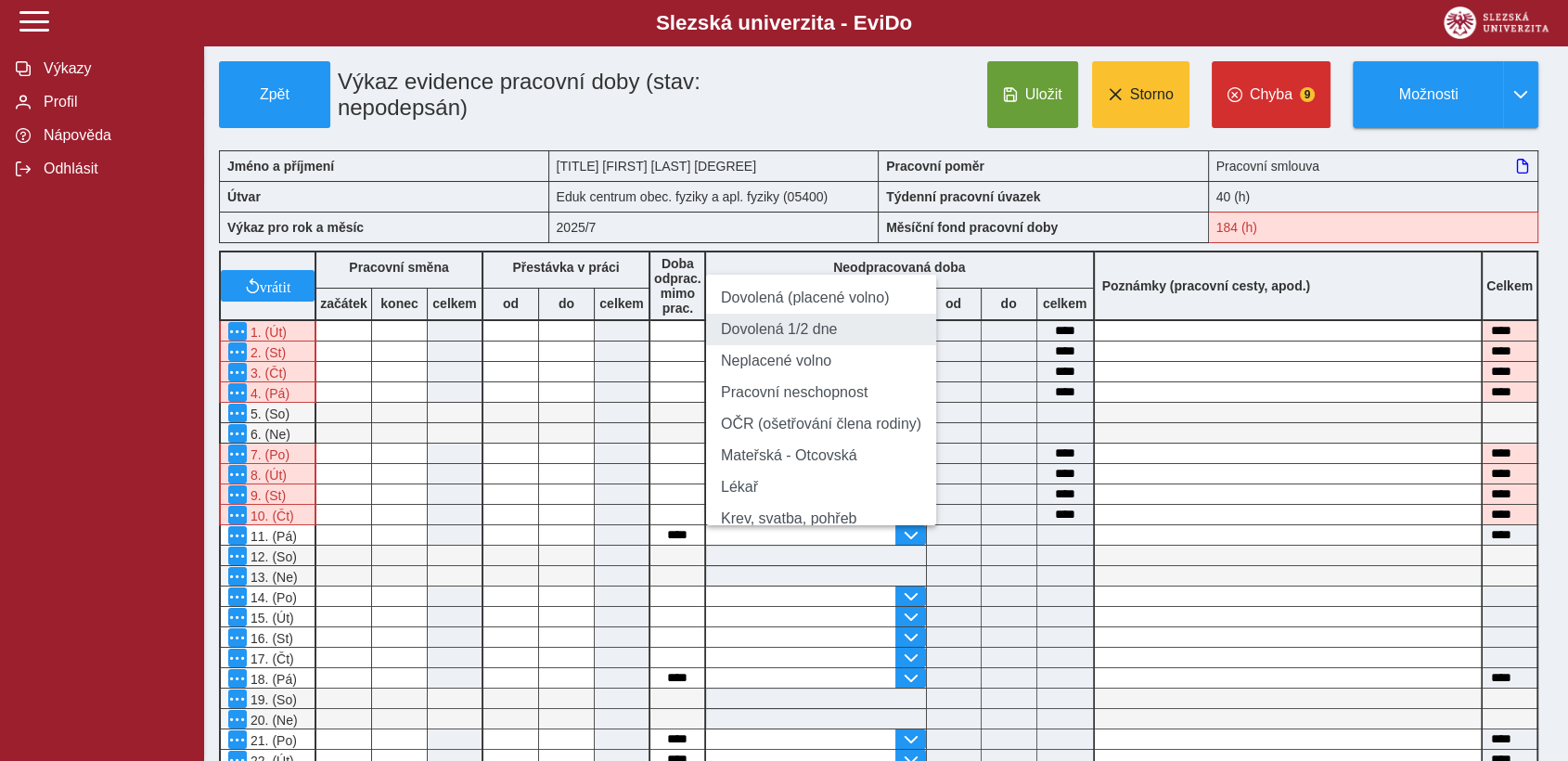 drag, startPoint x: 778, startPoint y: 299, endPoint x: 776, endPoint y: 325, distance: 26.07681 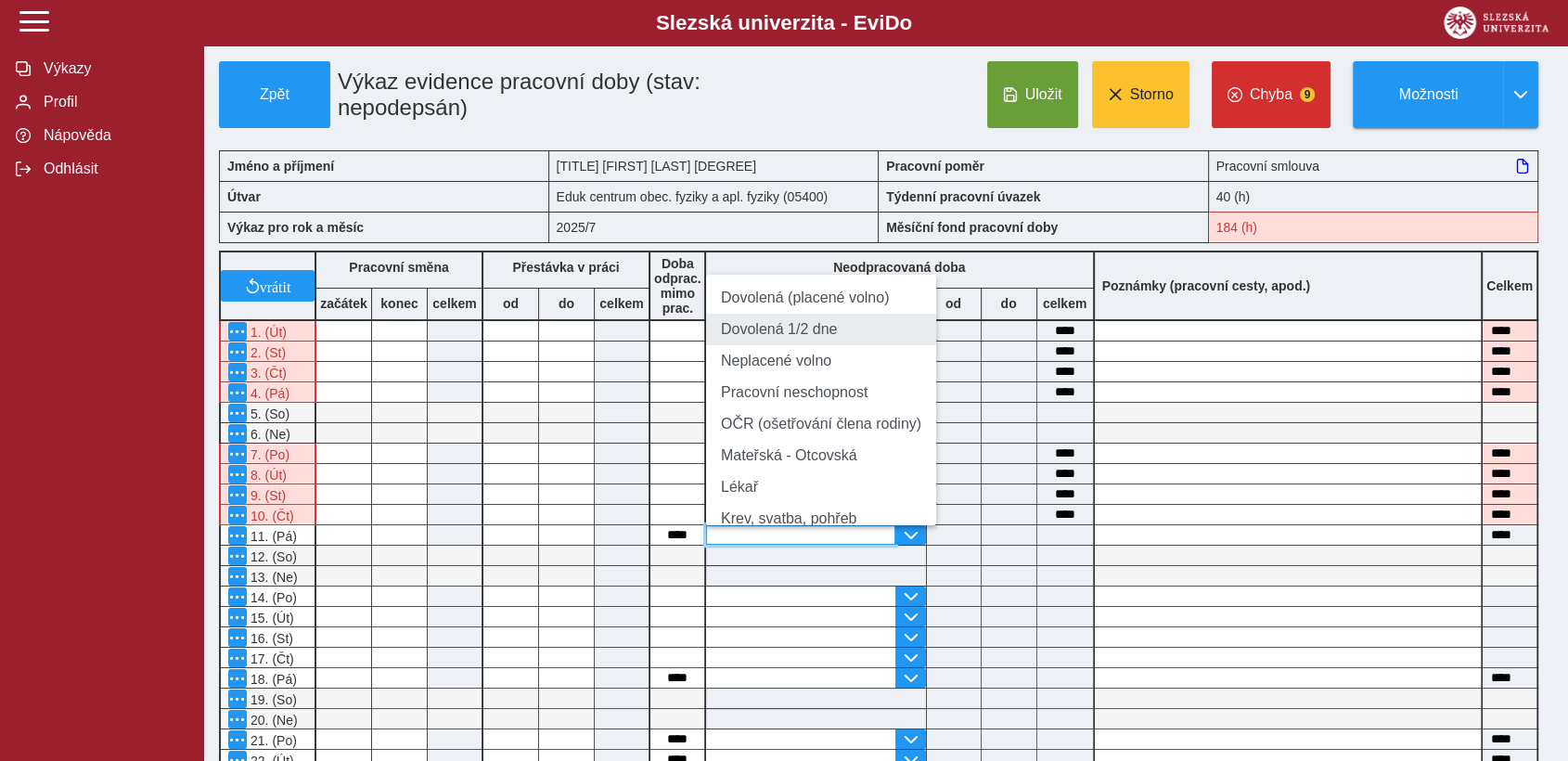type 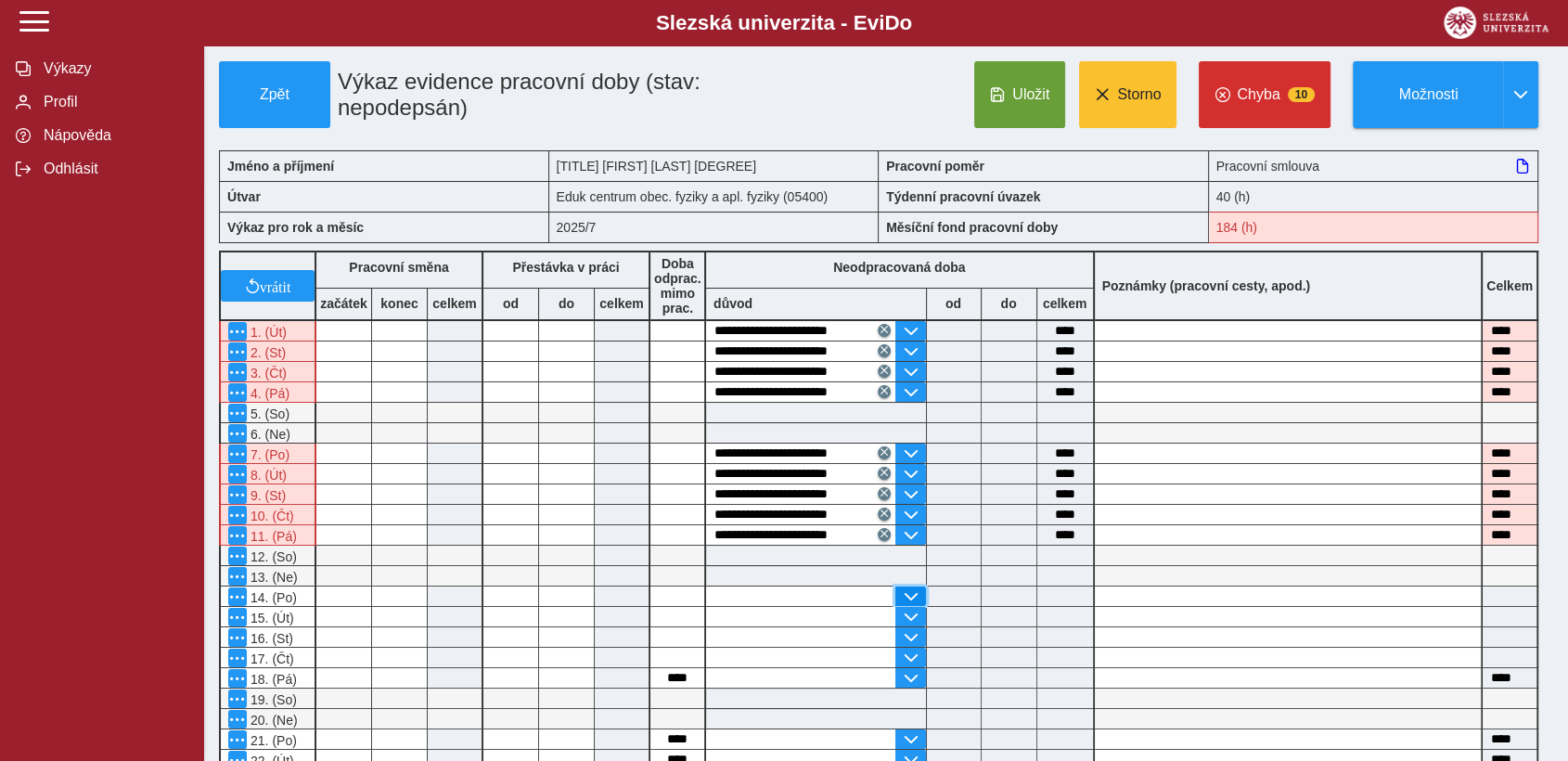 click at bounding box center (910, 597) 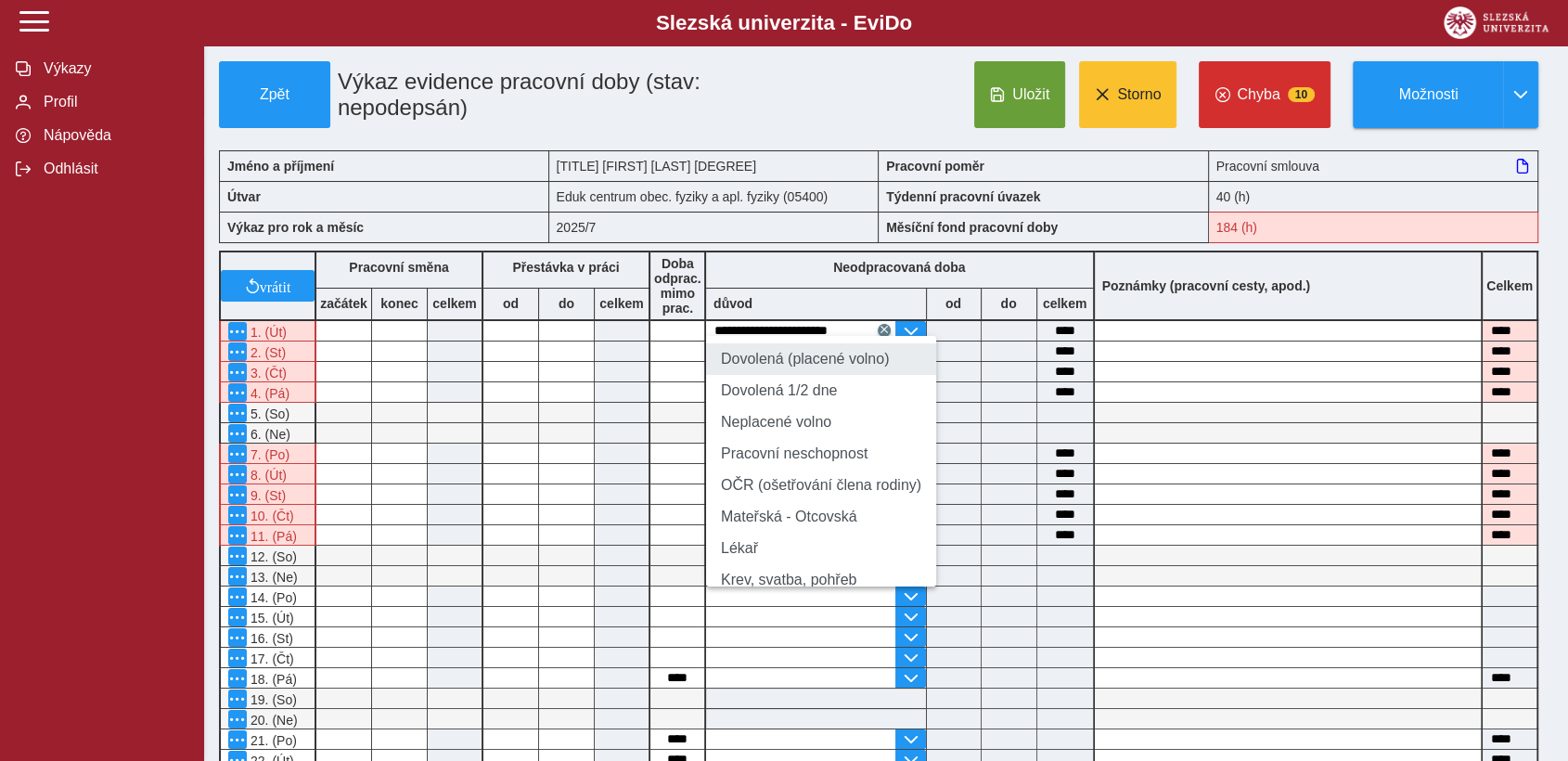 drag, startPoint x: 761, startPoint y: 358, endPoint x: 772, endPoint y: 365, distance: 13.038405 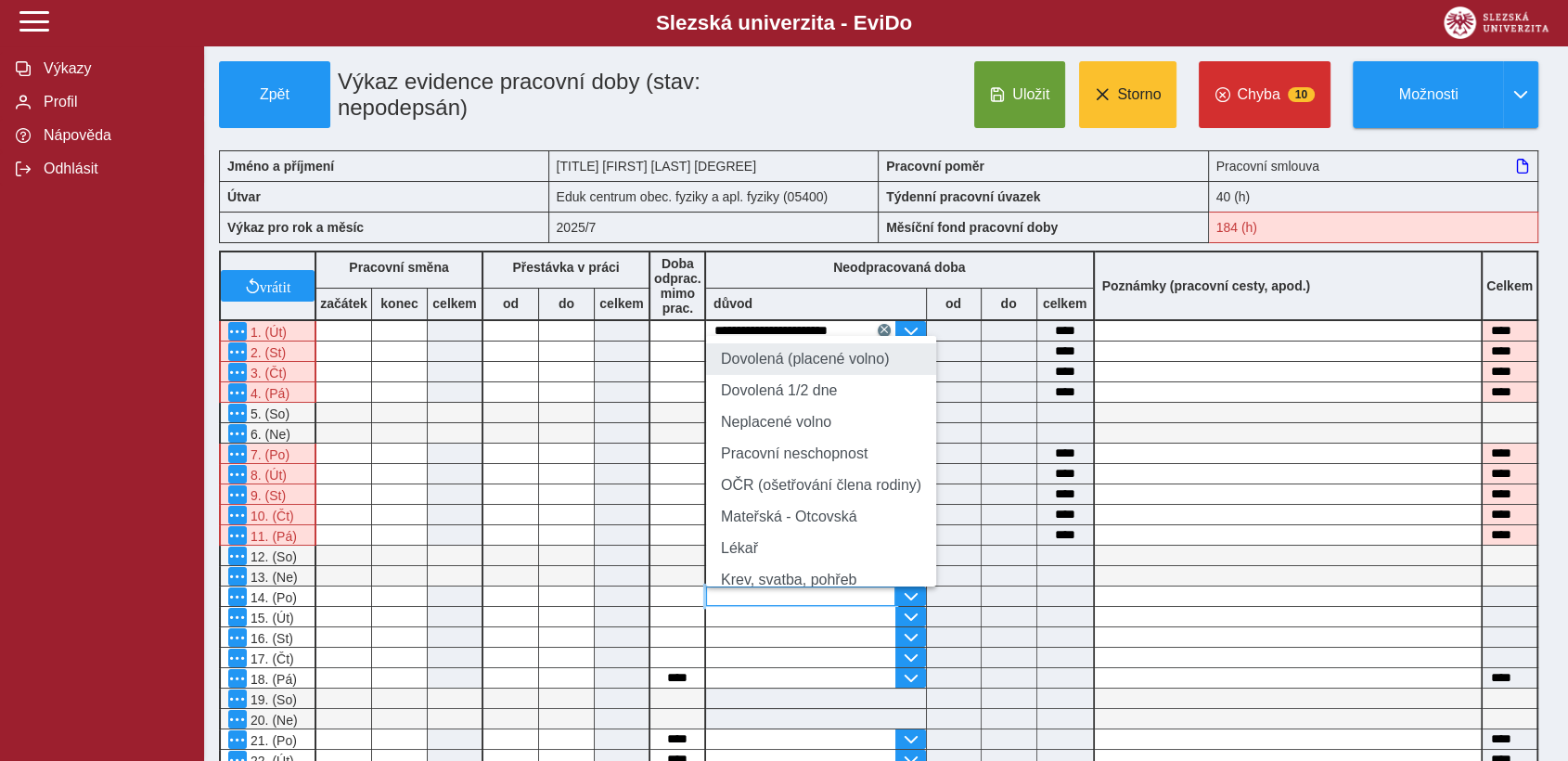 type on "**********" 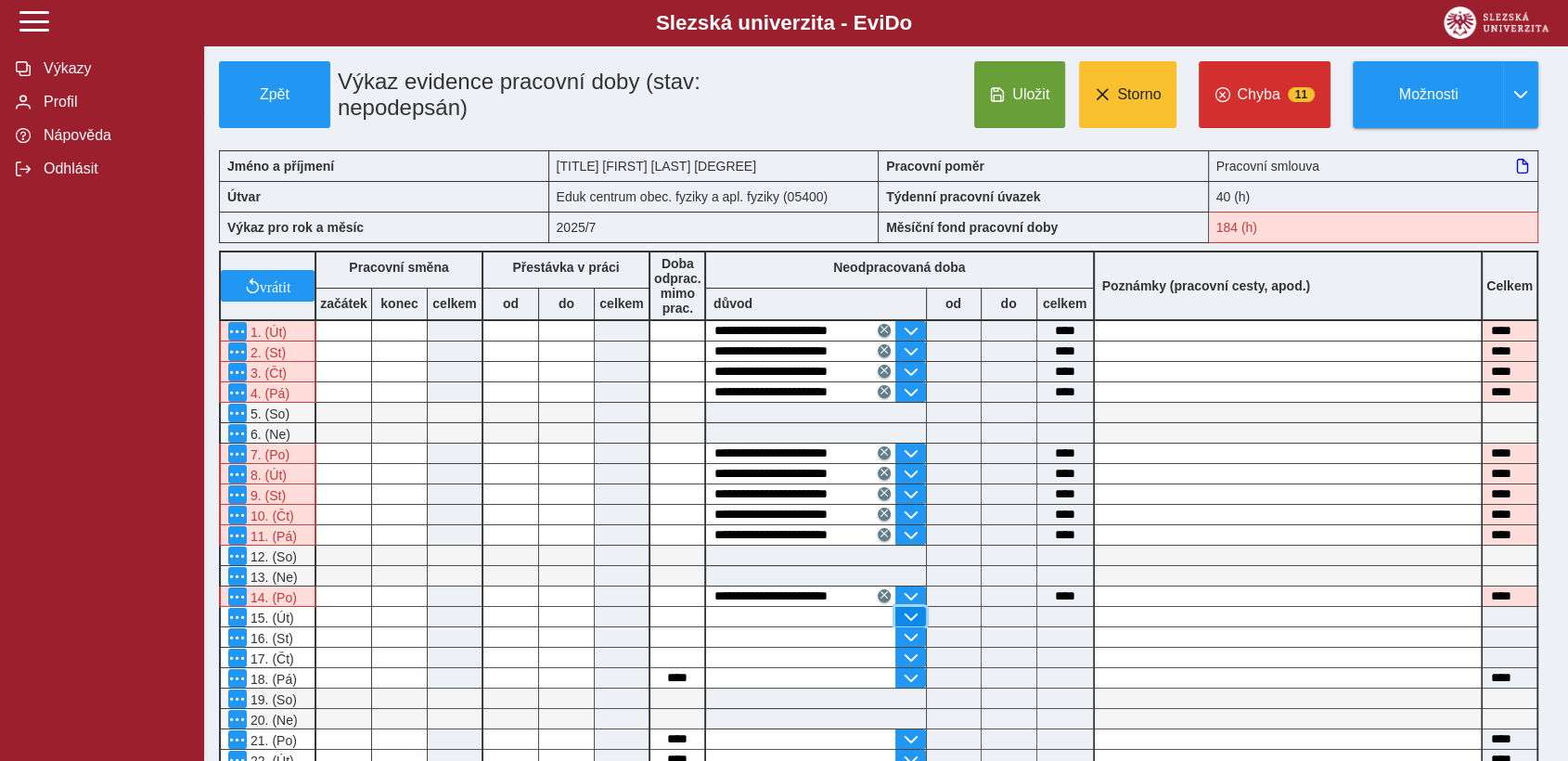 click at bounding box center (910, 616) 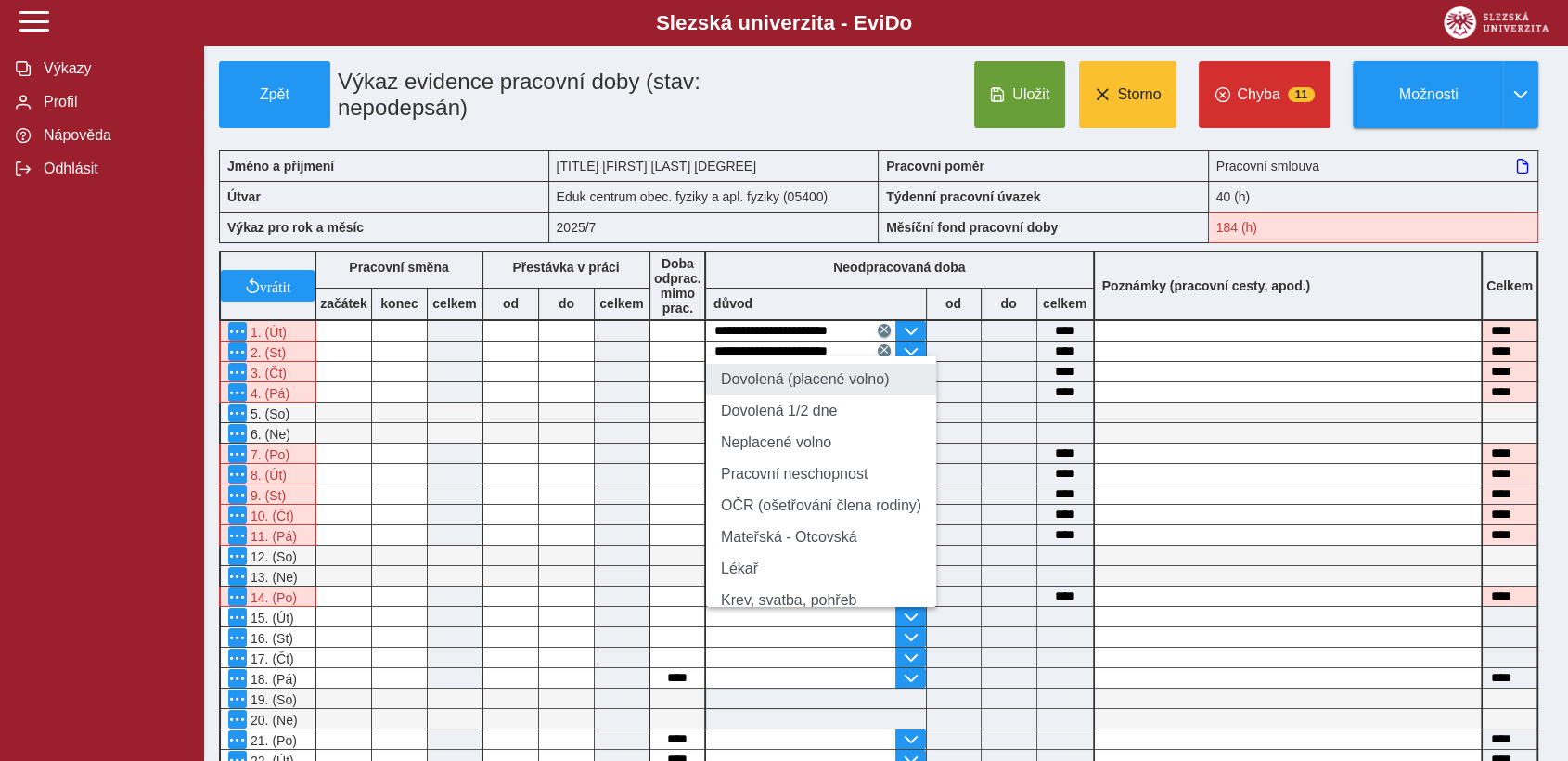 click on "Dovolená (placené volno)" at bounding box center (821, 380) 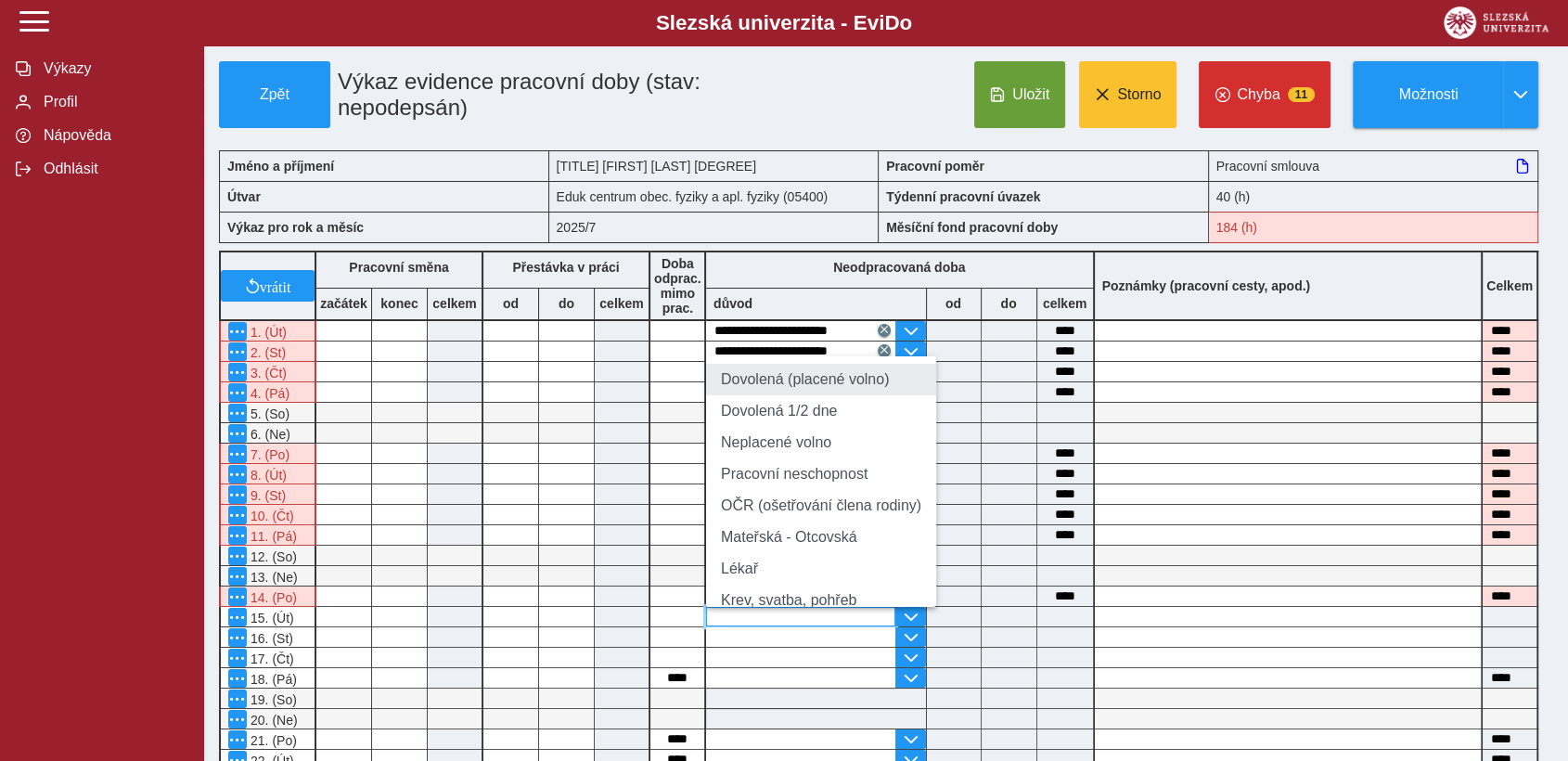 type on "**********" 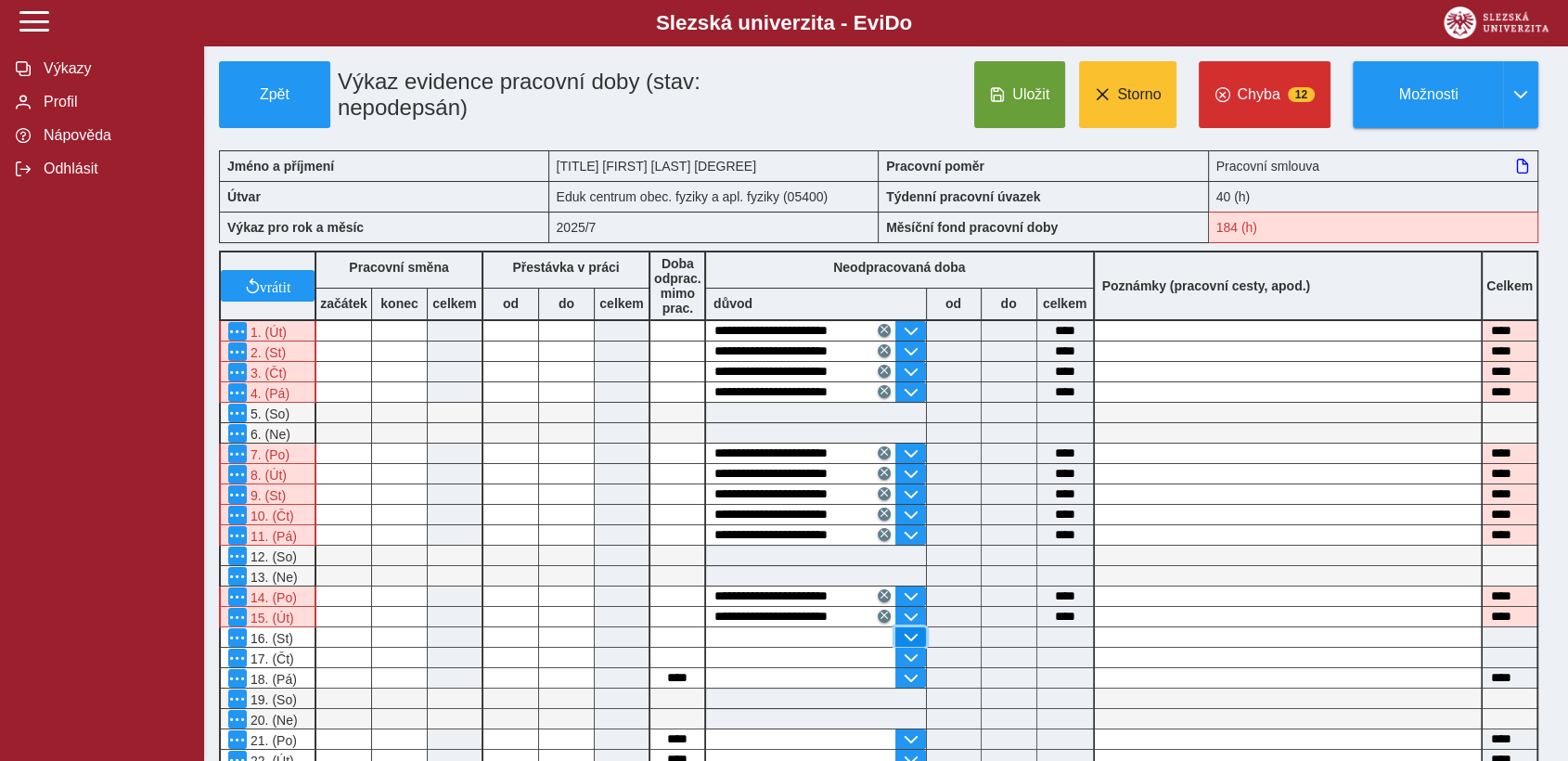 click at bounding box center (910, 638) 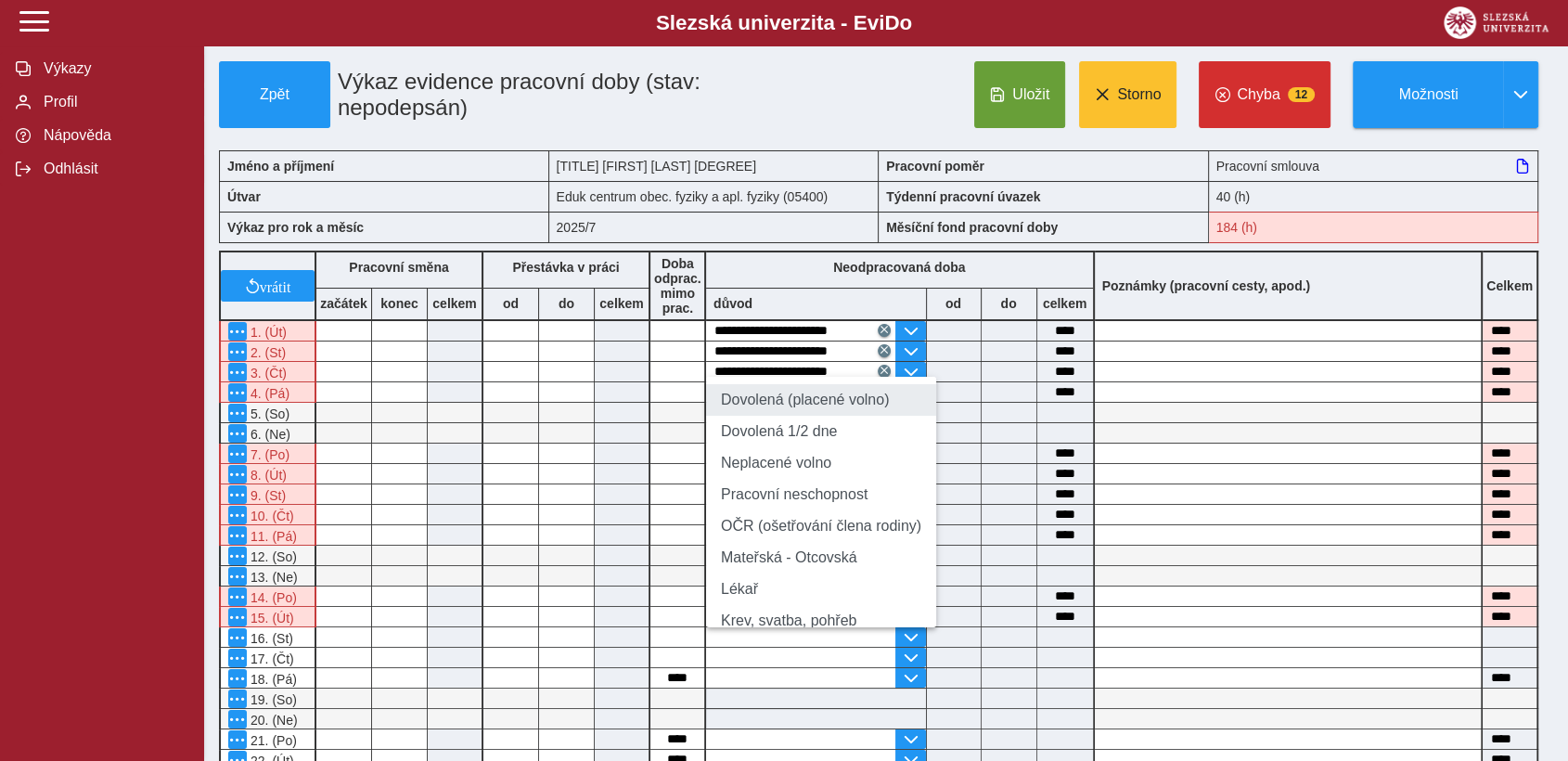 click on "Dovolená (placené volno)" at bounding box center (821, 400) 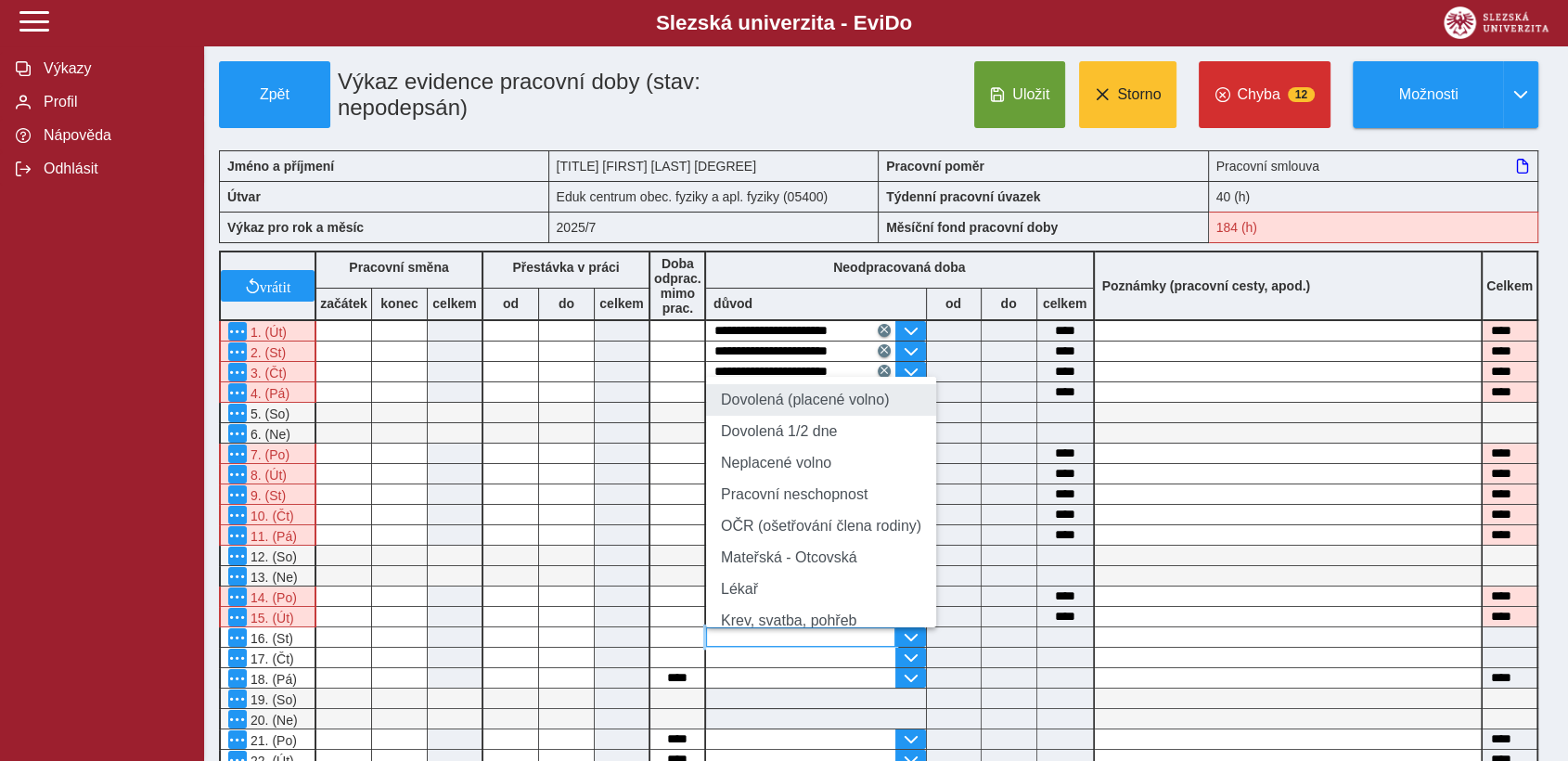 type on "**********" 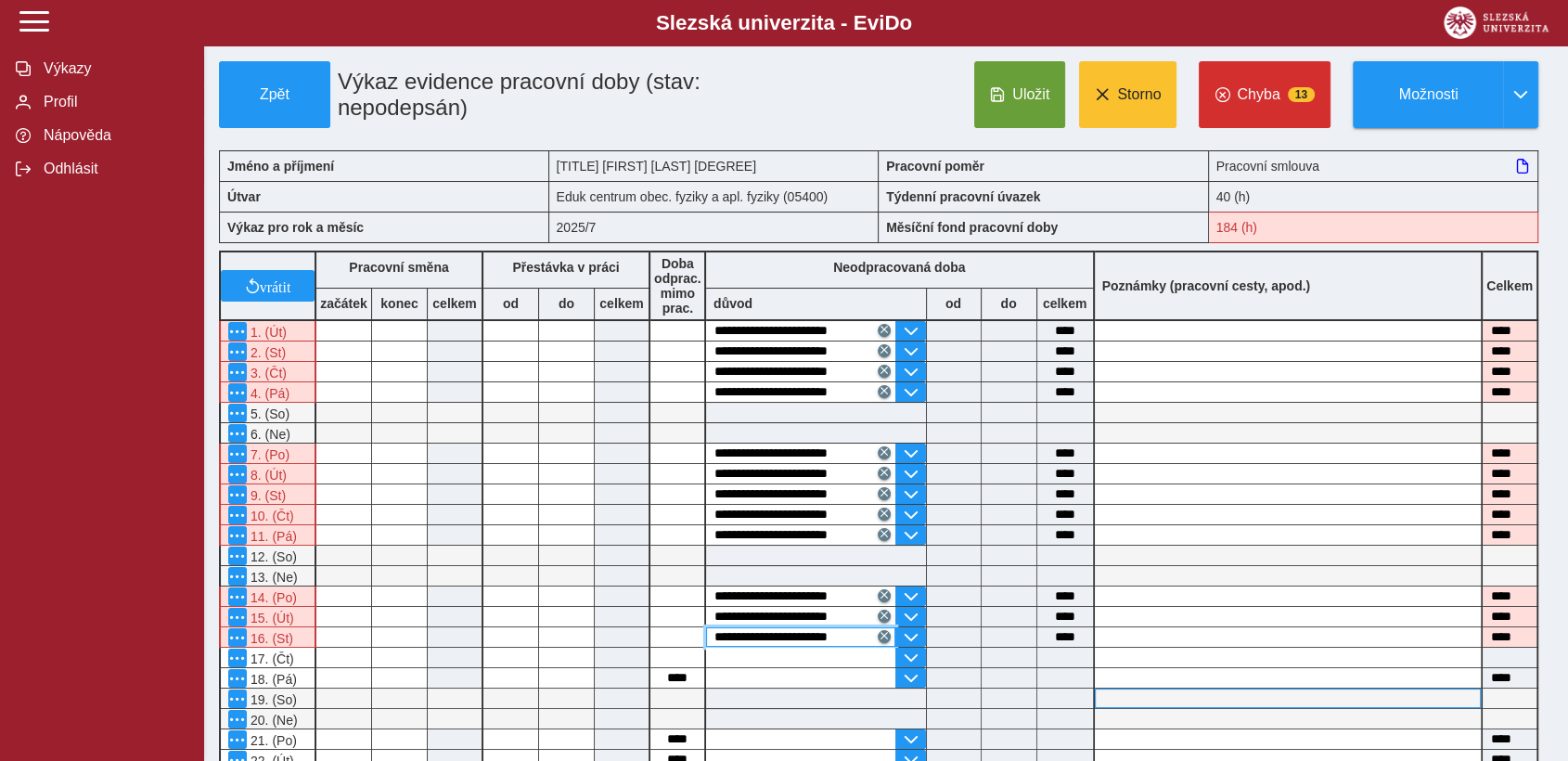 scroll, scrollTop: 206, scrollLeft: 0, axis: vertical 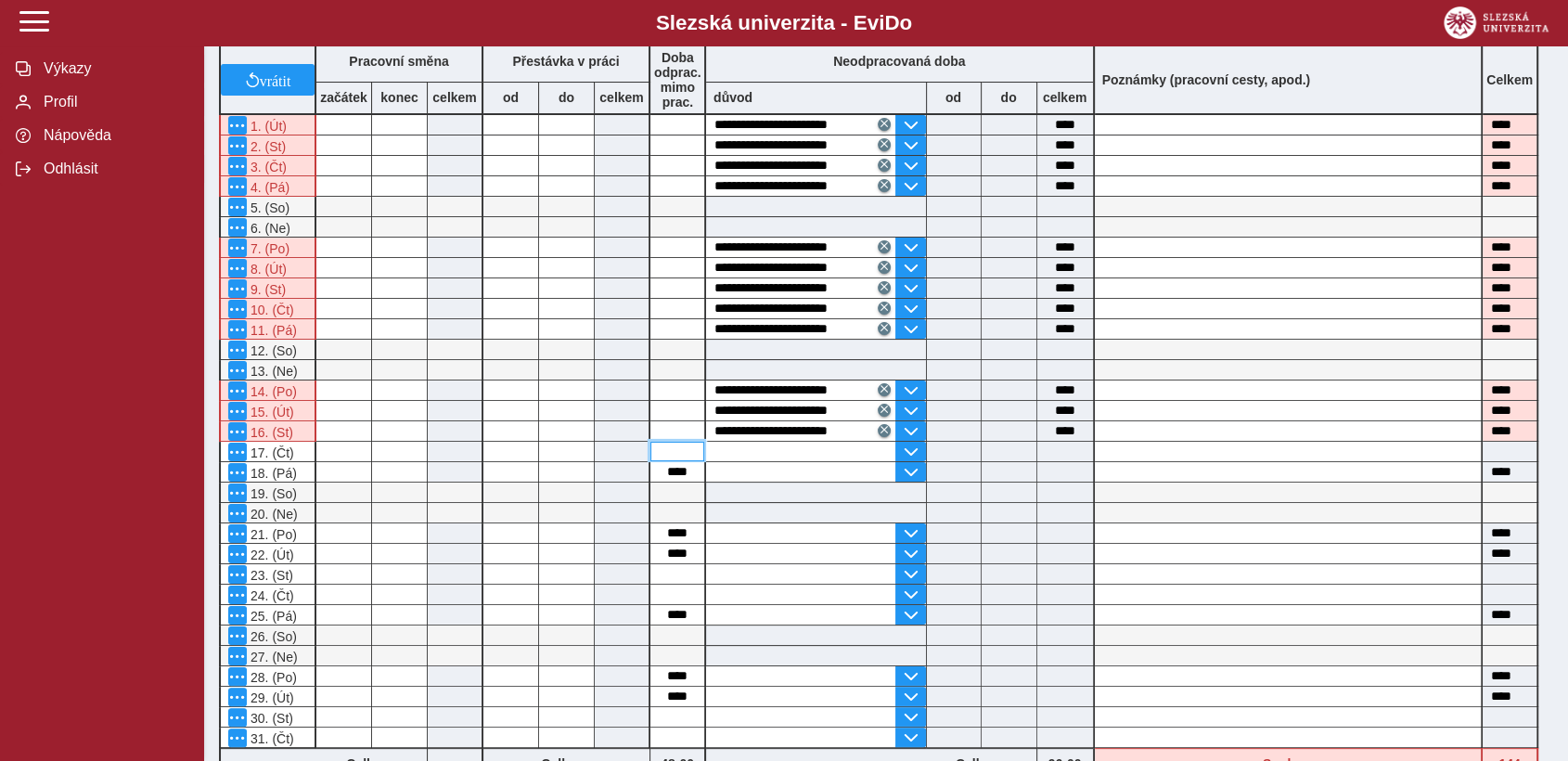 click at bounding box center [677, 451] 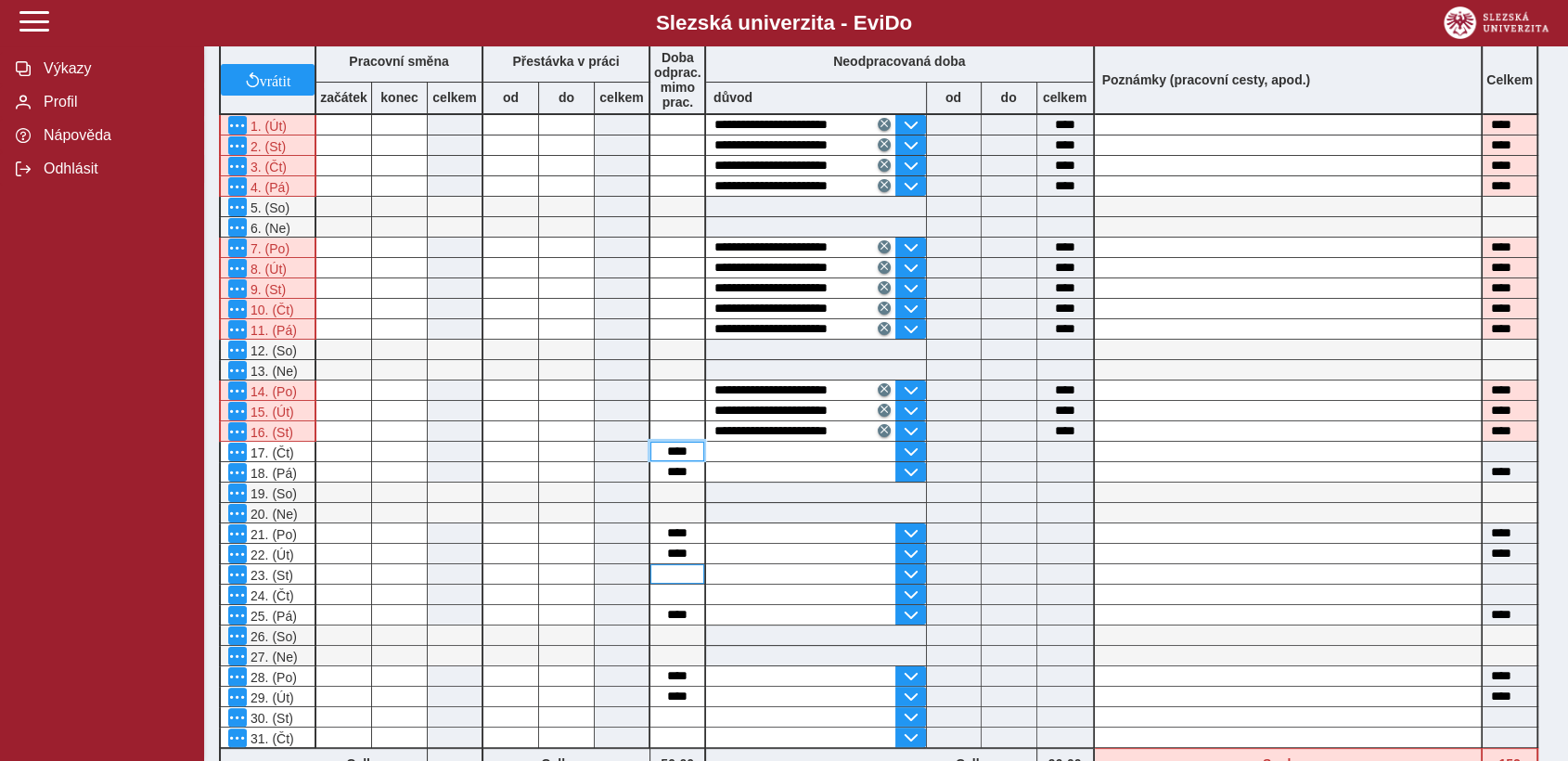 type on "****" 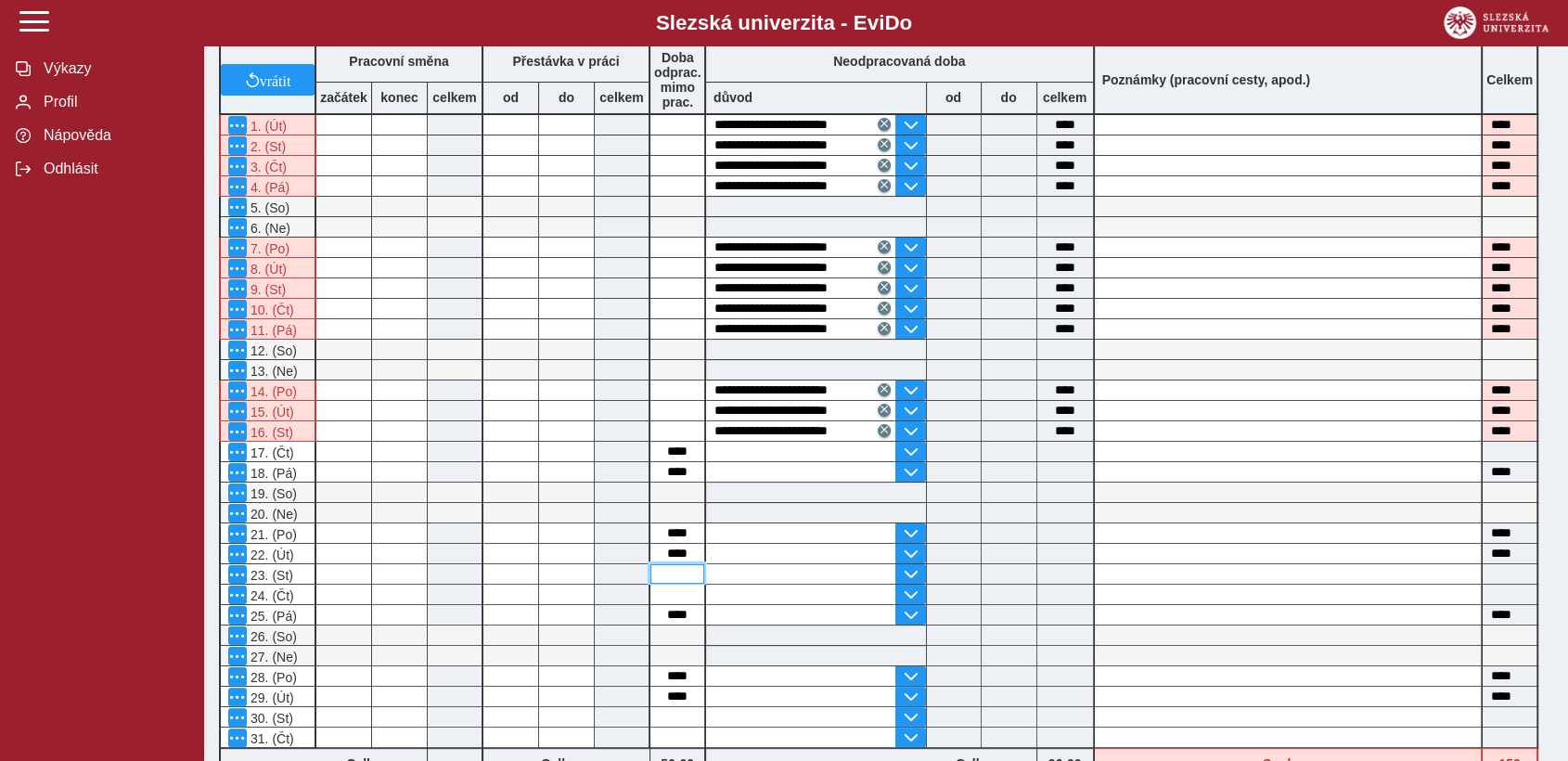 click at bounding box center [677, 574] 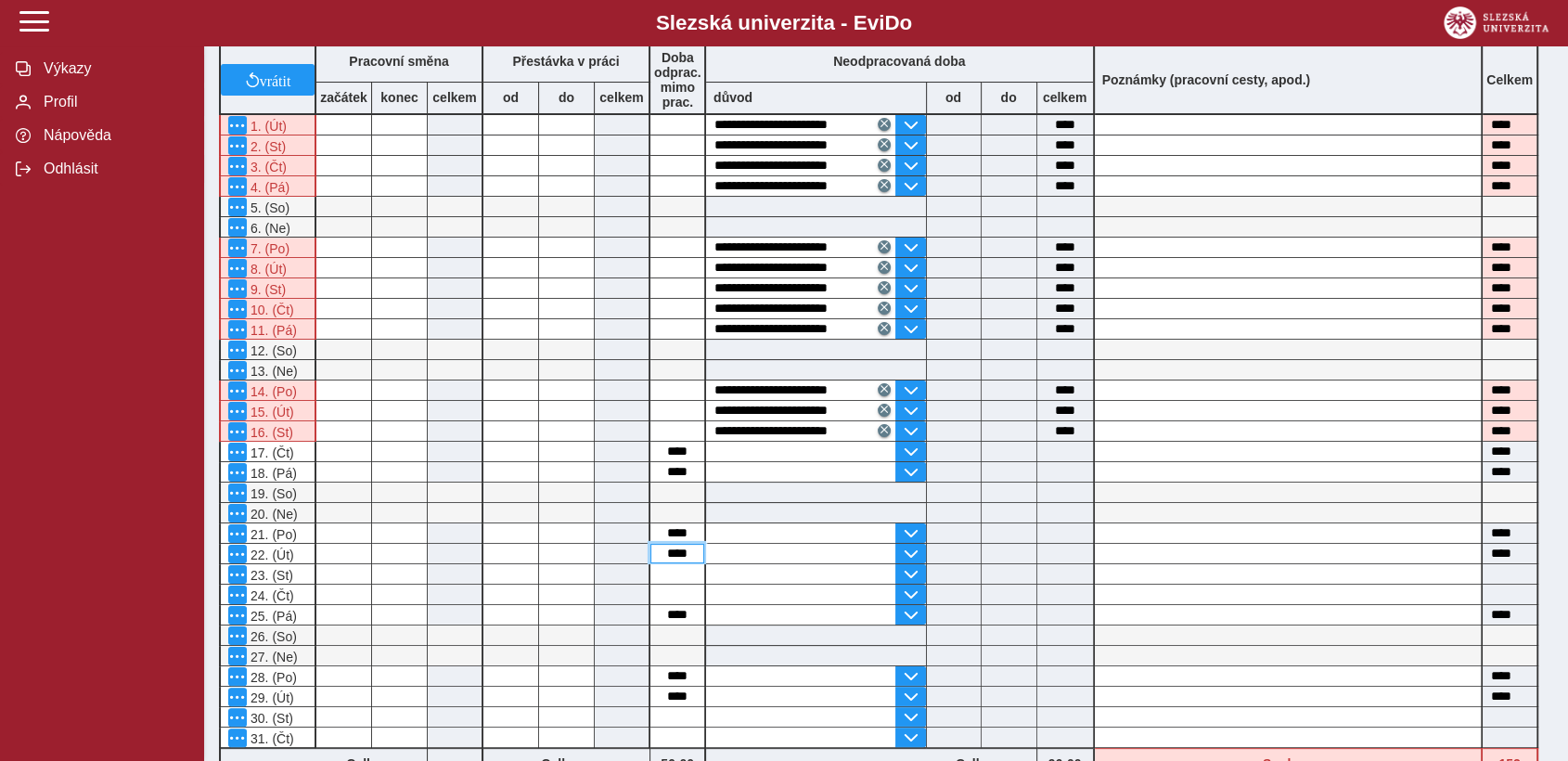drag, startPoint x: 660, startPoint y: 544, endPoint x: 688, endPoint y: 543, distance: 28.017851 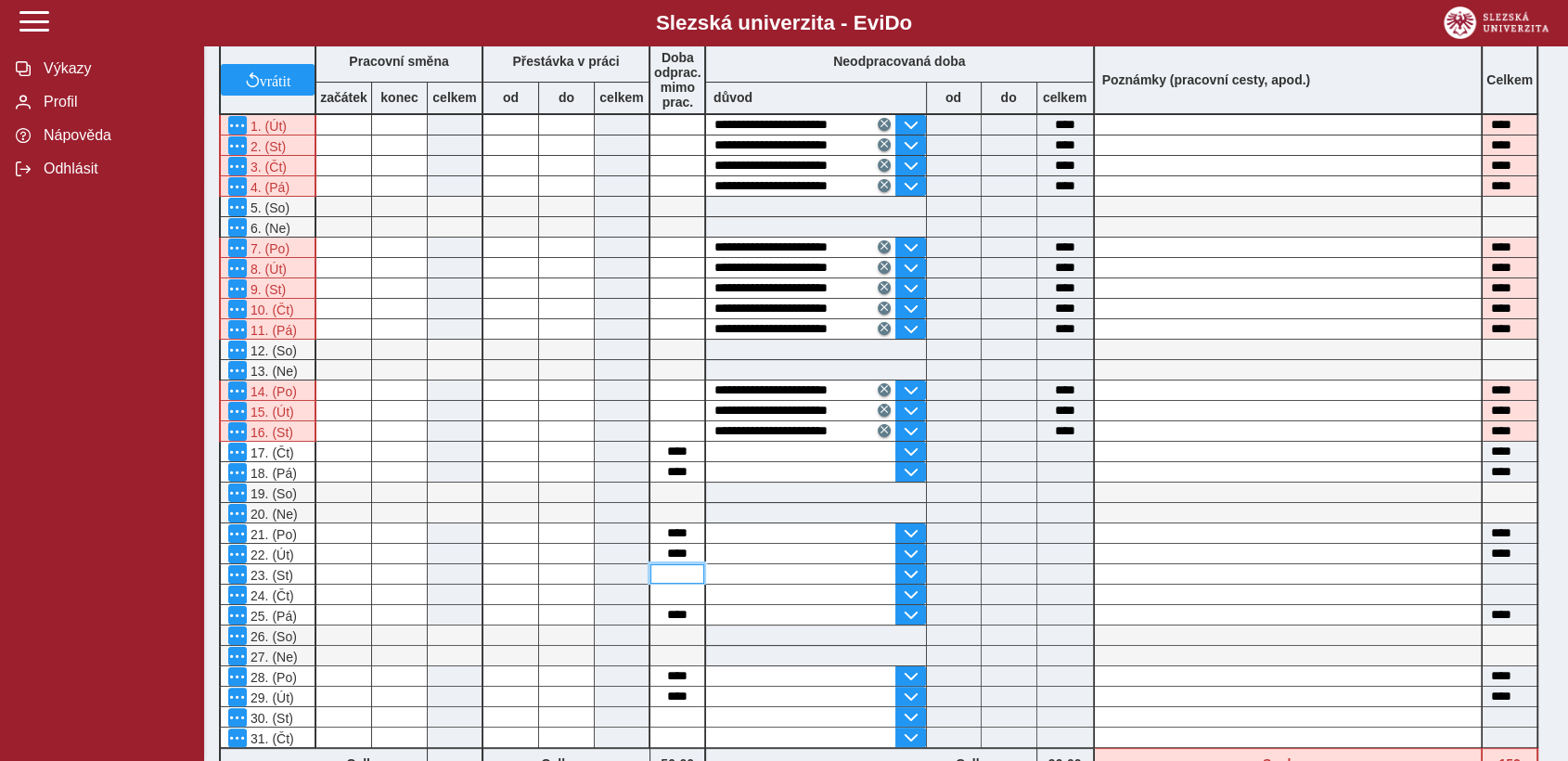 click at bounding box center (677, 574) 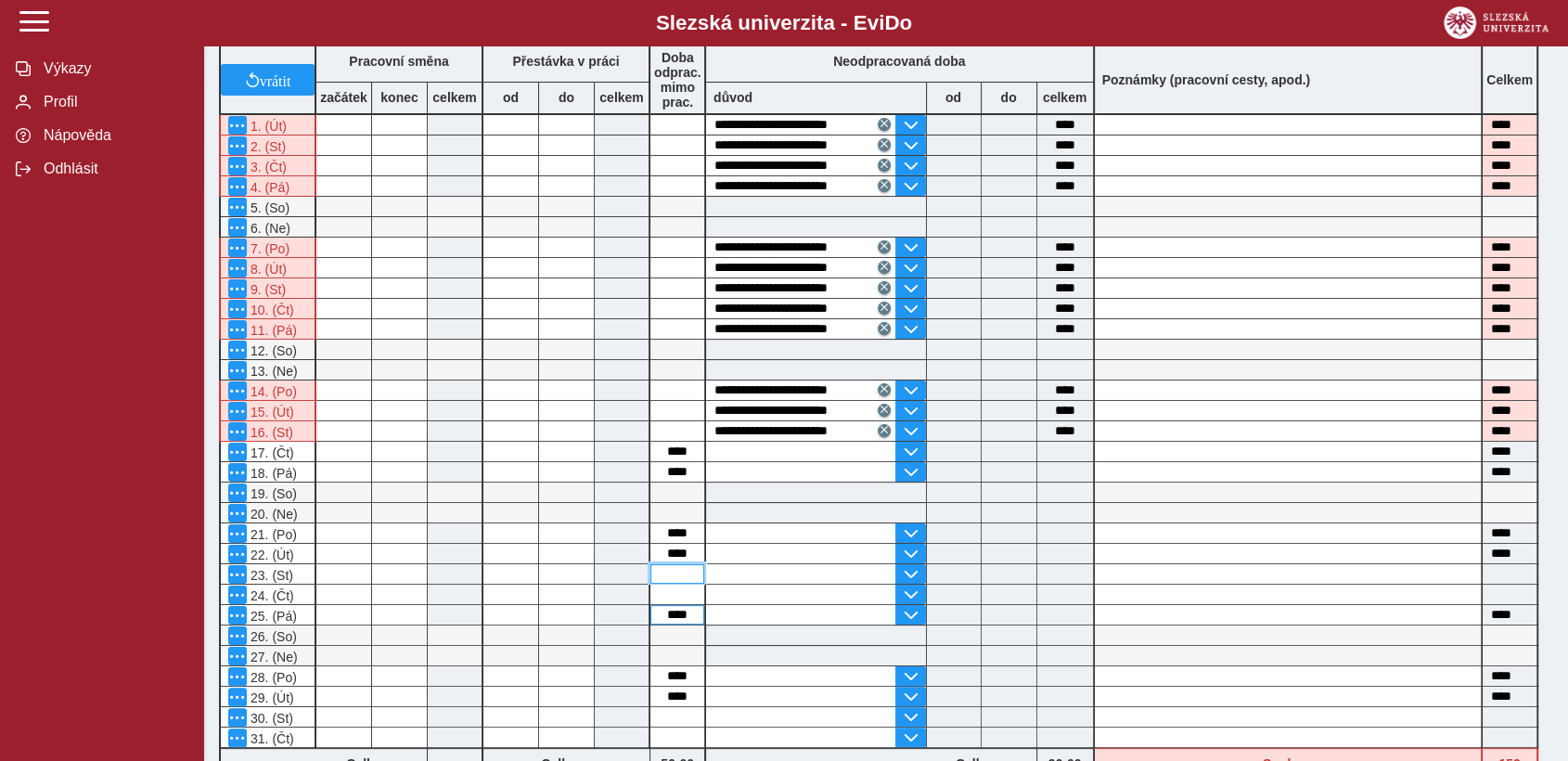 paste on "****" 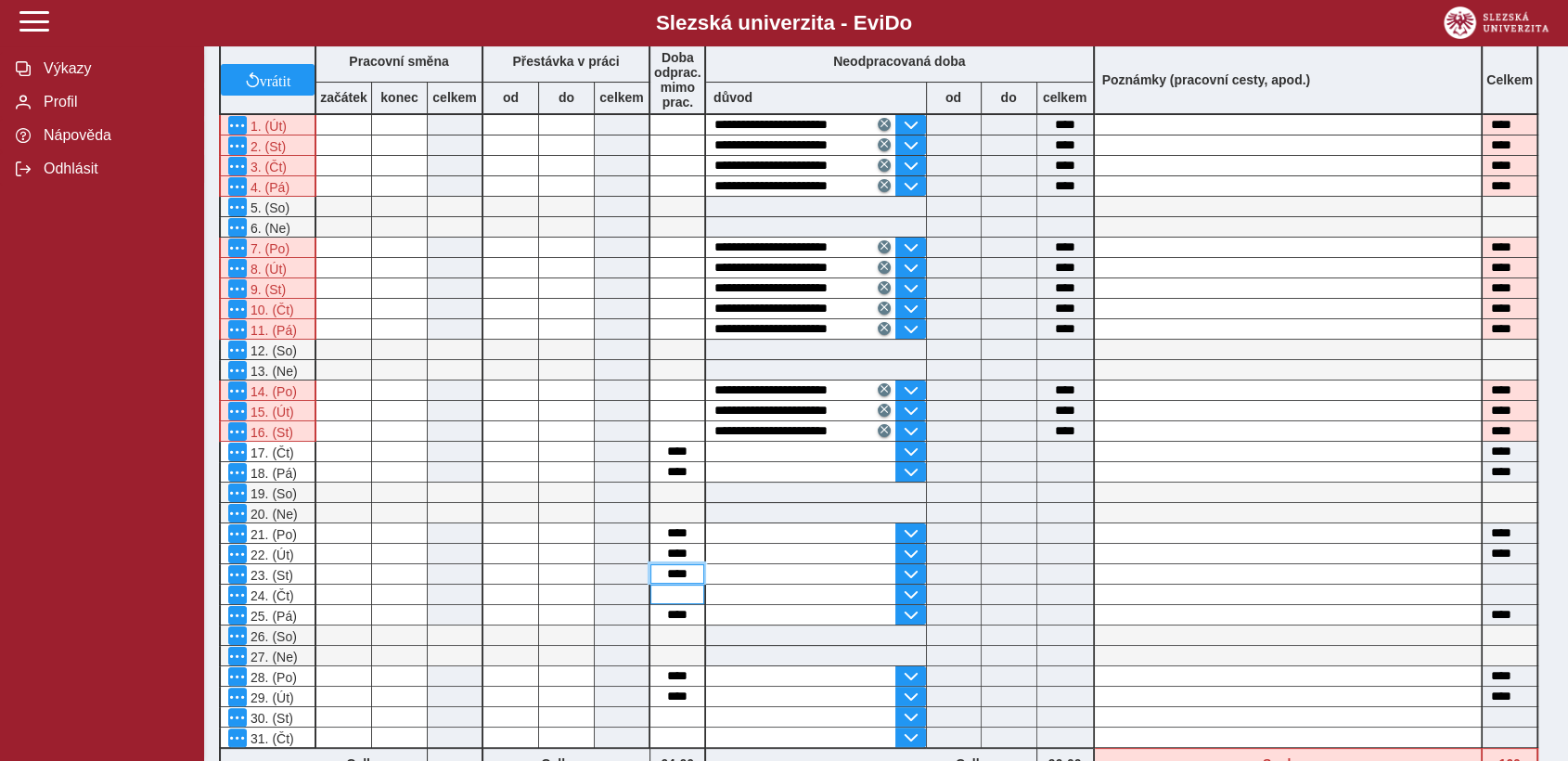 type on "****" 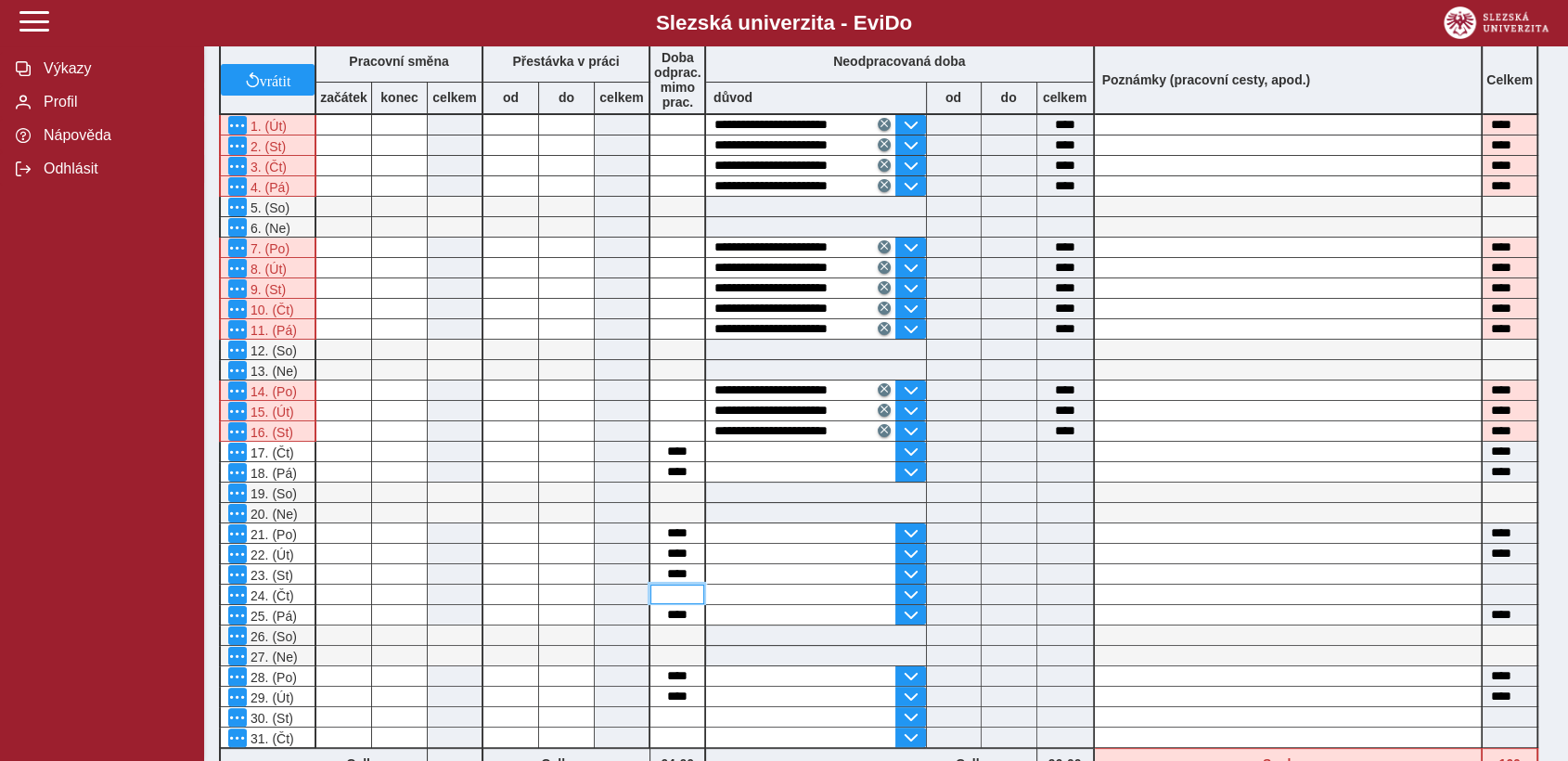 click at bounding box center (677, 594) 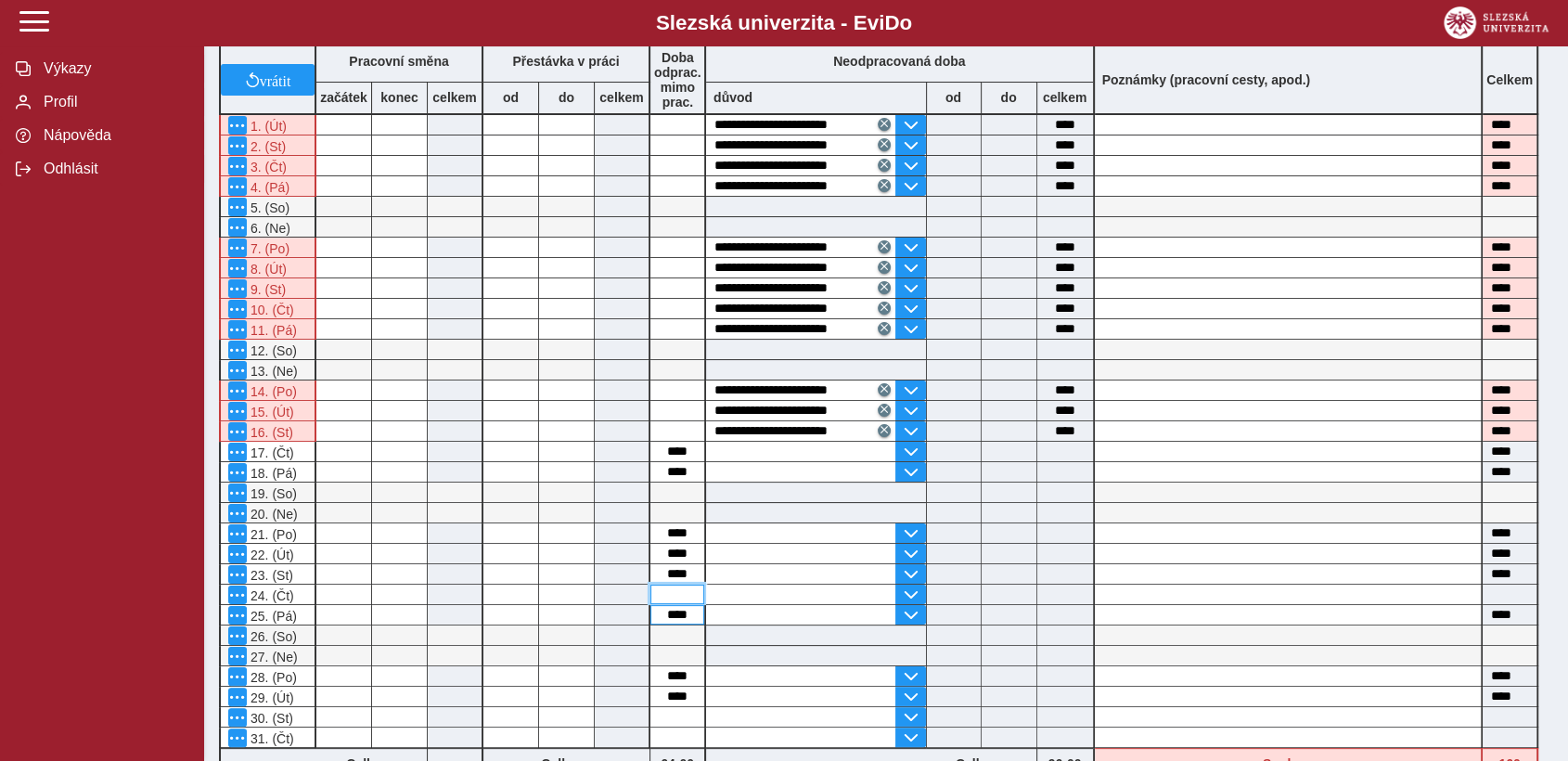 paste on "****" 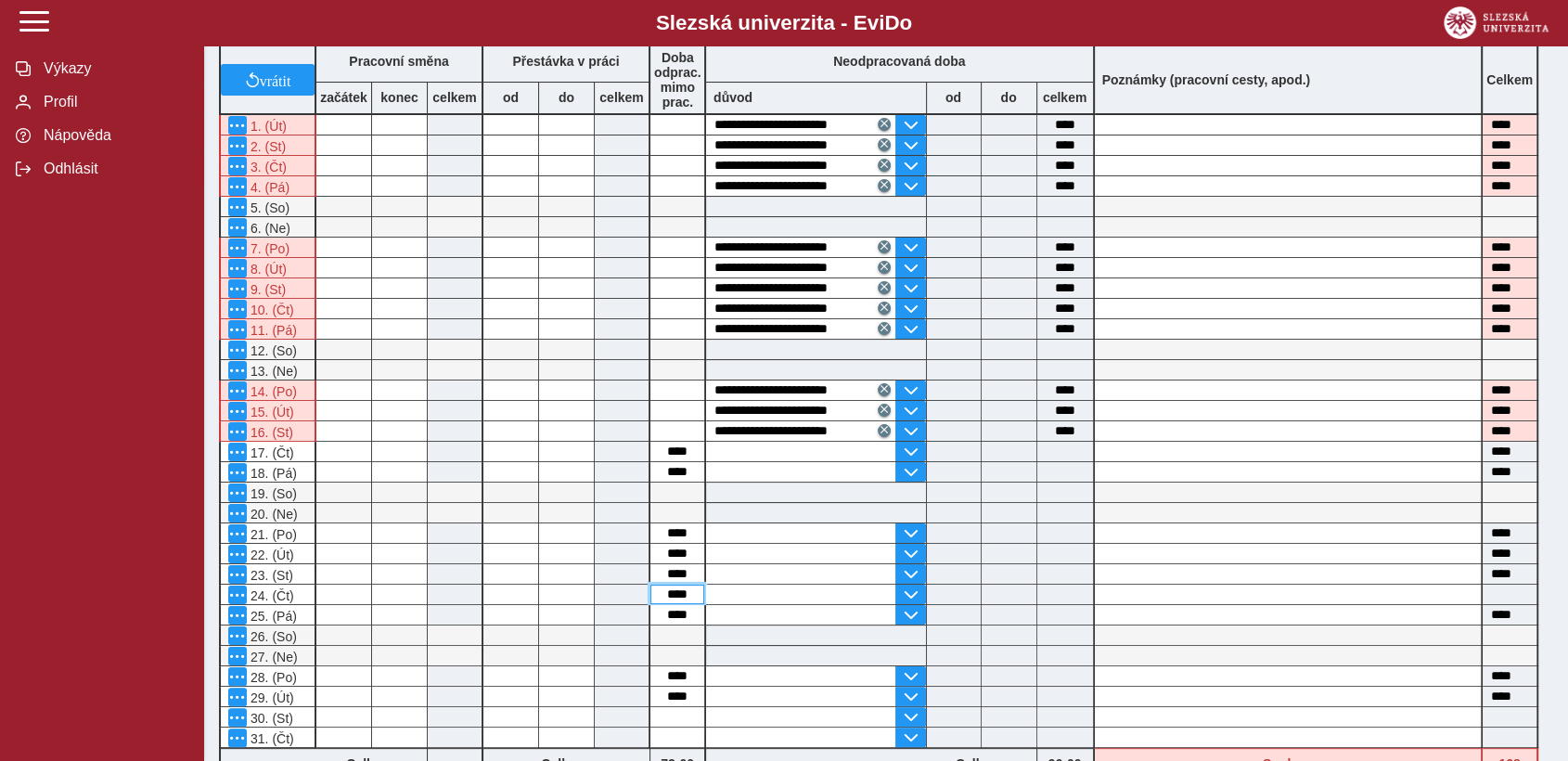scroll, scrollTop: 412, scrollLeft: 0, axis: vertical 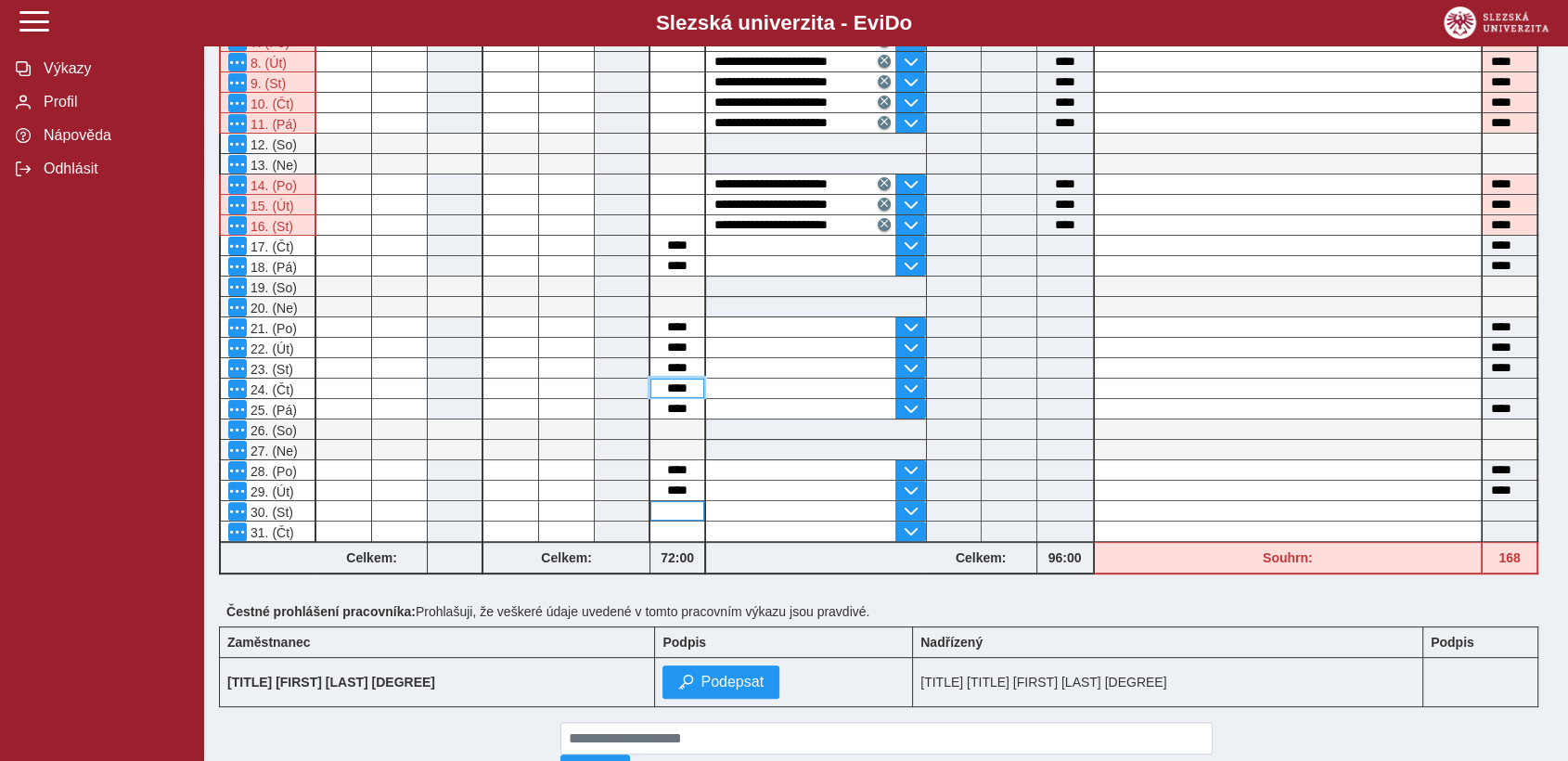 type on "****" 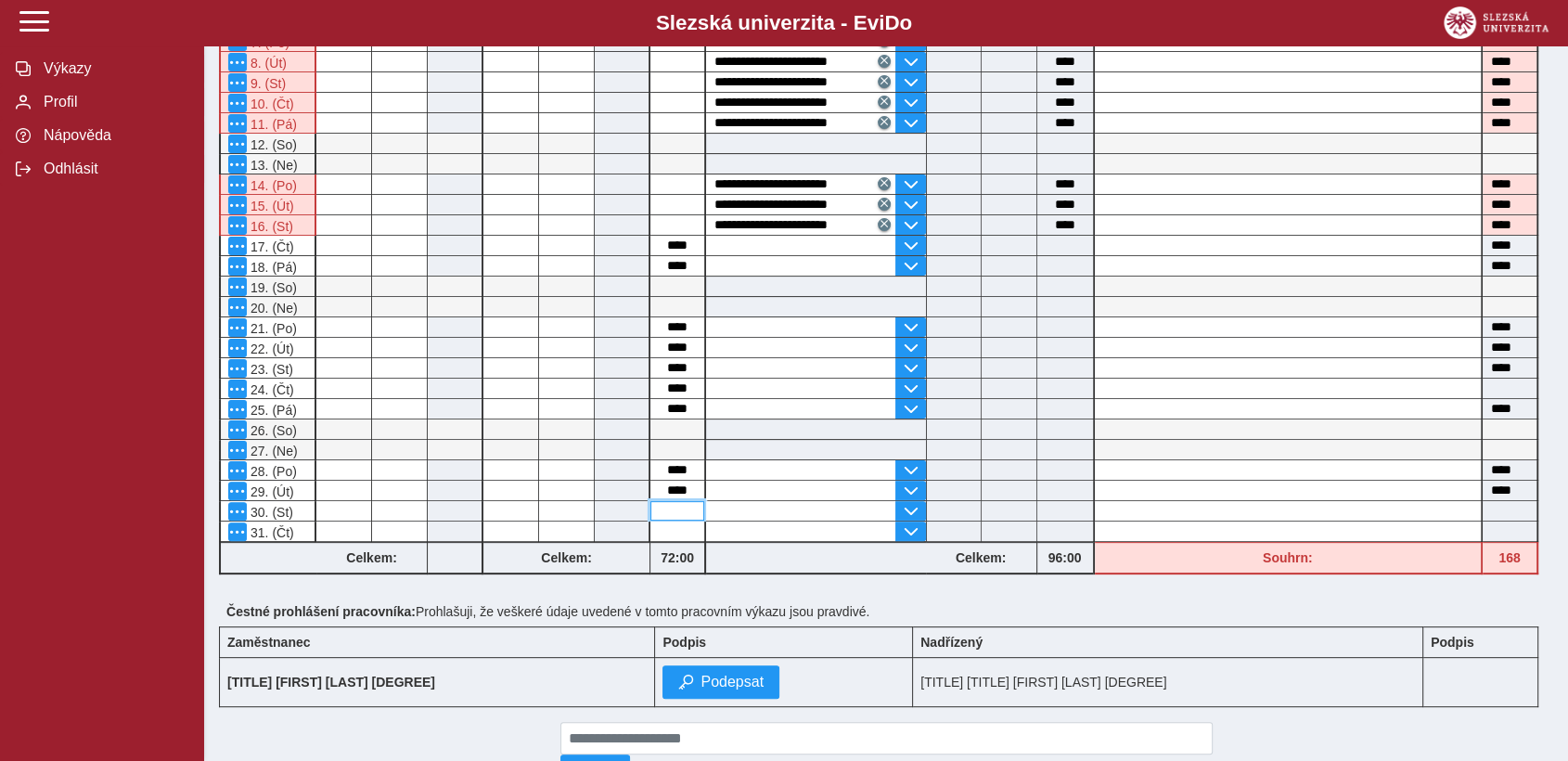 click at bounding box center (677, 510) 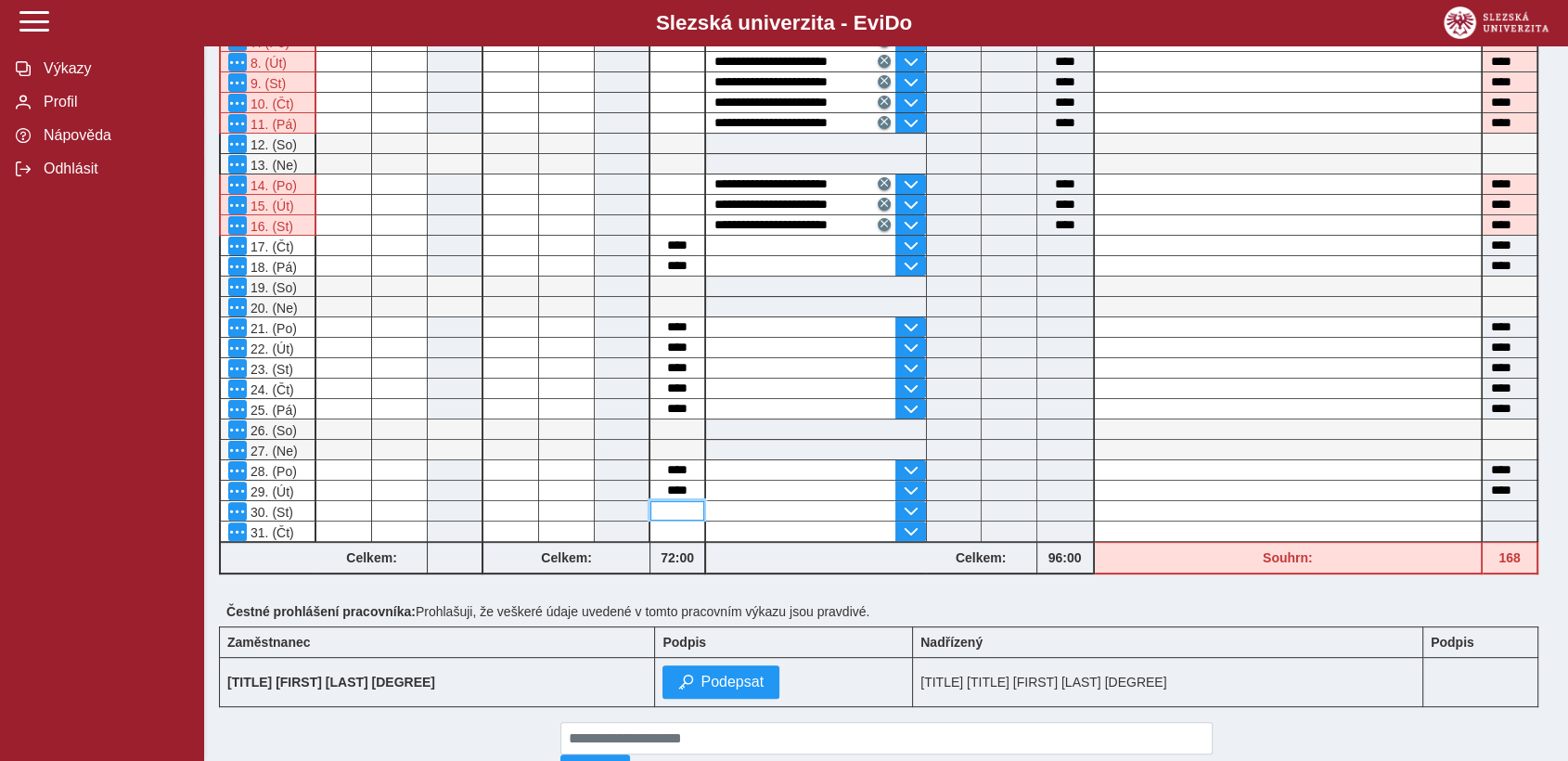 paste on "****" 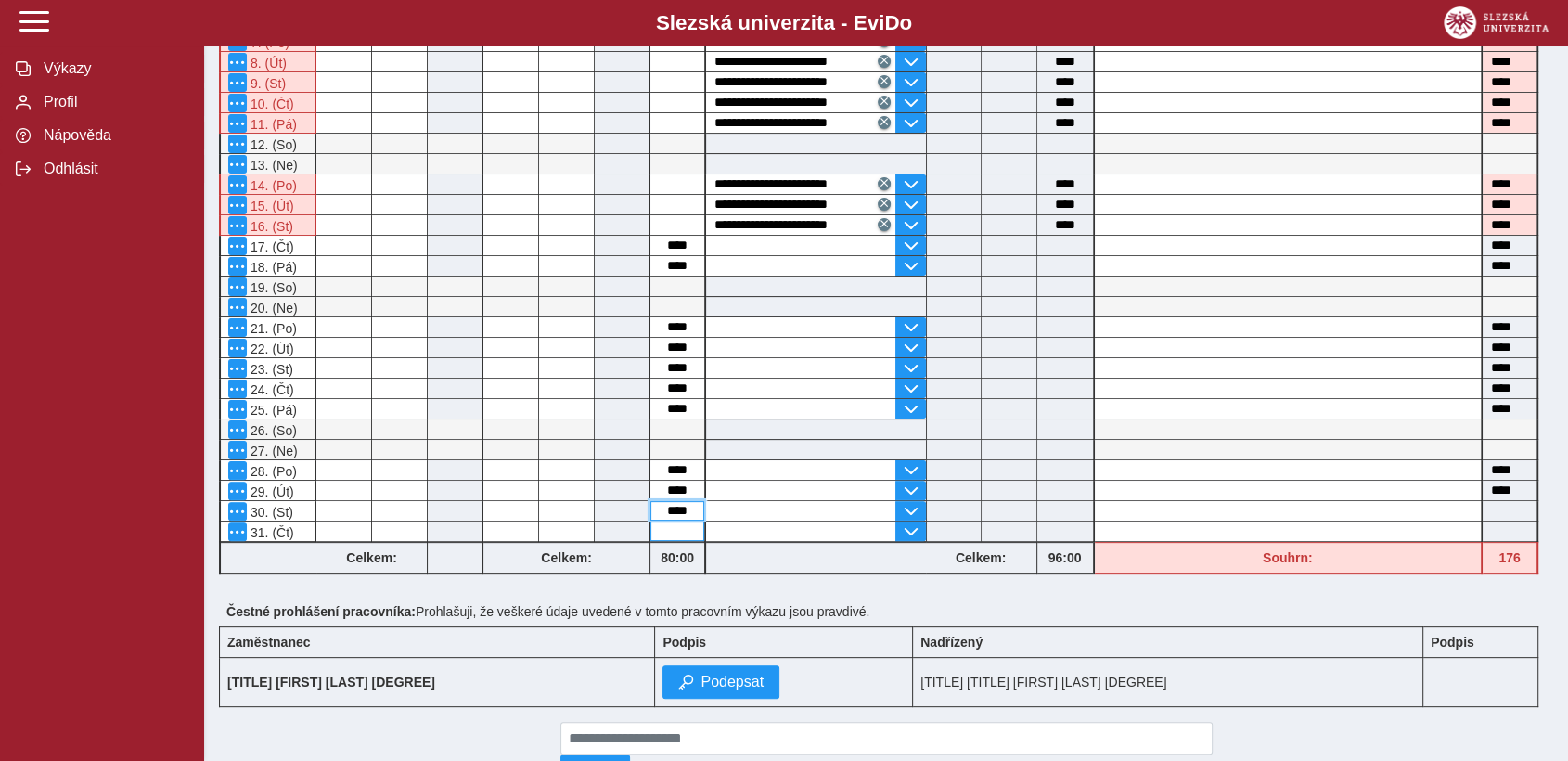 type on "****" 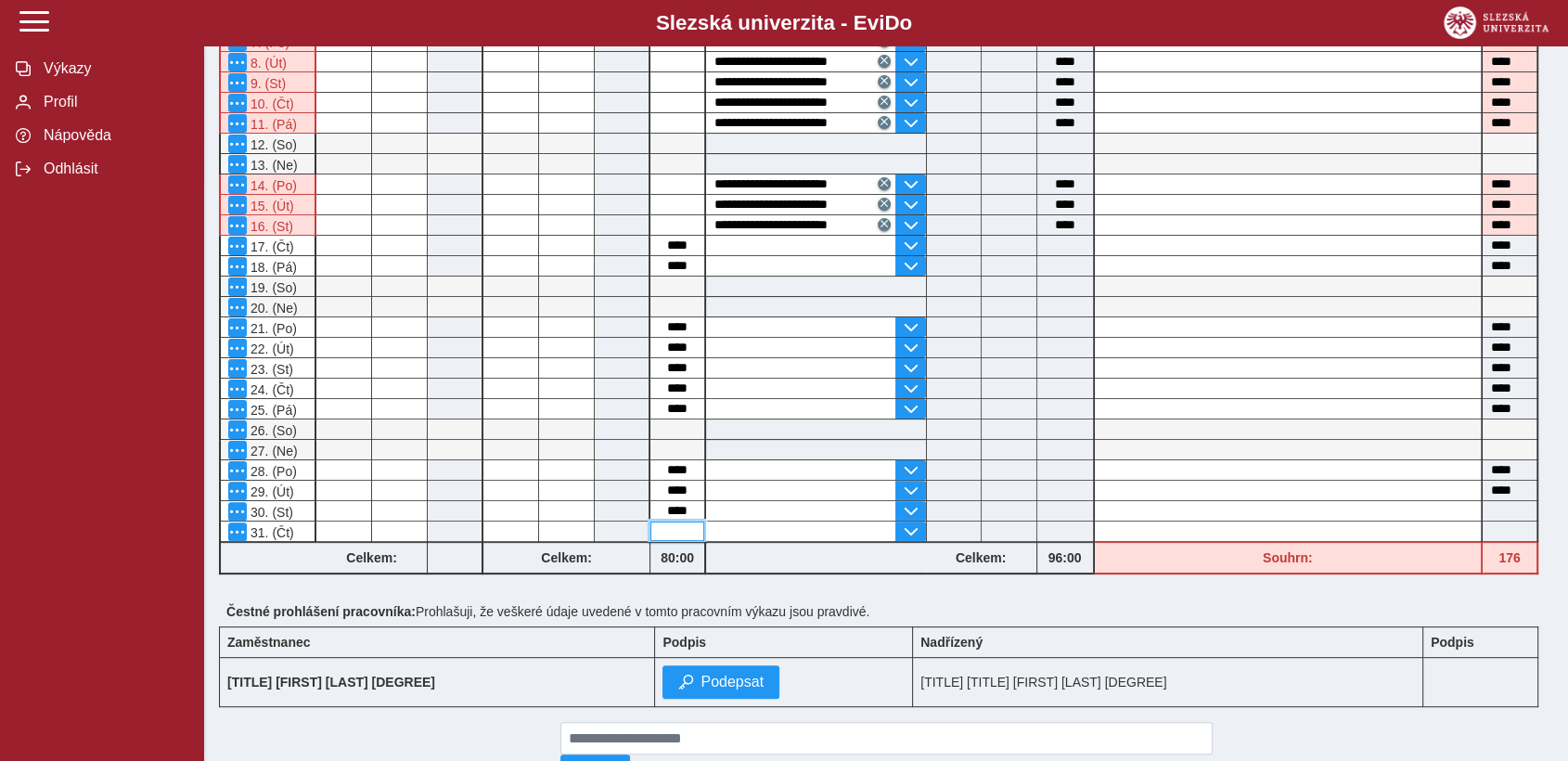 click at bounding box center [677, 531] 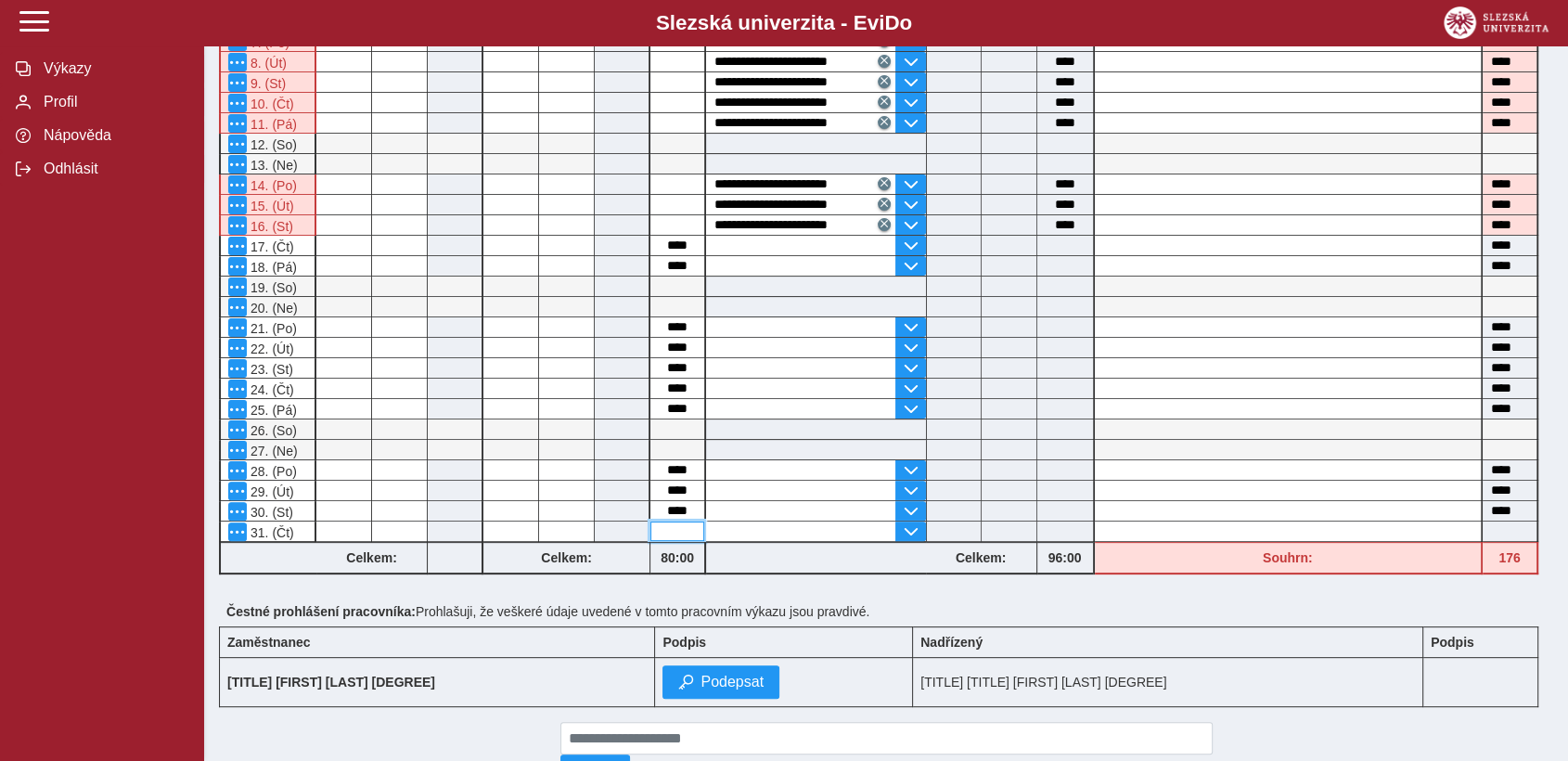 paste on "****" 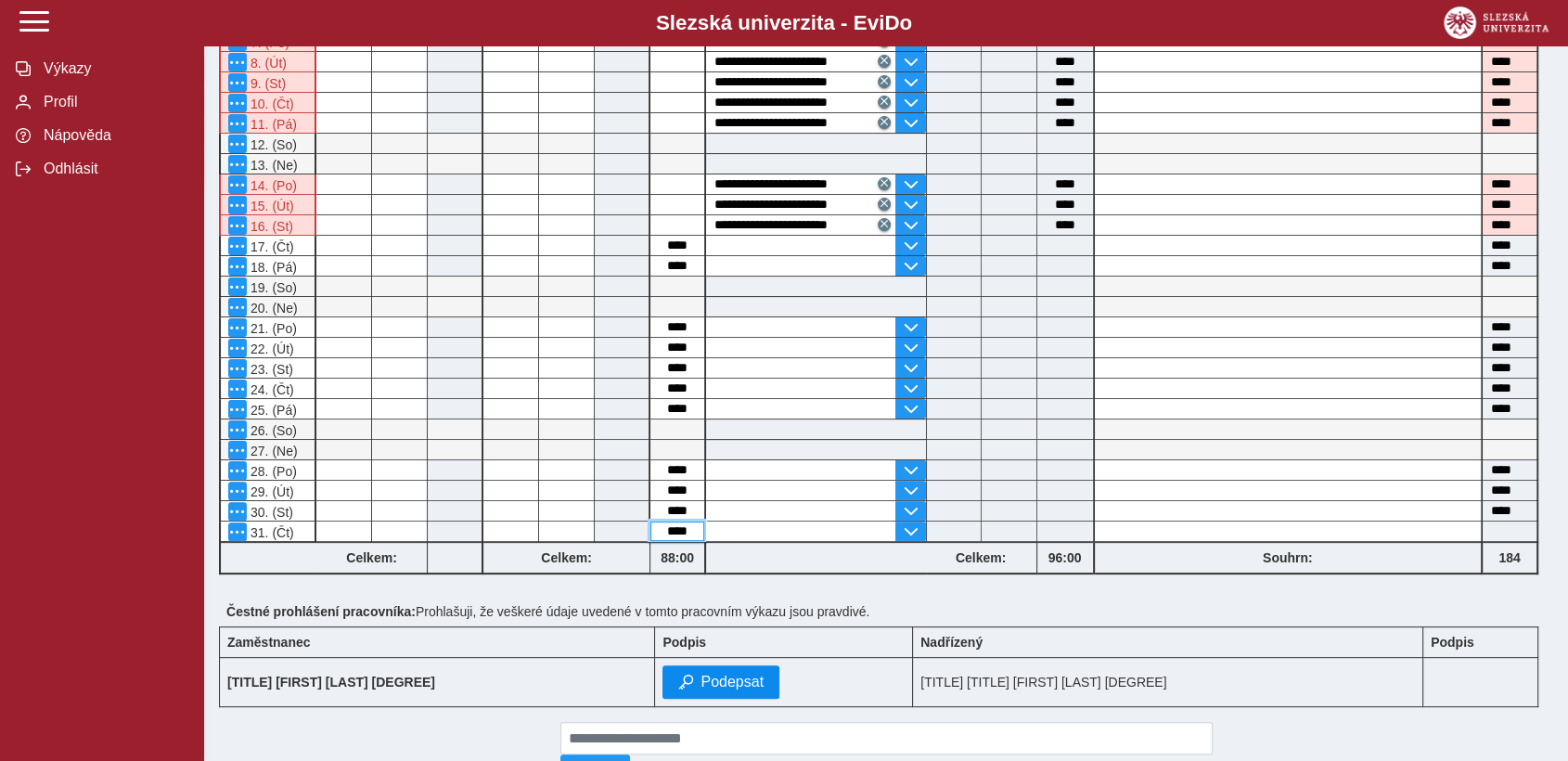 scroll, scrollTop: 0, scrollLeft: 0, axis: both 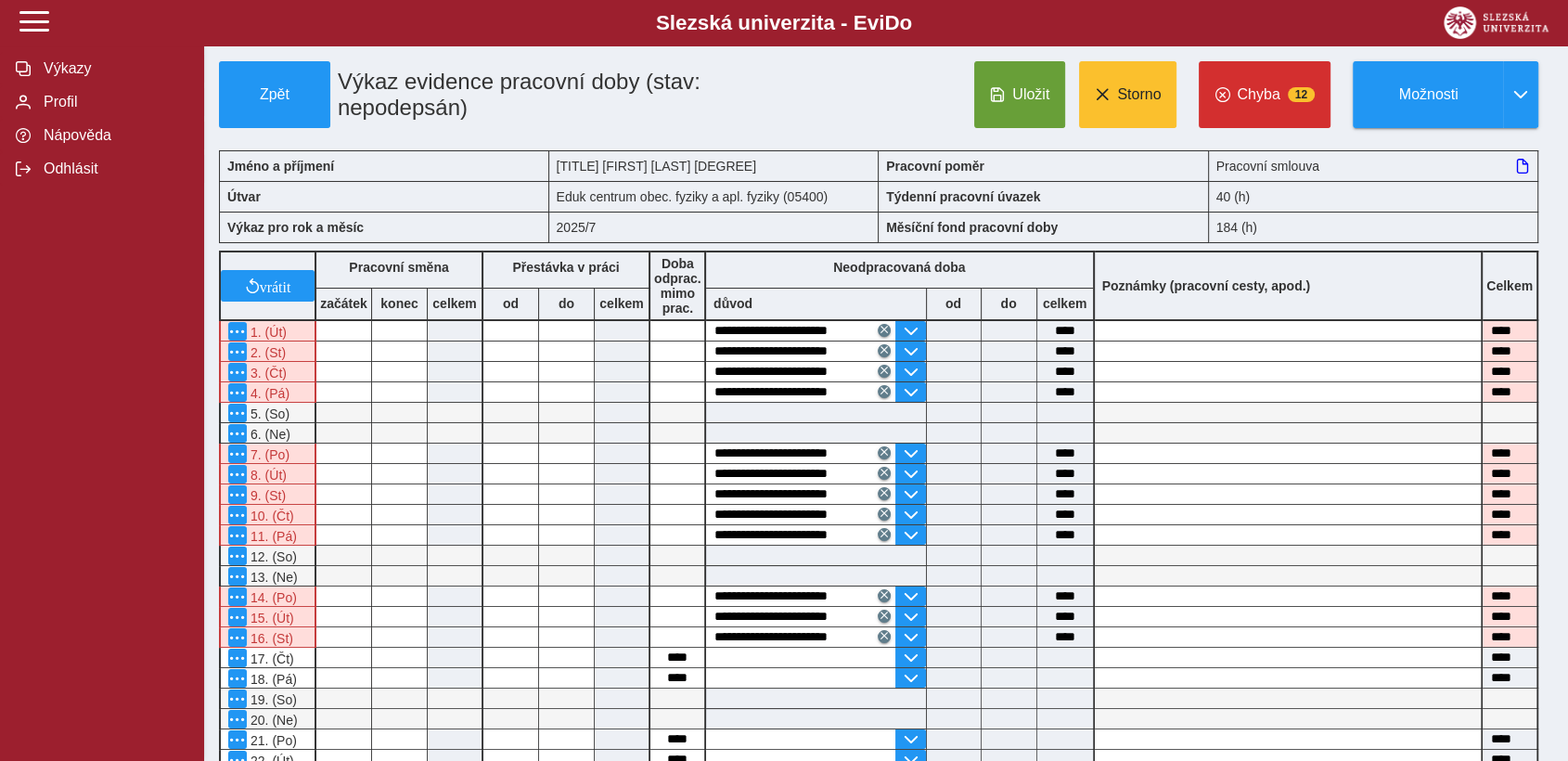 type on "****" 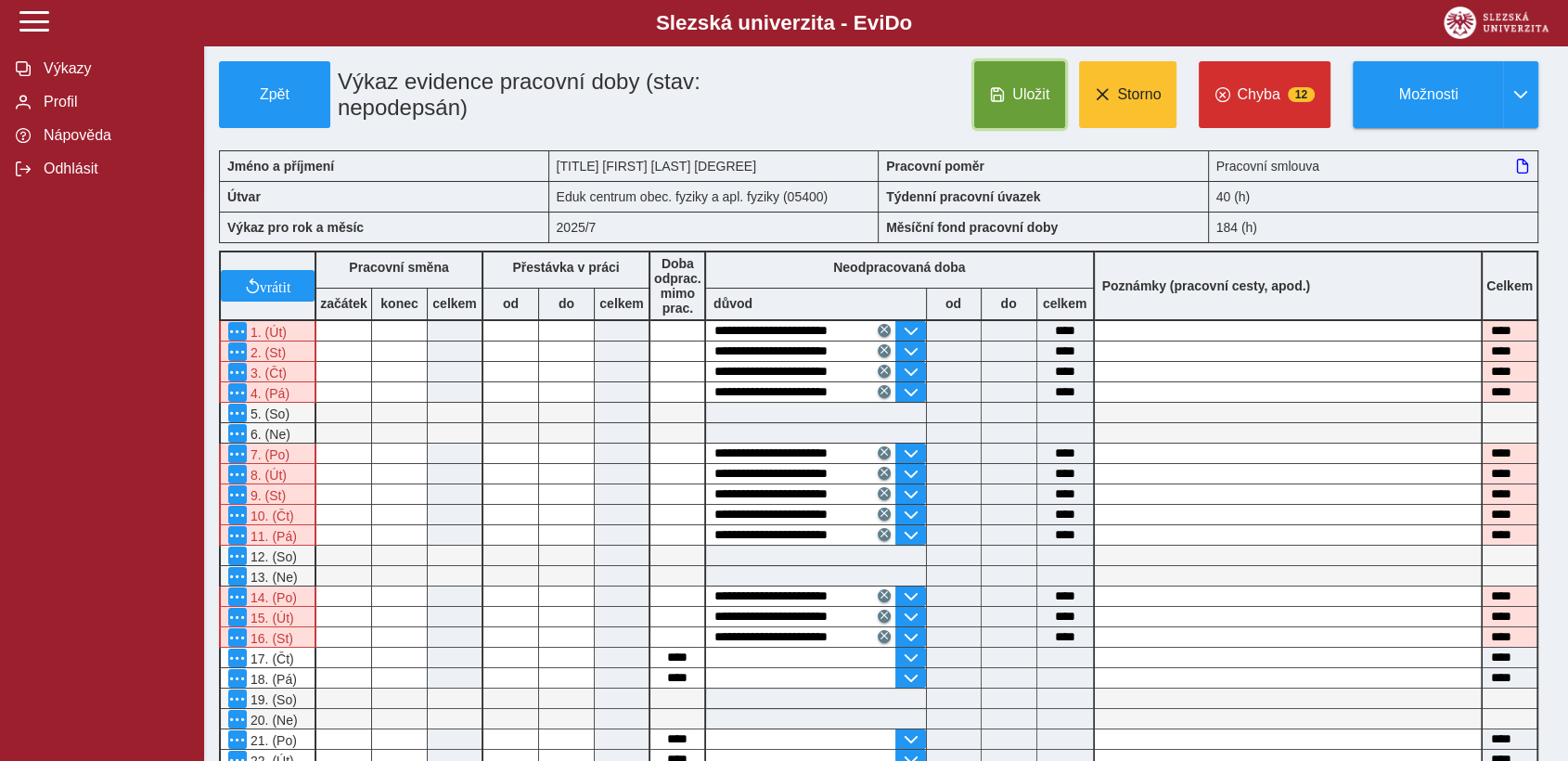 click on "Uložit" at bounding box center [1031, 95] 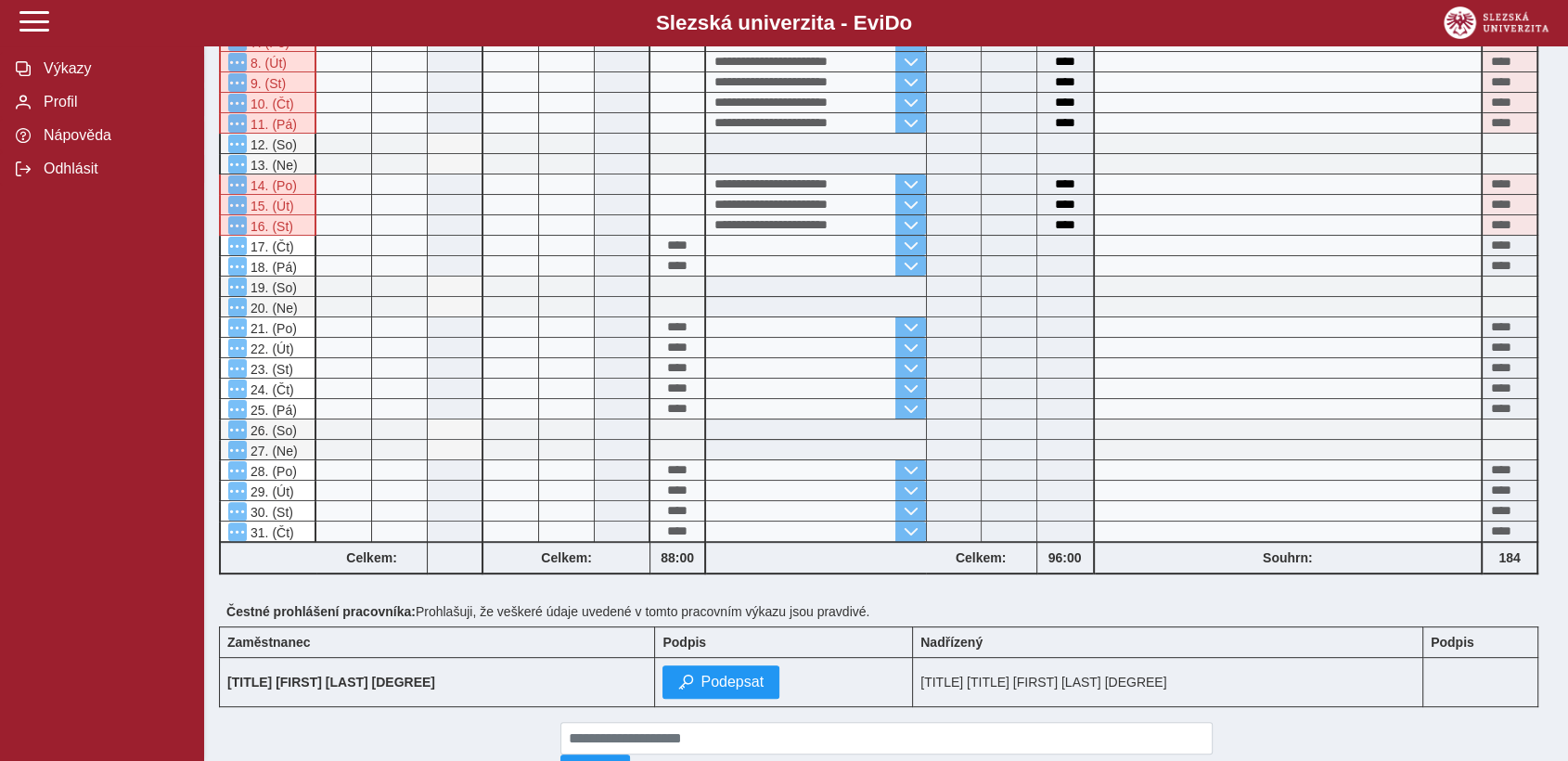 scroll, scrollTop: 488, scrollLeft: 0, axis: vertical 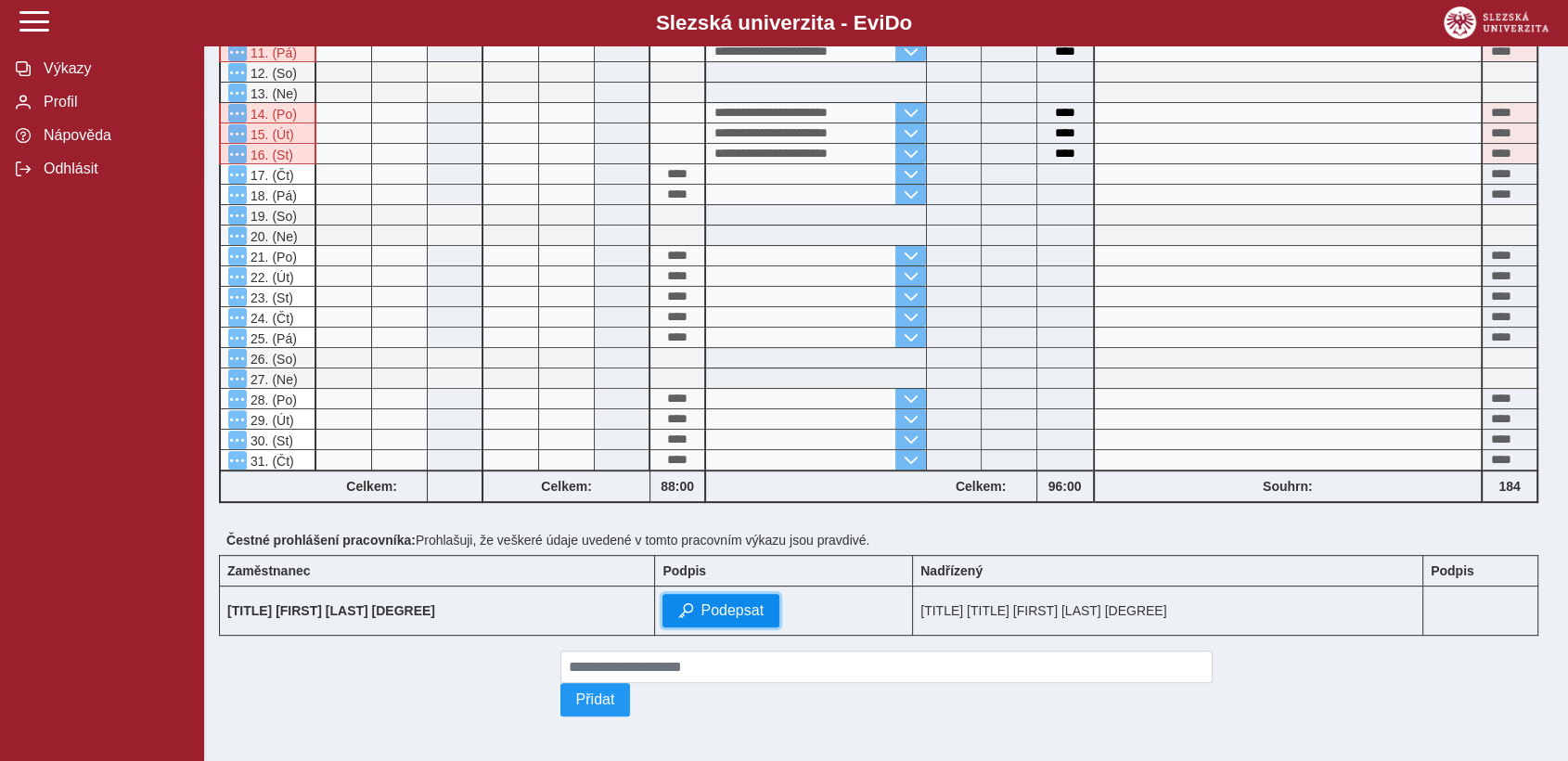 click on "Podepsat" at bounding box center (732, 611) 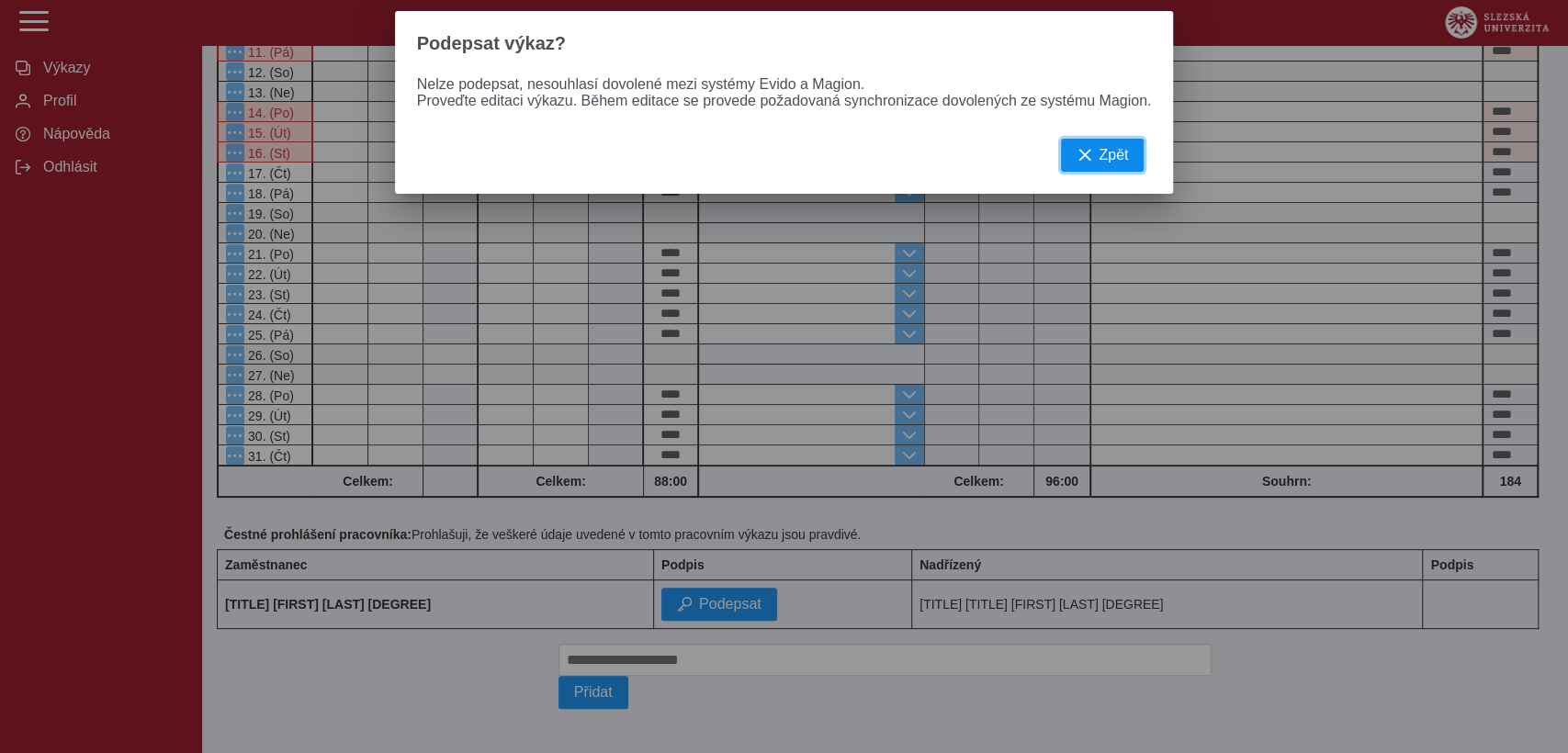 click on "Zpět" at bounding box center (1113, 155) 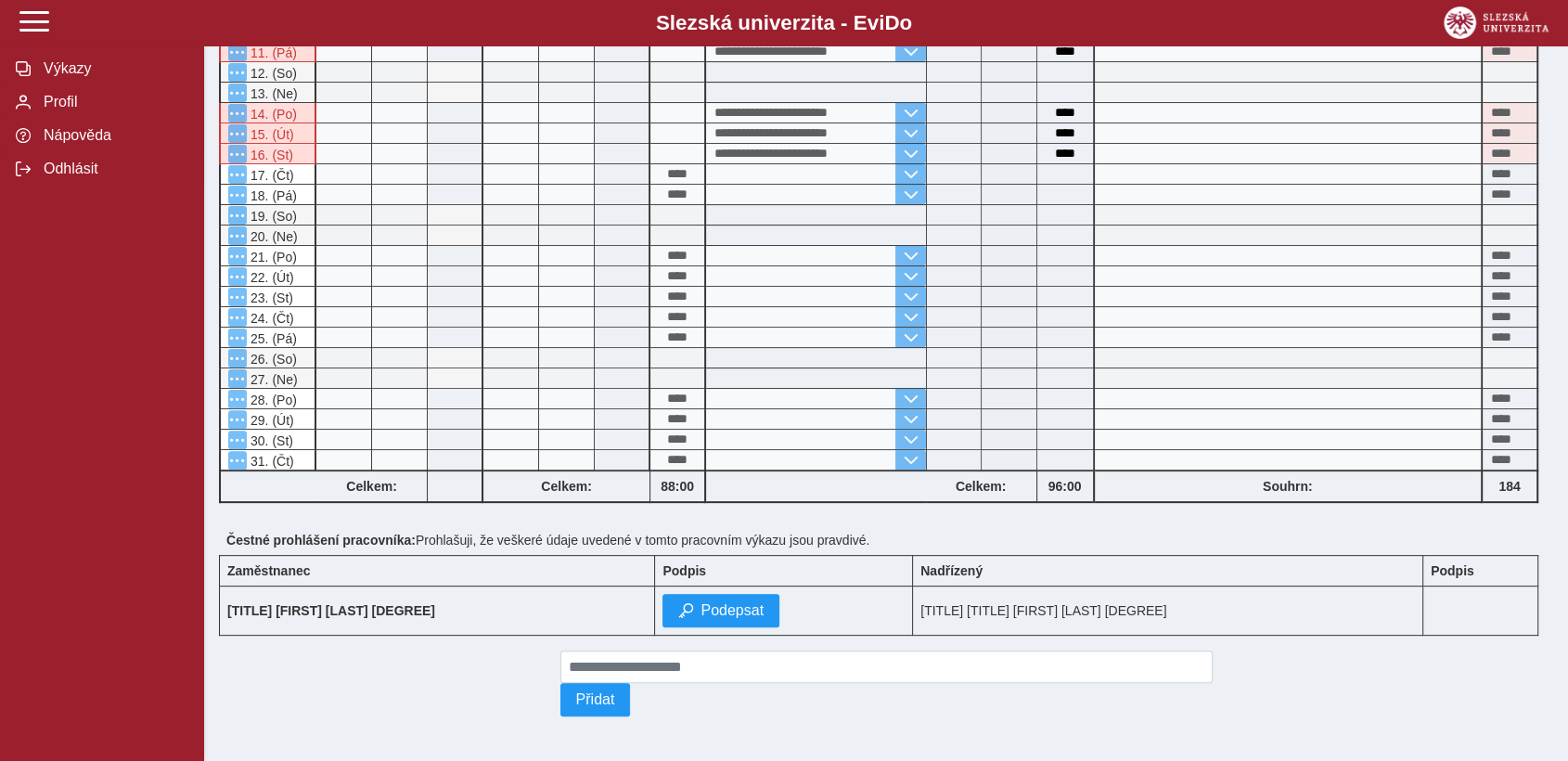 scroll, scrollTop: 0, scrollLeft: 0, axis: both 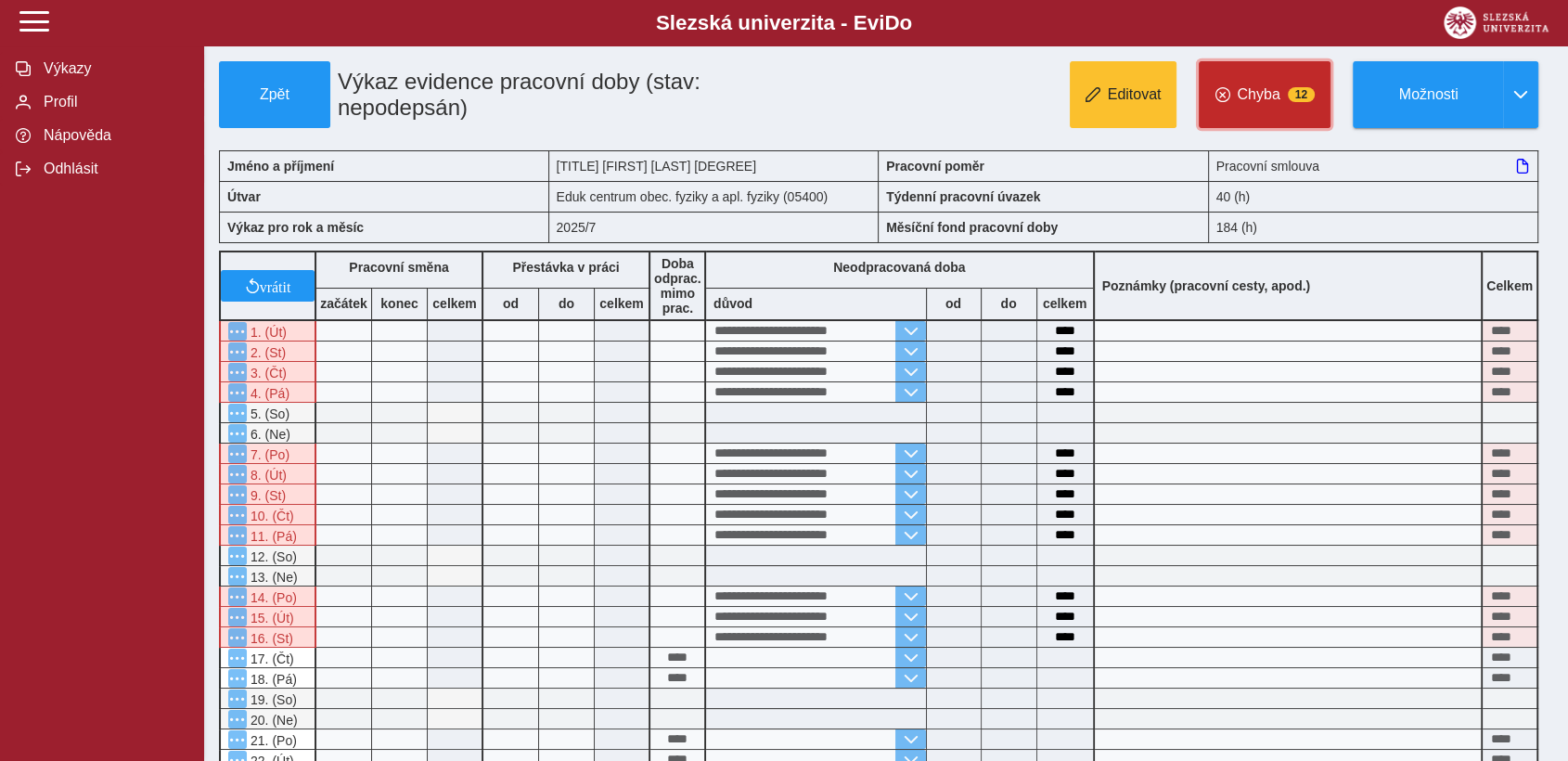click on "Chyba" at bounding box center (1258, 95) 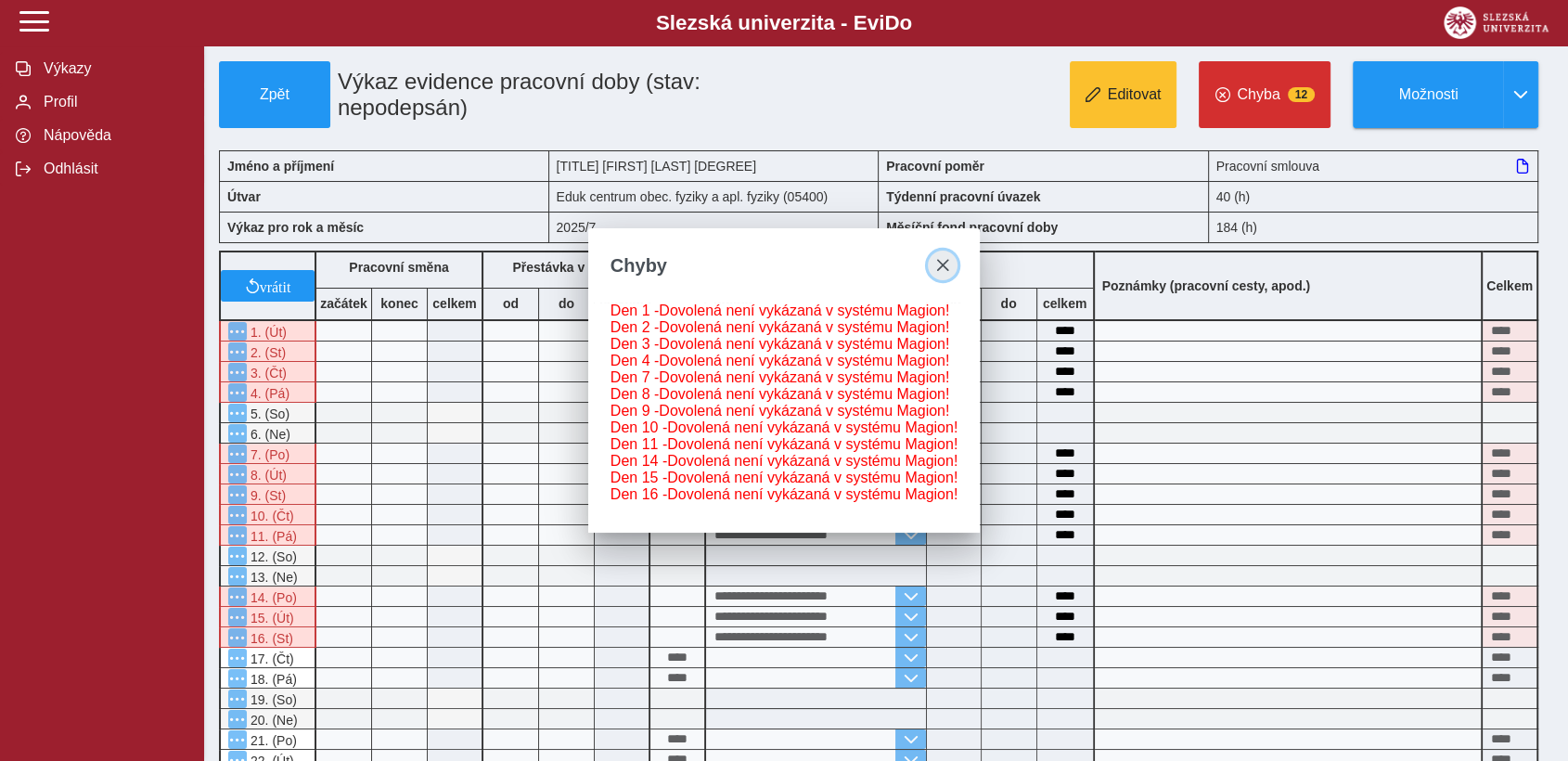 click at bounding box center [943, 265] 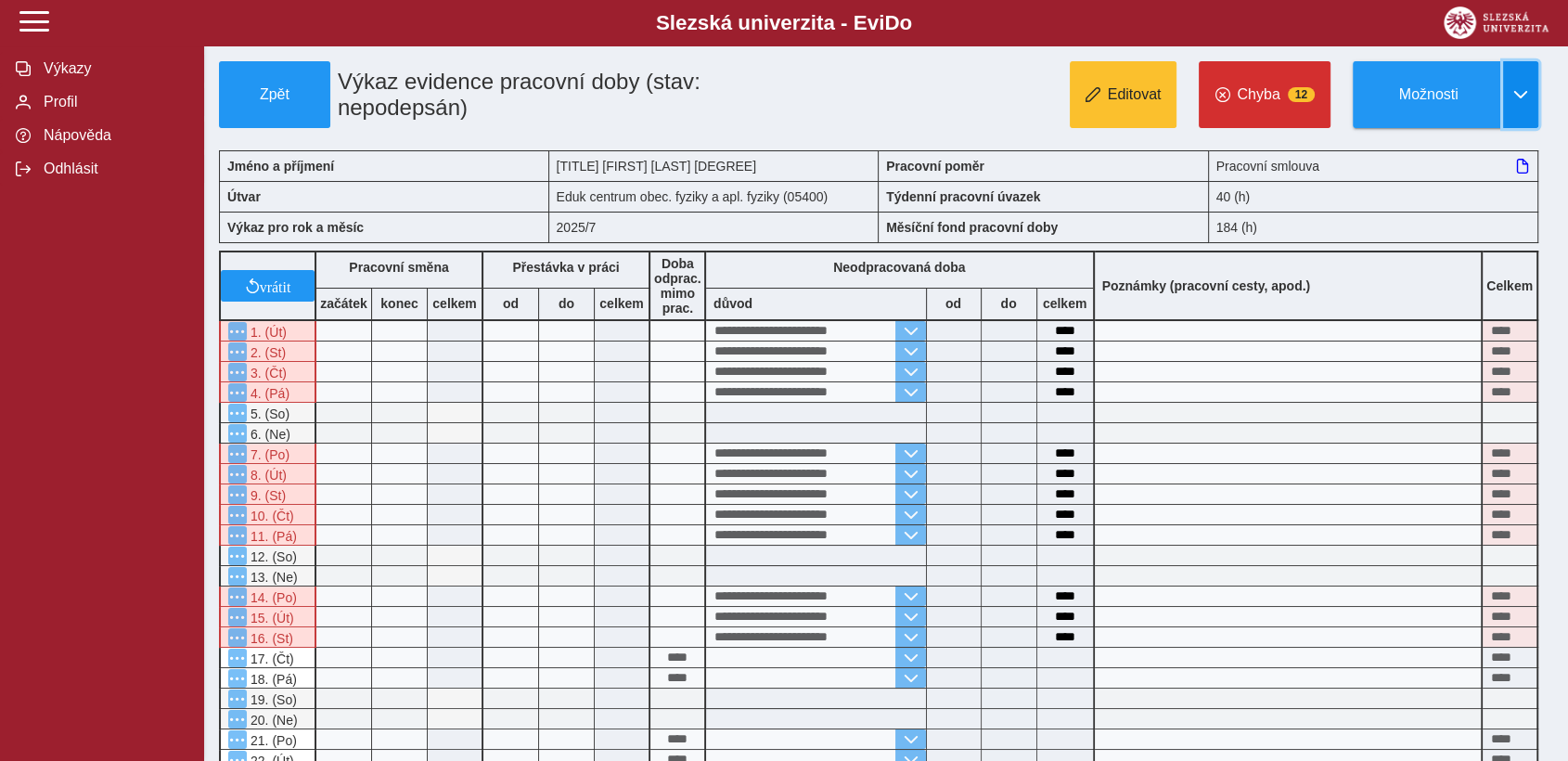 click at bounding box center [1521, 95] 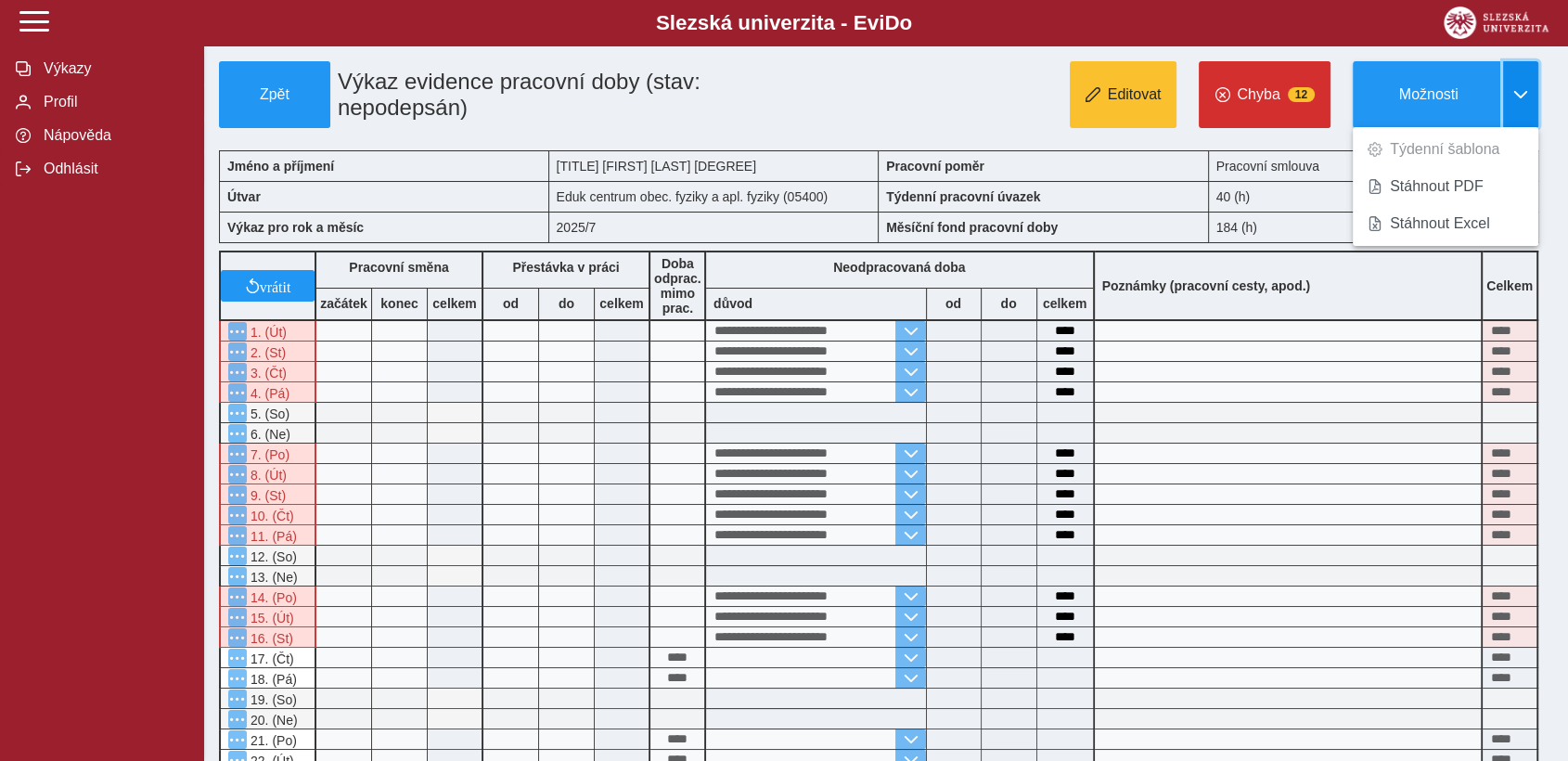 click at bounding box center [1521, 95] 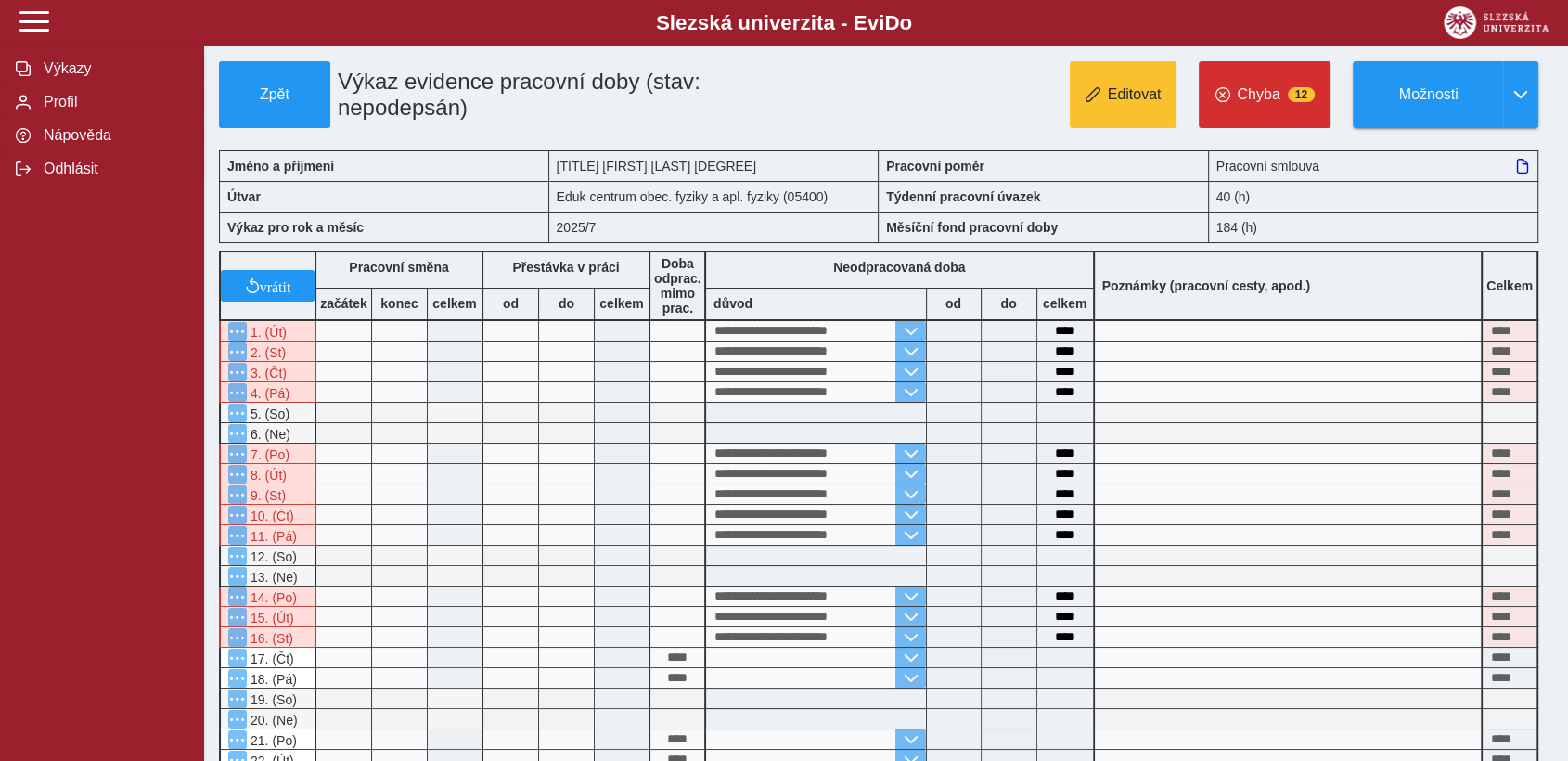 click on "Editovat Chyba 12 Možnosti" at bounding box center [1163, 95] 